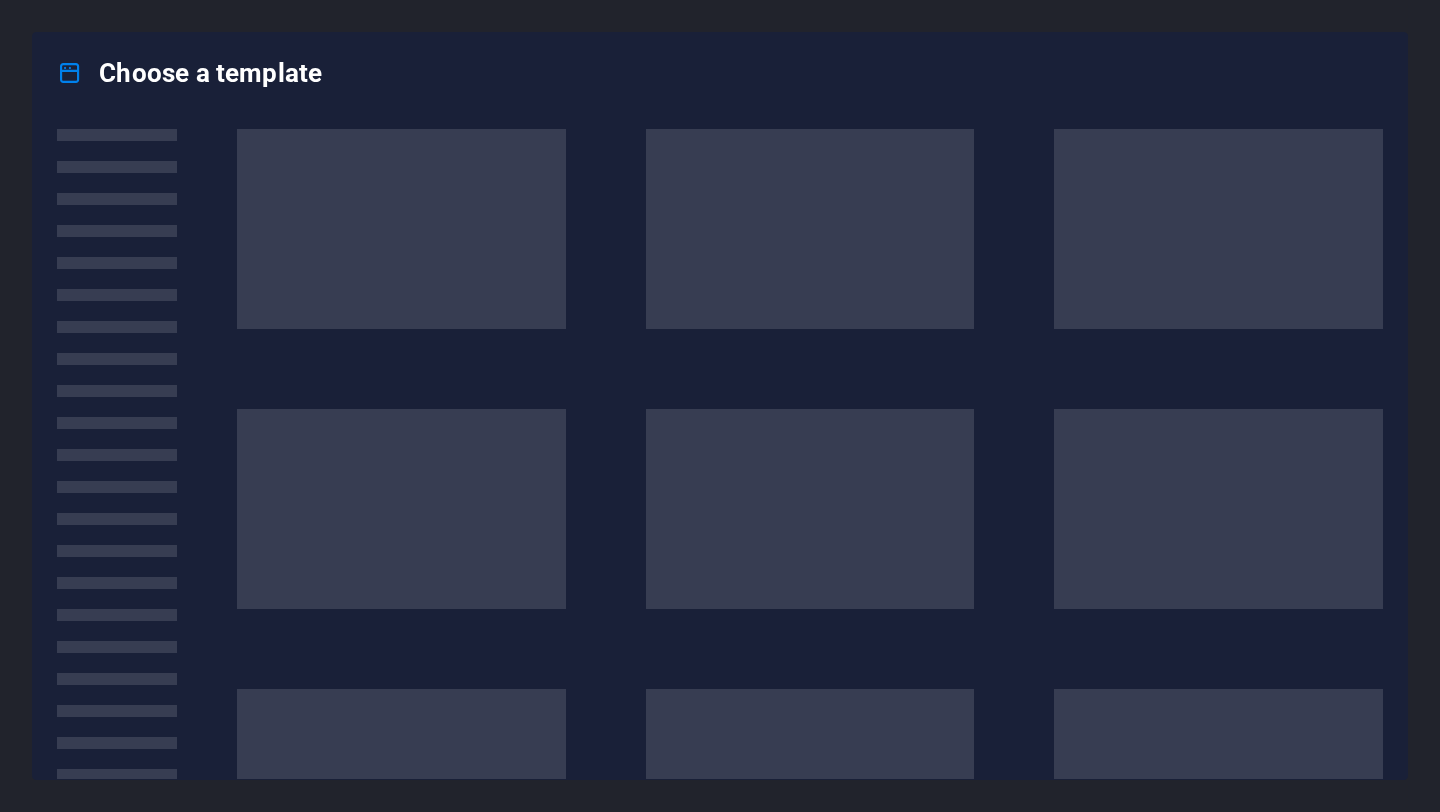 scroll, scrollTop: 0, scrollLeft: 0, axis: both 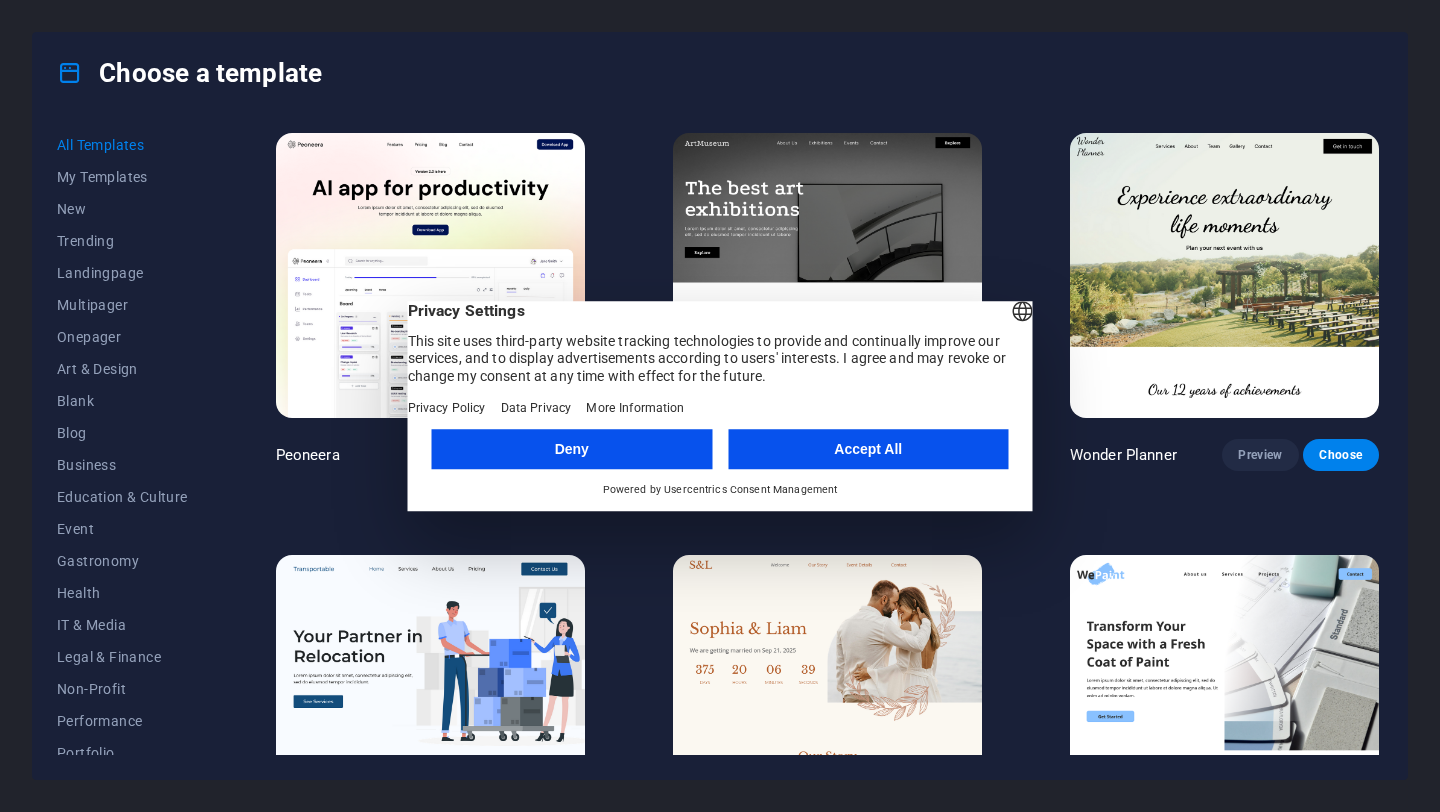 click on "Accept All" at bounding box center (868, 449) 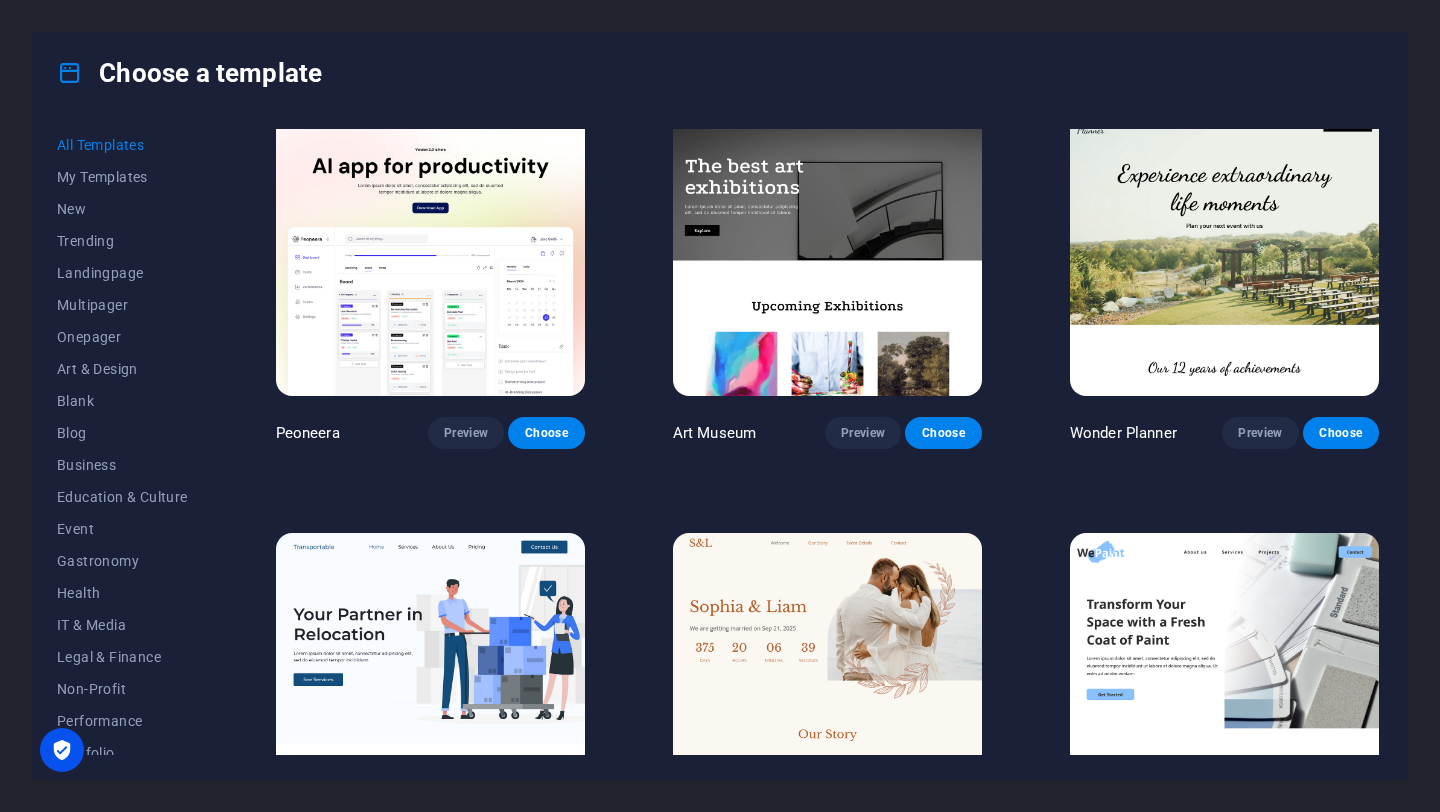 scroll, scrollTop: 24, scrollLeft: 0, axis: vertical 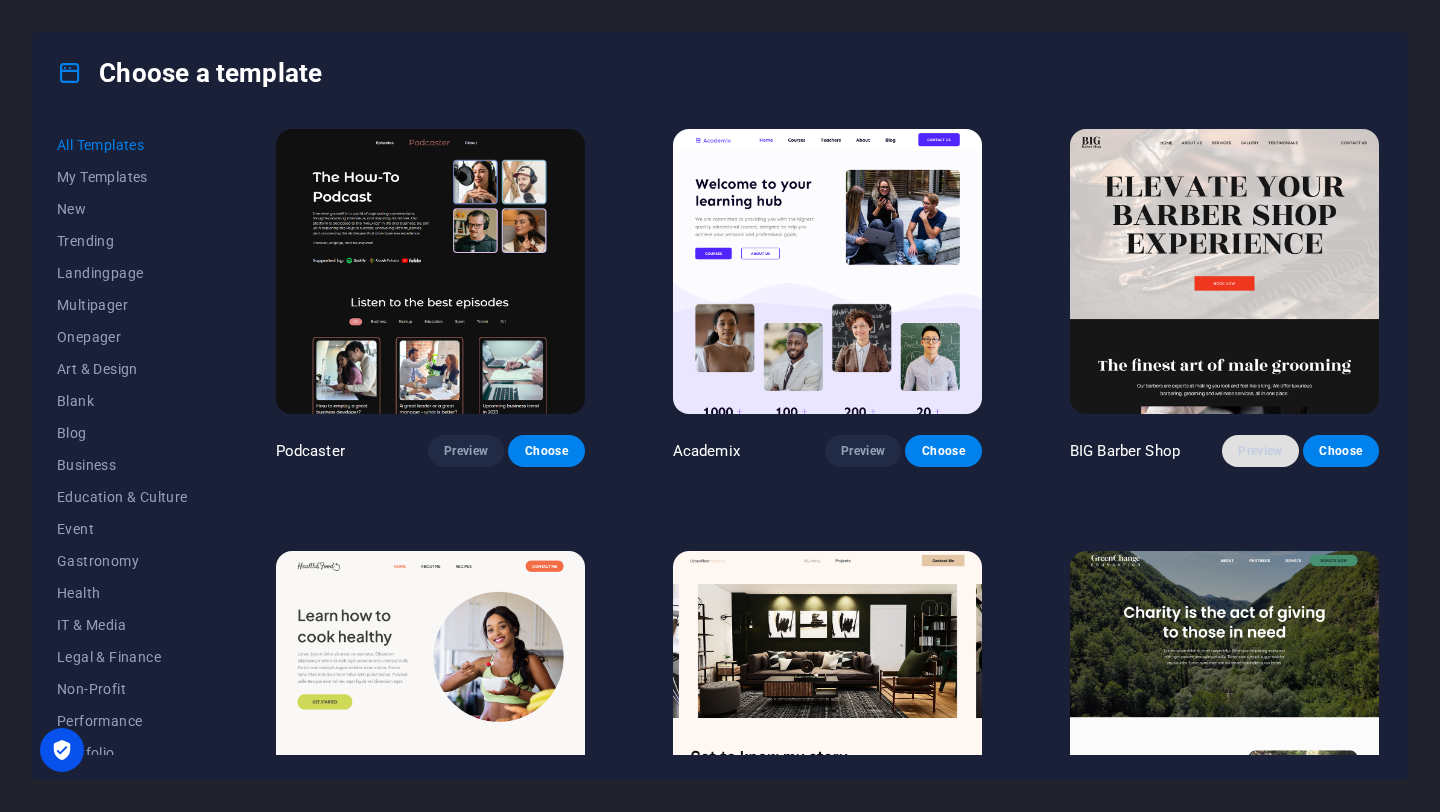click on "Preview" at bounding box center (1260, 451) 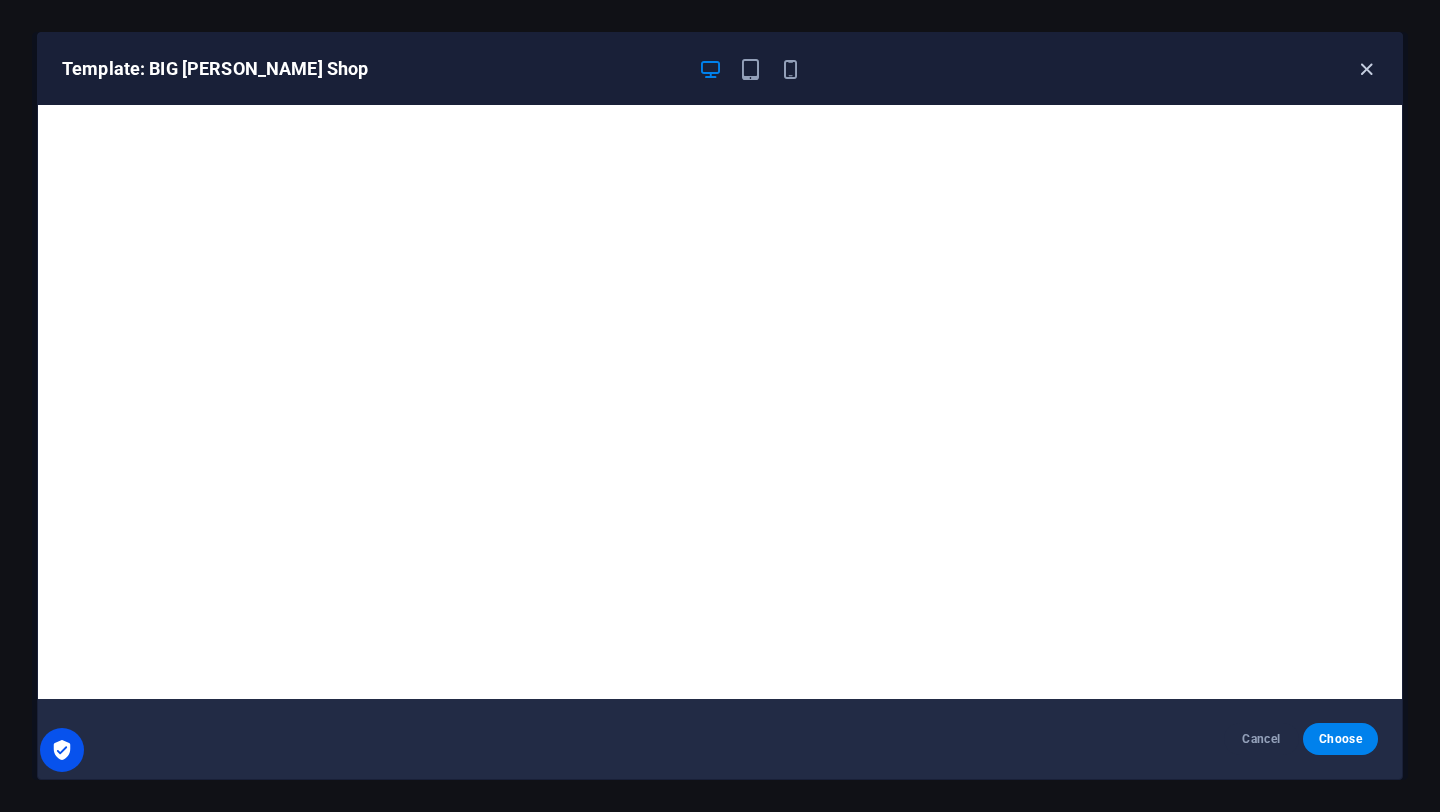 click at bounding box center [1366, 69] 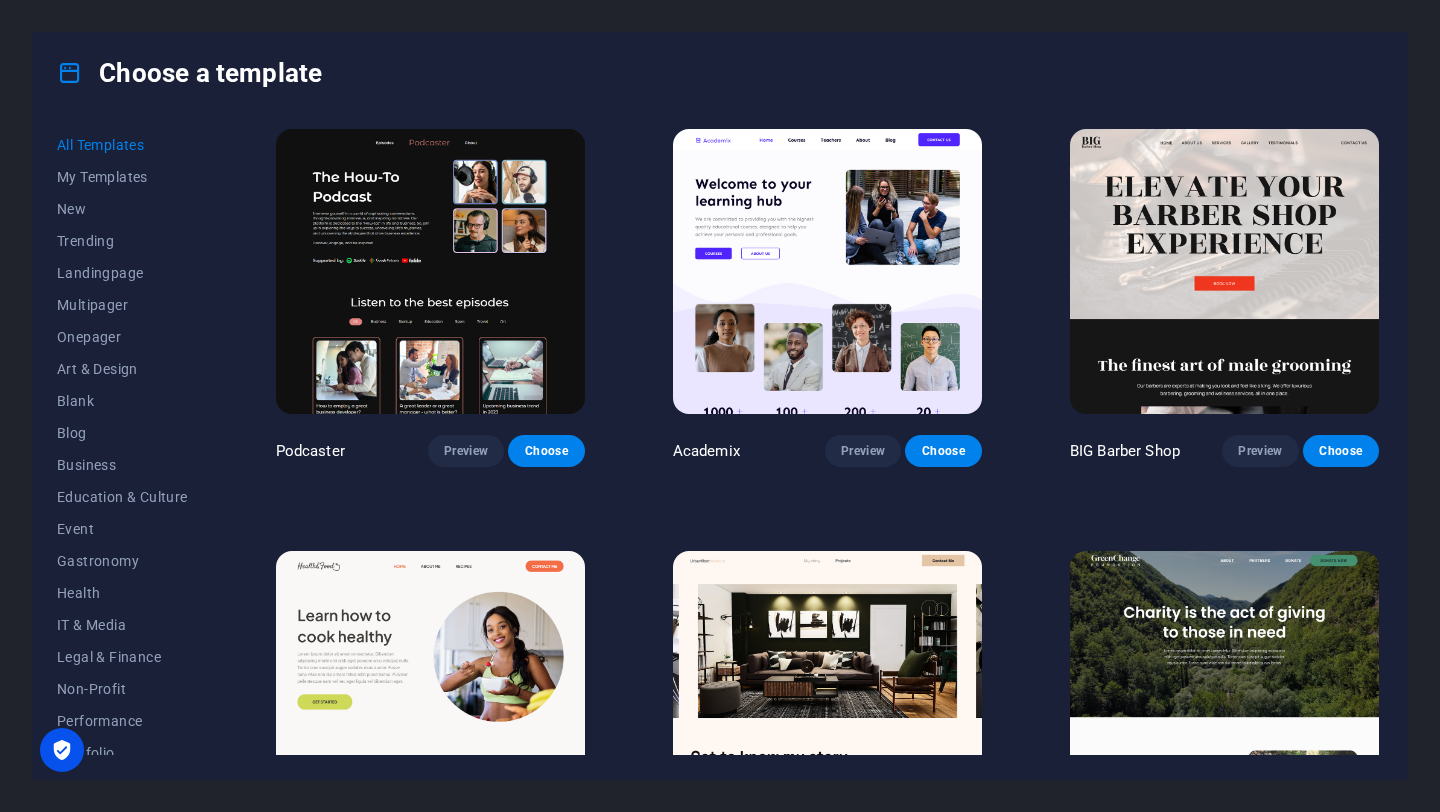 scroll, scrollTop: 1255, scrollLeft: 0, axis: vertical 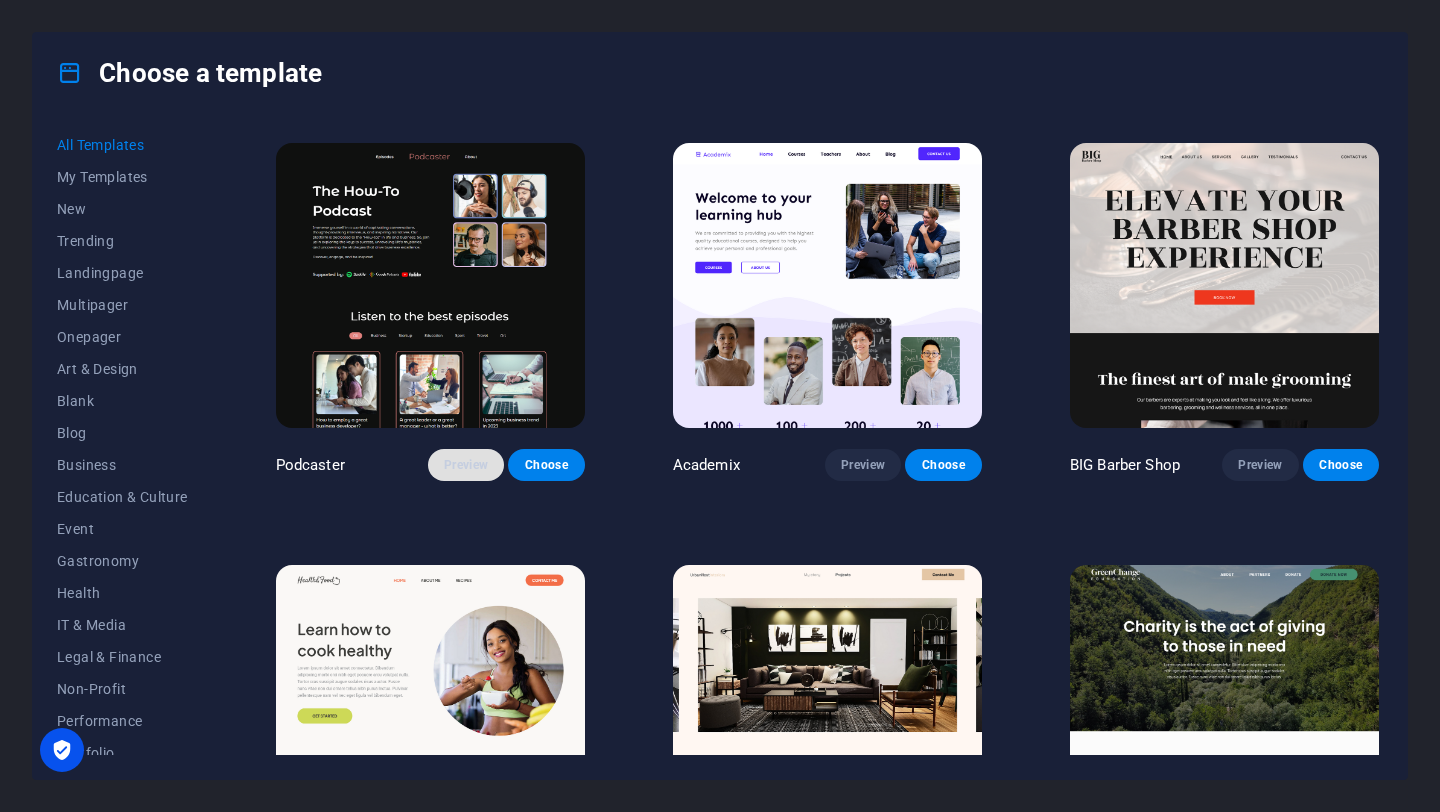 click on "Preview" at bounding box center (466, 465) 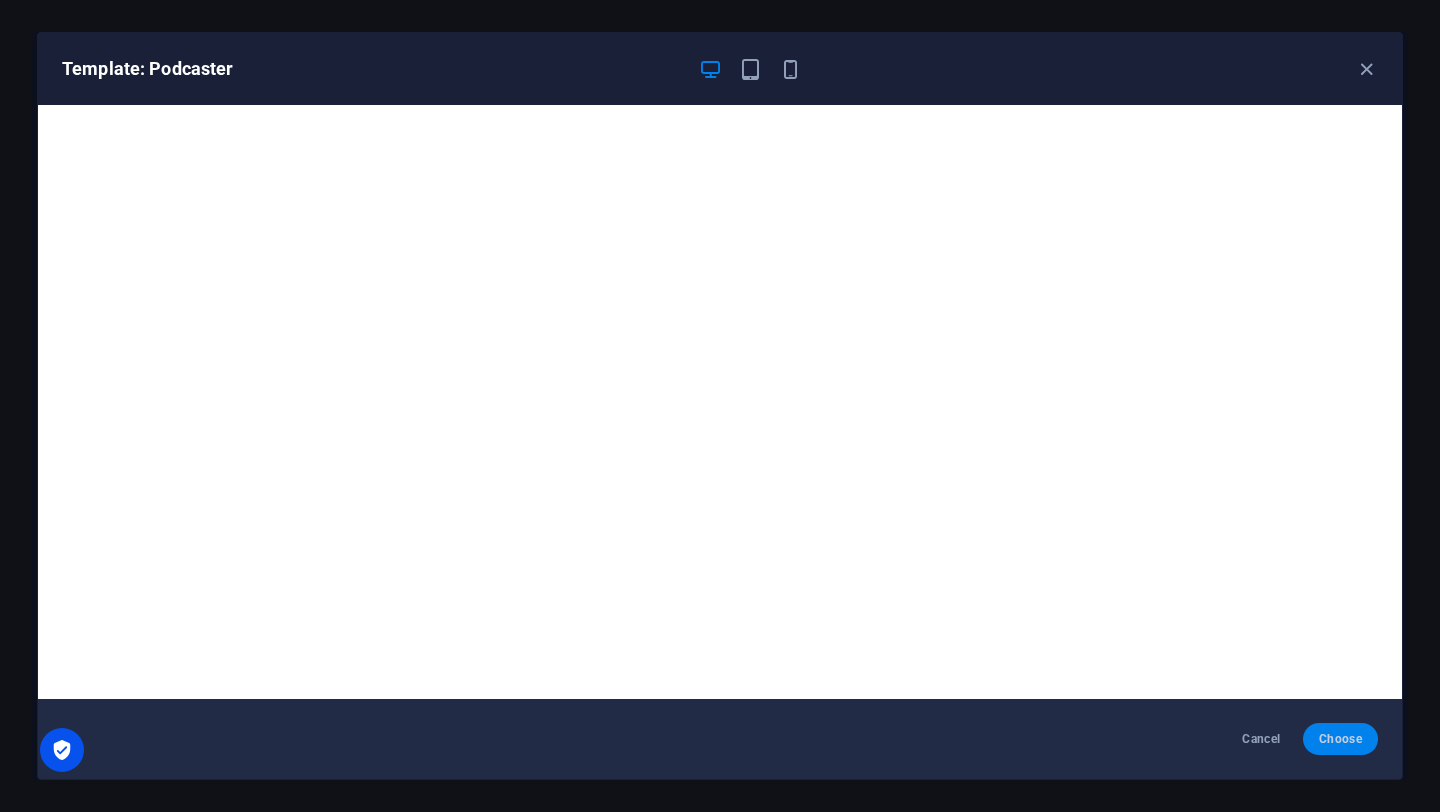 click on "Choose" at bounding box center [1340, 739] 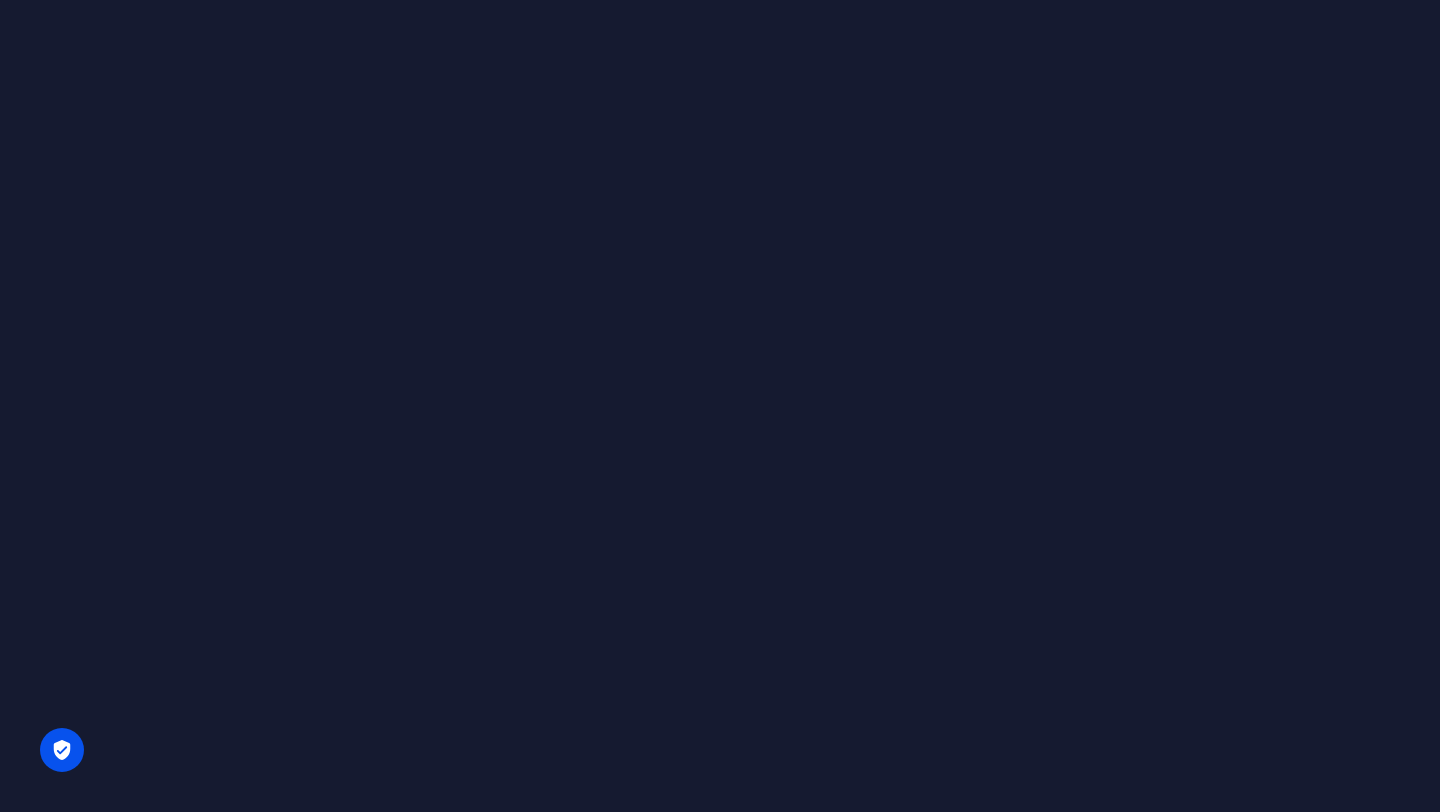 scroll, scrollTop: 0, scrollLeft: 0, axis: both 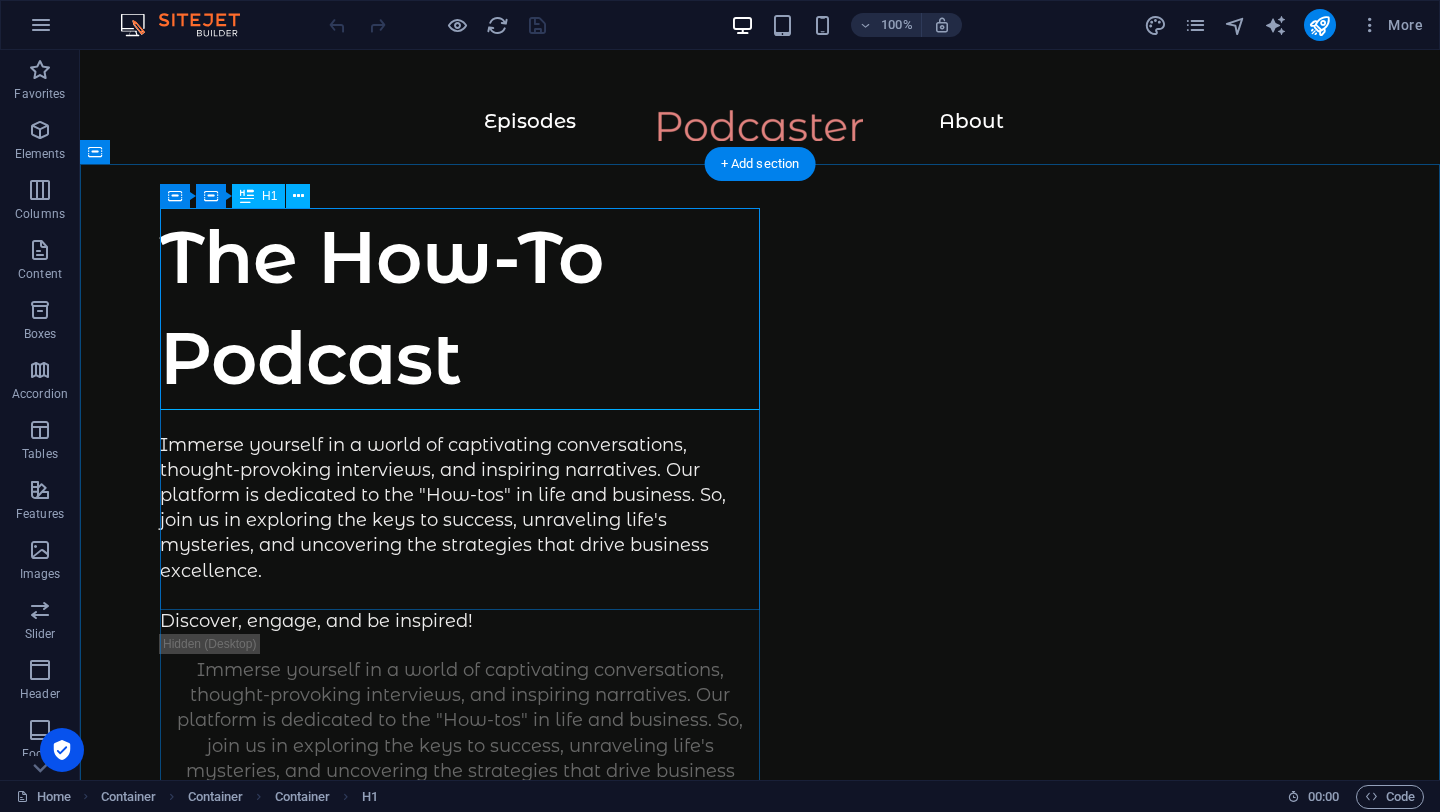 click on "The How-To Podcast" at bounding box center (460, 308) 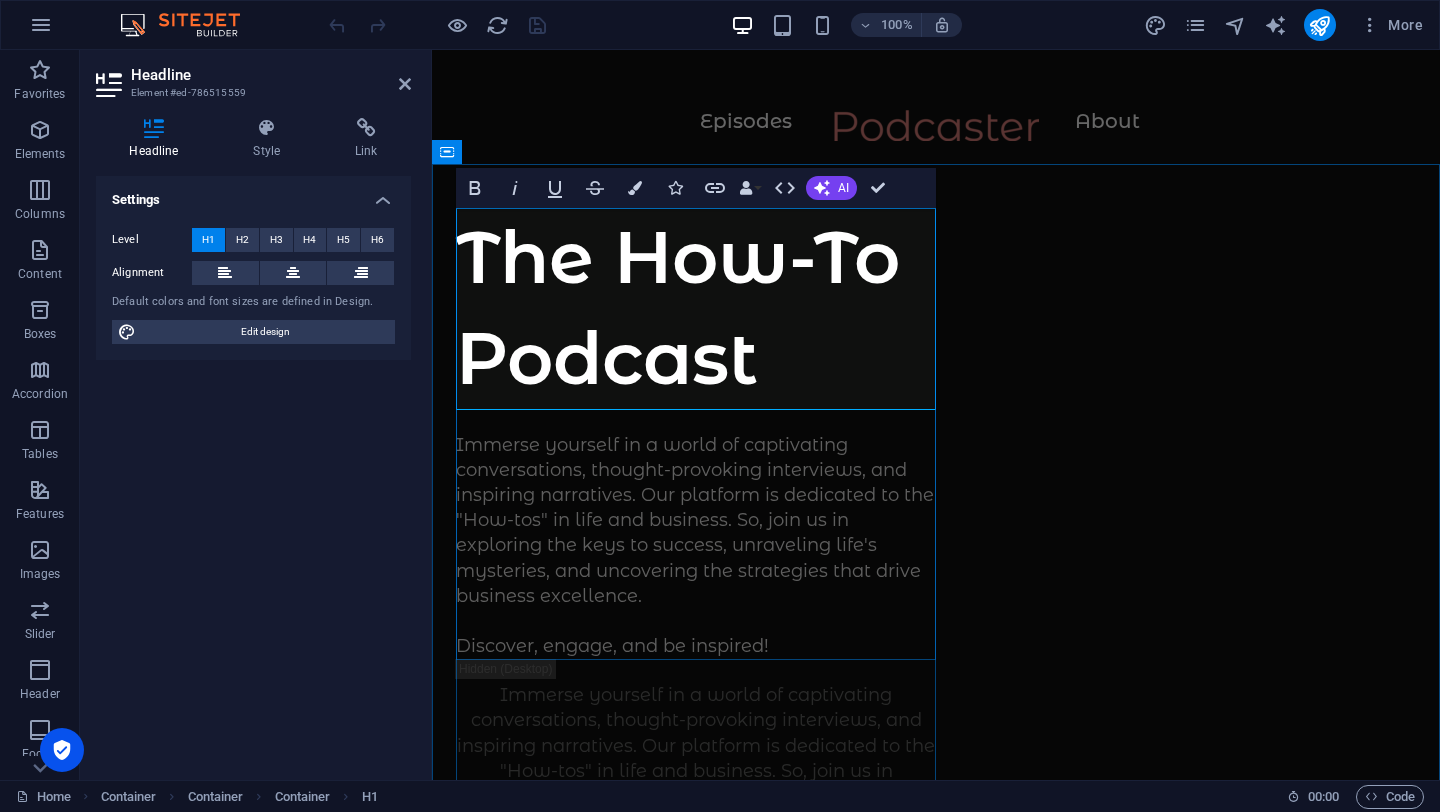 click on "The How-To Podcast" at bounding box center (696, 308) 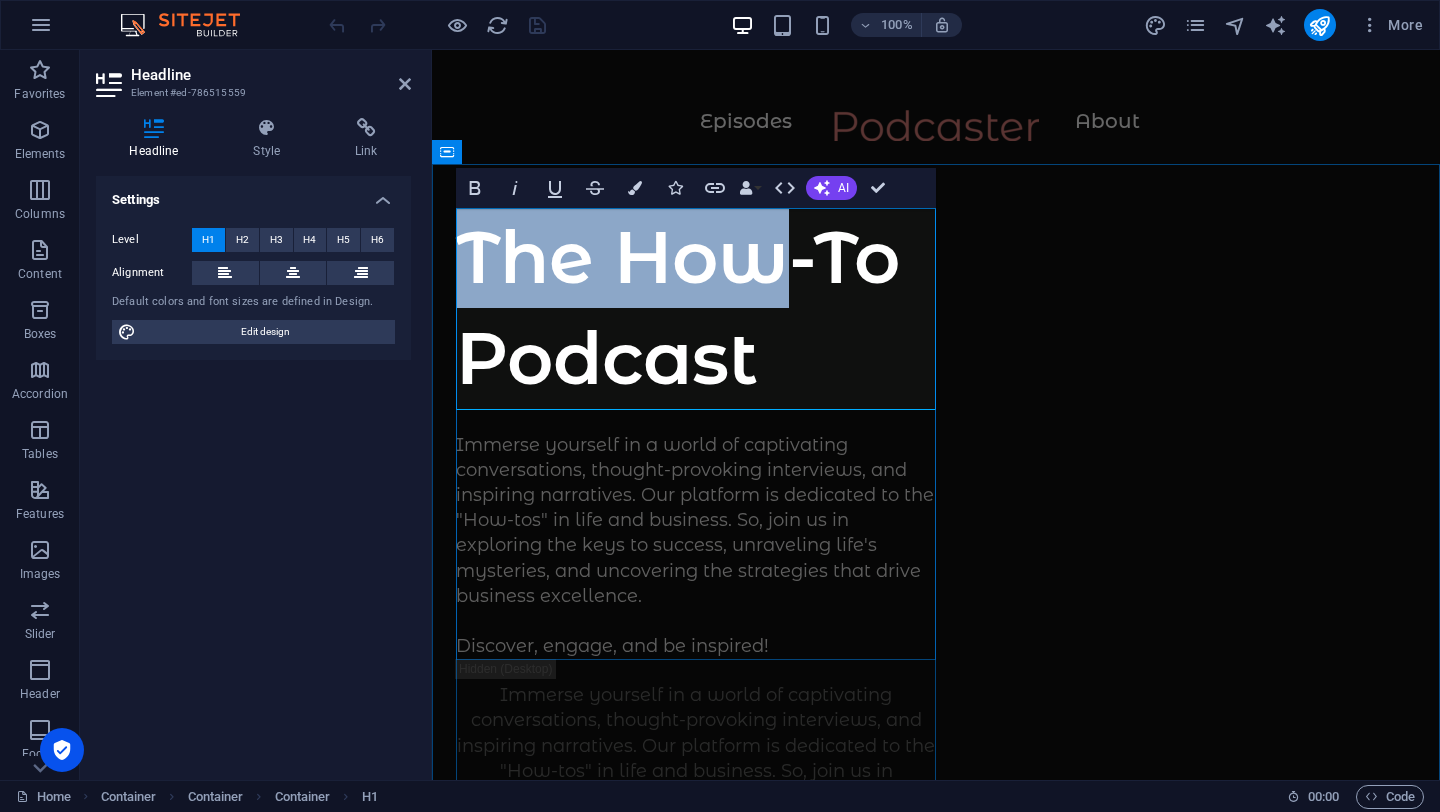 drag, startPoint x: 789, startPoint y: 277, endPoint x: 471, endPoint y: 273, distance: 318.02515 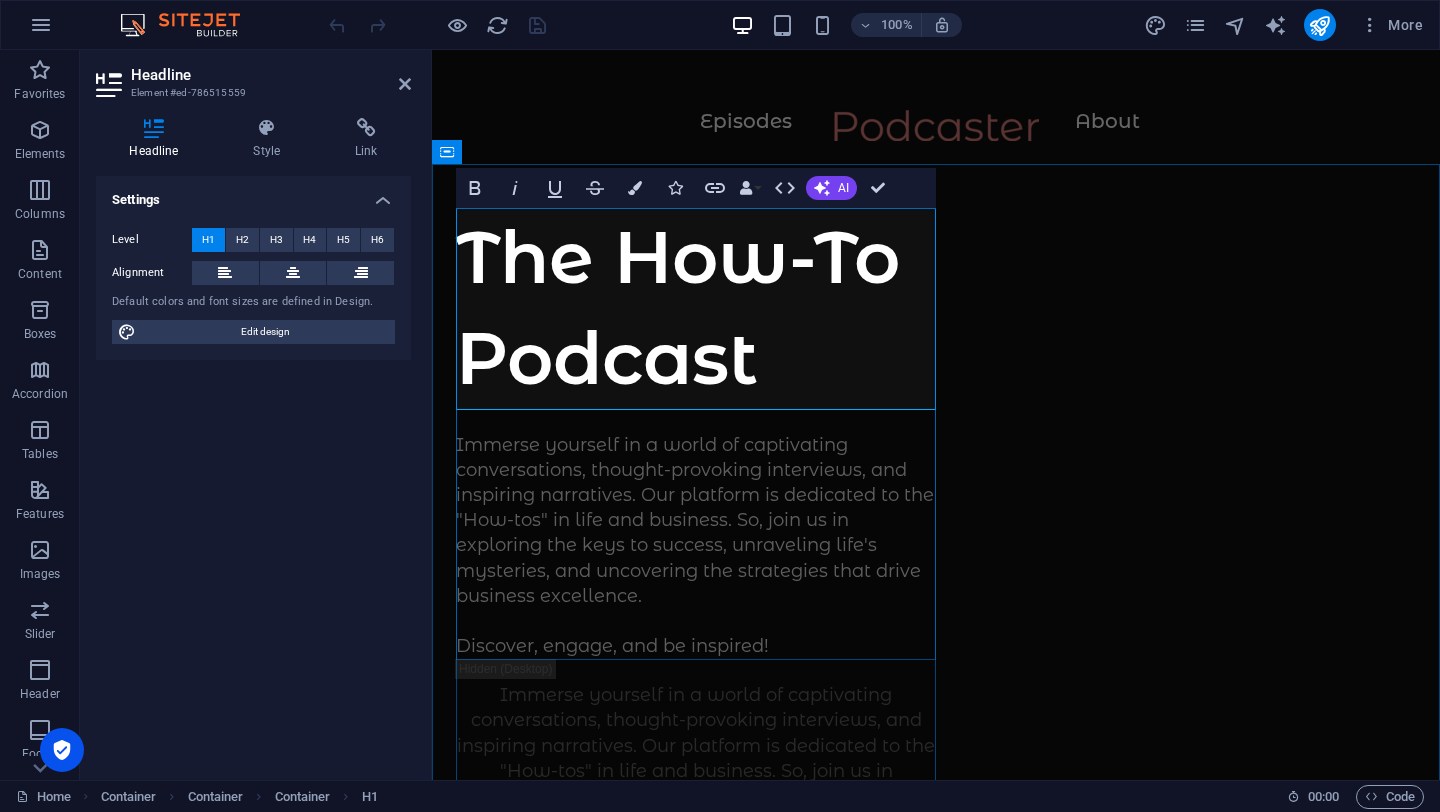 type 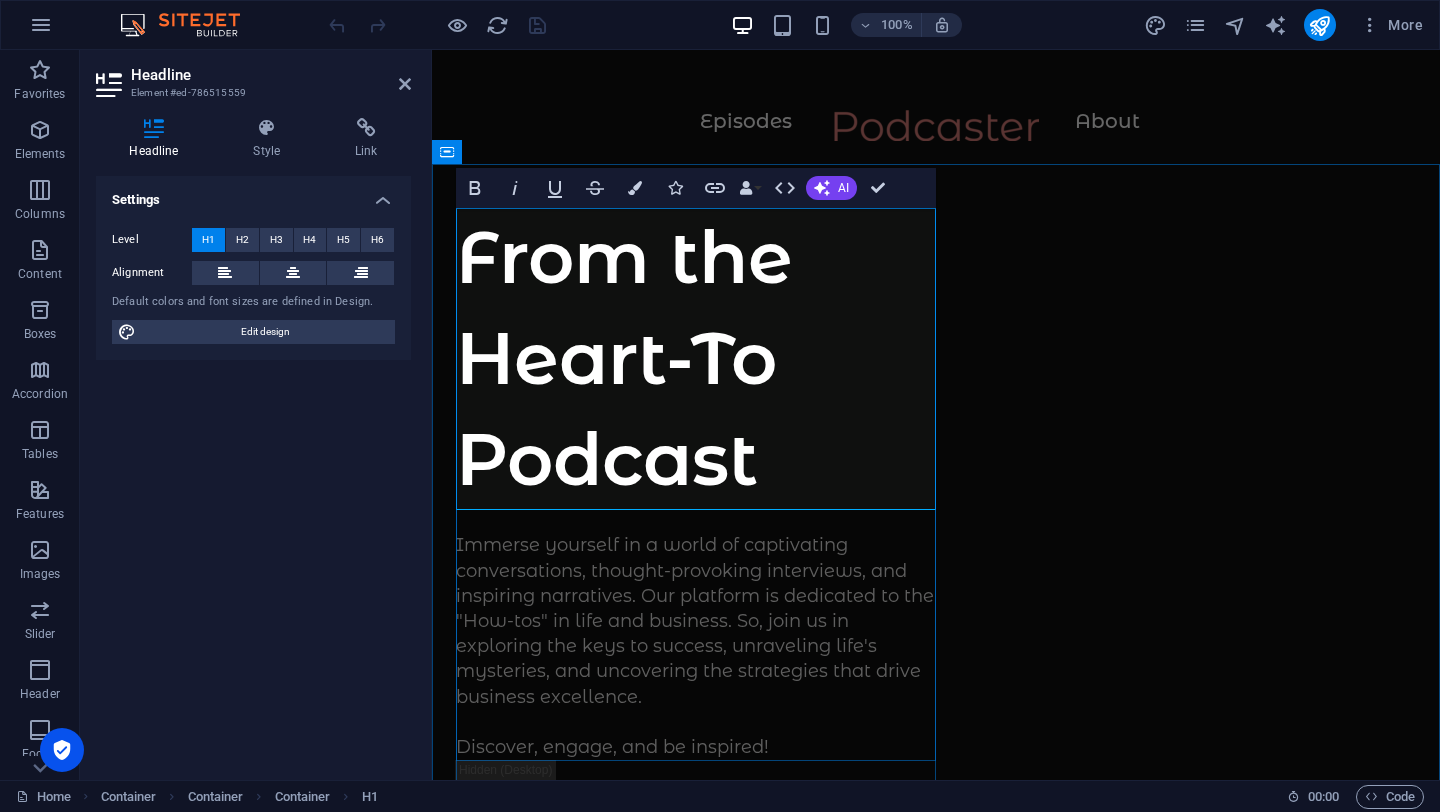 click on "From the Heart-To Podcast" at bounding box center [696, 358] 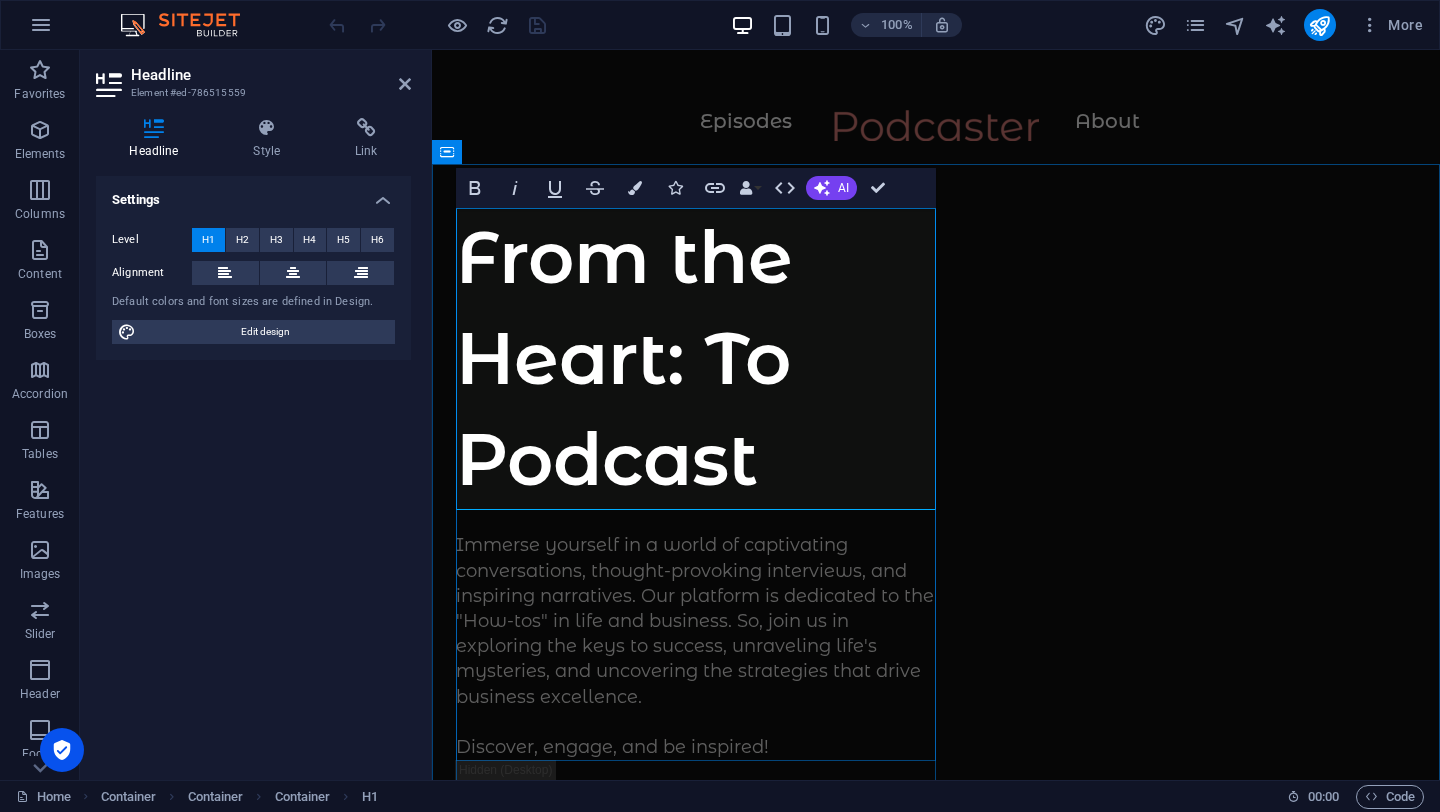 click on "From the Heart: To Podcast" at bounding box center (696, 358) 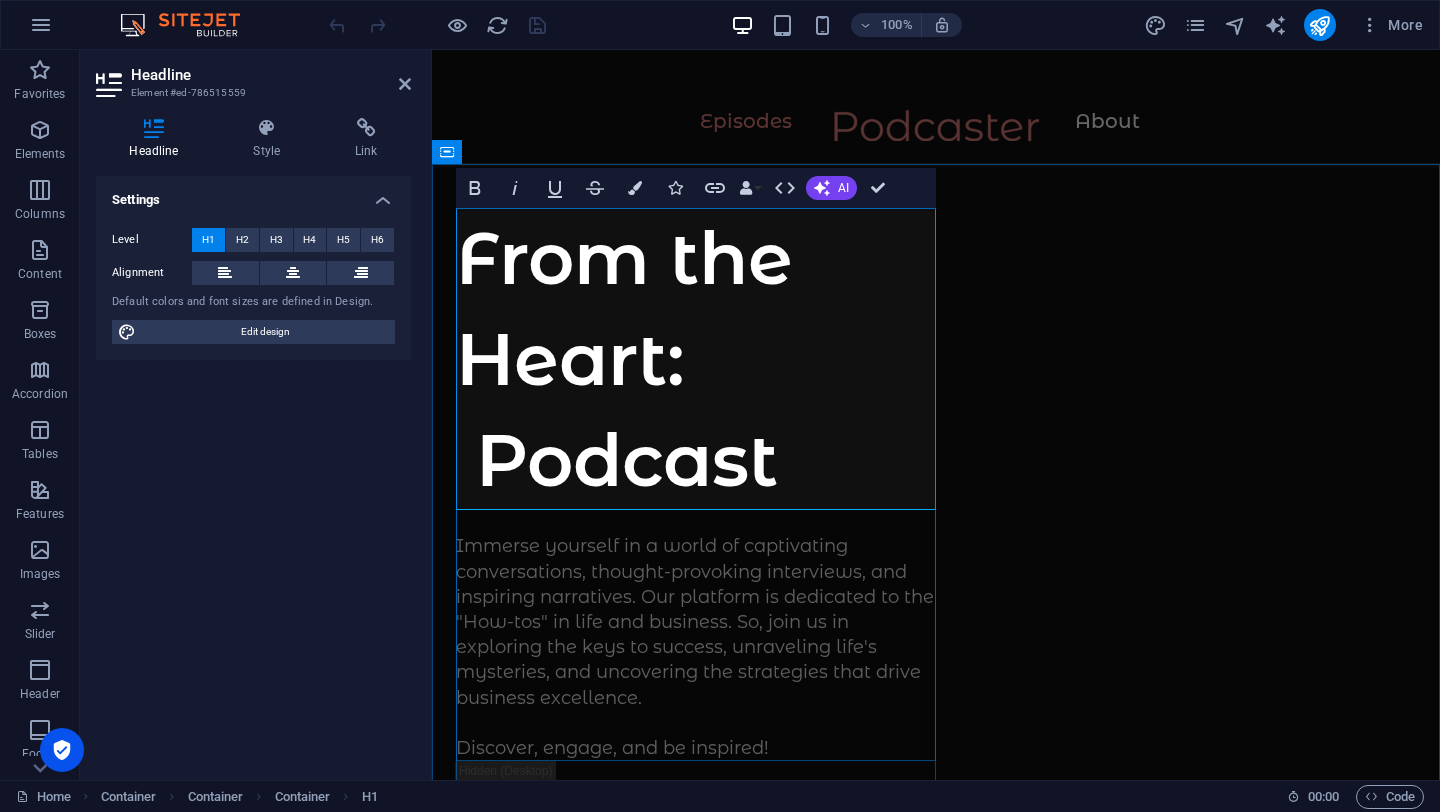 scroll, scrollTop: 953, scrollLeft: 0, axis: vertical 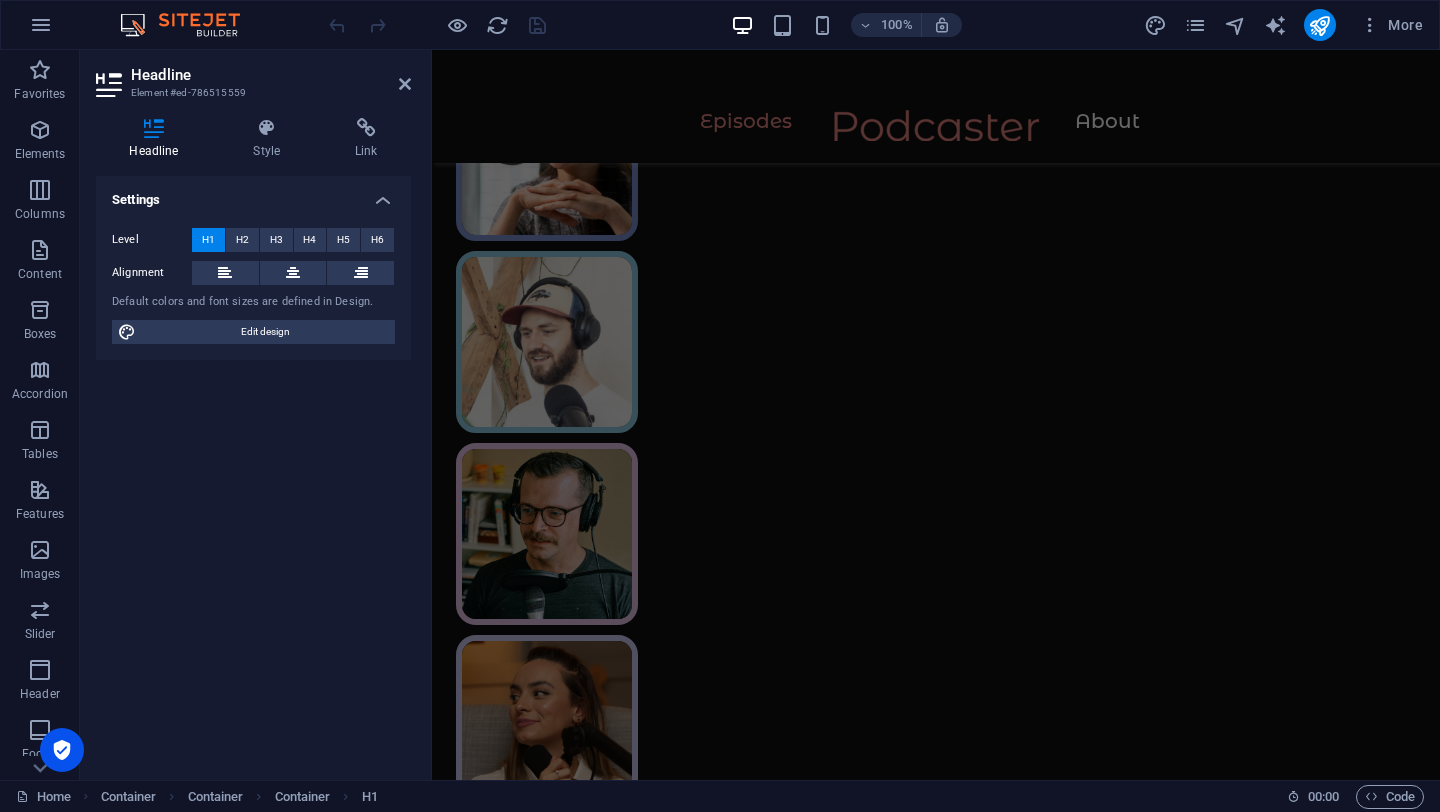 click on "Settings Level H1 H2 H3 H4 H5 H6 Alignment Default colors and font sizes are defined in Design. Edit design" at bounding box center [253, 470] 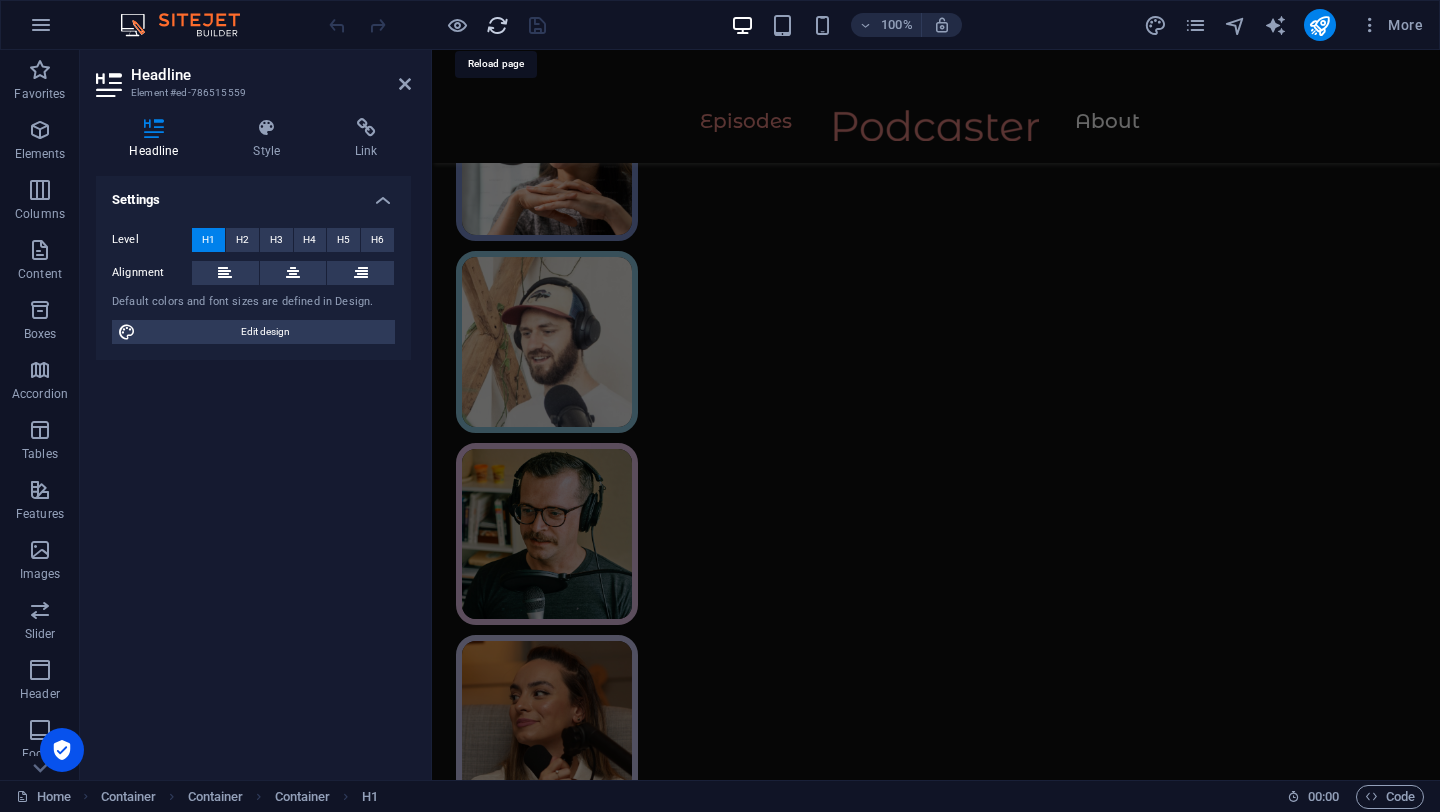 click at bounding box center [497, 25] 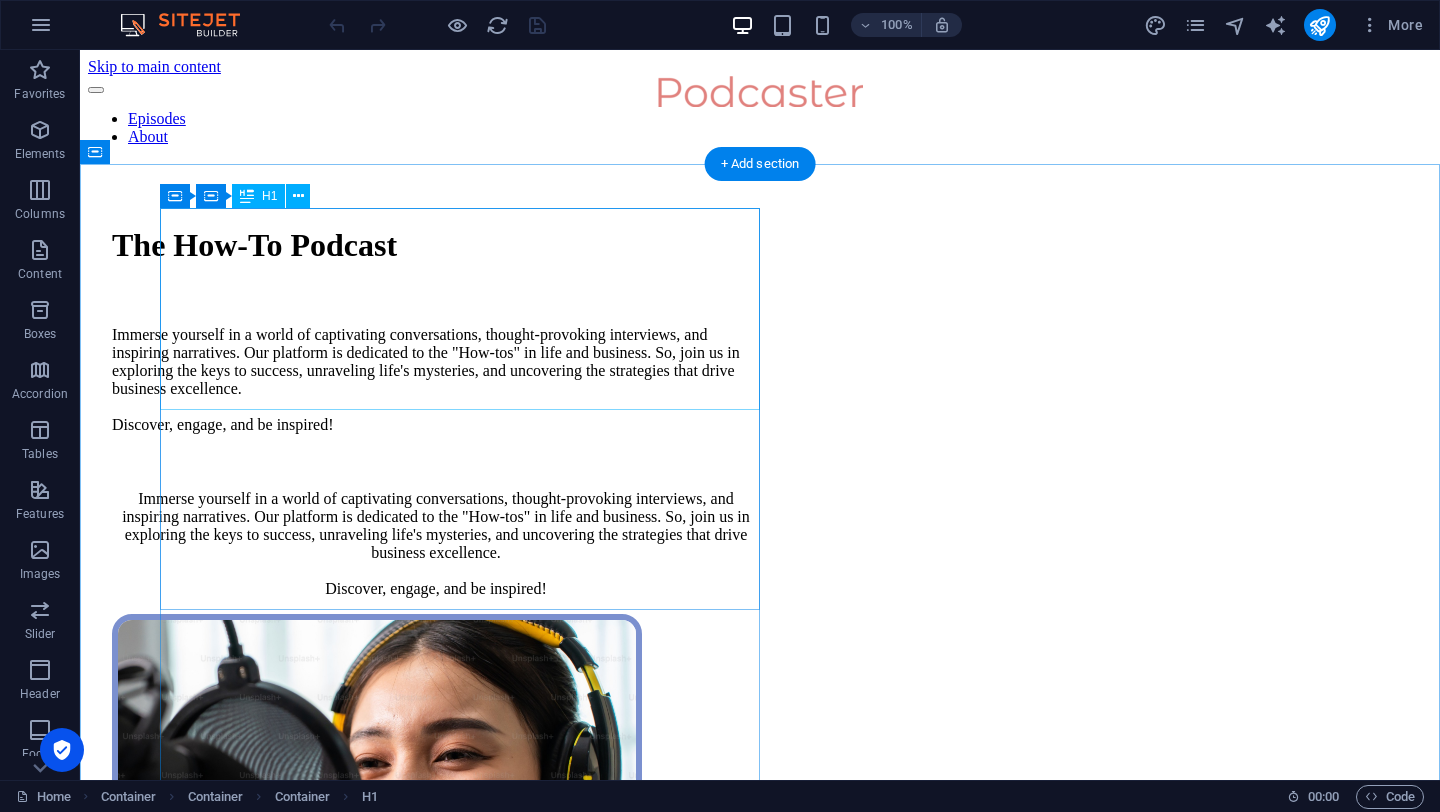 scroll, scrollTop: 0, scrollLeft: 0, axis: both 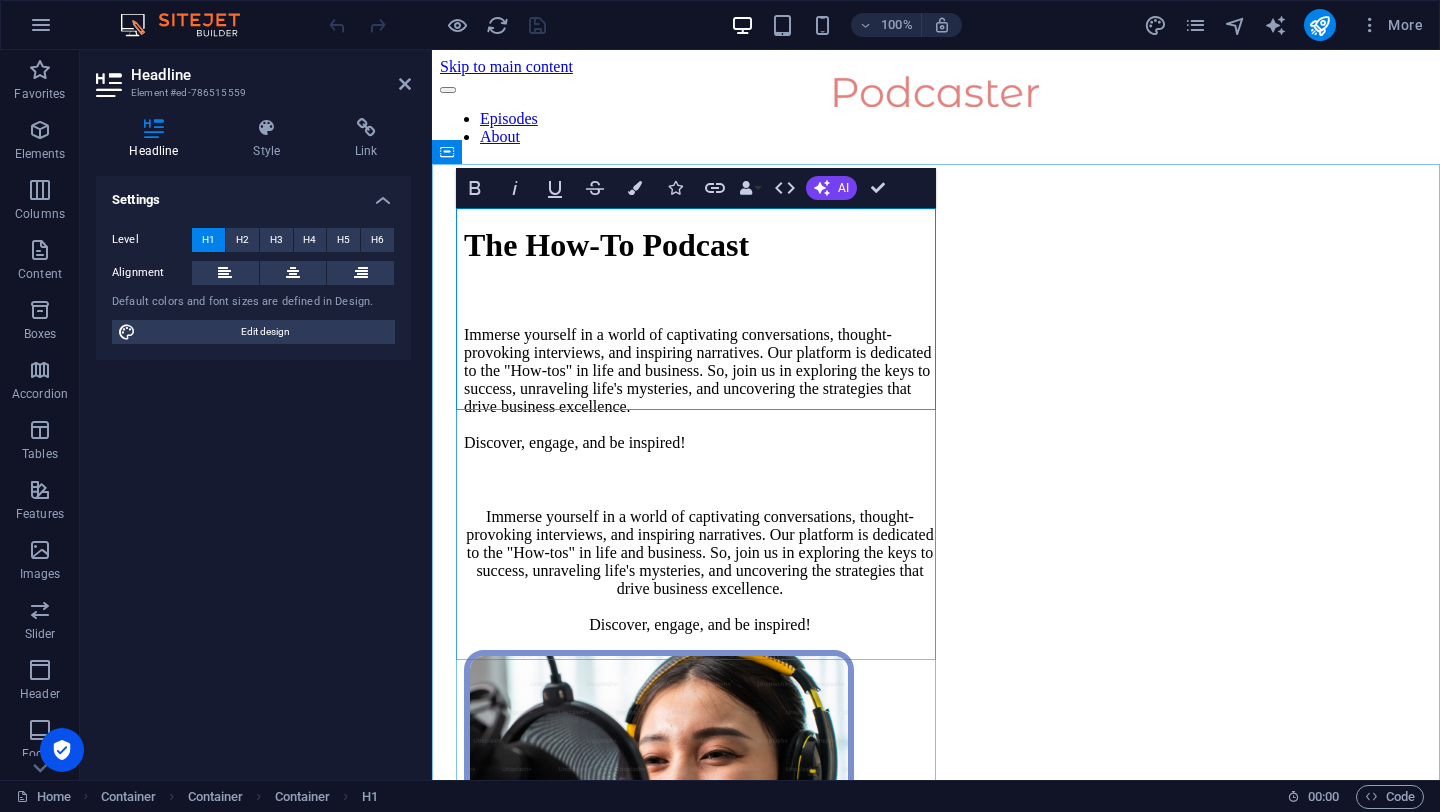 click on "The How-To Podcast" at bounding box center [700, 245] 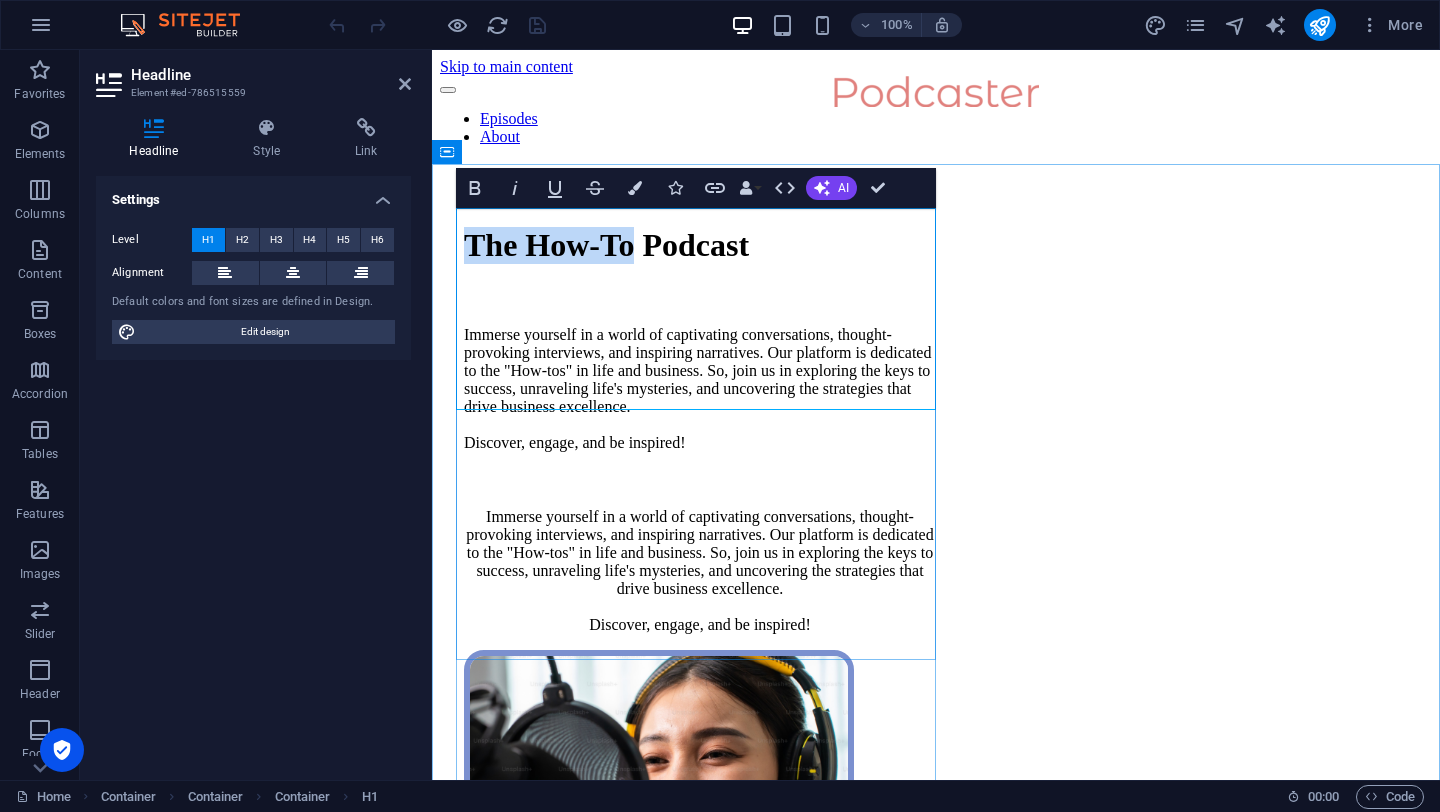 drag, startPoint x: 792, startPoint y: 252, endPoint x: 459, endPoint y: 261, distance: 333.1216 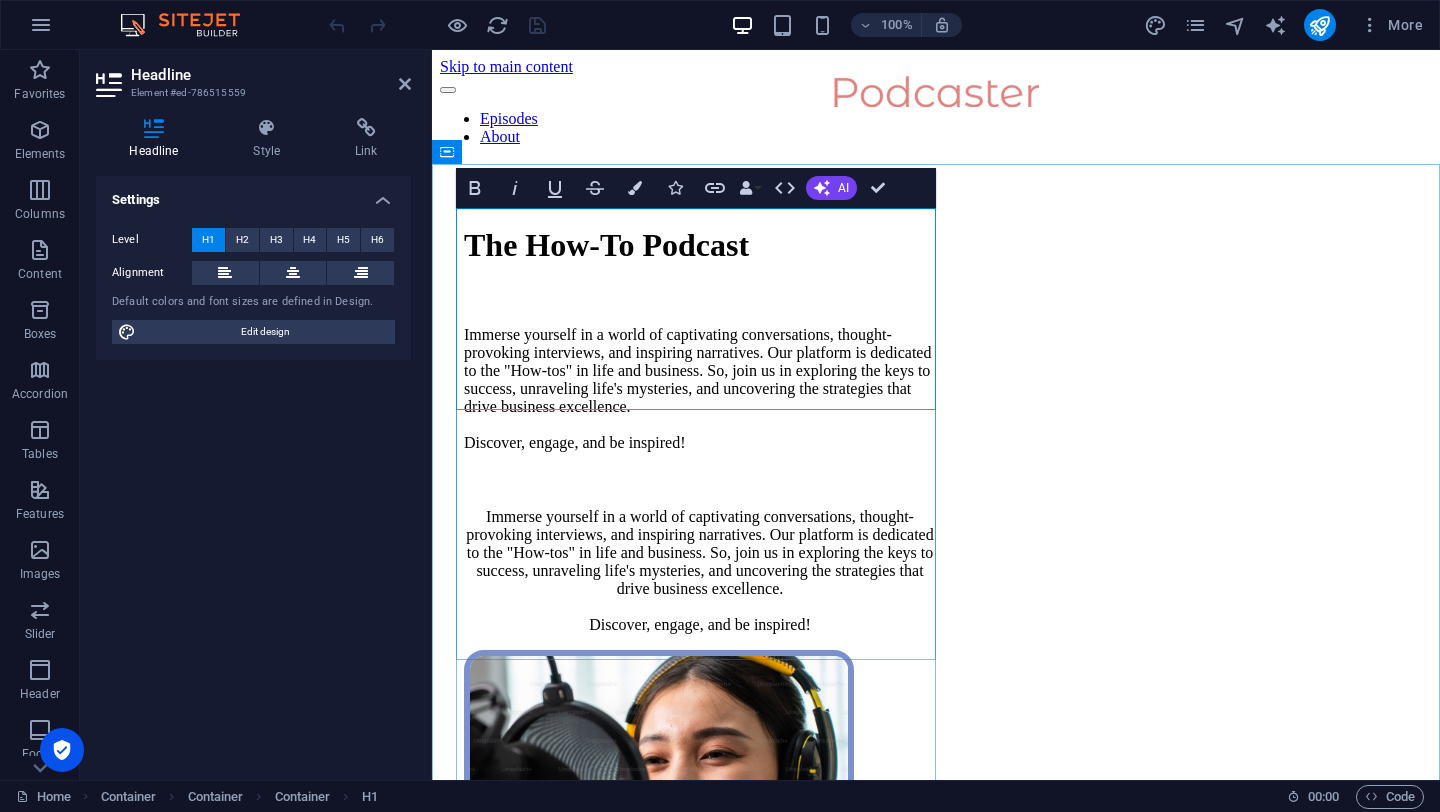 type 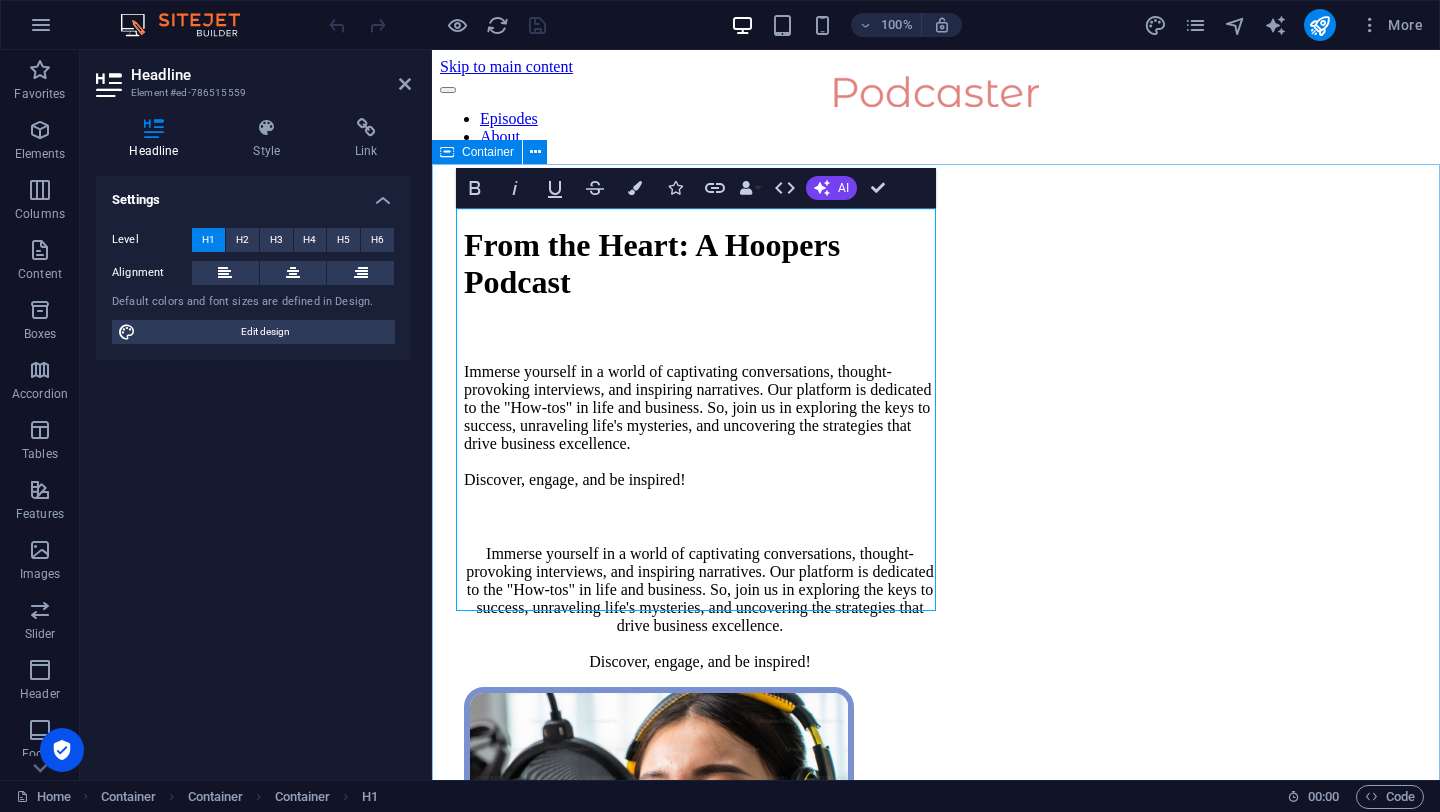 click on "From the Heart: A Hoopers Podcast Immerse yourself in a world of captivating conversations, thought-provoking interviews, and inspiring narratives. Our platform is dedicated to the "How-tos" in life and business. So, join us in exploring the keys to success, unraveling life's mysteries, and uncovering the strategies that drive business excellence. Discover, engage, and be inspired! Immerse yourself in a world of captivating conversations, thought-provoking interviews, and inspiring narratives. Our platform is dedicated to the "How-tos" in life and business. So, join us in exploring the keys to success, unraveling life's mysteries, and uncovering the strategies that drive business excellence. Discover, engage, and be inspired! Supported by:" at bounding box center (936, 1339) 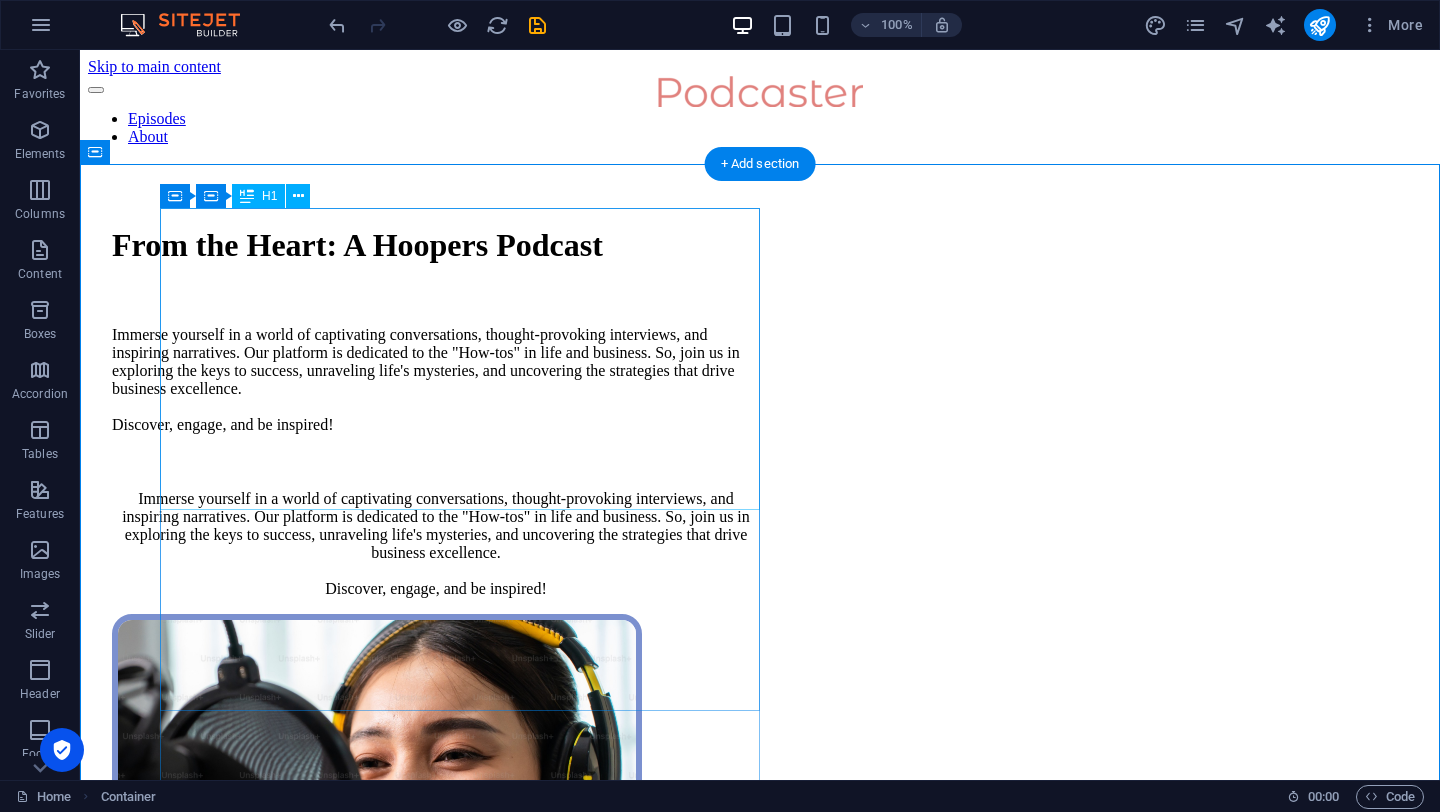 click on "From the Heart: A Hoopers Podcast" at bounding box center [436, 245] 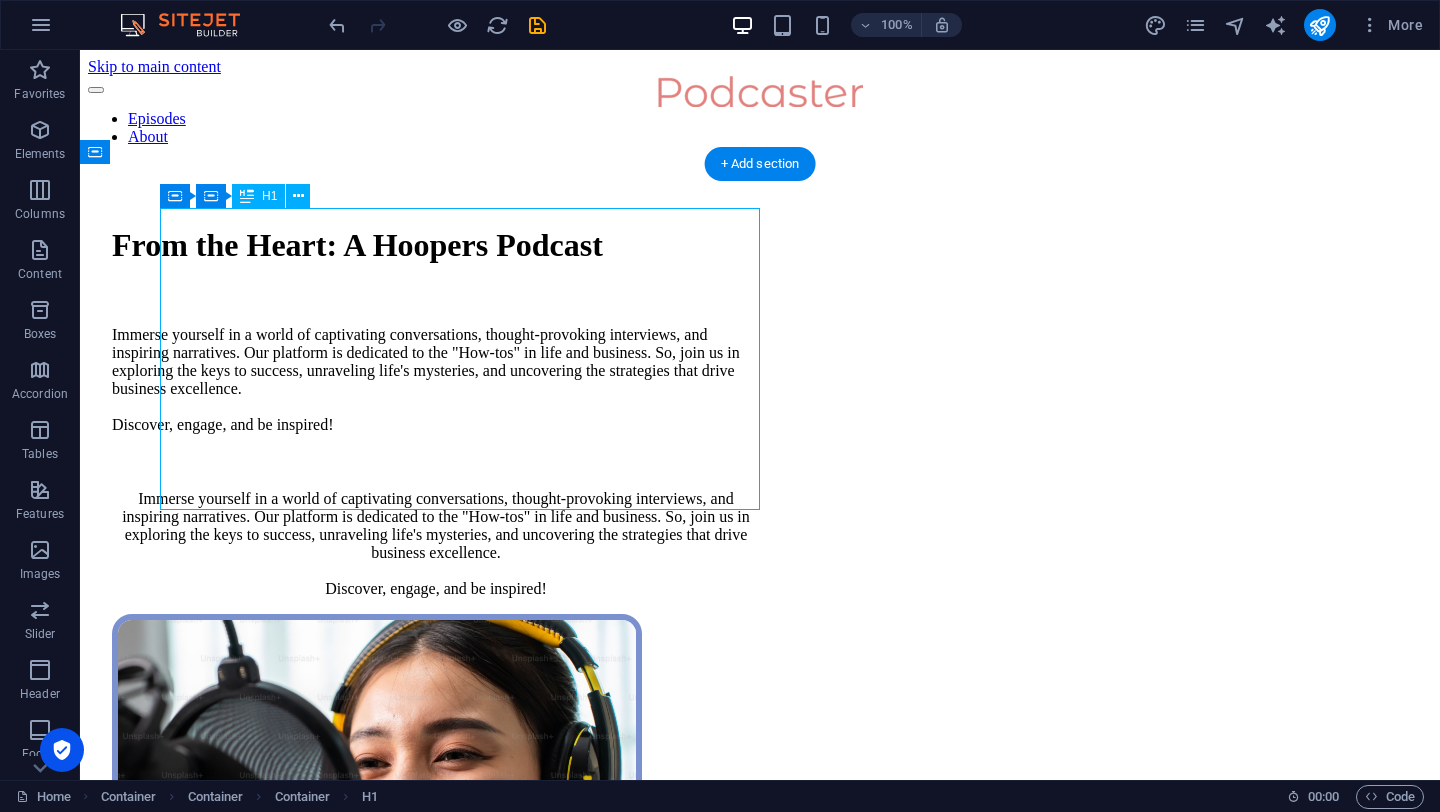 click on "From the Heart: A Hoopers Podcast" at bounding box center (436, 245) 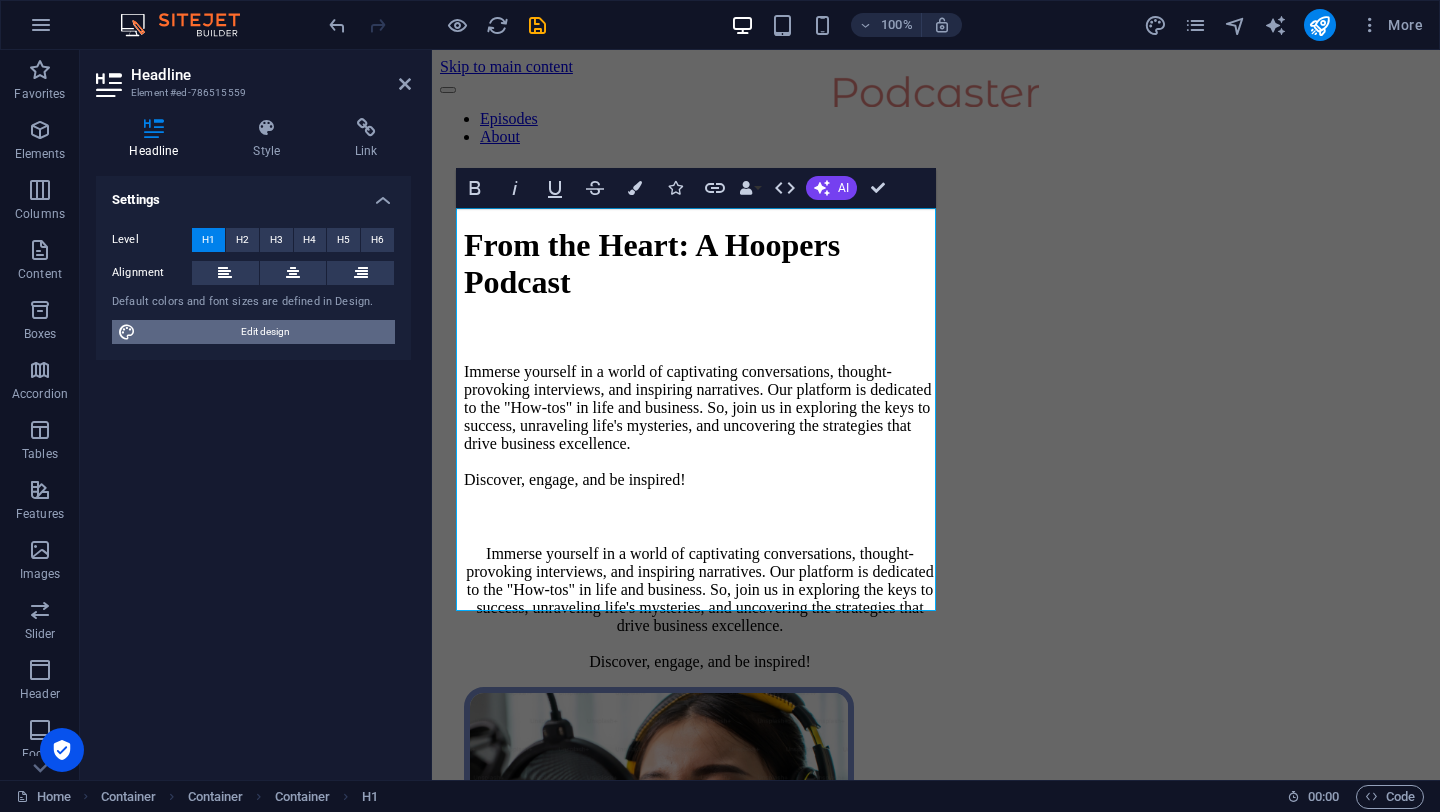 click on "Edit design" at bounding box center (265, 332) 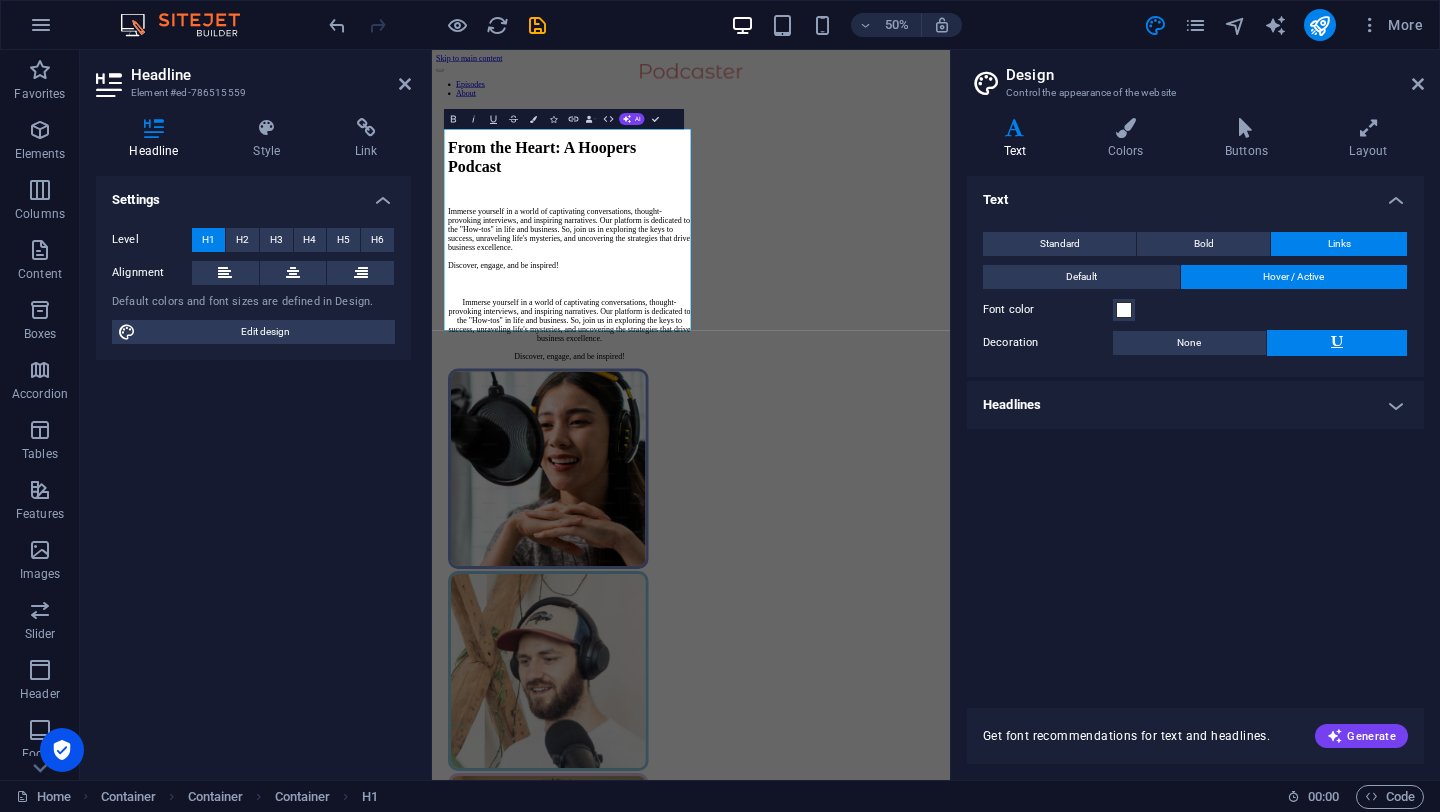 click on "Hover / Active" at bounding box center (1294, 277) 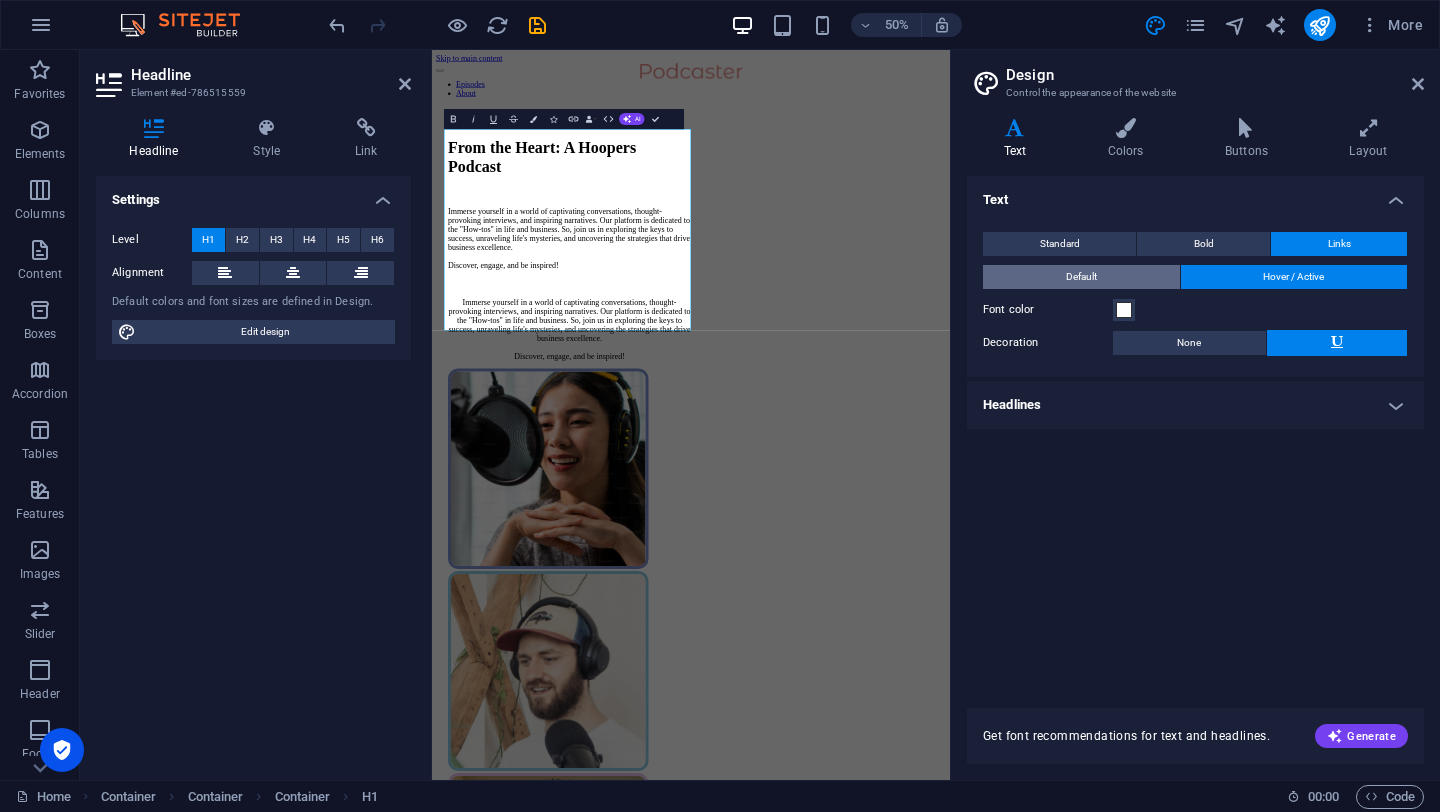 click on "Default" at bounding box center (1081, 277) 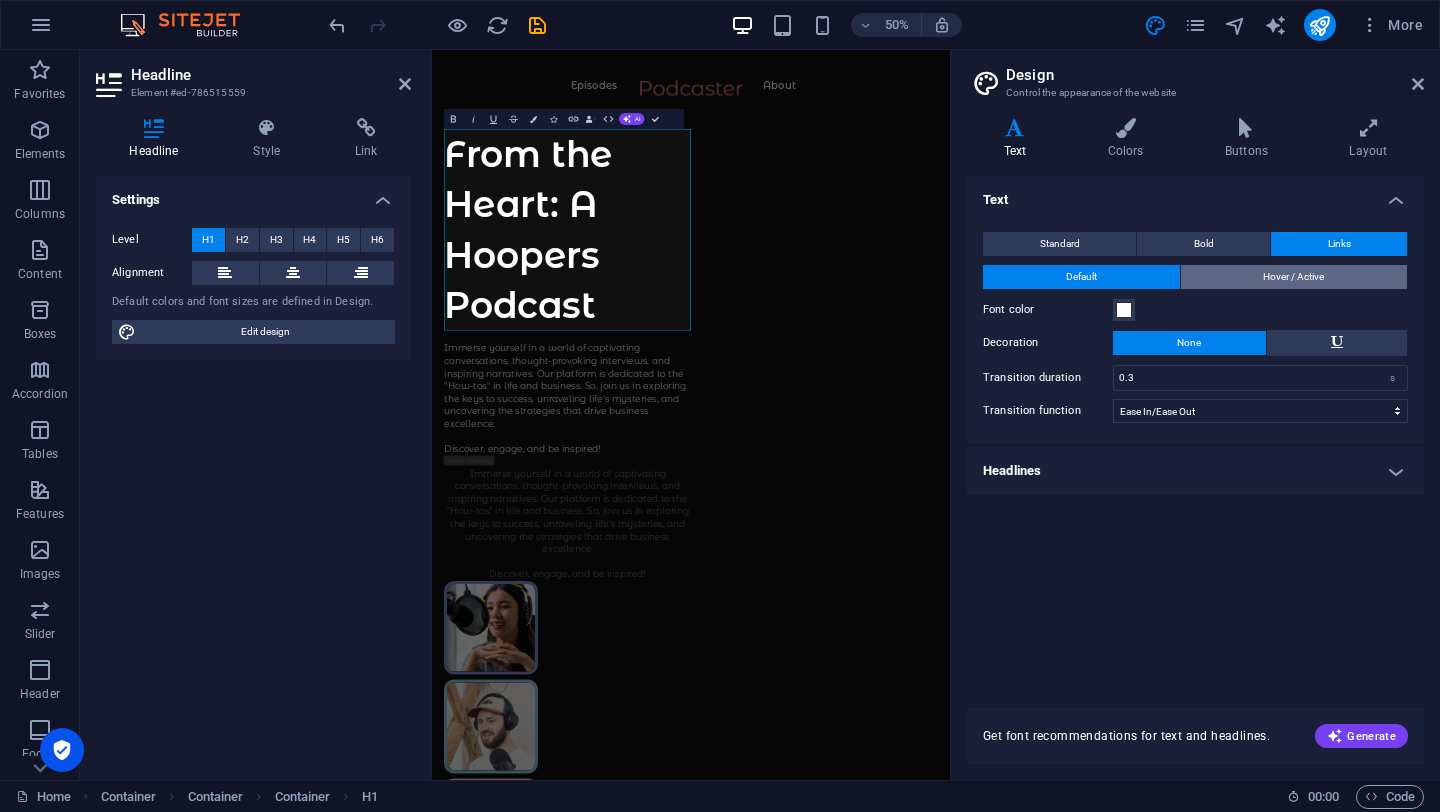 click on "Hover / Active" at bounding box center [1293, 277] 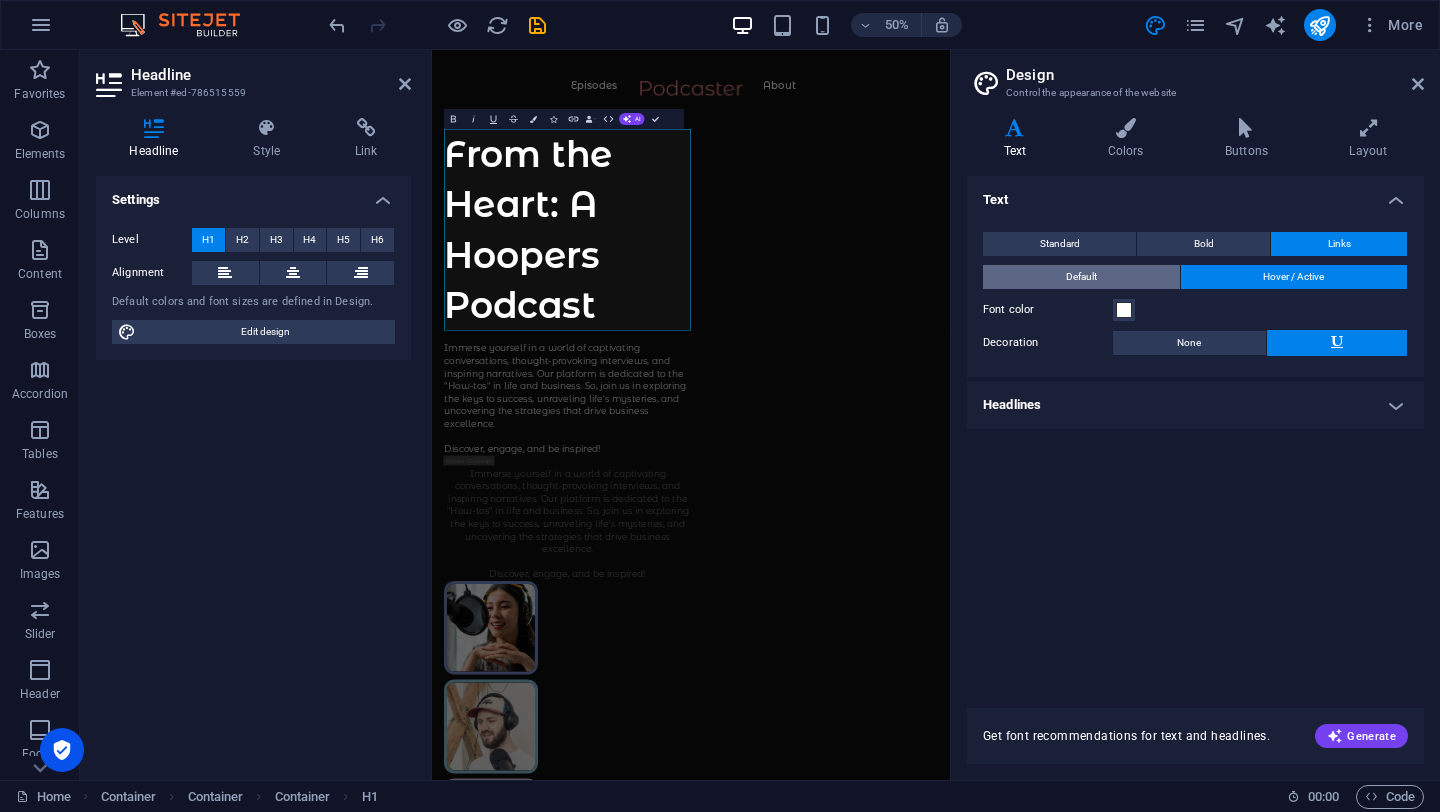click on "Default" at bounding box center [1081, 277] 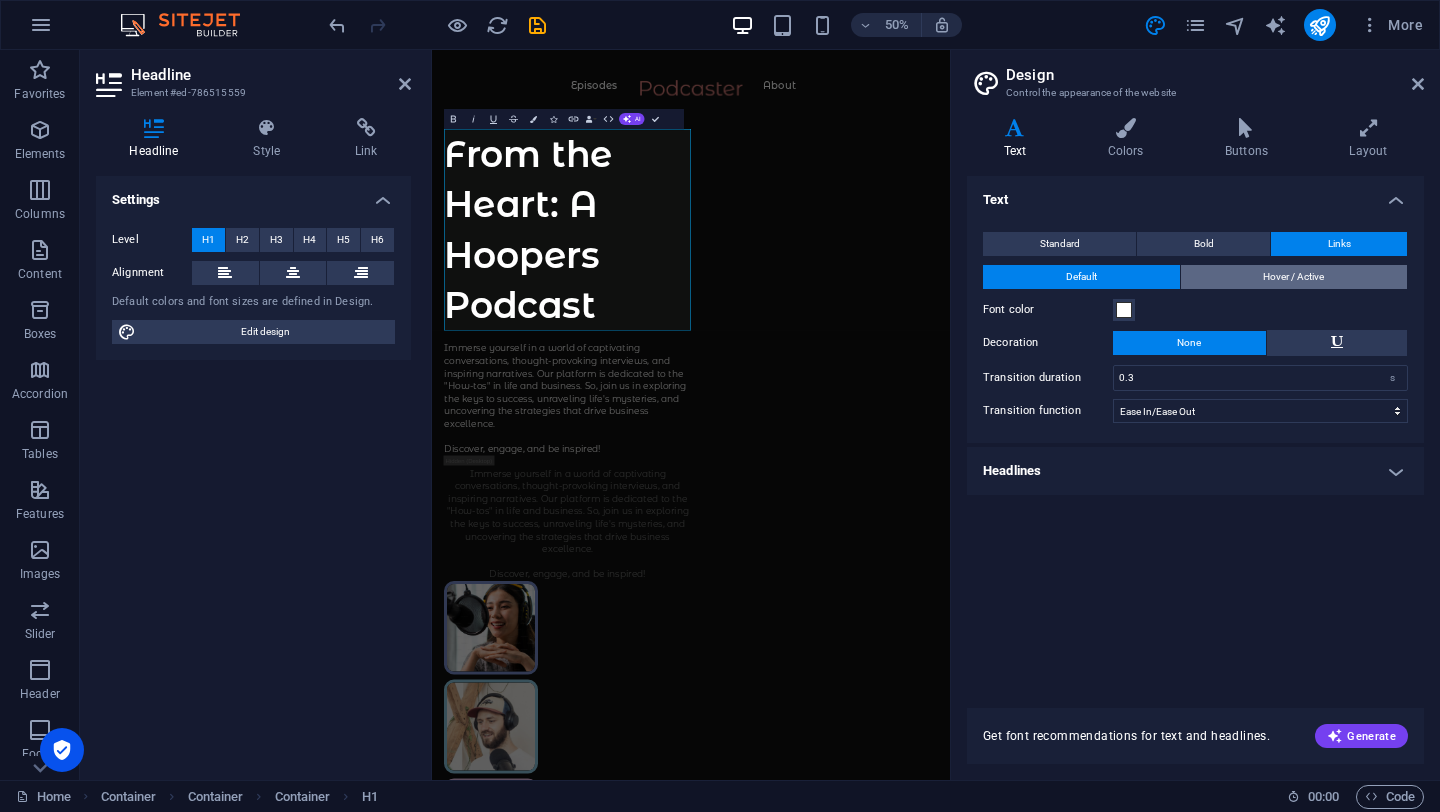 click on "Hover / Active" at bounding box center (1294, 277) 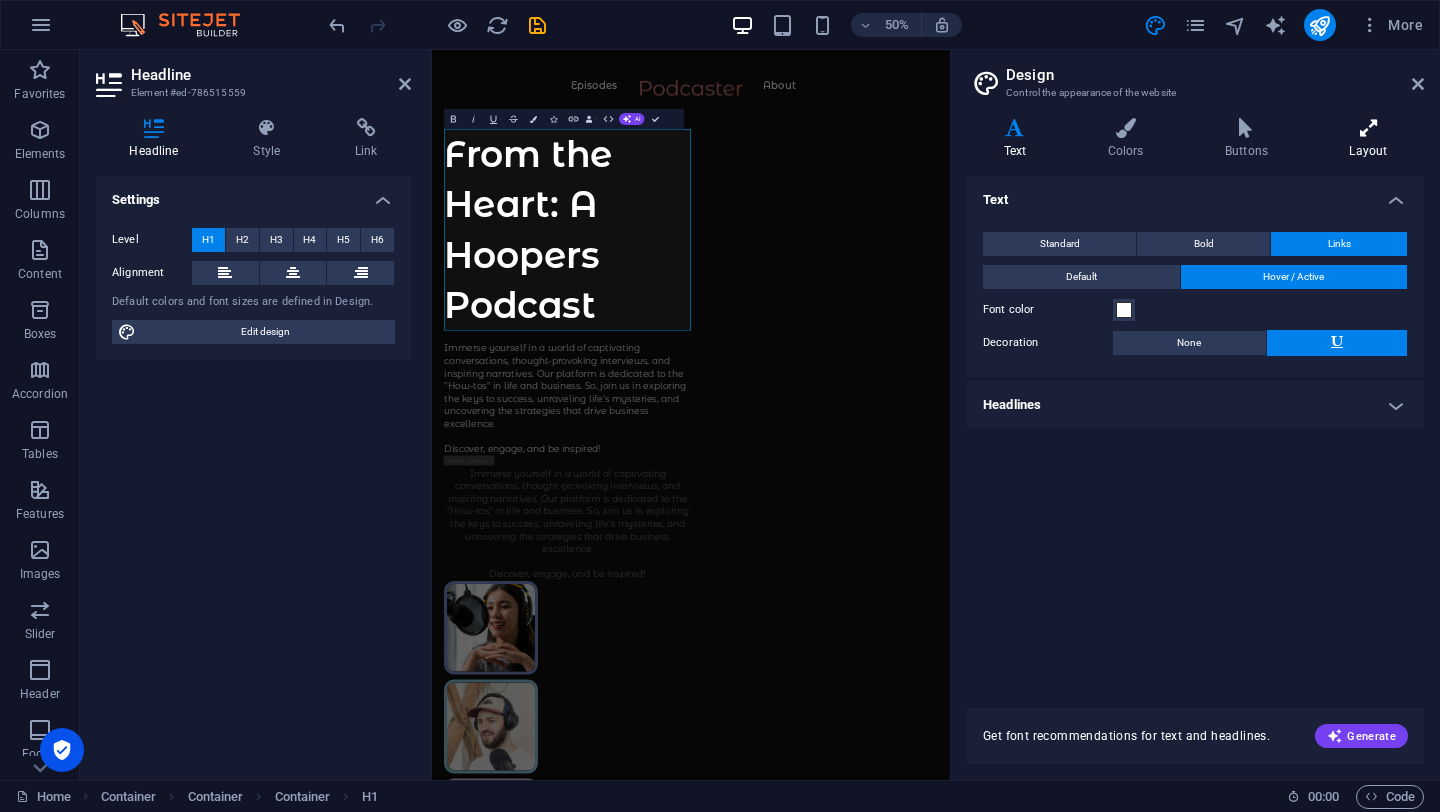 click on "Layout" at bounding box center (1368, 139) 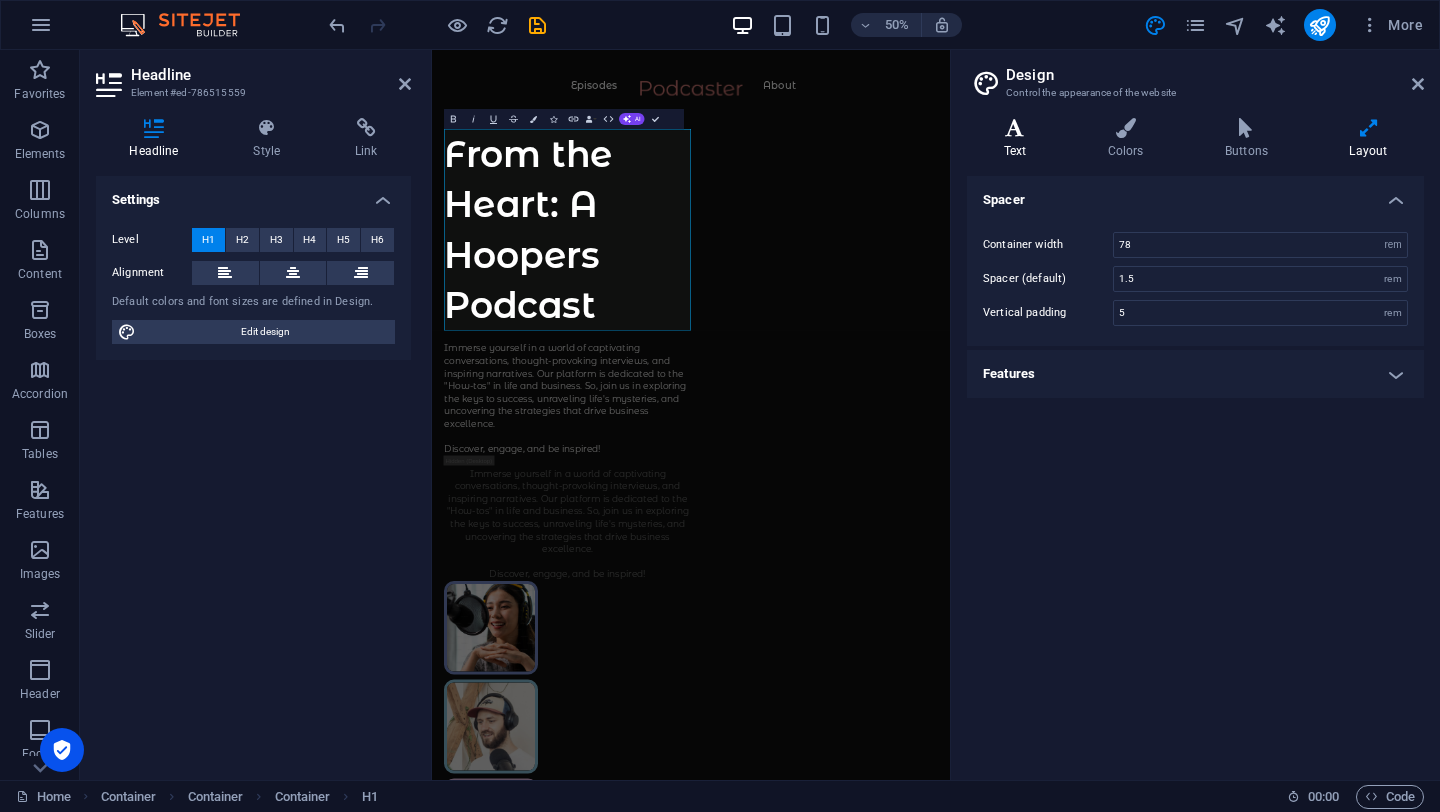 click on "Text" at bounding box center [1019, 139] 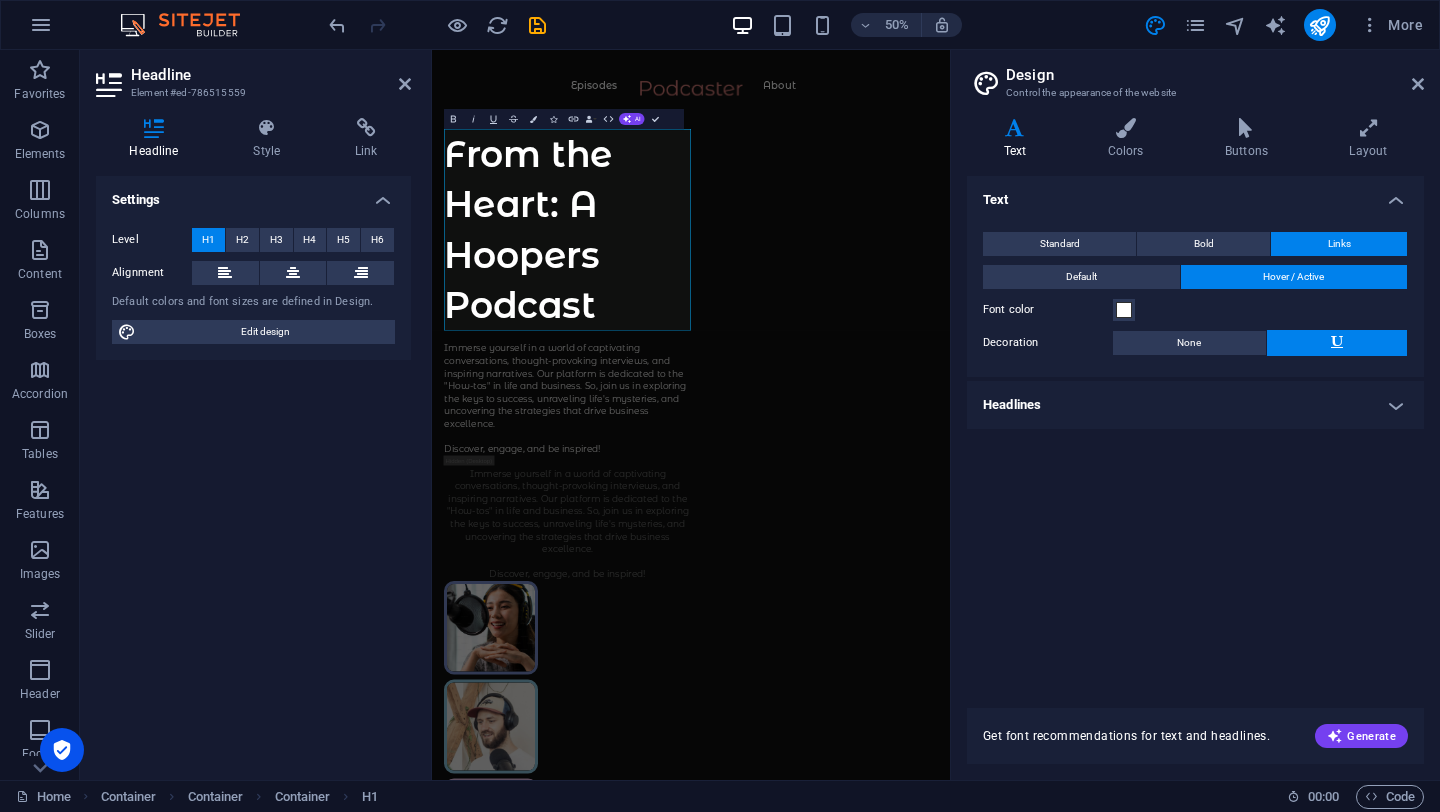 click on "Headlines" at bounding box center [1195, 405] 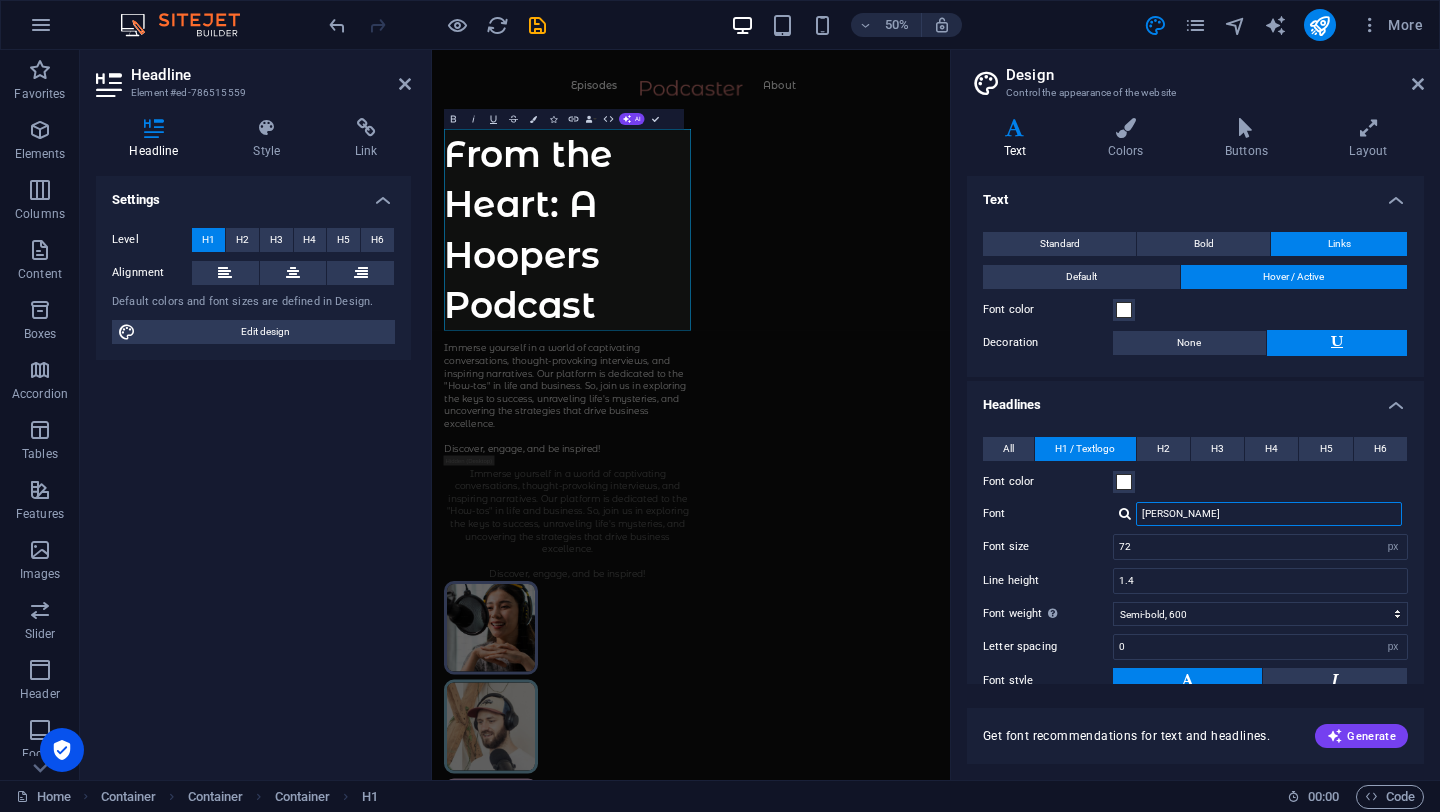 click on "Montserrat Alternates" at bounding box center (1269, 514) 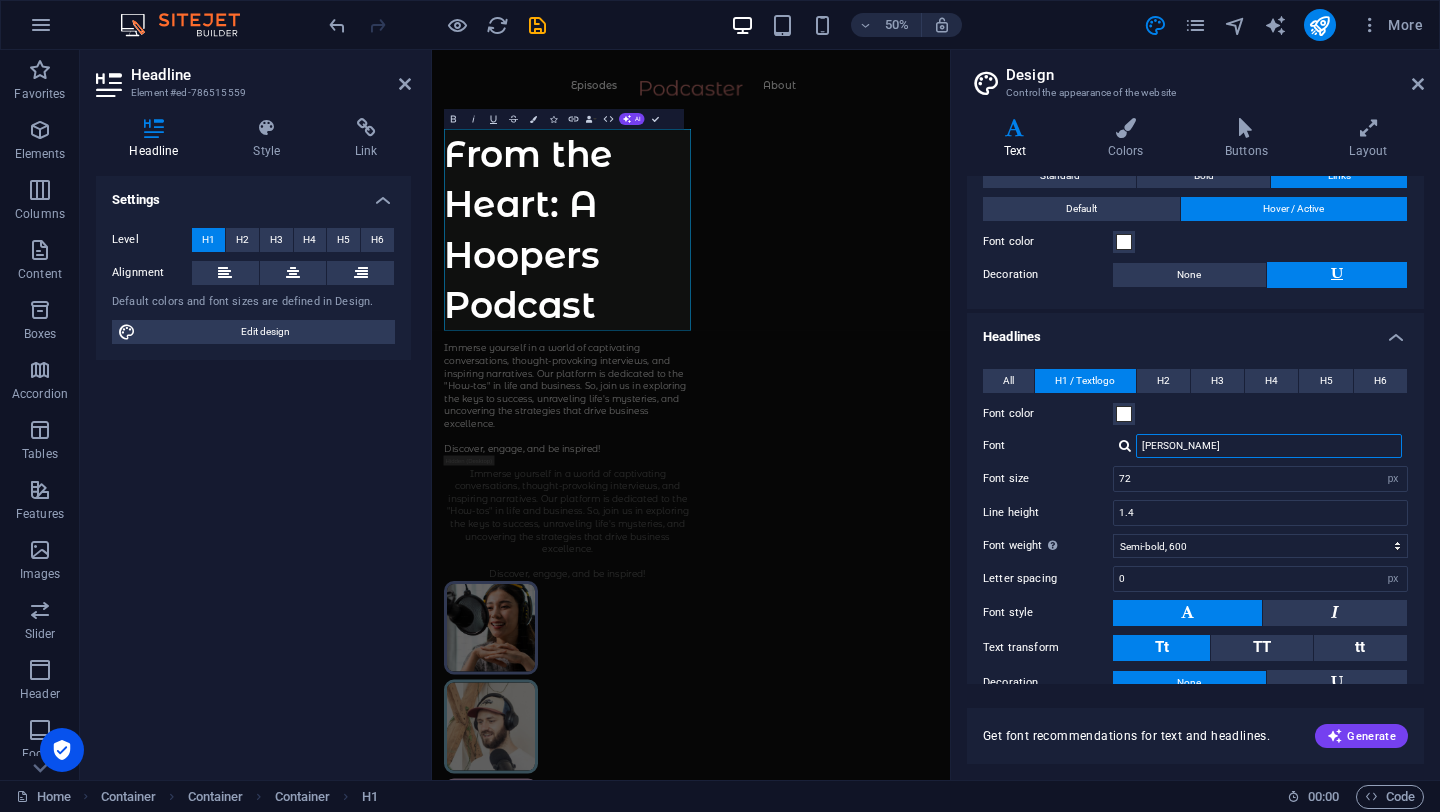 scroll, scrollTop: 78, scrollLeft: 0, axis: vertical 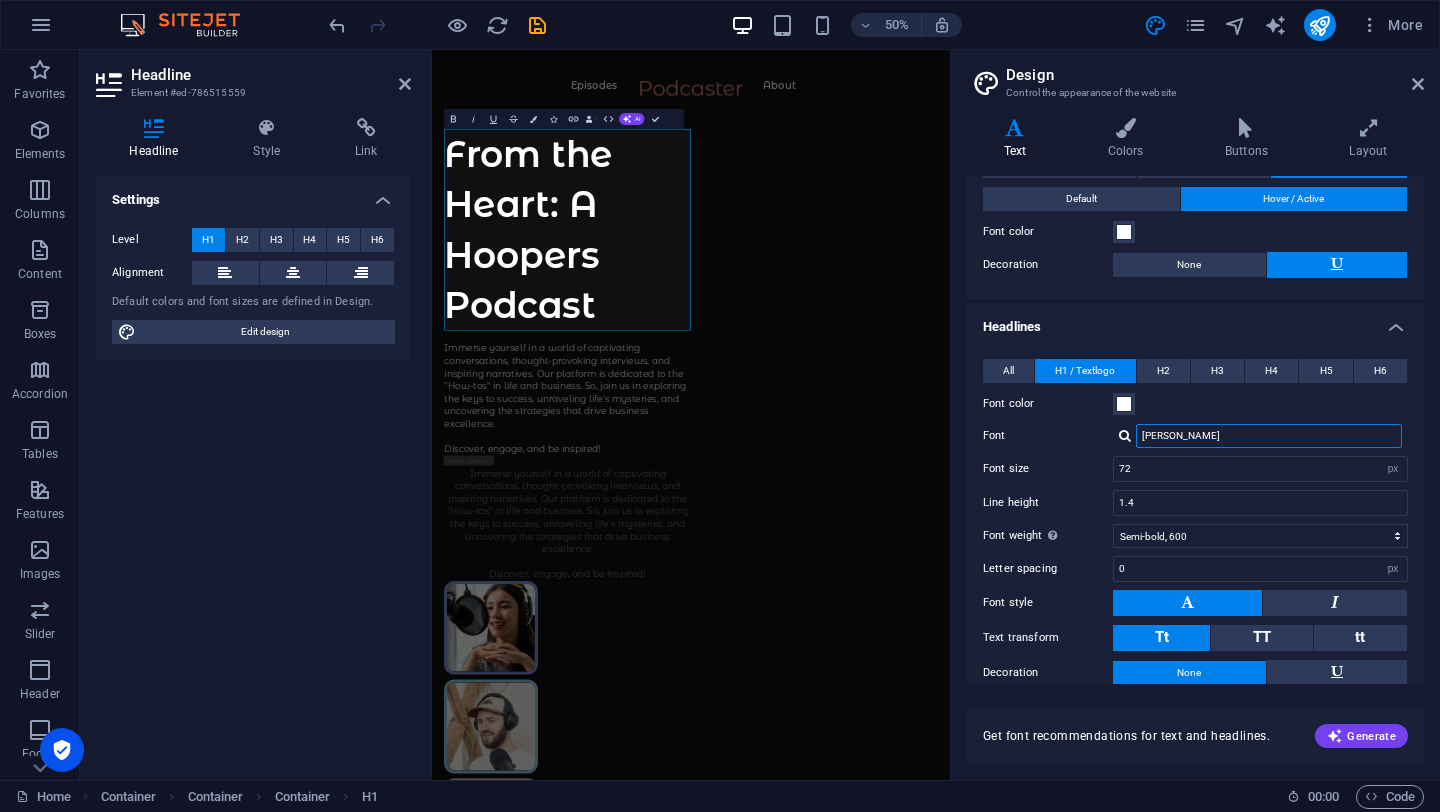 click on "Montserrat Alternates" at bounding box center (1269, 436) 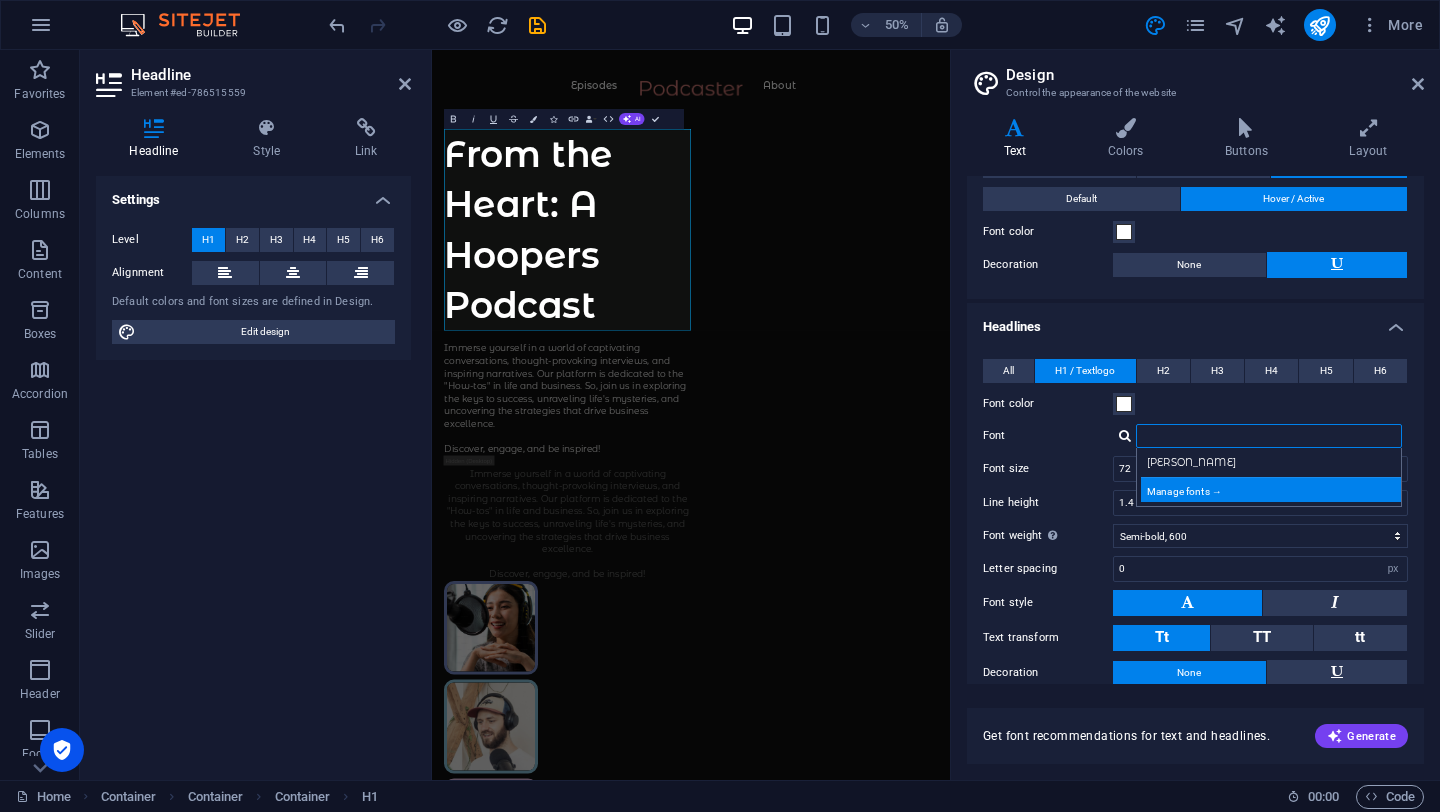 type 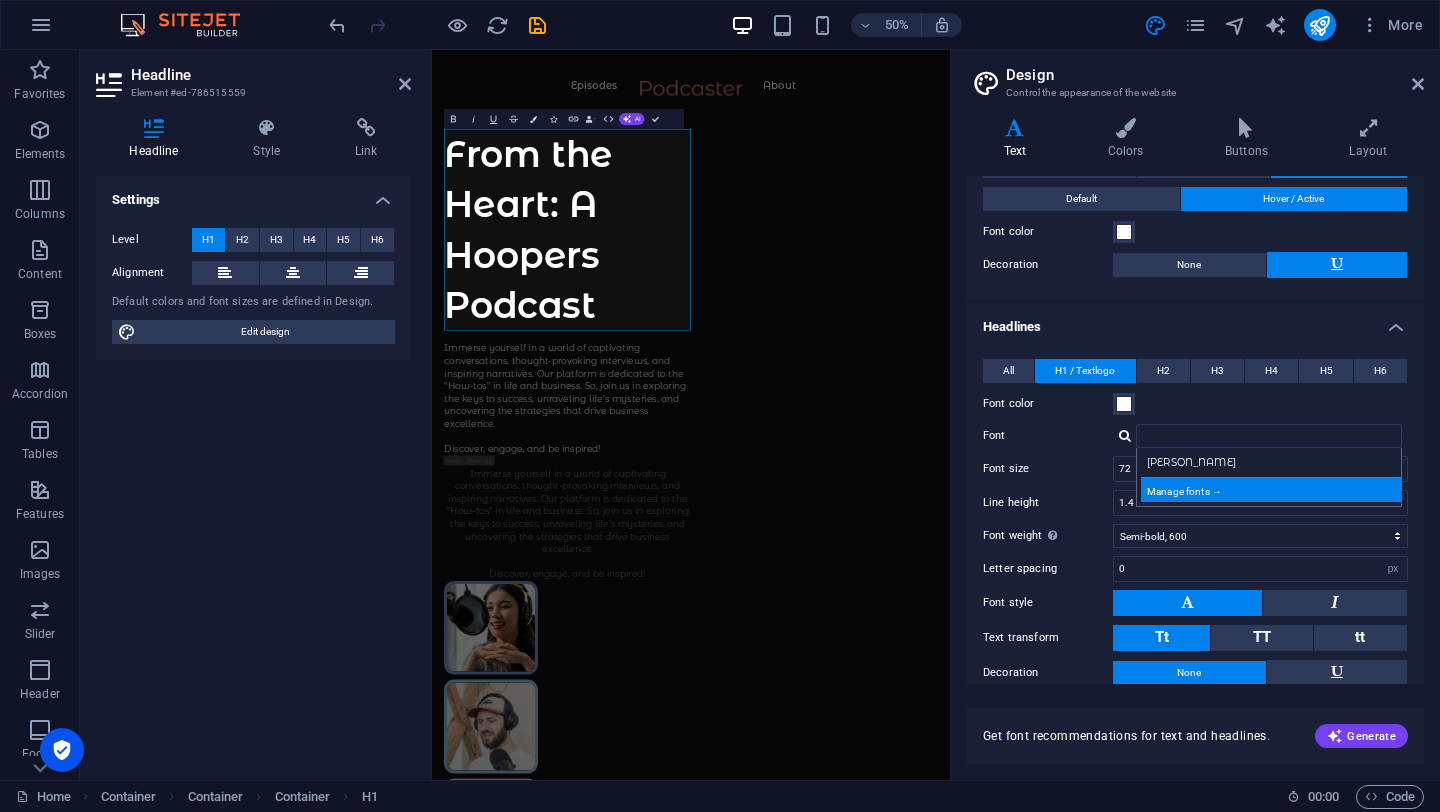 click on "Manage fonts →" at bounding box center [1273, 489] 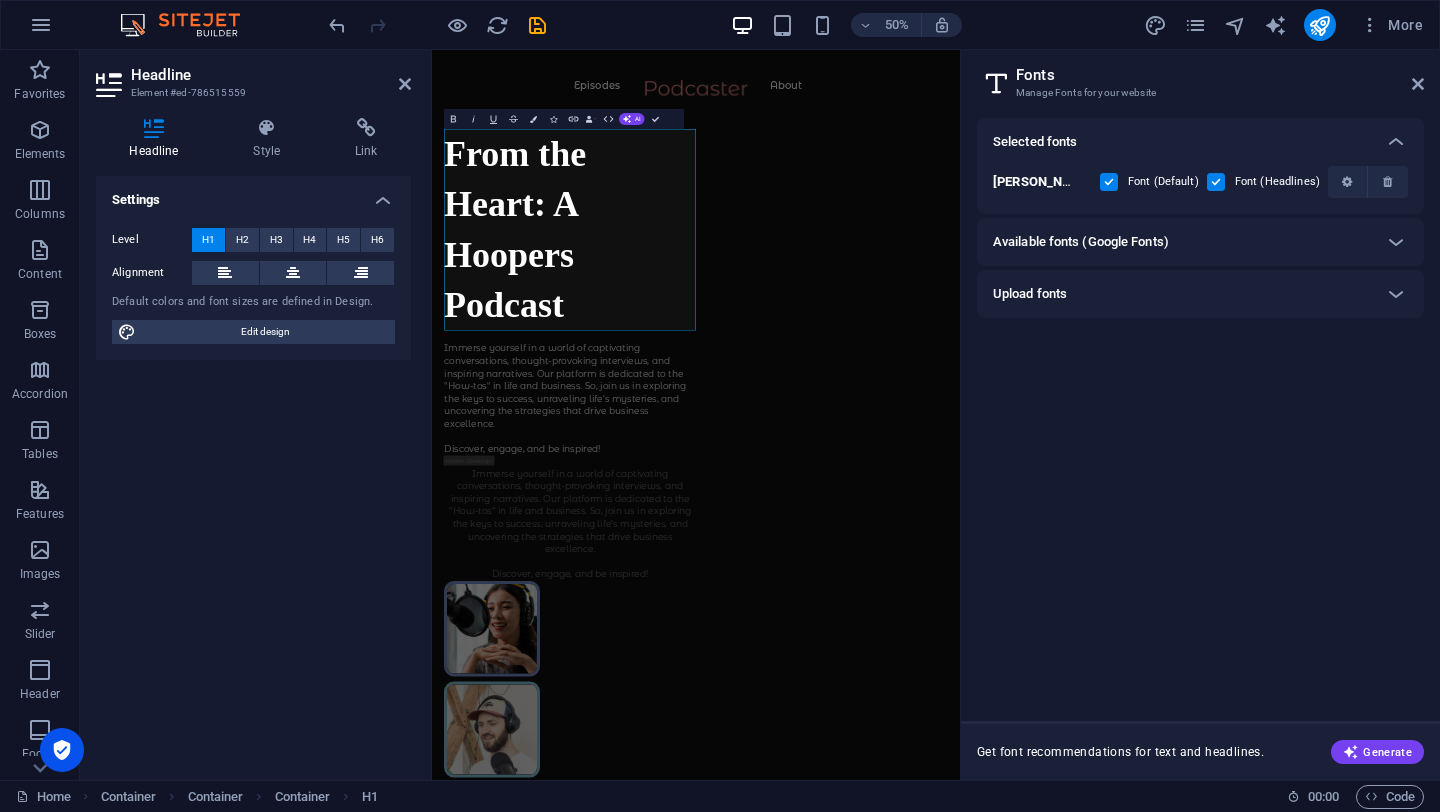 click on "Available fonts (Google Fonts)" at bounding box center (1200, 242) 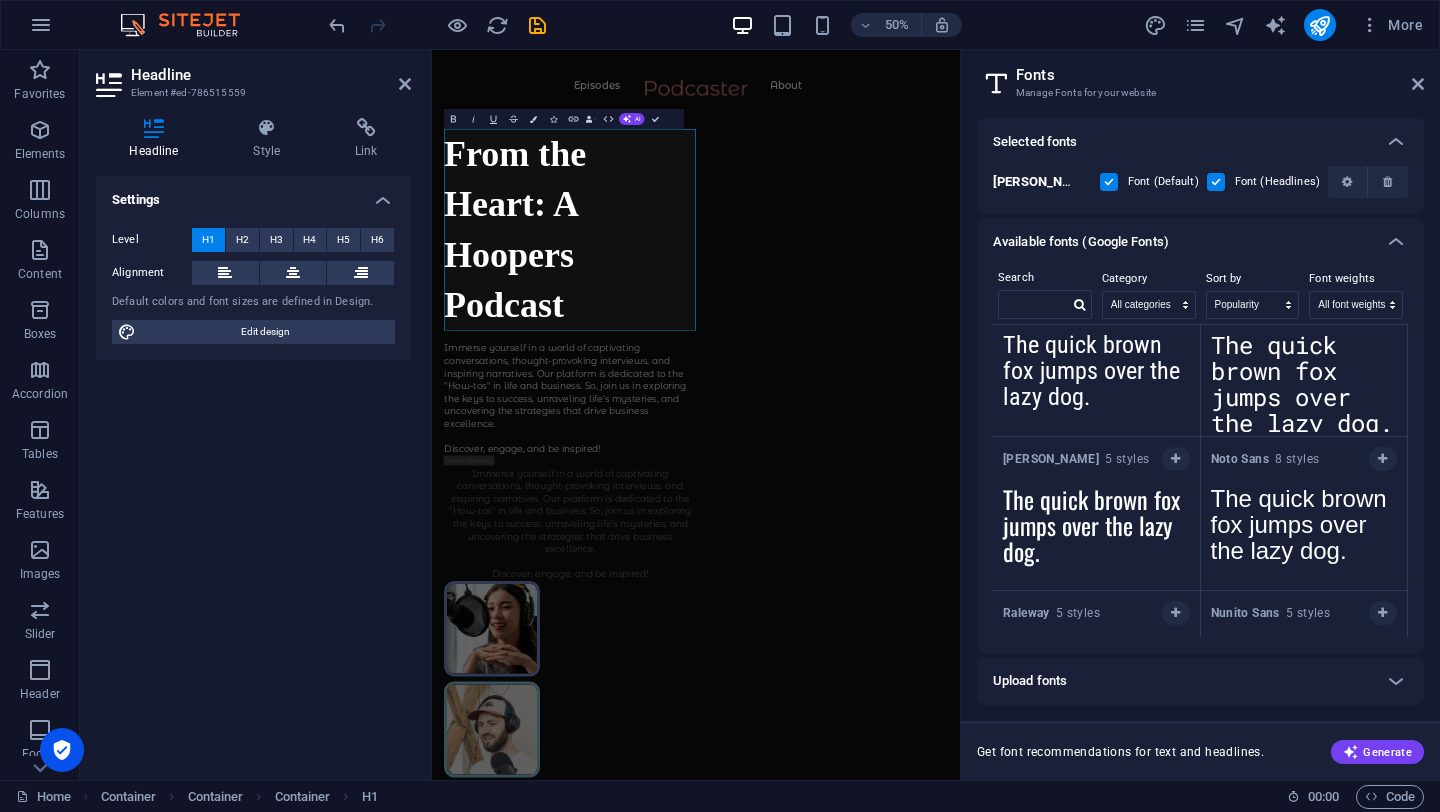 scroll, scrollTop: 701, scrollLeft: 0, axis: vertical 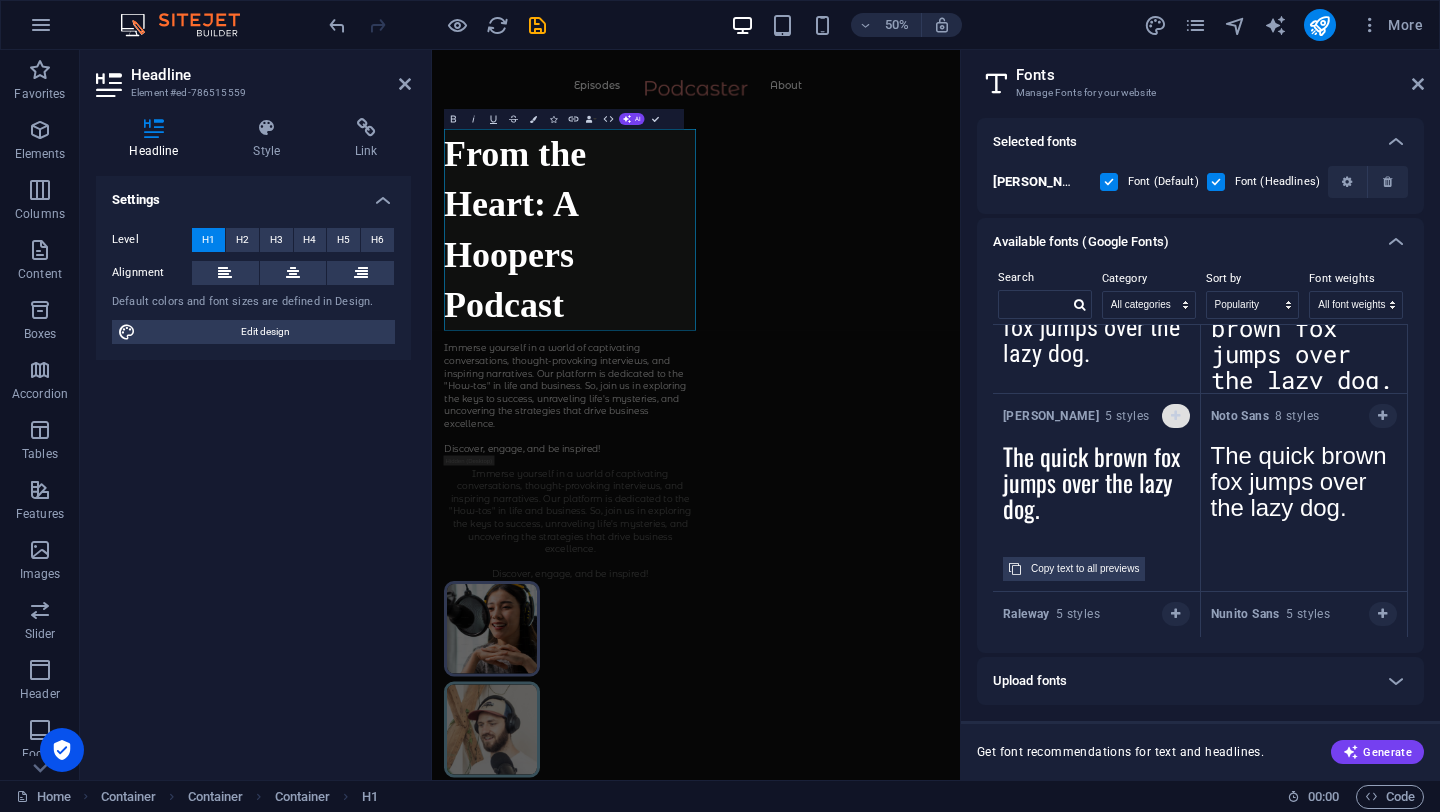 click at bounding box center (1175, 416) 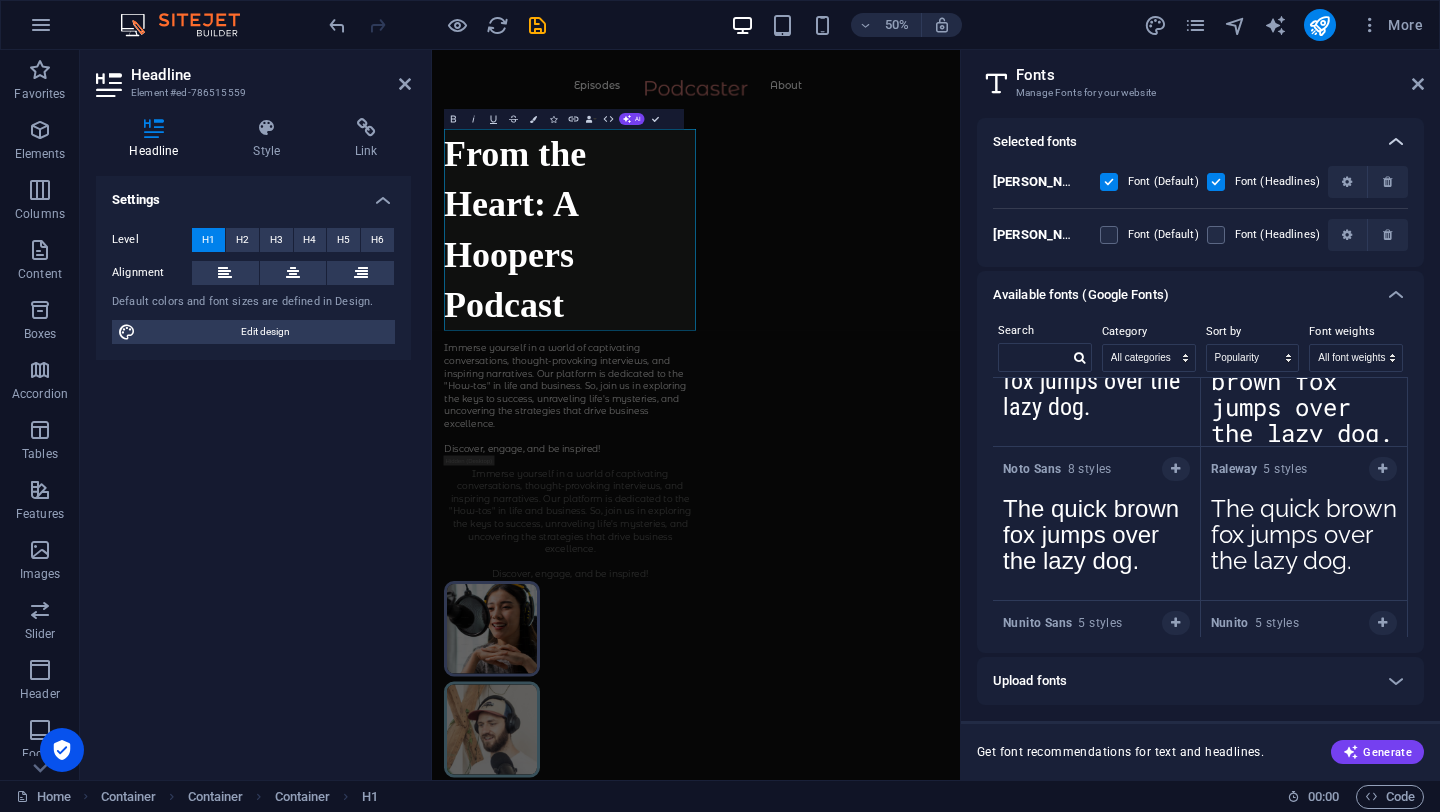 click at bounding box center (1396, 142) 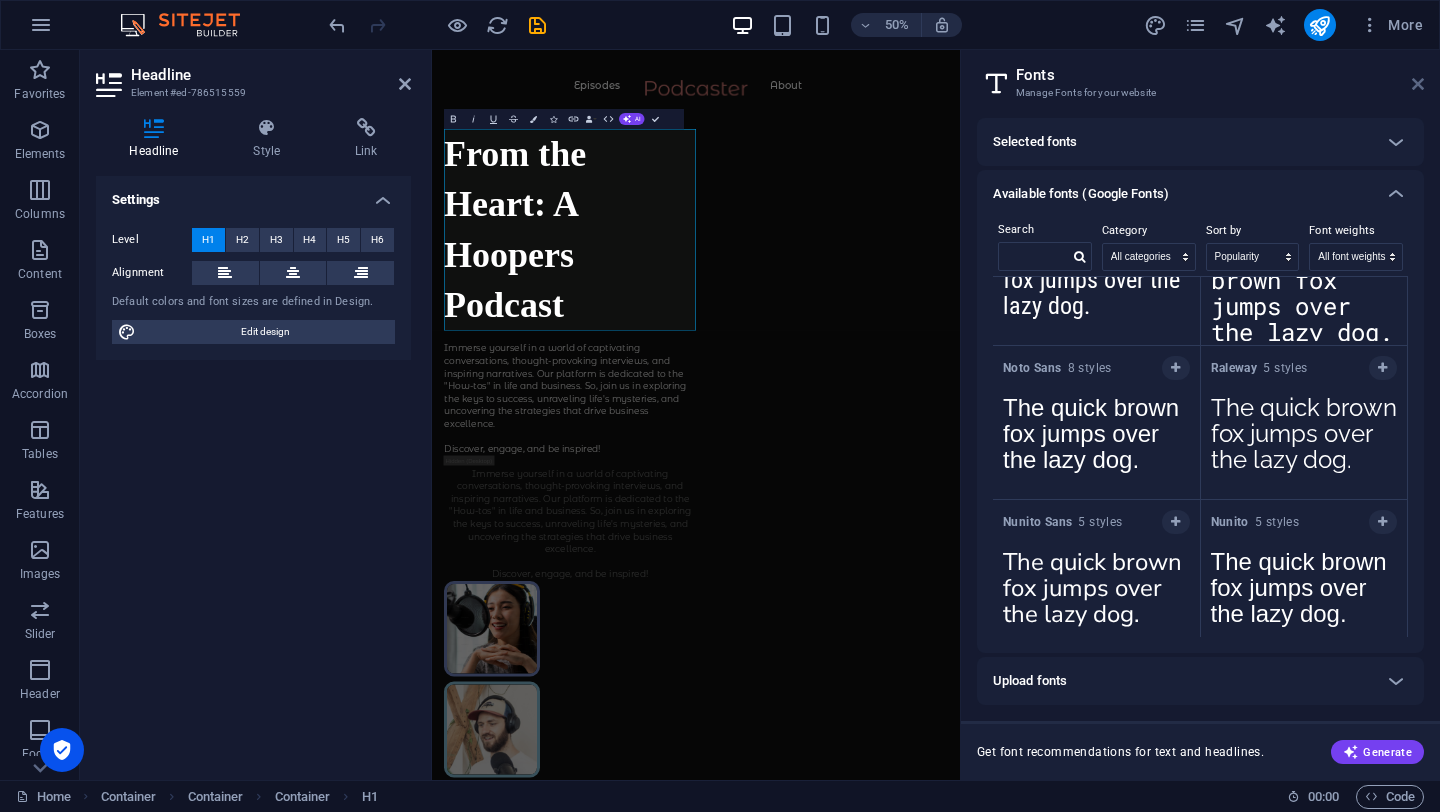 click at bounding box center (1418, 84) 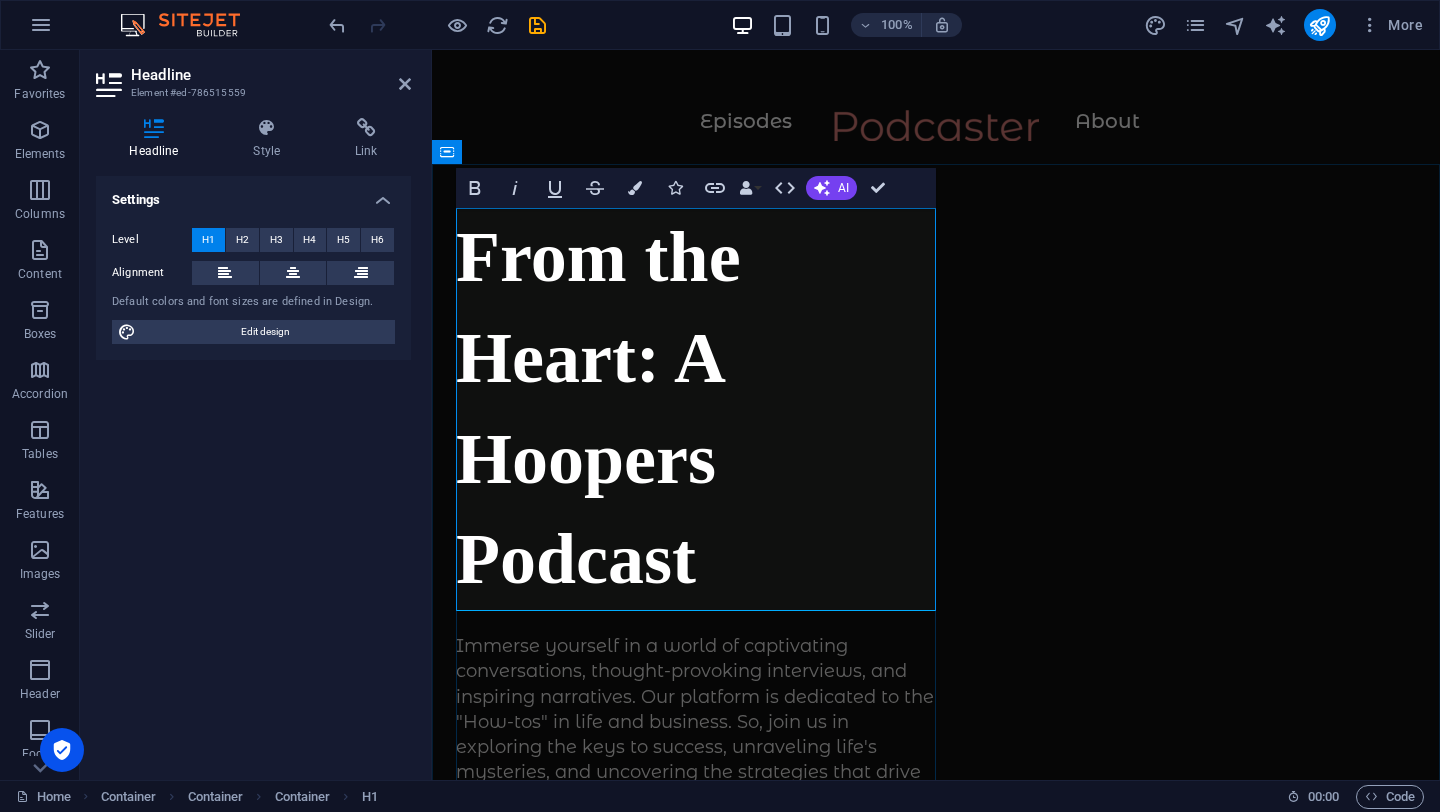 click on "From the Heart: A Hoopers Podcast" at bounding box center (696, 408) 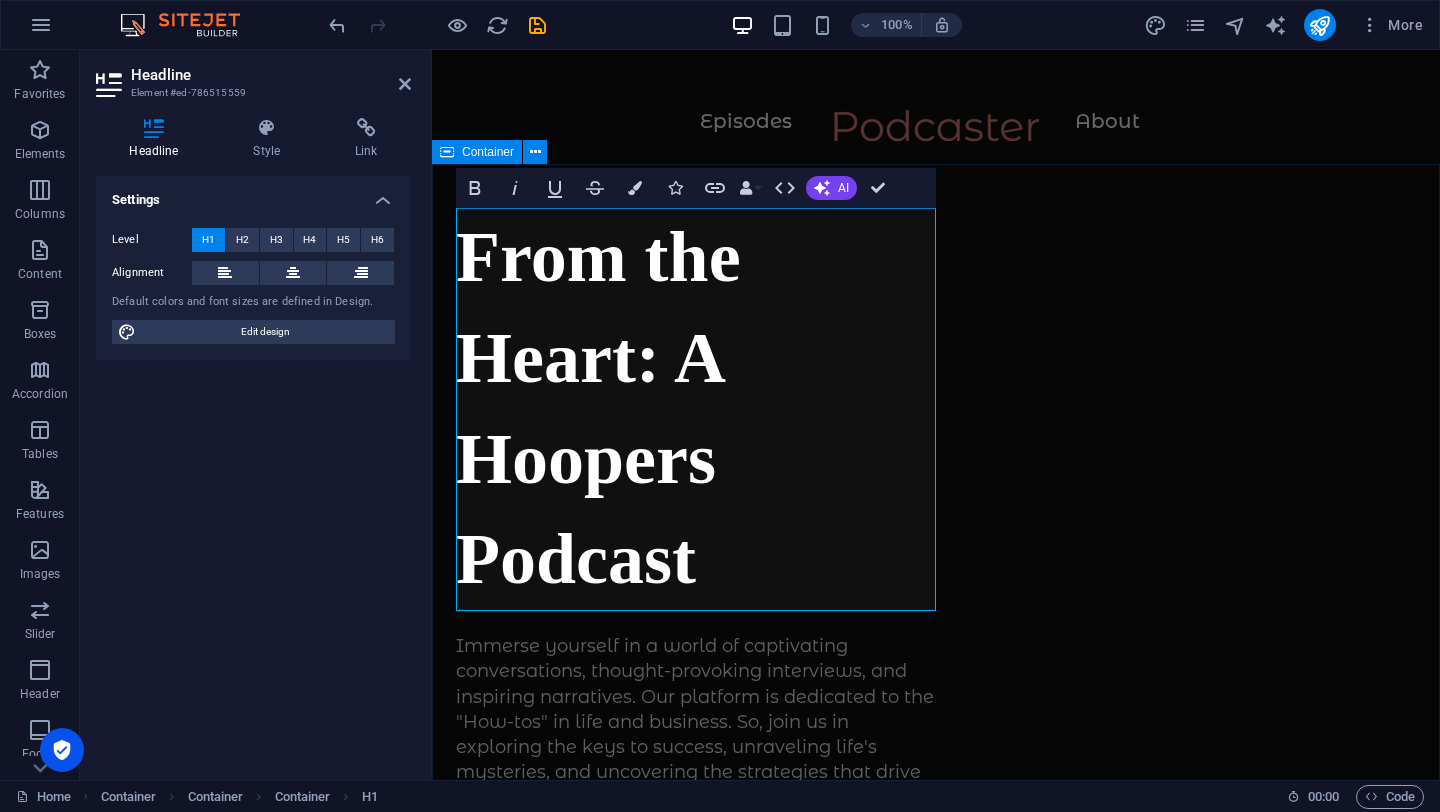 click on "From the Heart: A Hoopers Podcast Immerse yourself in a world of captivating conversations, thought-provoking interviews, and inspiring narratives. Our platform is dedicated to the "How-tos" in life and business. So, join us in exploring the keys to success, unraveling life's mysteries, and uncovering the strategies that drive business excellence. Discover, engage, and be inspired! Immerse yourself in a world of captivating conversations, thought-provoking interviews, and inspiring narratives. Our platform is dedicated to the "How-tos" in life and business. So, join us in exploring the keys to success, unraveling life's mysteries, and uncovering the strategies that drive business excellence. Discover, engage, and be inspired! Supported by:" at bounding box center [936, 1124] 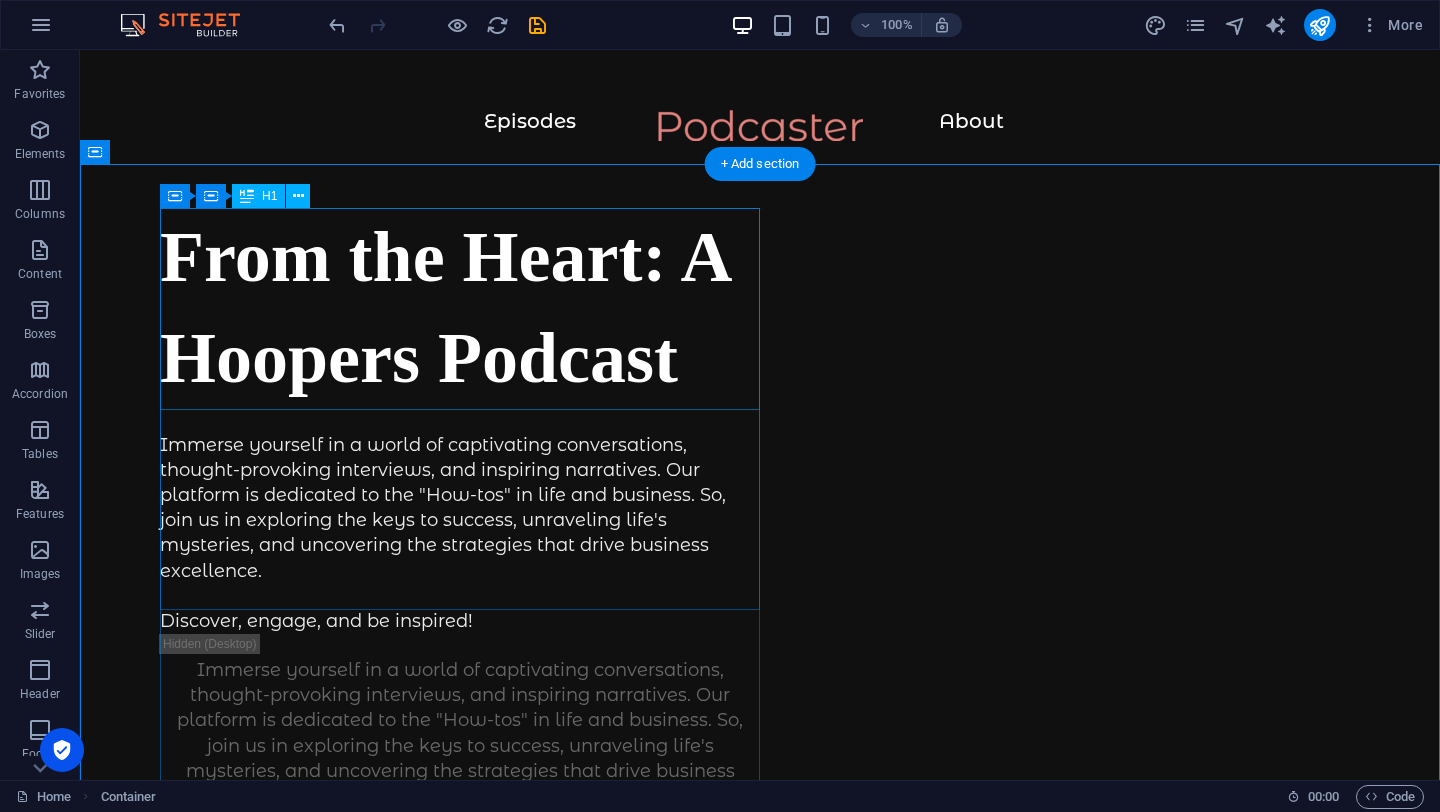 click on "From the Heart: A Hoopers Podcast" at bounding box center [460, 308] 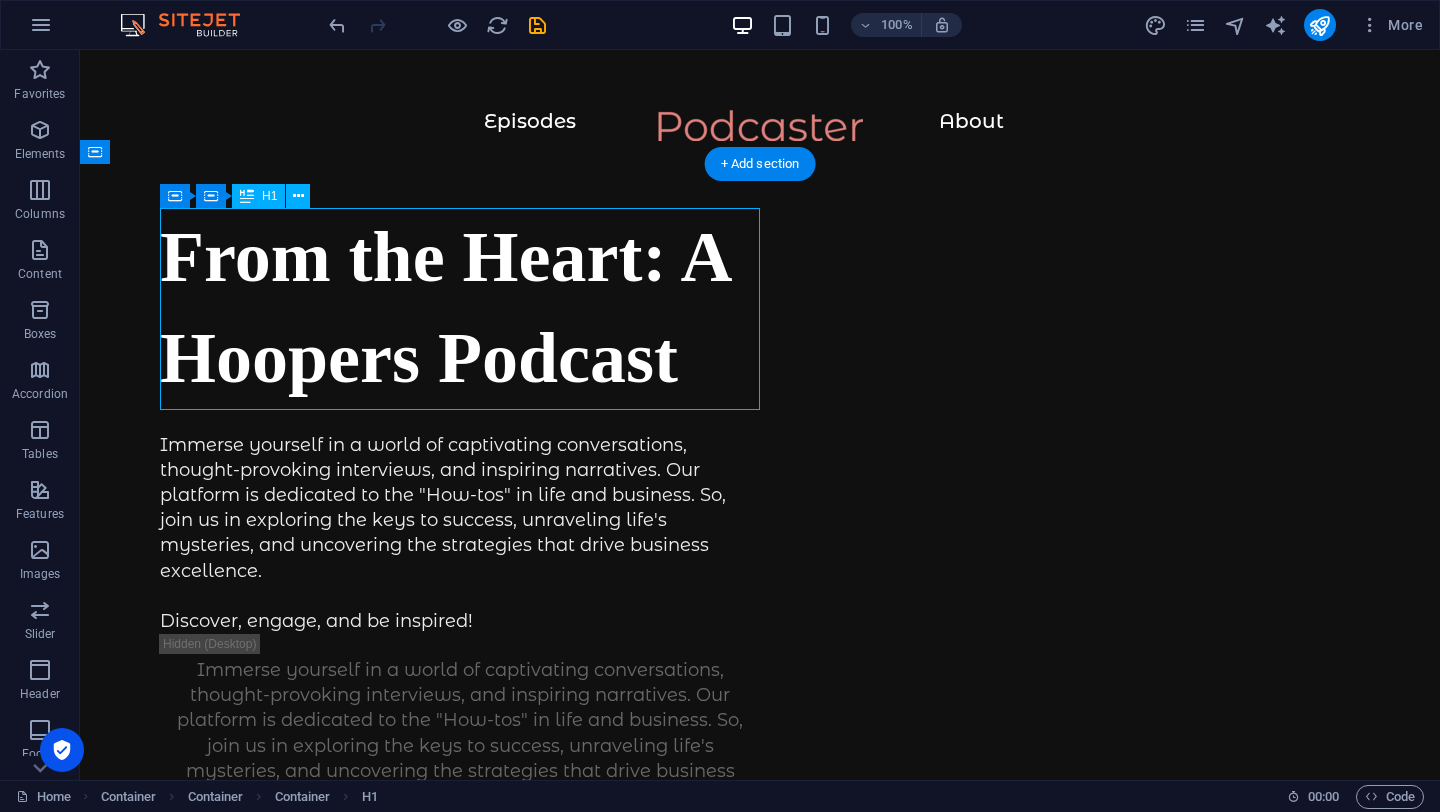 click on "From the Heart: A Hoopers Podcast" at bounding box center [460, 308] 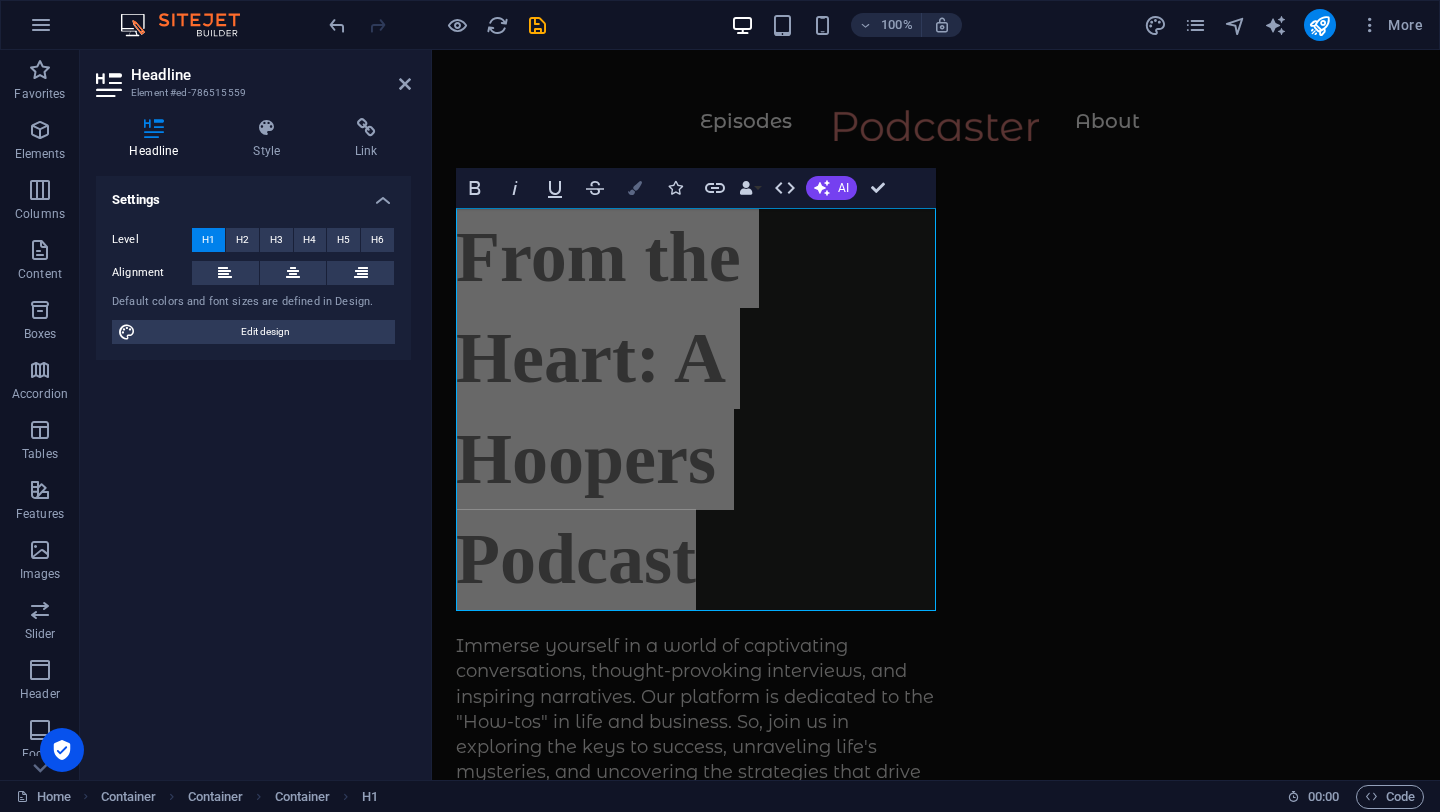 click on "Colors" at bounding box center (635, 188) 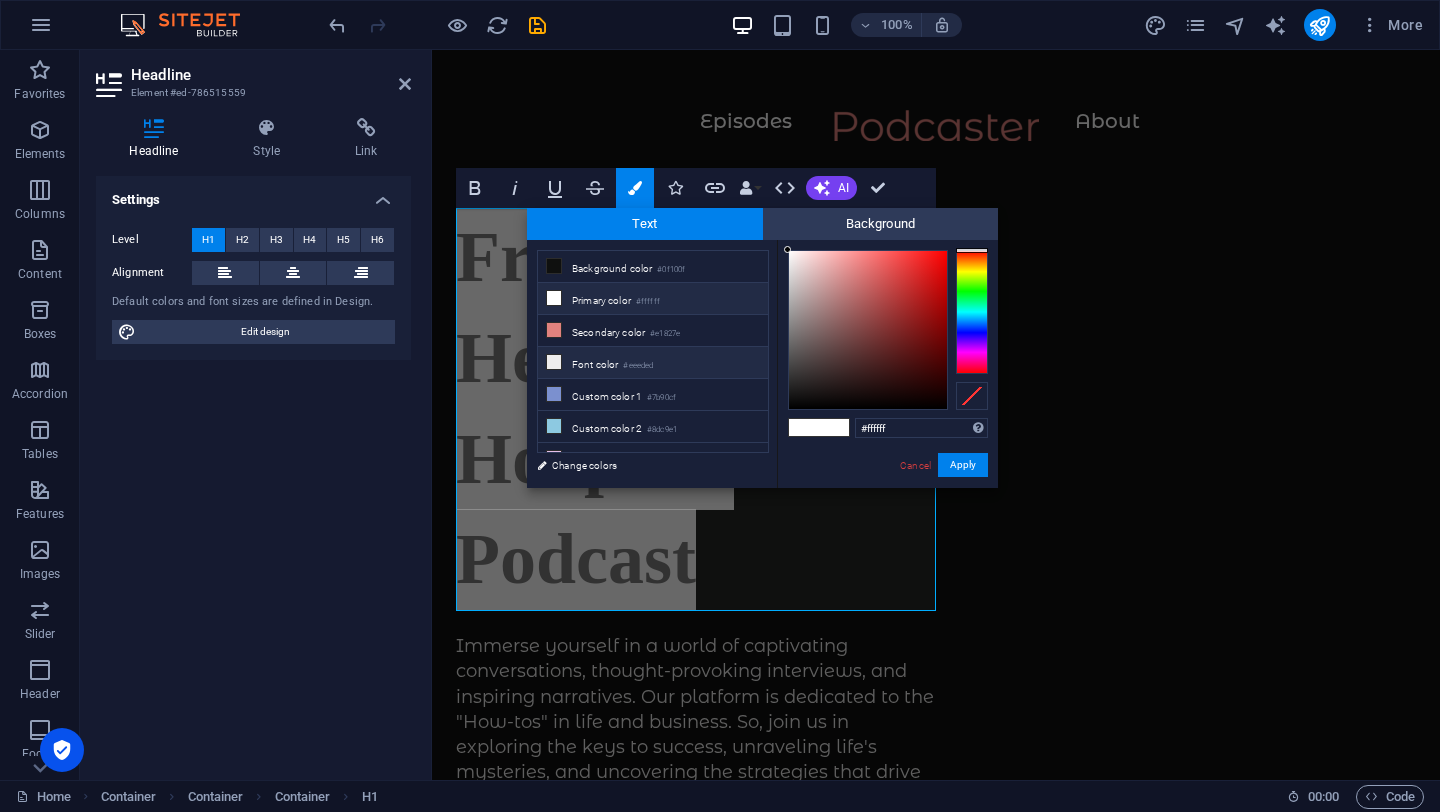 scroll, scrollTop: 51, scrollLeft: 0, axis: vertical 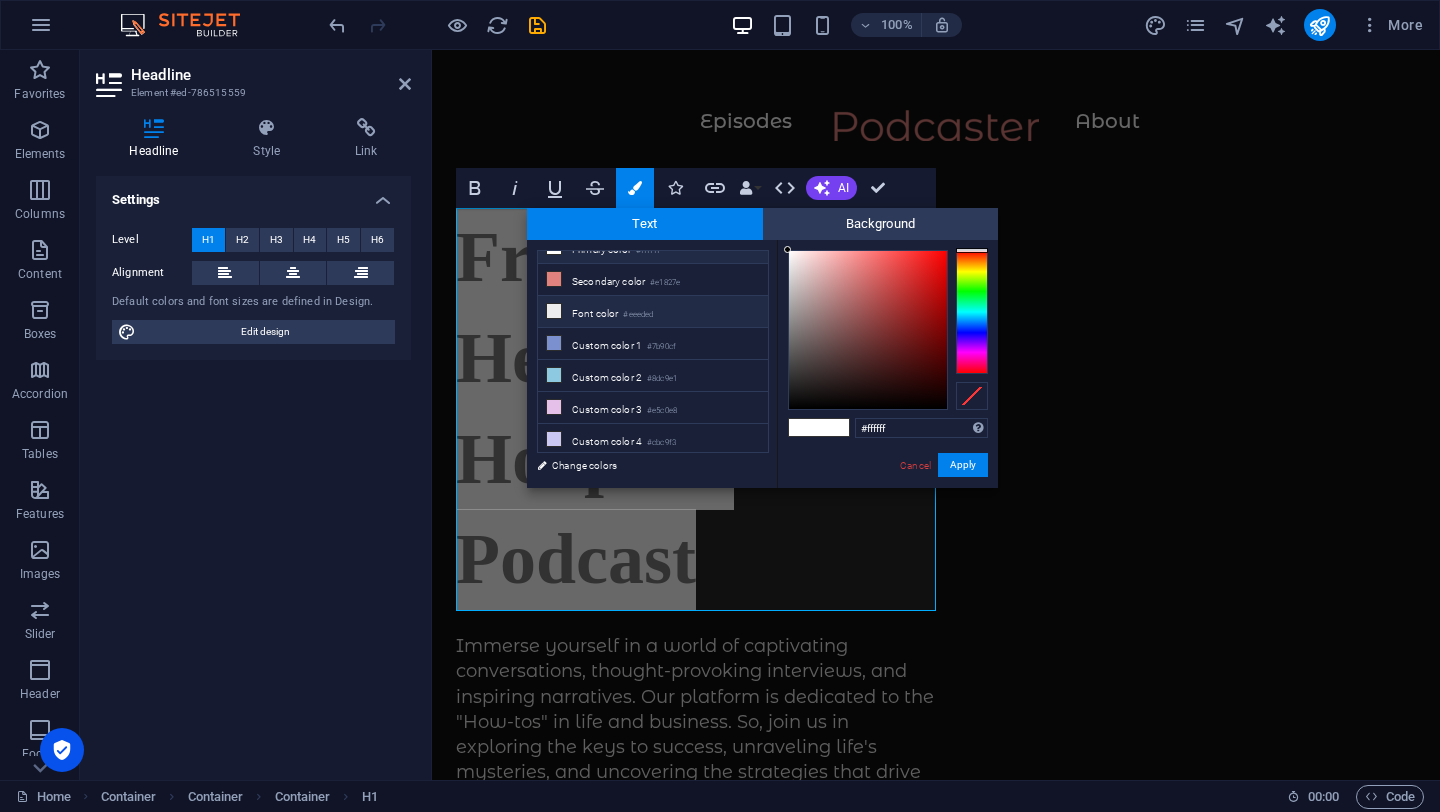 click on "Font color
#eeeded" at bounding box center (653, 312) 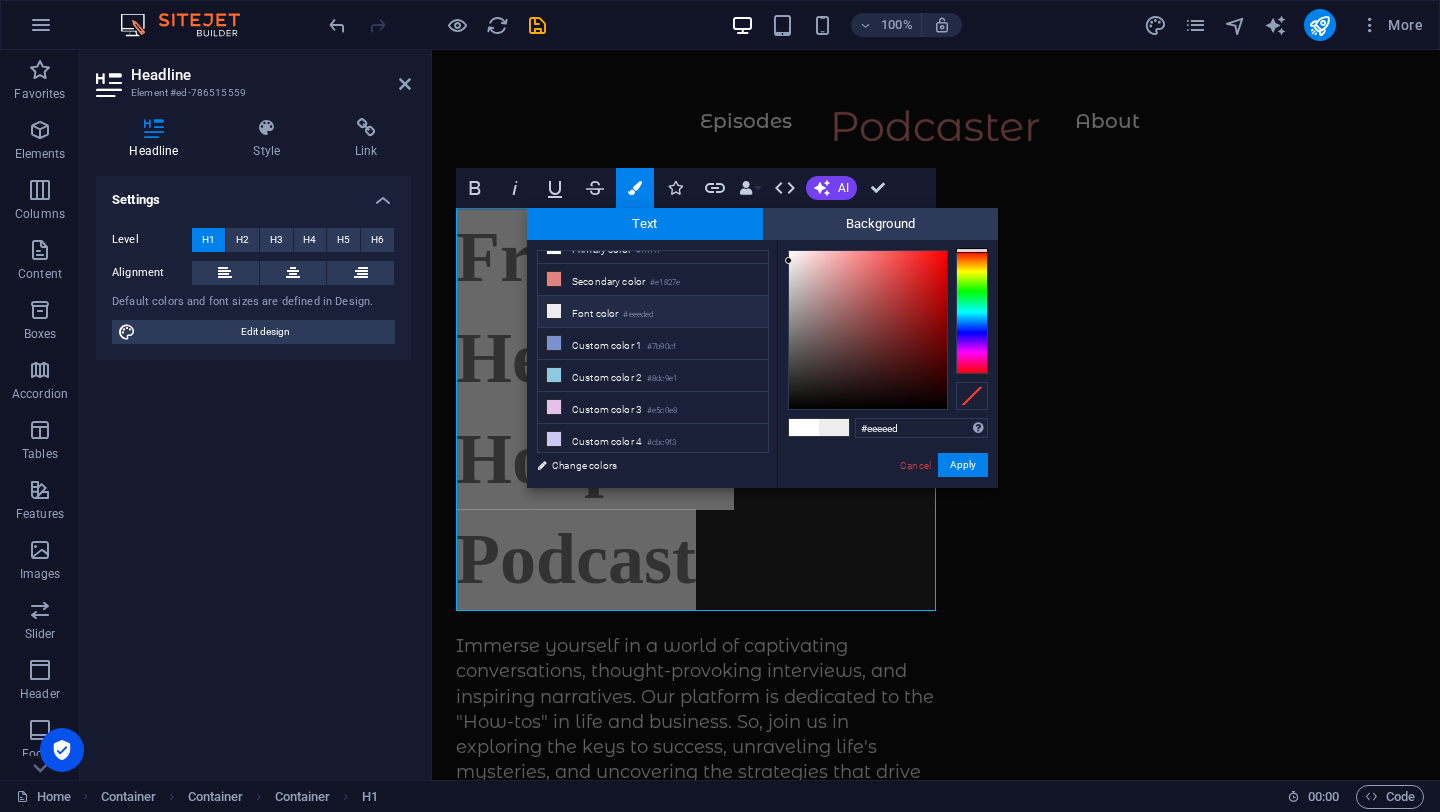 click at bounding box center (972, 312) 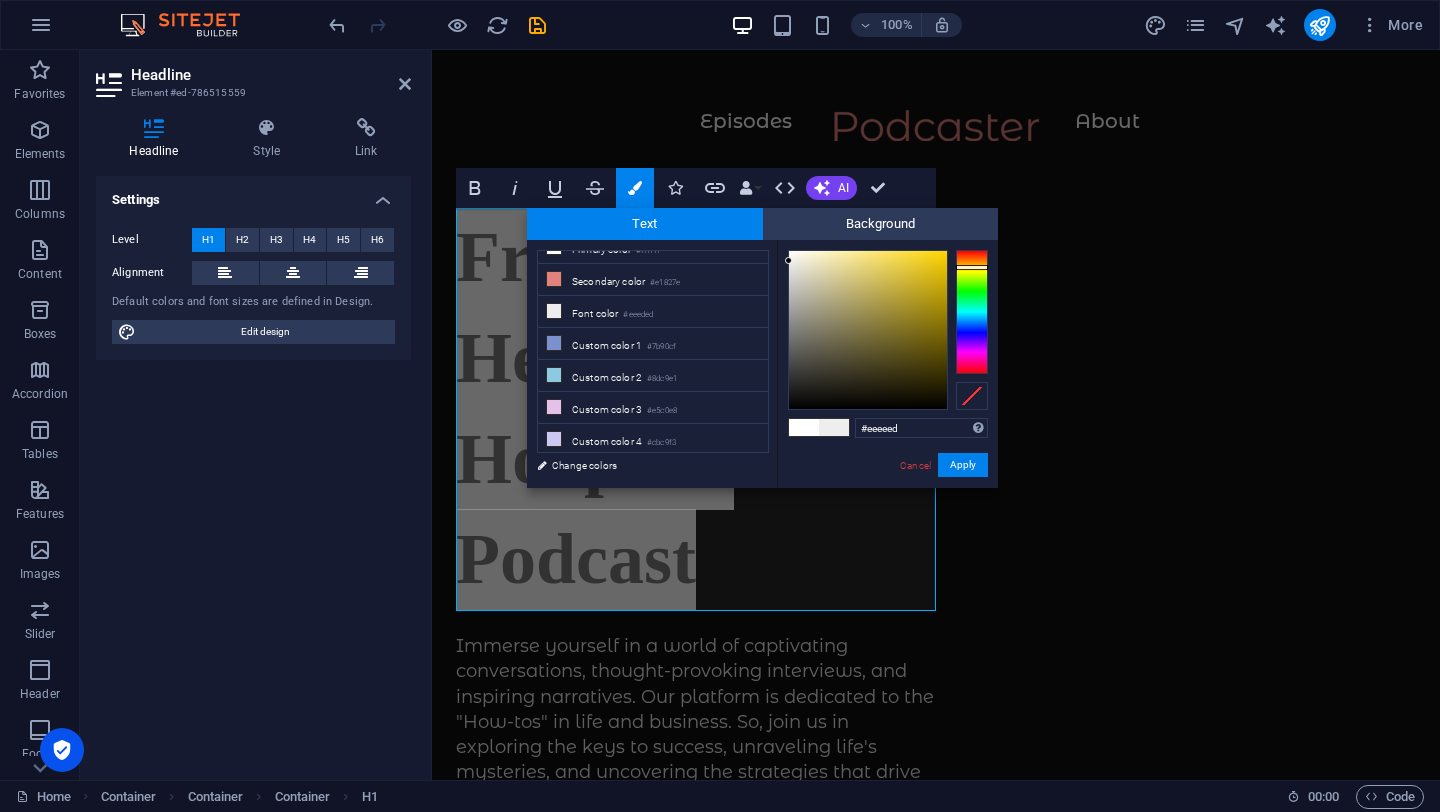 click at bounding box center (972, 267) 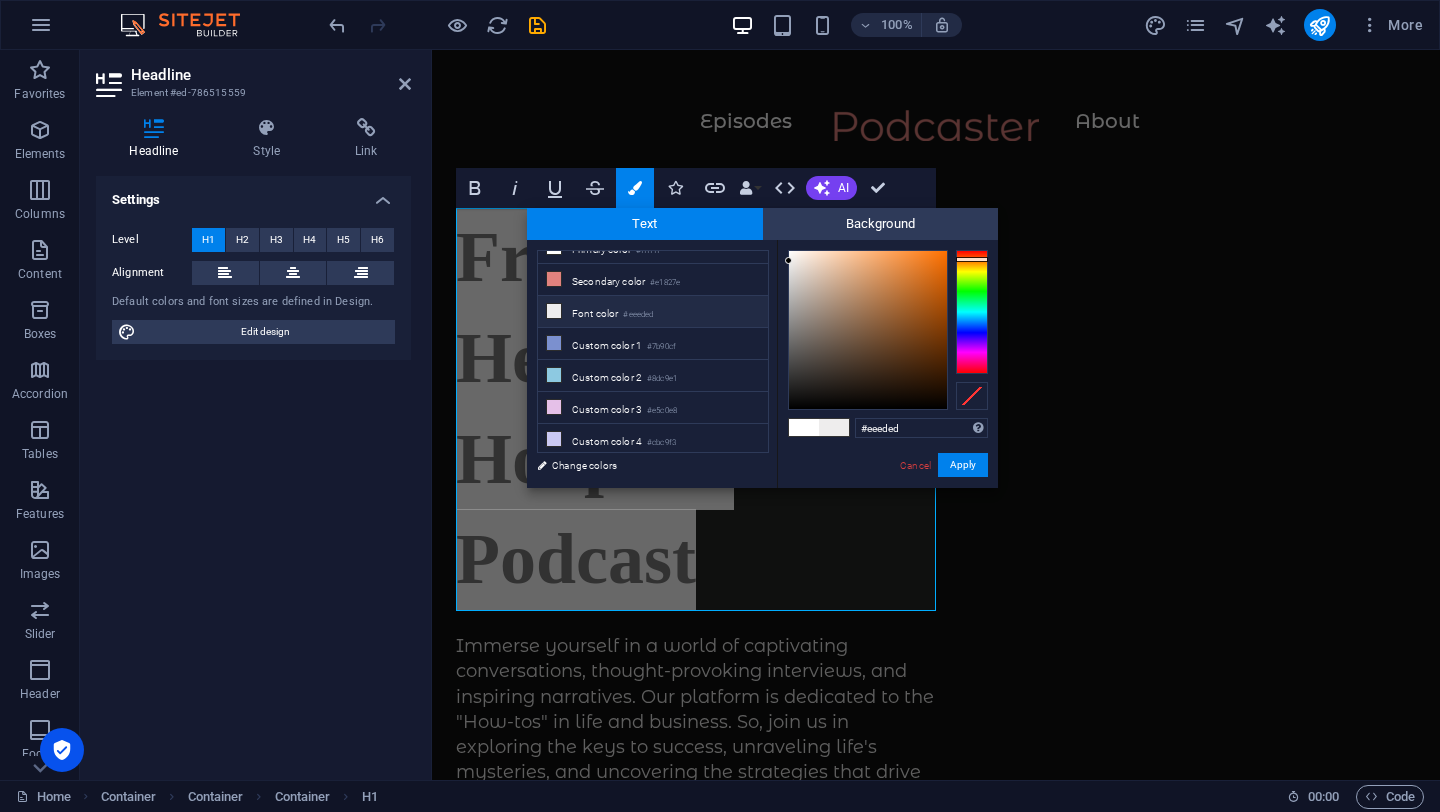 click at bounding box center (972, 312) 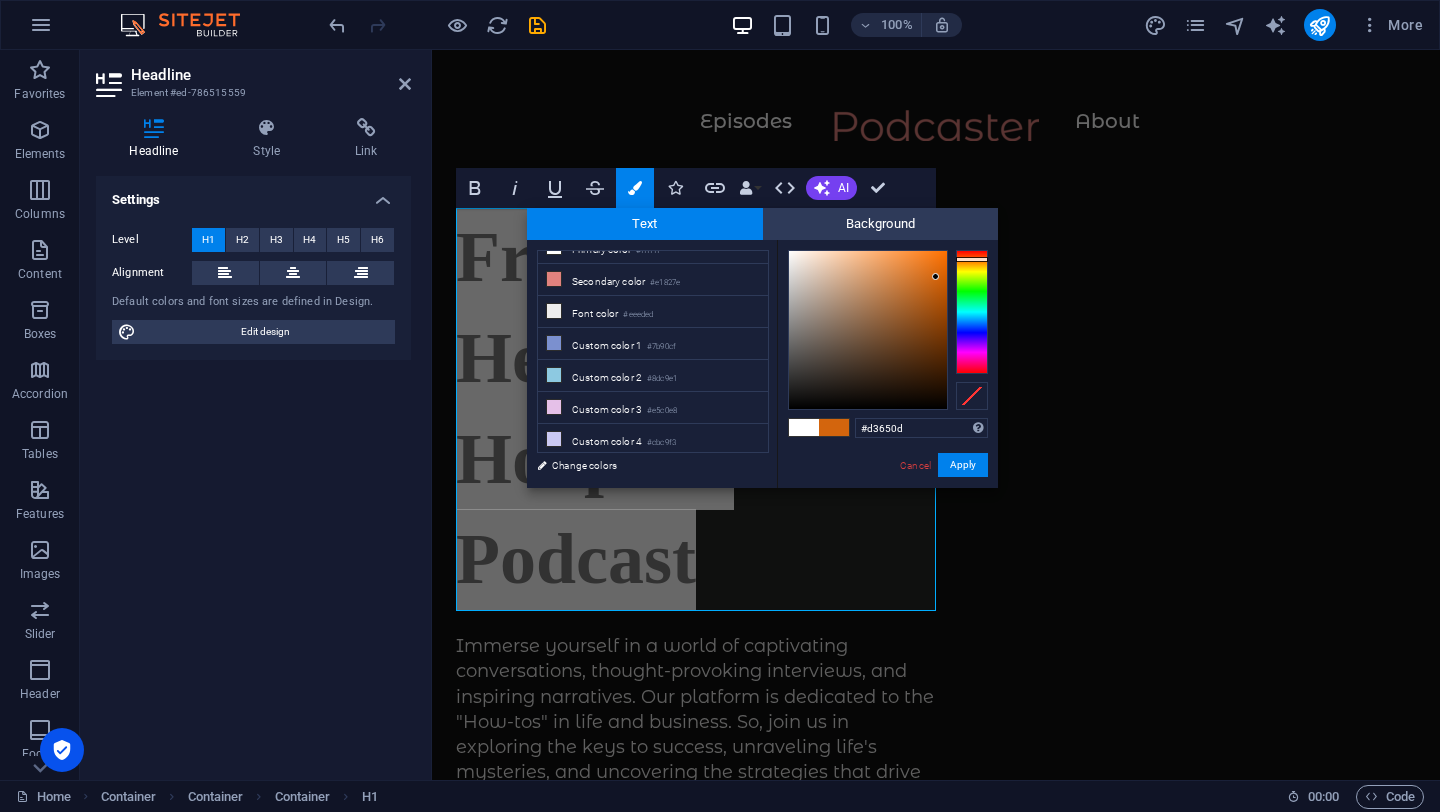 click at bounding box center (868, 330) 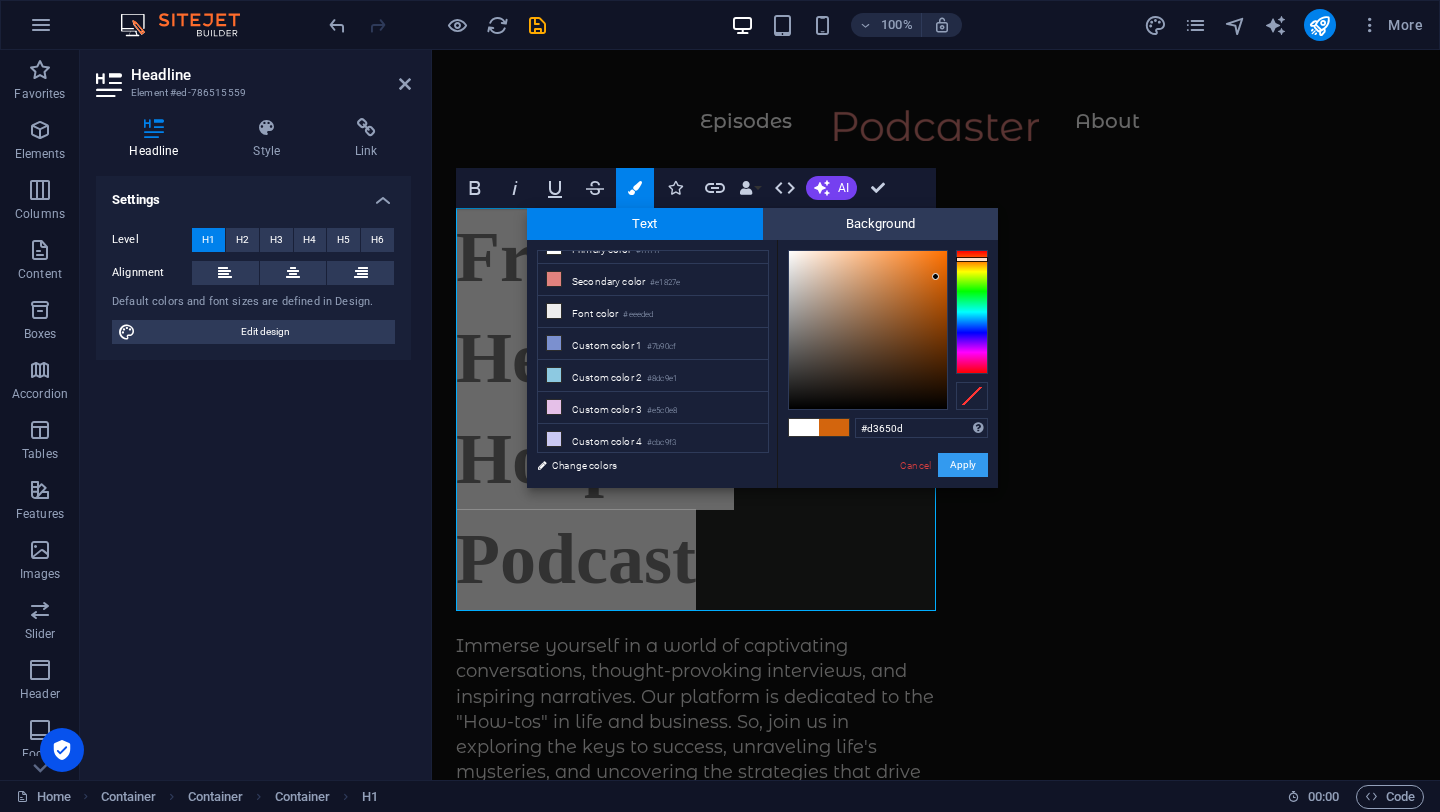 click on "Apply" at bounding box center [963, 465] 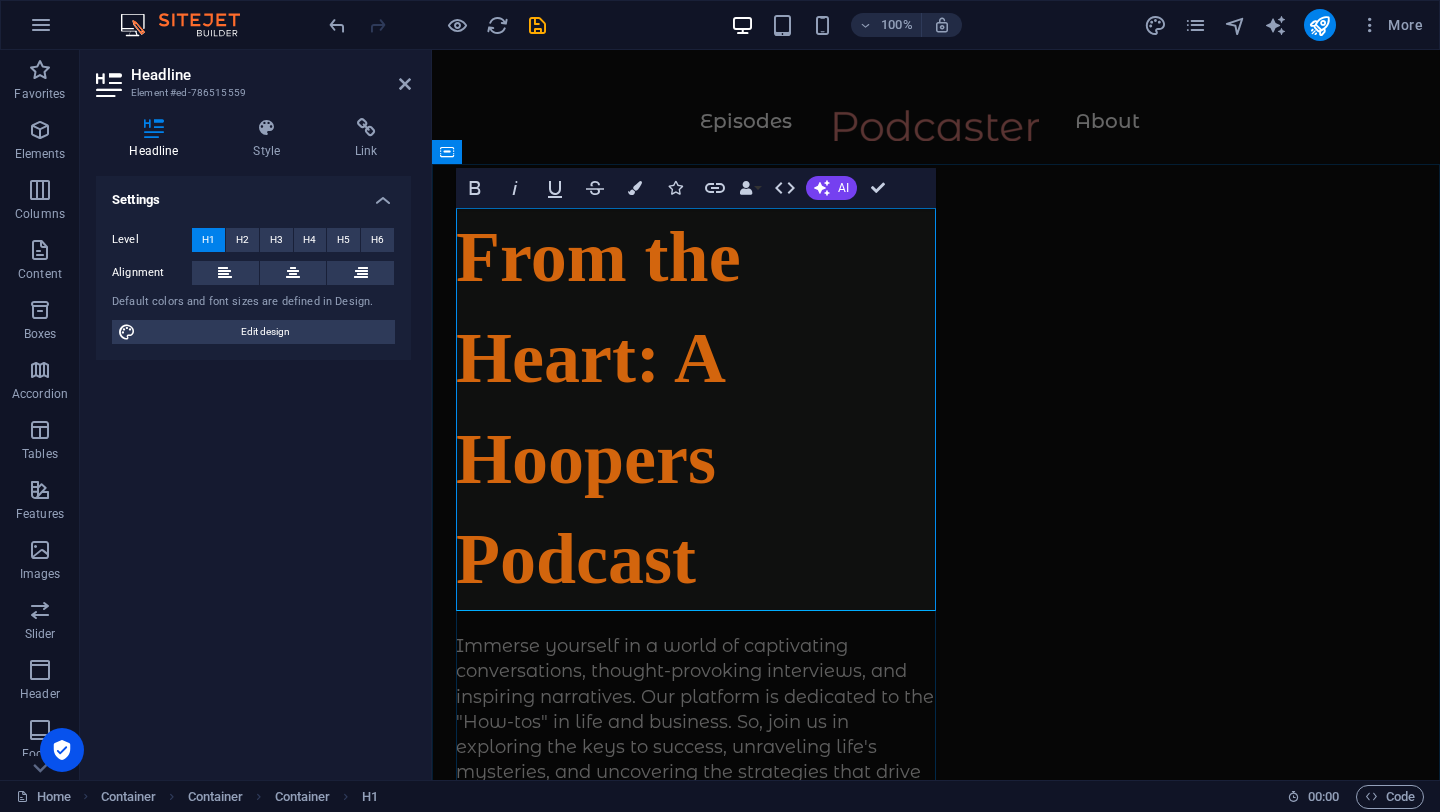 click on "From the Heart: A Hoopers Podcast" at bounding box center [696, 408] 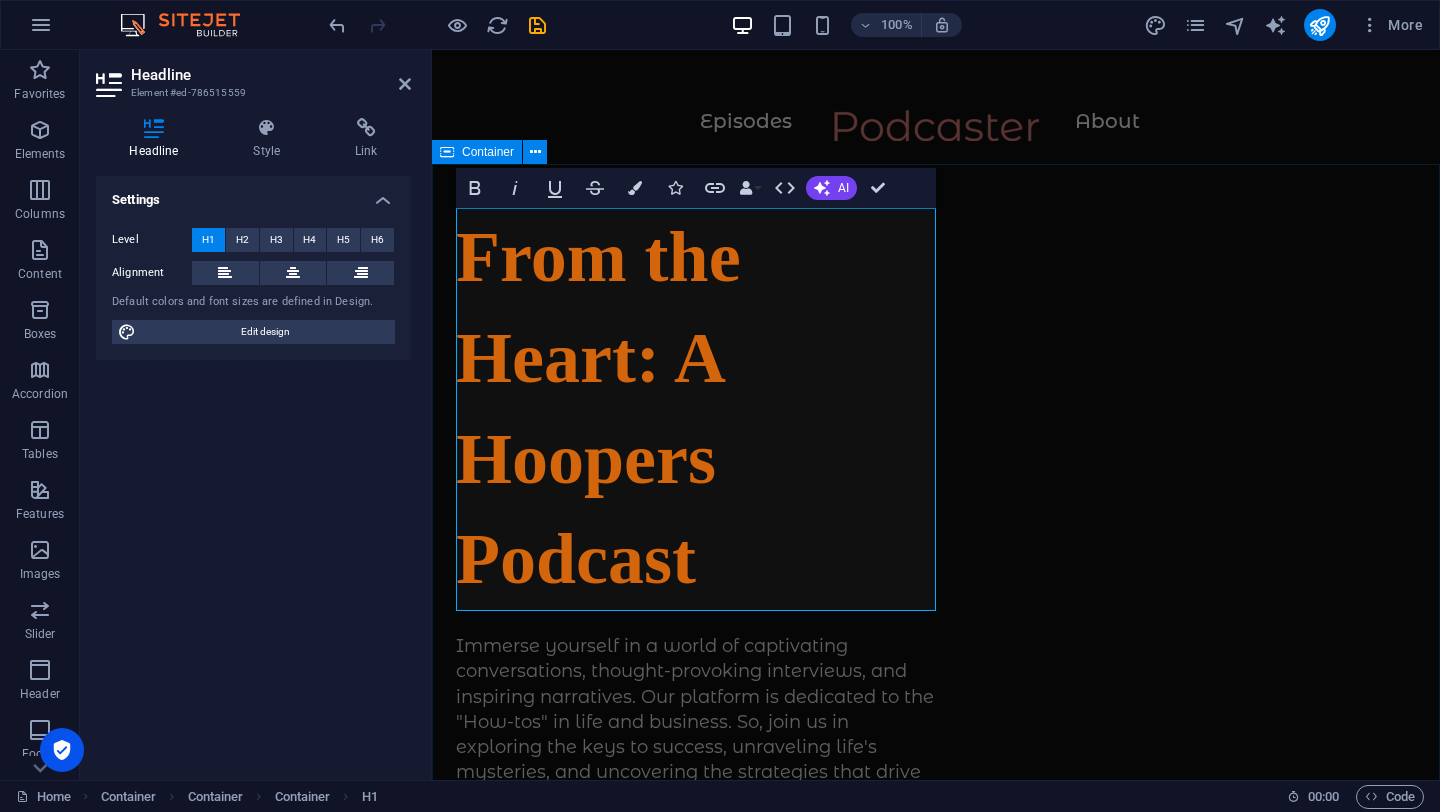 click on "From the Heart: A Hoopers Podcast Immerse yourself in a world of captivating conversations, thought-provoking interviews, and inspiring narratives. Our platform is dedicated to the "How-tos" in life and business. So, join us in exploring the keys to success, unraveling life's mysteries, and uncovering the strategies that drive business excellence. Discover, engage, and be inspired! Immerse yourself in a world of captivating conversations, thought-provoking interviews, and inspiring narratives. Our platform is dedicated to the "How-tos" in life and business. So, join us in exploring the keys to success, unraveling life's mysteries, and uncovering the strategies that drive business excellence. Discover, engage, and be inspired! Supported by:" at bounding box center (936, 1124) 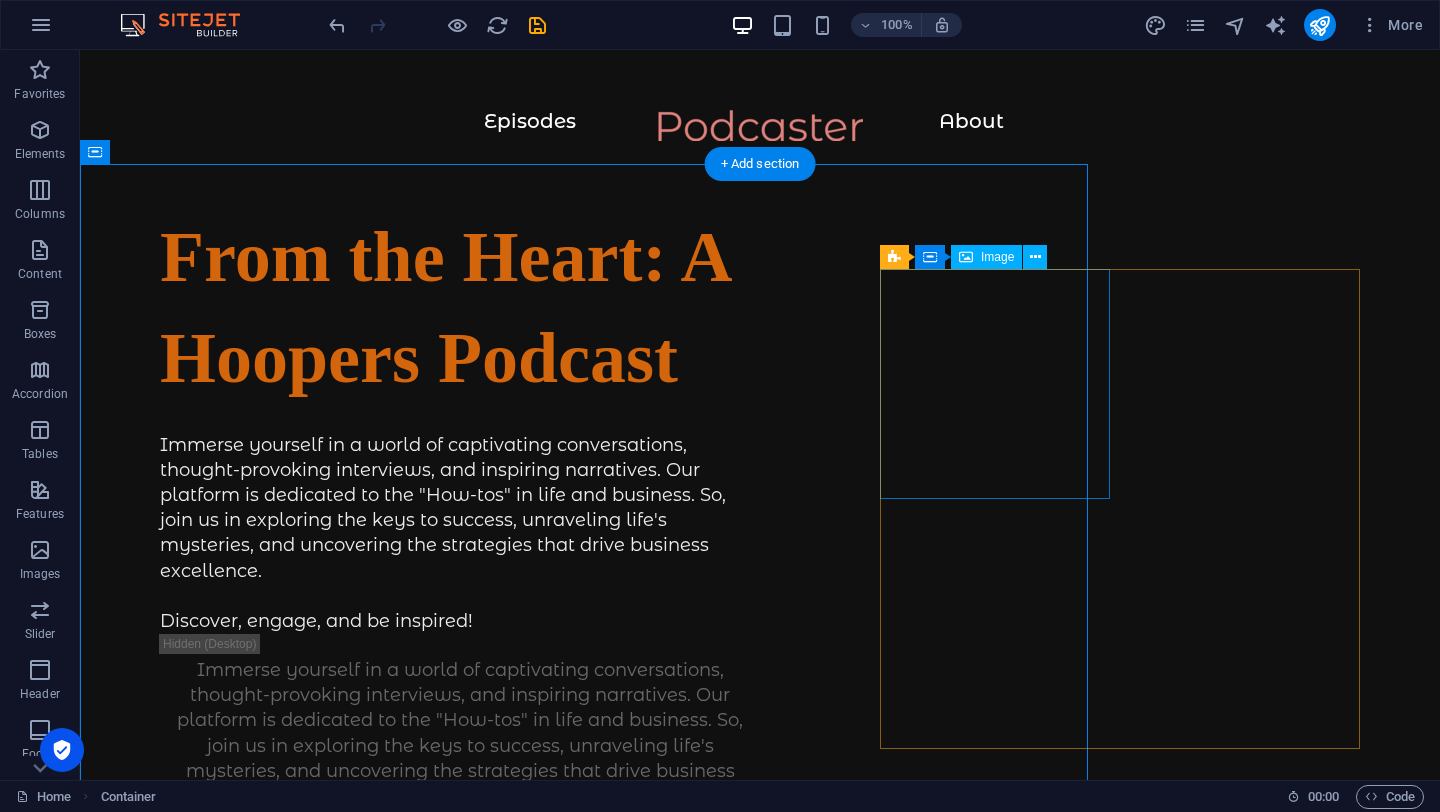 click at bounding box center (275, 975) 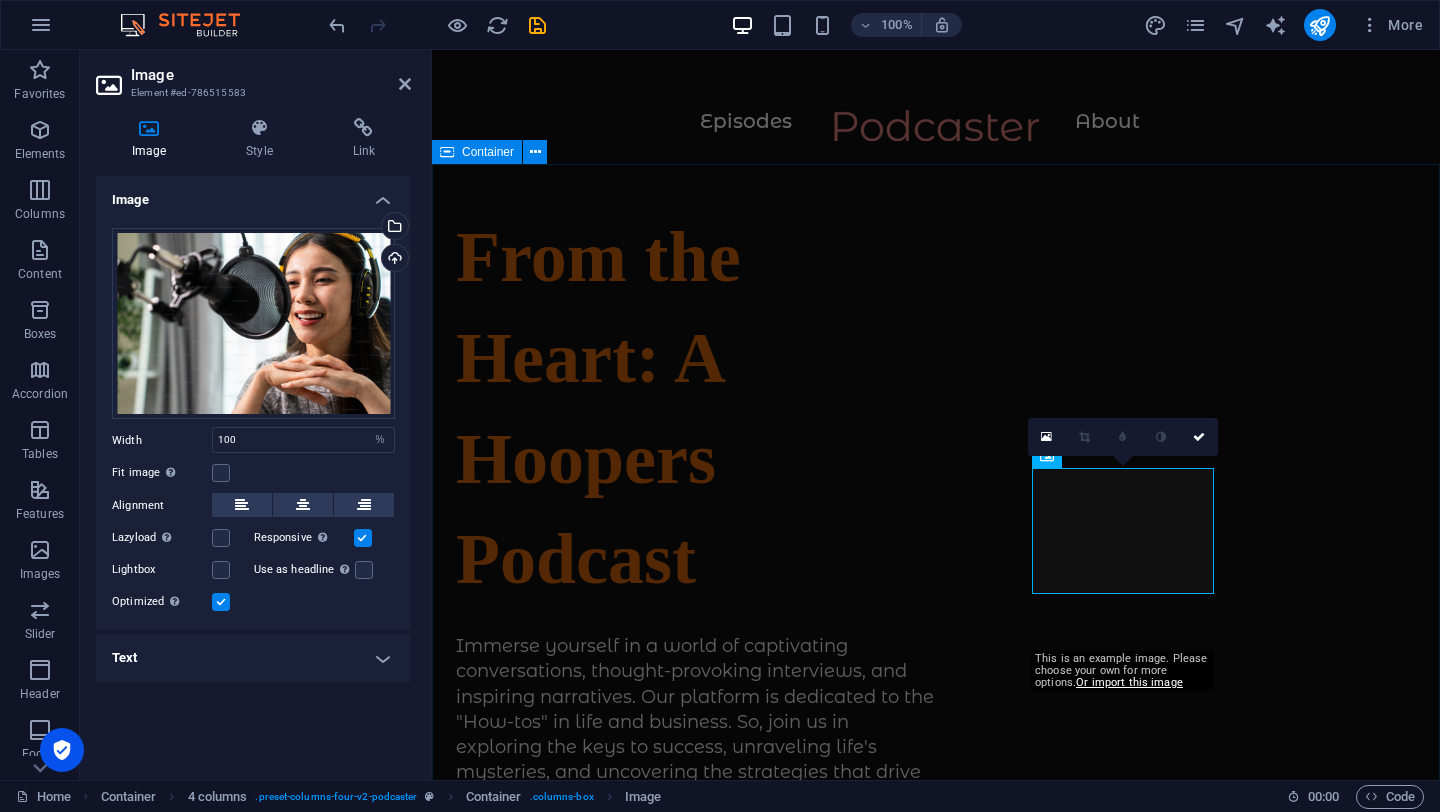 click on "From the Heart: A Hoopers Podcast Immerse yourself in a world of captivating conversations, thought-provoking interviews, and inspiring narratives. Our platform is dedicated to the "How-tos" in life and business. So, join us in exploring the keys to success, unraveling life's mysteries, and uncovering the strategies that drive business excellence. Discover, engage, and be inspired! Immerse yourself in a world of captivating conversations, thought-provoking interviews, and inspiring narratives. Our platform is dedicated to the "How-tos" in life and business. So, join us in exploring the keys to success, unraveling life's mysteries, and uncovering the strategies that drive business excellence. Discover, engage, and be inspired! Supported by:" at bounding box center [936, 1124] 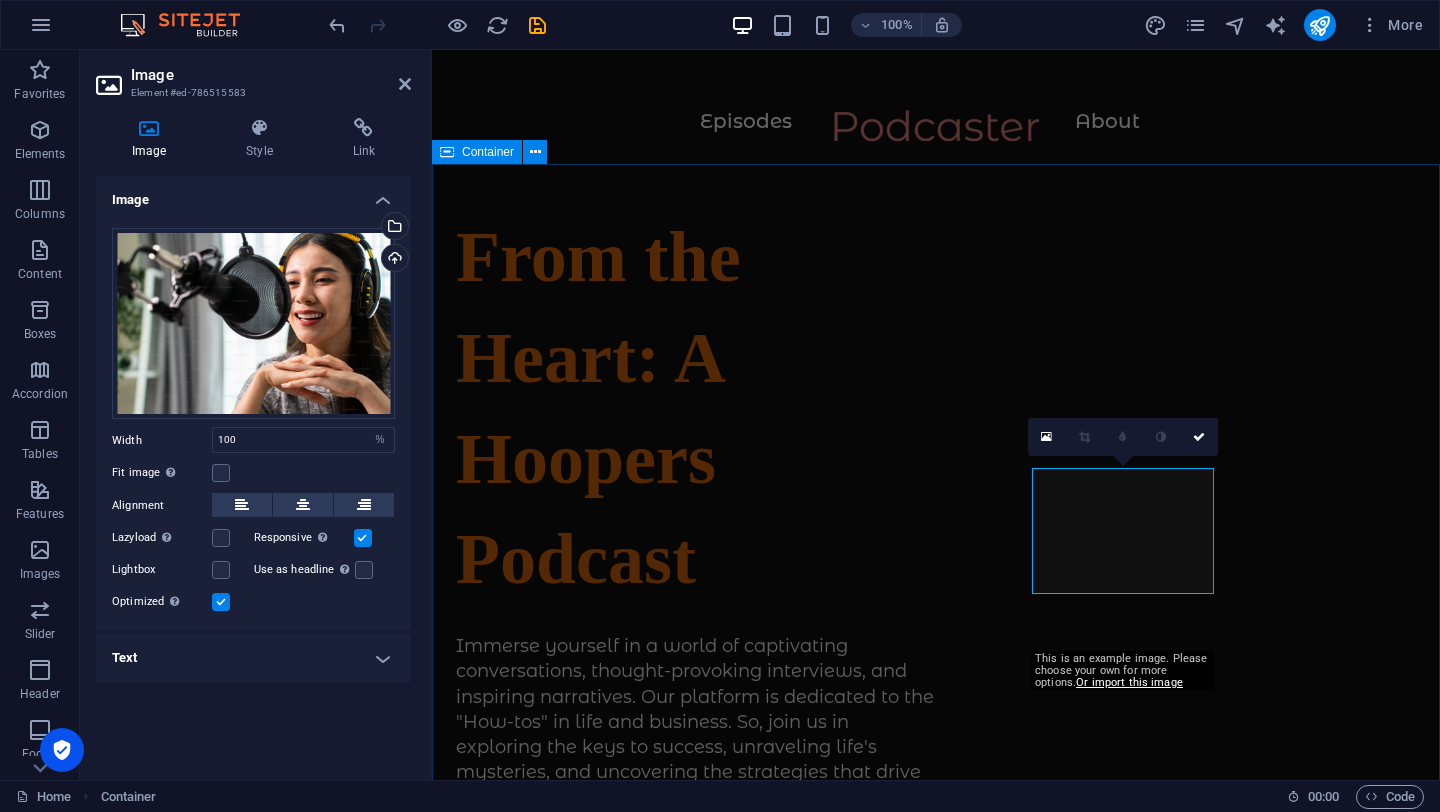click on "From the Heart: A Hoopers Podcast Immerse yourself in a world of captivating conversations, thought-provoking interviews, and inspiring narratives. Our platform is dedicated to the "How-tos" in life and business. So, join us in exploring the keys to success, unraveling life's mysteries, and uncovering the strategies that drive business excellence. Discover, engage, and be inspired! Immerse yourself in a world of captivating conversations, thought-provoking interviews, and inspiring narratives. Our platform is dedicated to the "How-tos" in life and business. So, join us in exploring the keys to success, unraveling life's mysteries, and uncovering the strategies that drive business excellence. Discover, engage, and be inspired! Supported by:" at bounding box center (936, 1124) 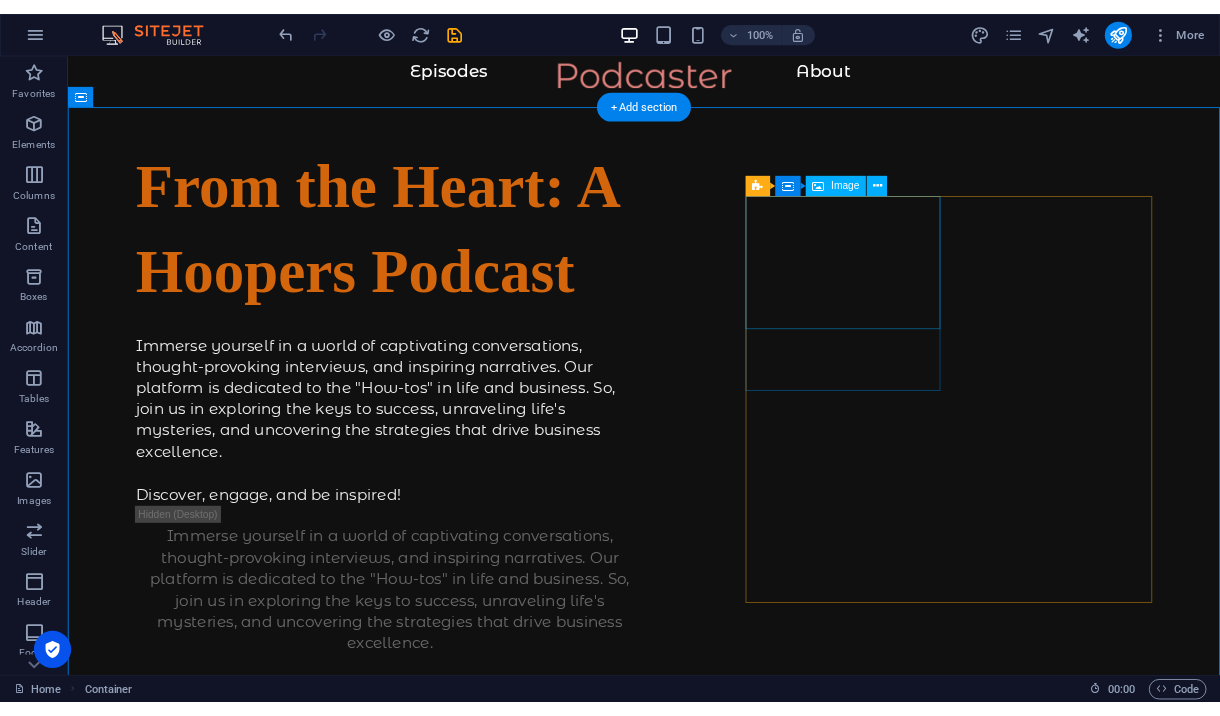 scroll, scrollTop: 55, scrollLeft: 0, axis: vertical 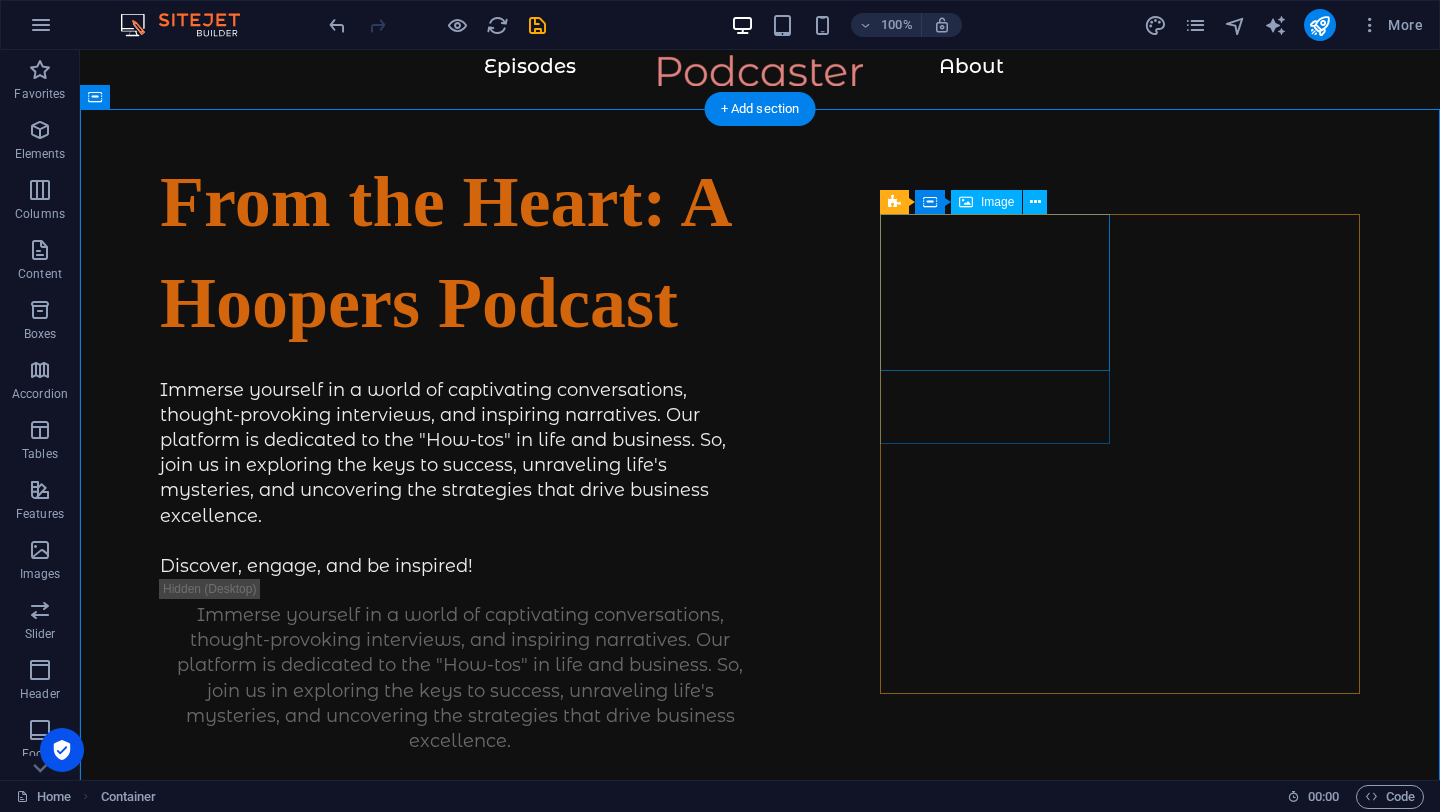 click at bounding box center (275, 920) 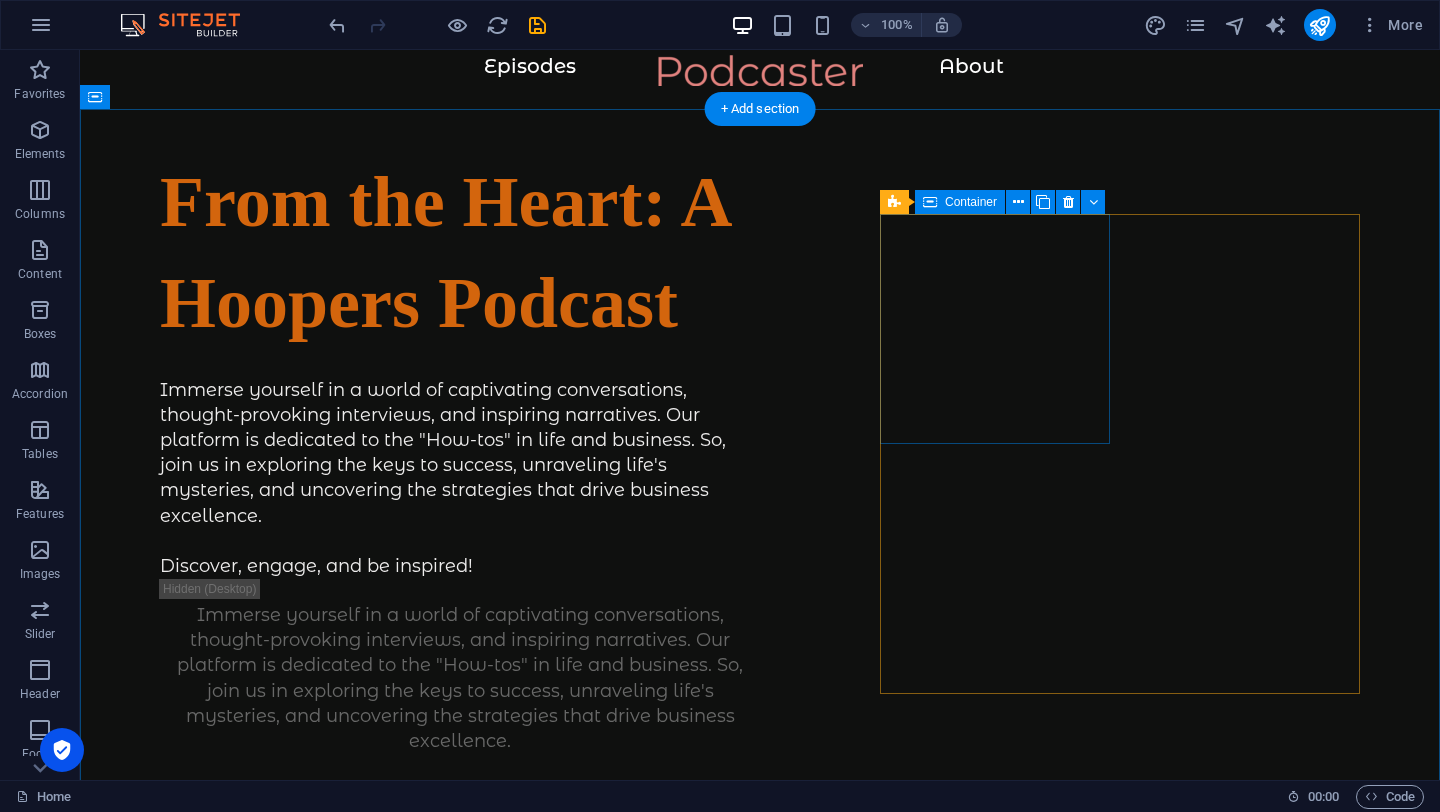 click at bounding box center [275, 1108] 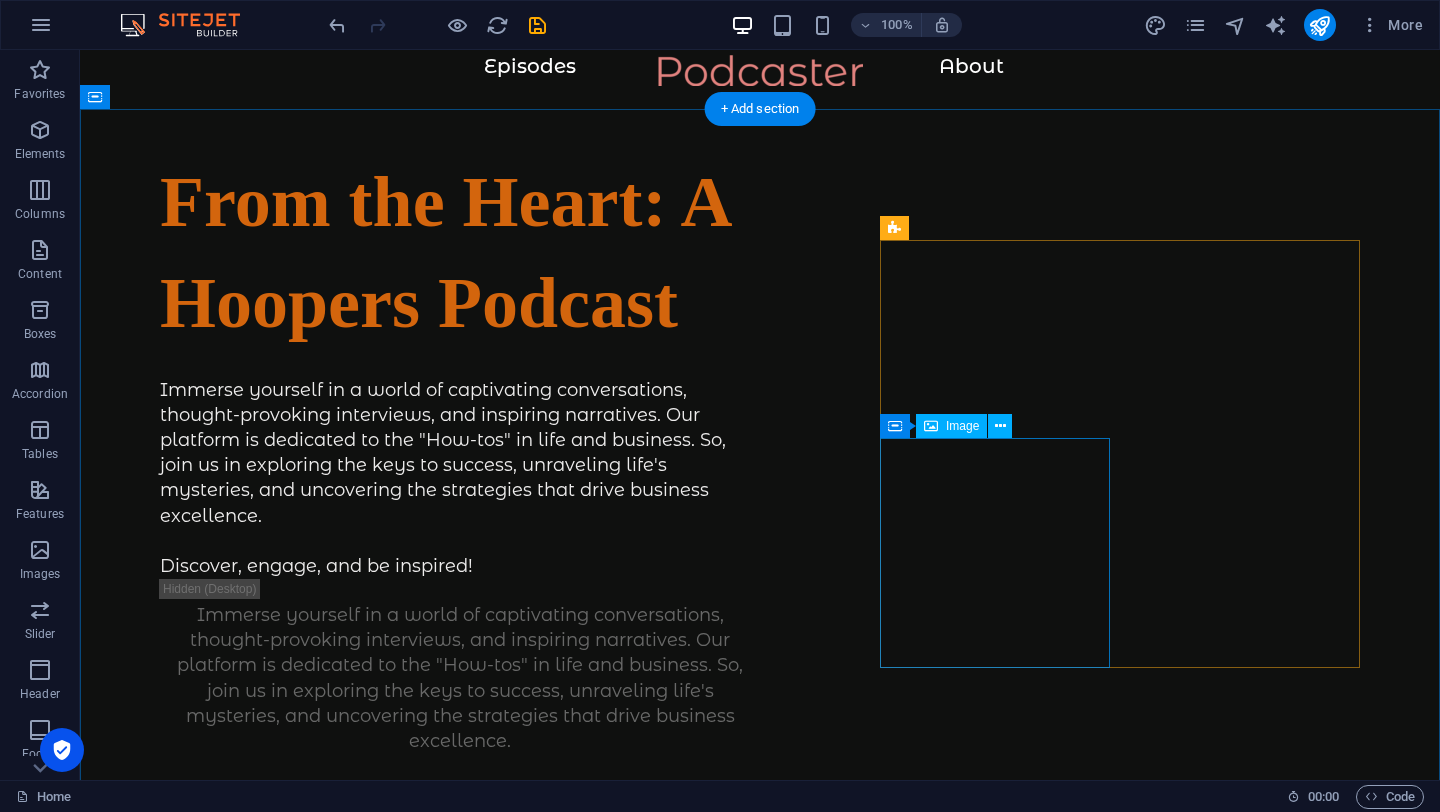 click at bounding box center (275, 1296) 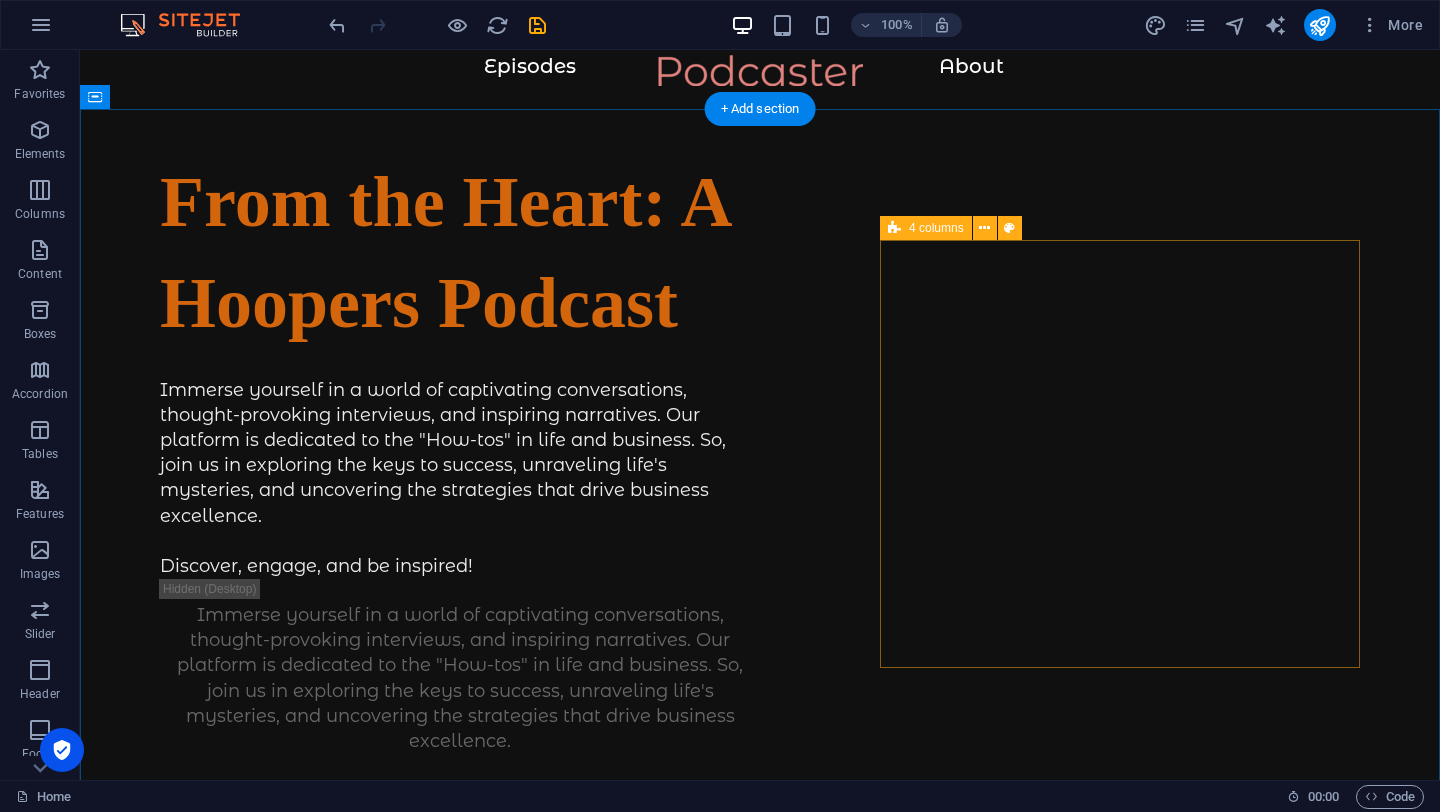 click on "Drop content here or  Add elements  Paste clipboard Drop content here or  Add elements  Paste clipboard Drop content here or  Add elements  Paste clipboard" at bounding box center [400, 1202] 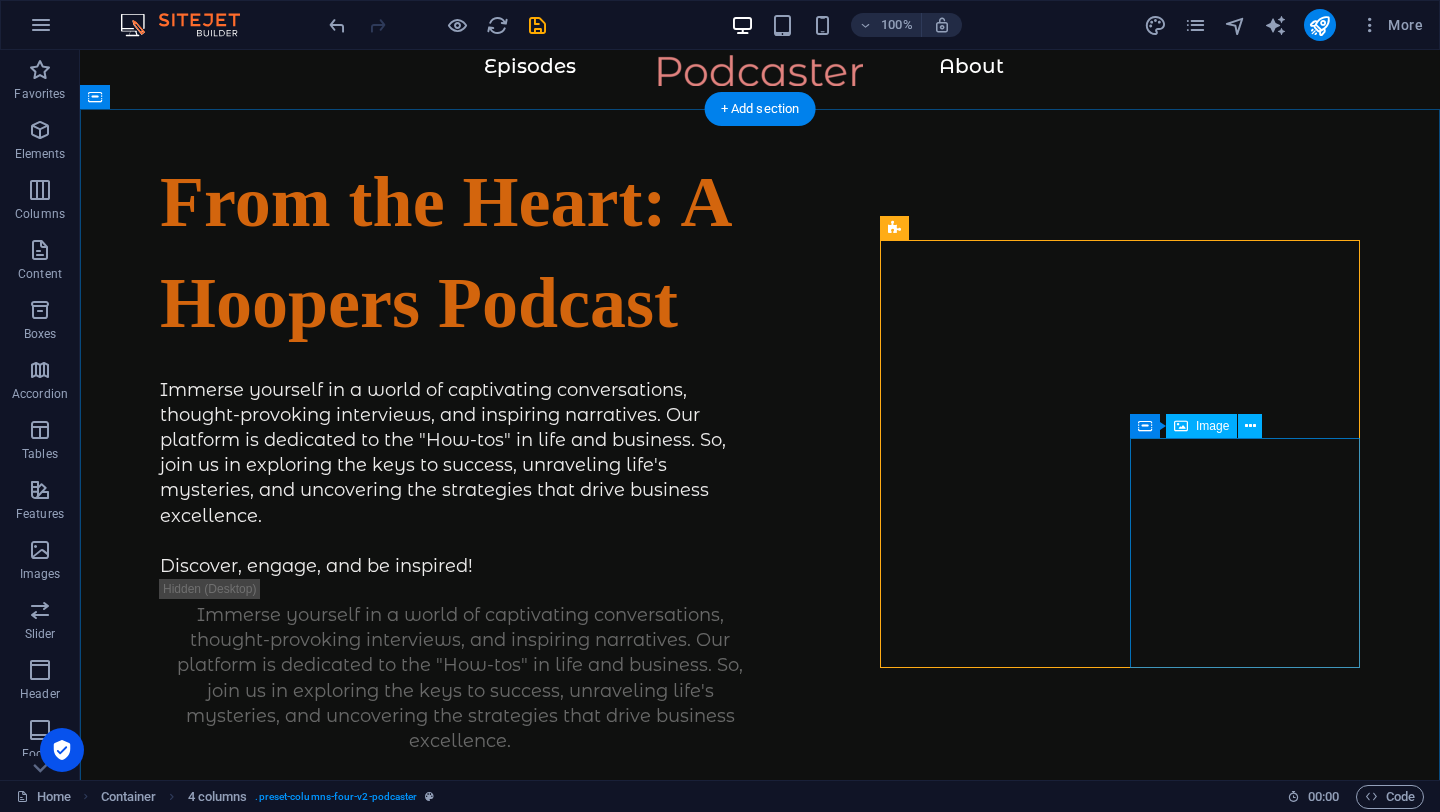 click at bounding box center (275, 1484) 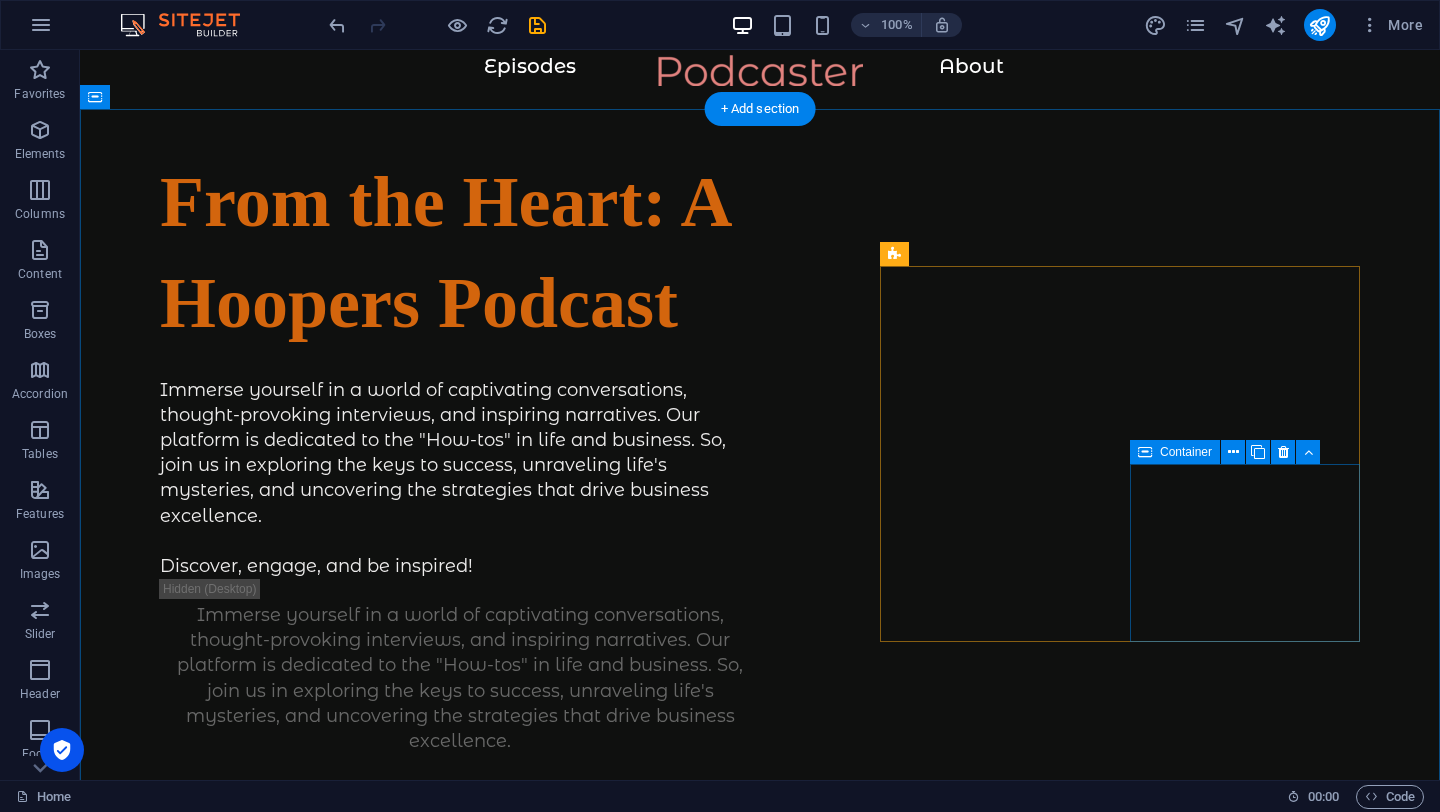 click on "Drop content here or  Add elements  Paste clipboard" at bounding box center (275, 1458) 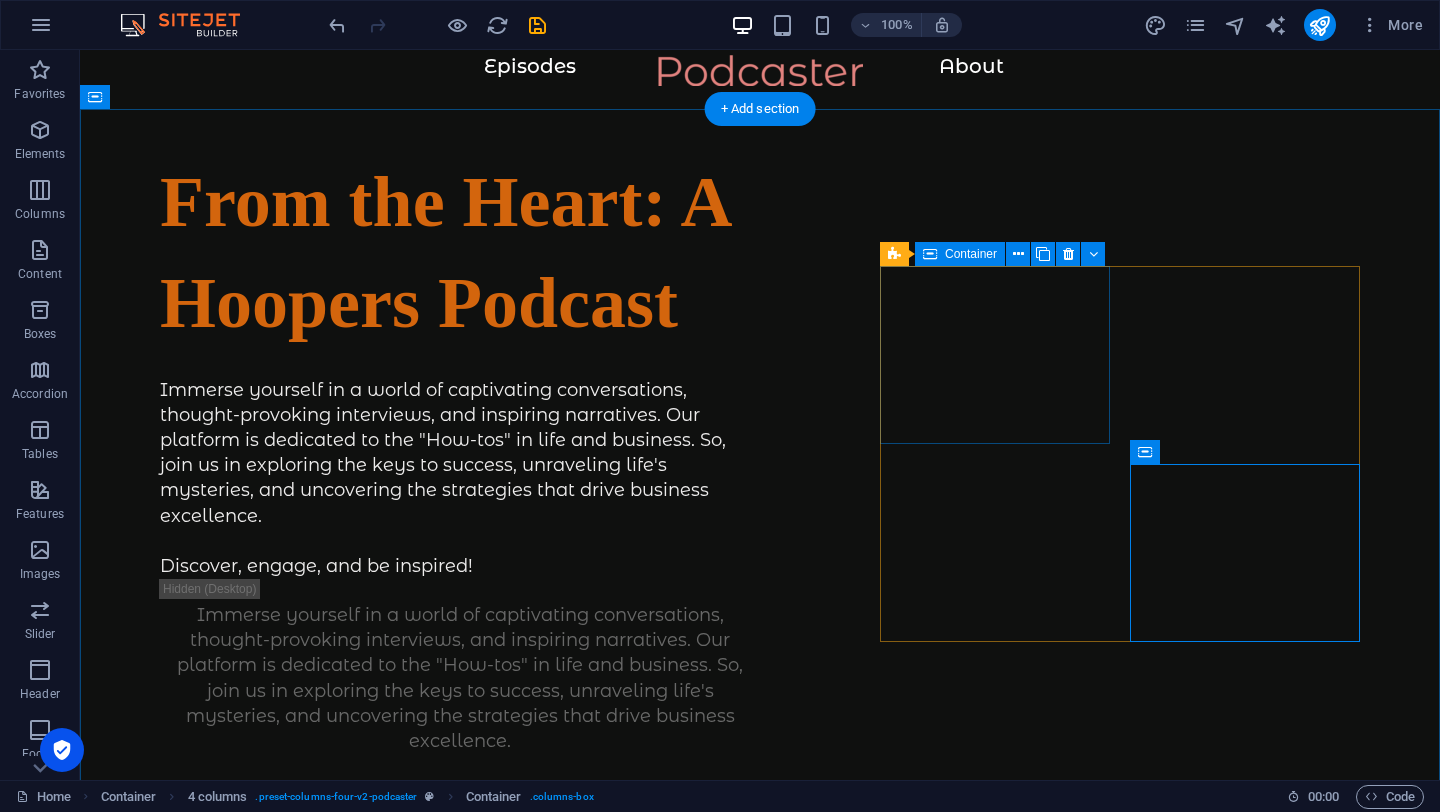 click on "Drop content here or  Add elements  Paste clipboard" at bounding box center [275, 894] 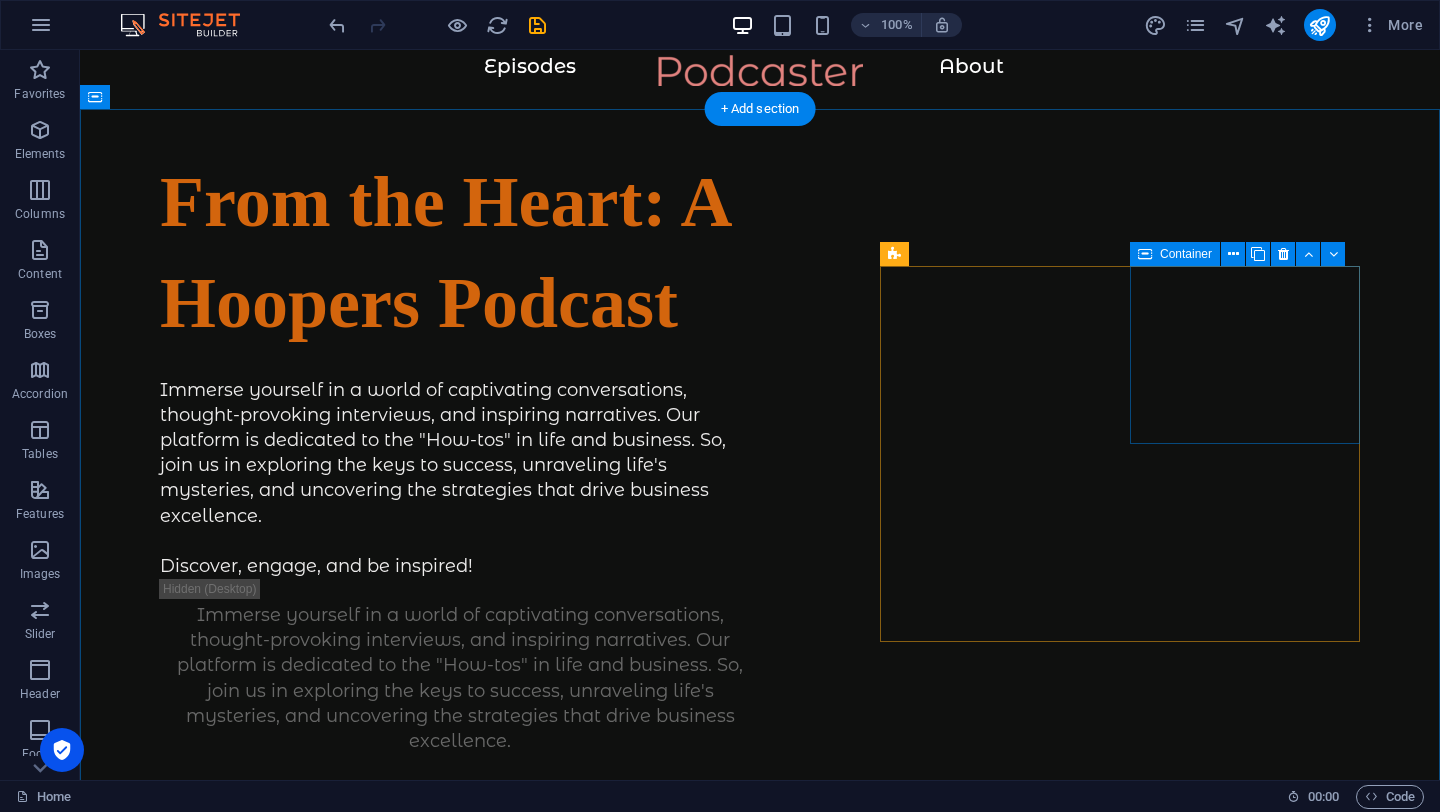 click on "Add elements" at bounding box center (274, 1094) 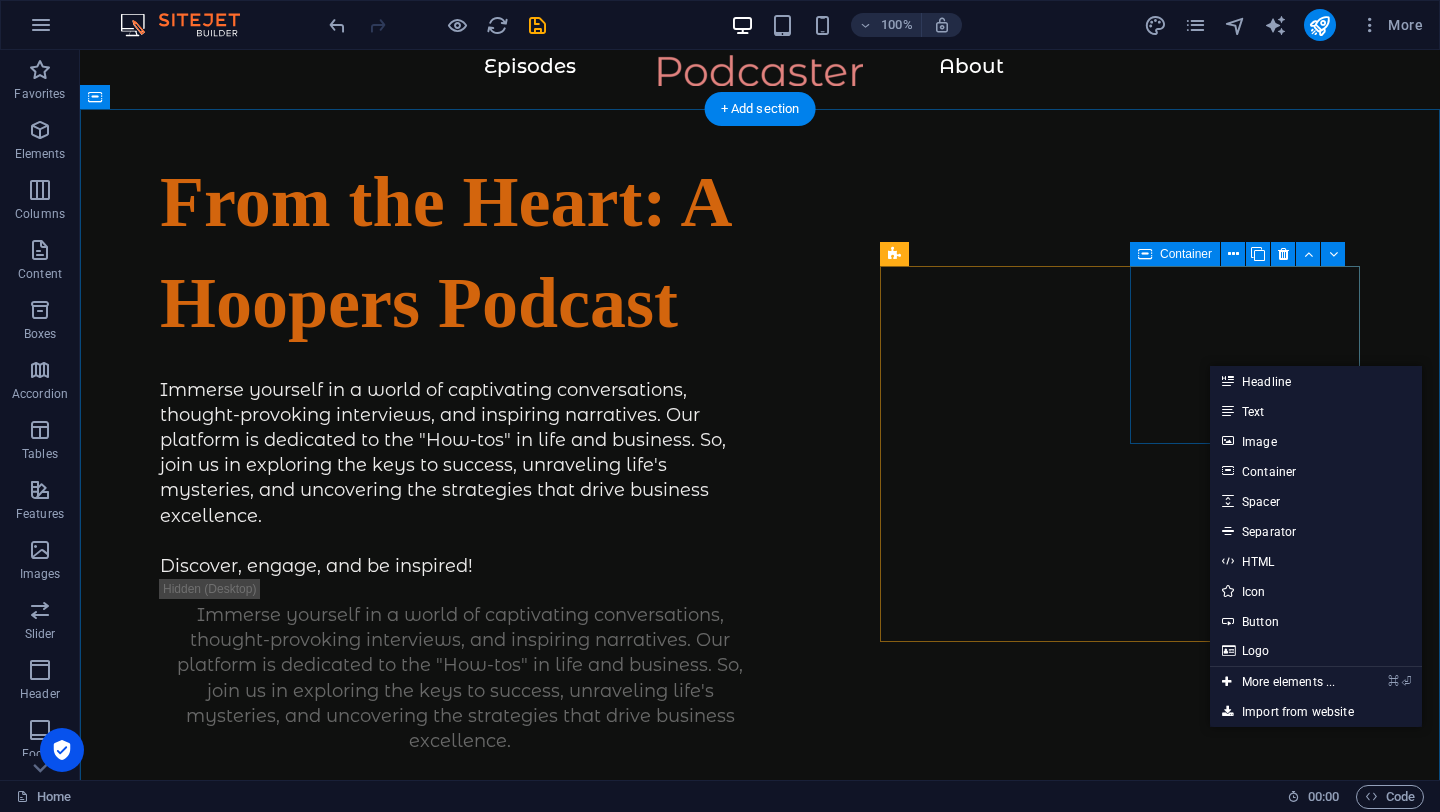 click on "Drop content here or  Add elements  Paste clipboard" at bounding box center [275, 1082] 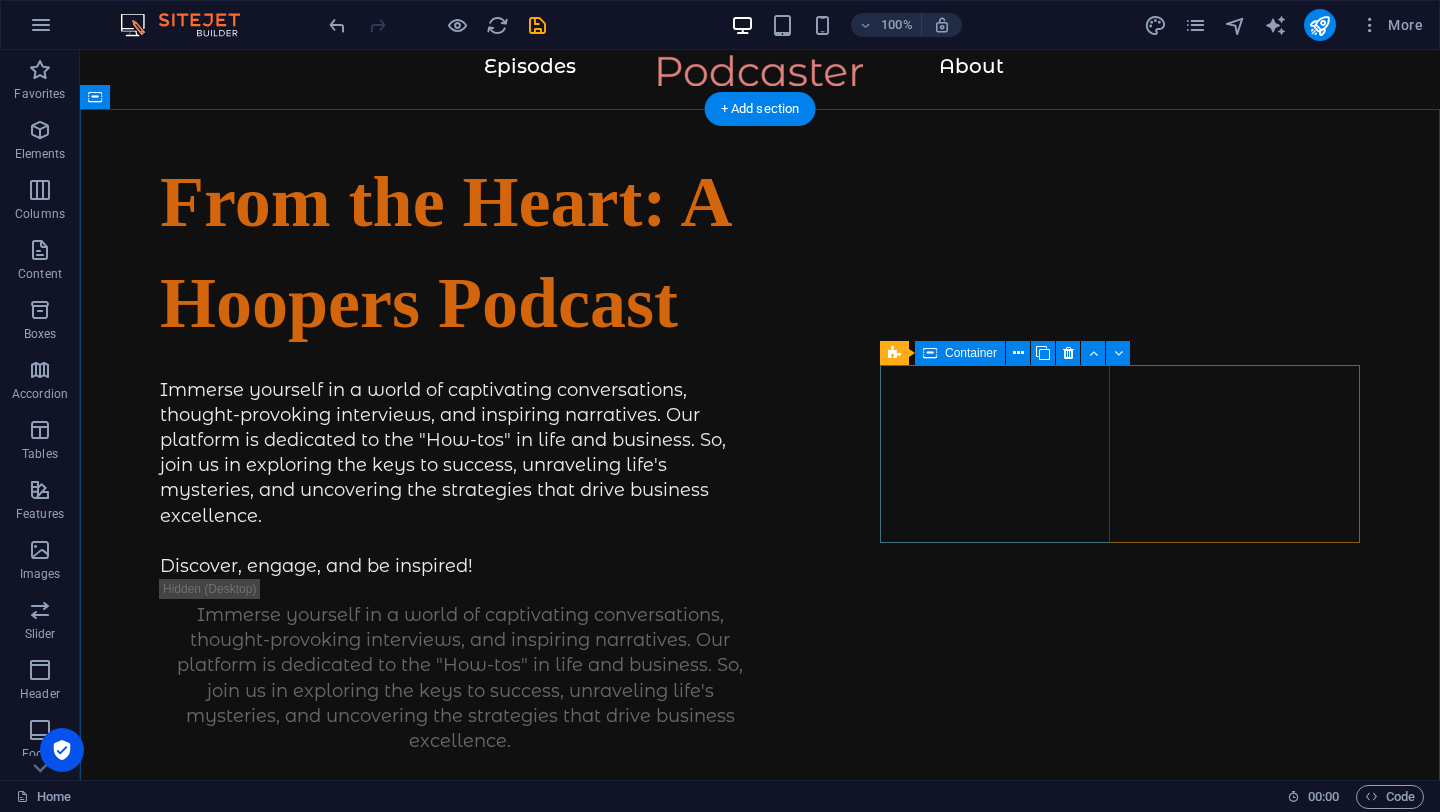 click on "Drop content here or  Add elements  Paste clipboard" at bounding box center [275, 894] 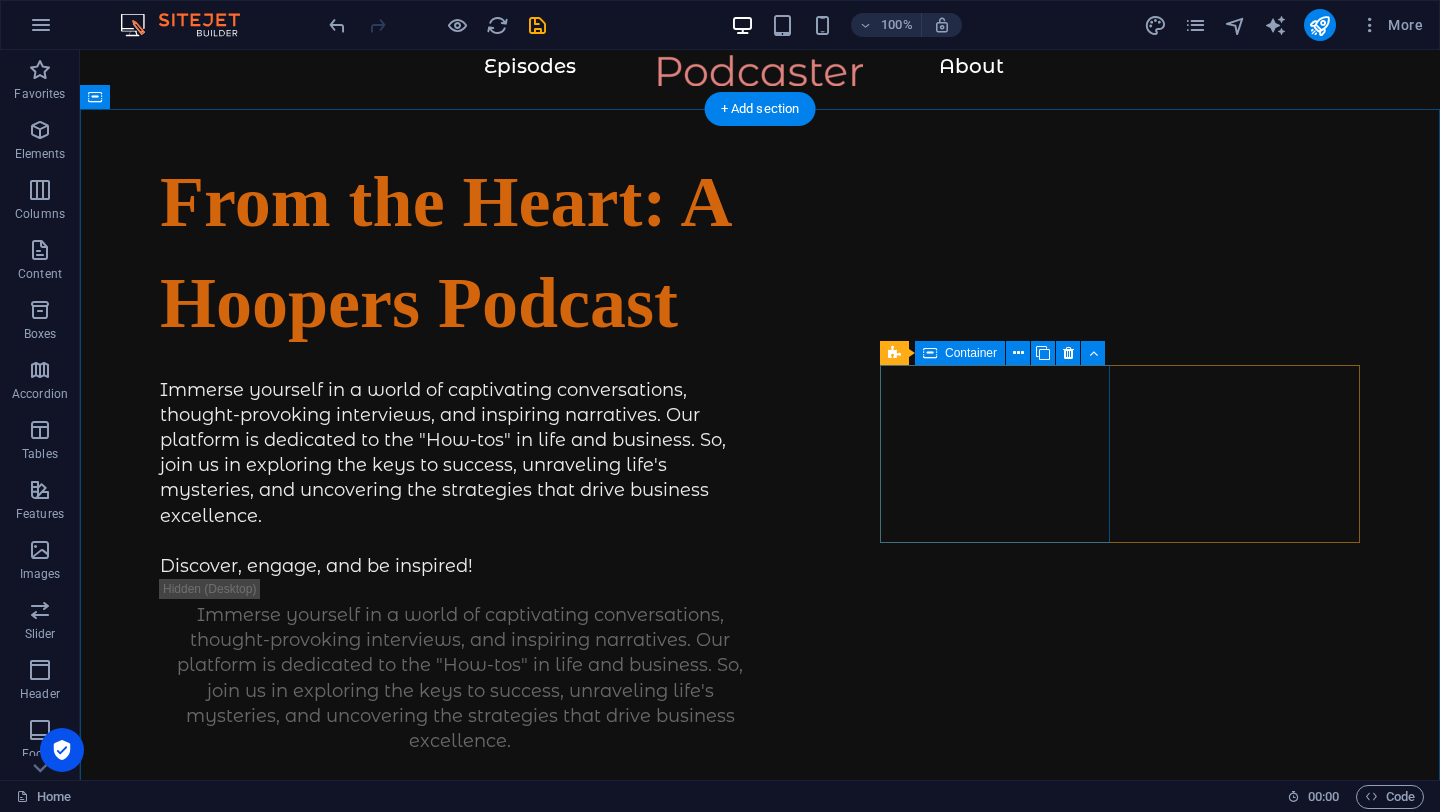 click on "Drop content here or  Add elements  Paste clipboard" at bounding box center [275, 894] 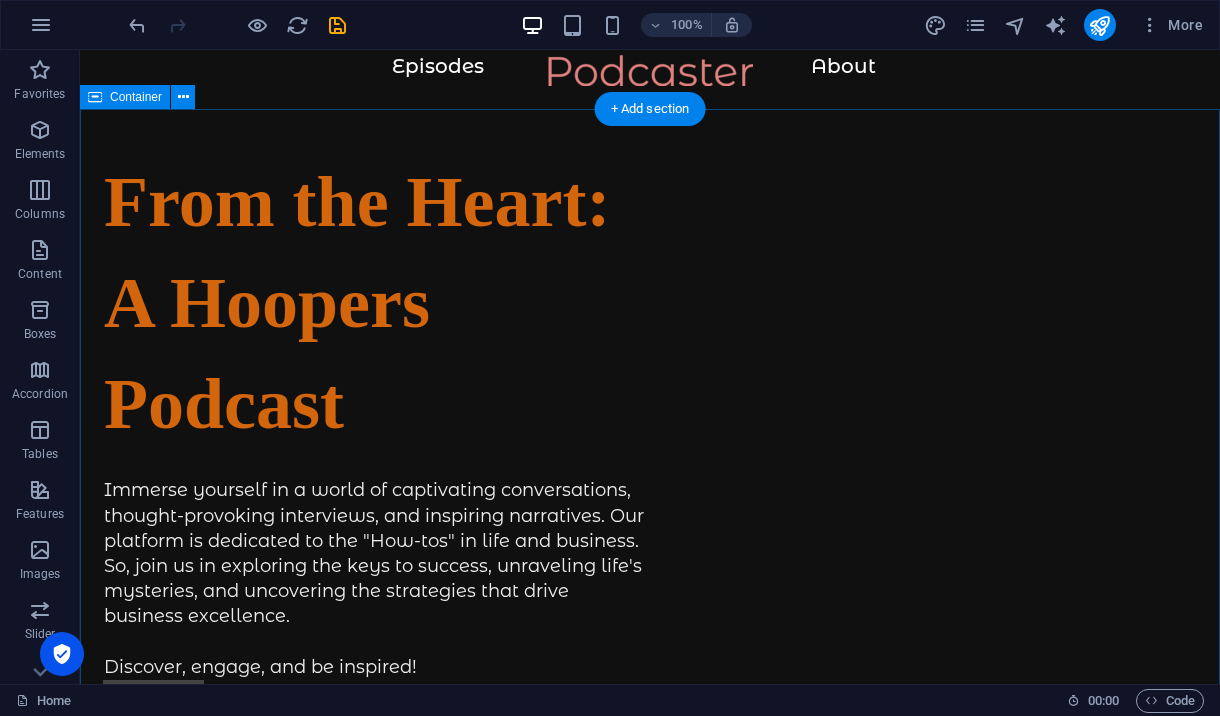 click on "From the Heart: A Hoopers Podcast Immerse yourself in a world of captivating conversations, thought-provoking interviews, and inspiring narratives. Our platform is dedicated to the "How-tos" in life and business. So, join us in exploring the keys to success, unraveling life's mysteries, and uncovering the strategies that drive business excellence. Discover, engage, and be inspired! Immerse yourself in a world of captivating conversations, thought-provoking interviews, and inspiring narratives. Our platform is dedicated to the "How-tos" in life and business. So, join us in exploring the keys to success, unraveling life's mysteries, and uncovering the strategies that drive business excellence. Discover, engage, and be inspired! Drop content here or  Add elements  Paste clipboard Supported by:" at bounding box center [650, 675] 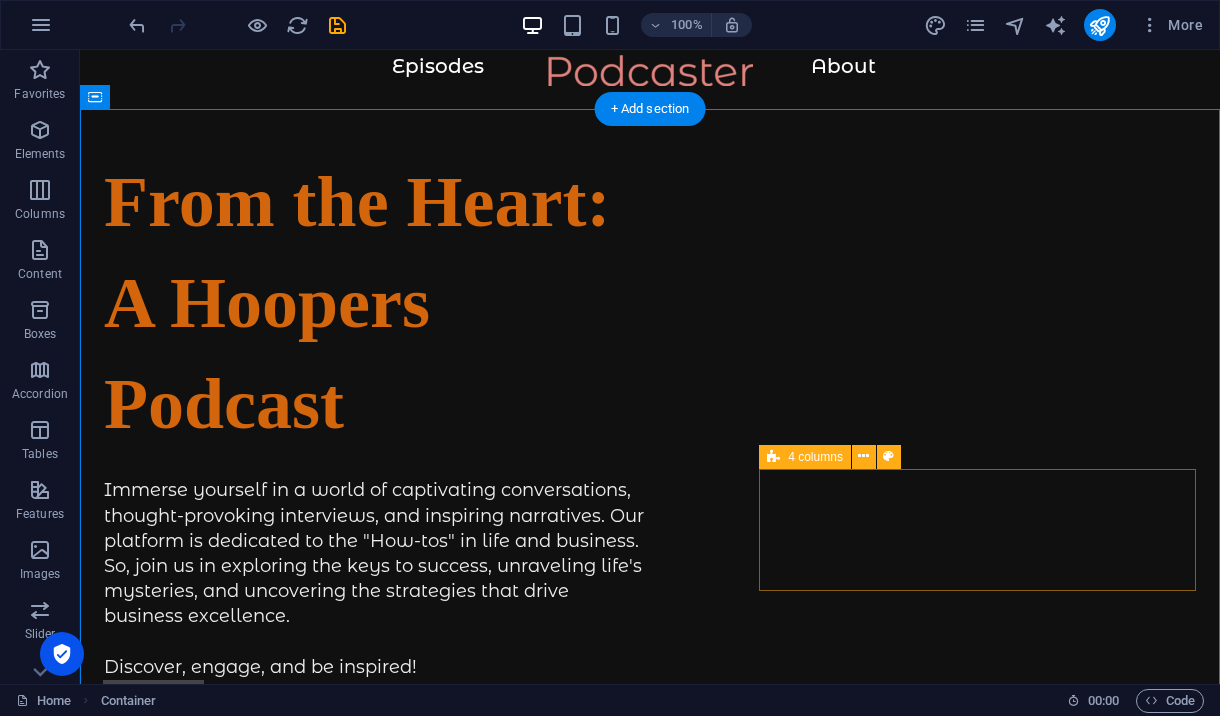 click on "Add elements" at bounding box center (263, 996) 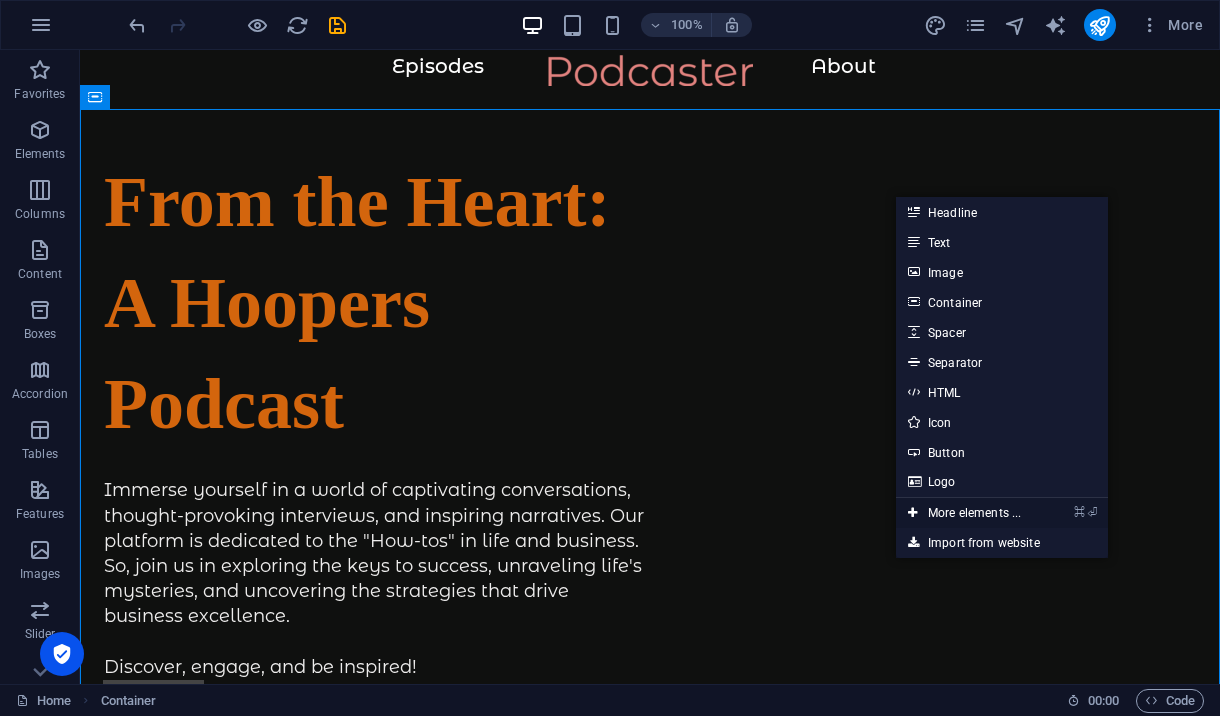click on "⌘ ⏎  More elements ..." at bounding box center [964, 513] 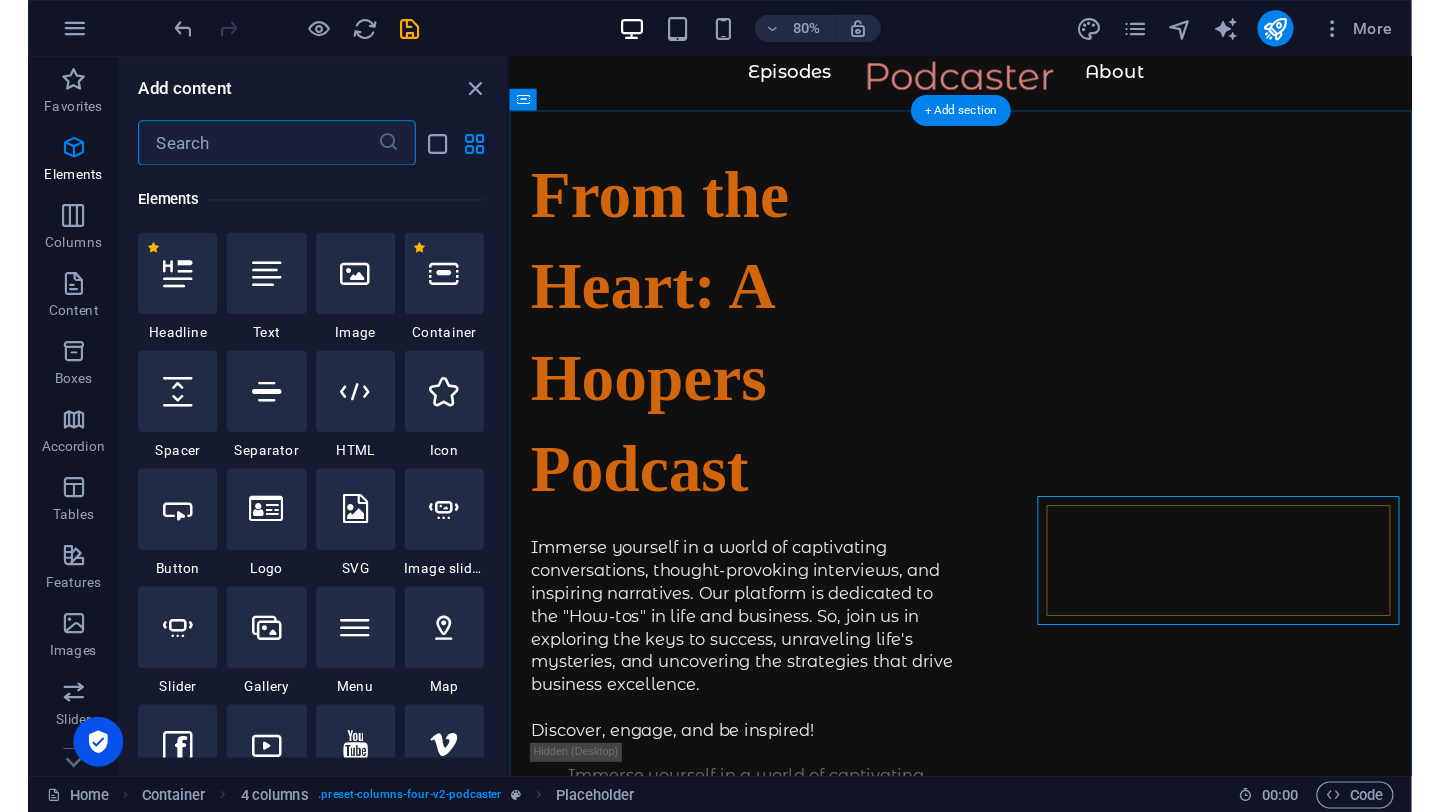 scroll, scrollTop: 213, scrollLeft: 0, axis: vertical 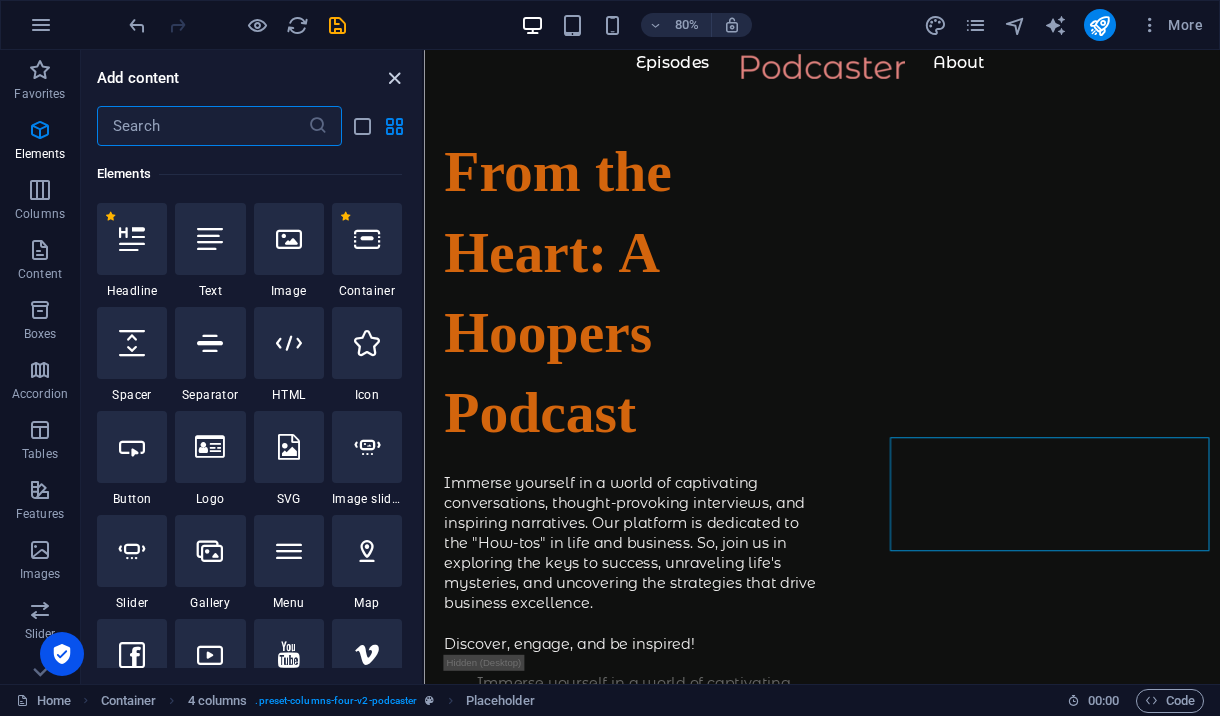 click at bounding box center (394, 78) 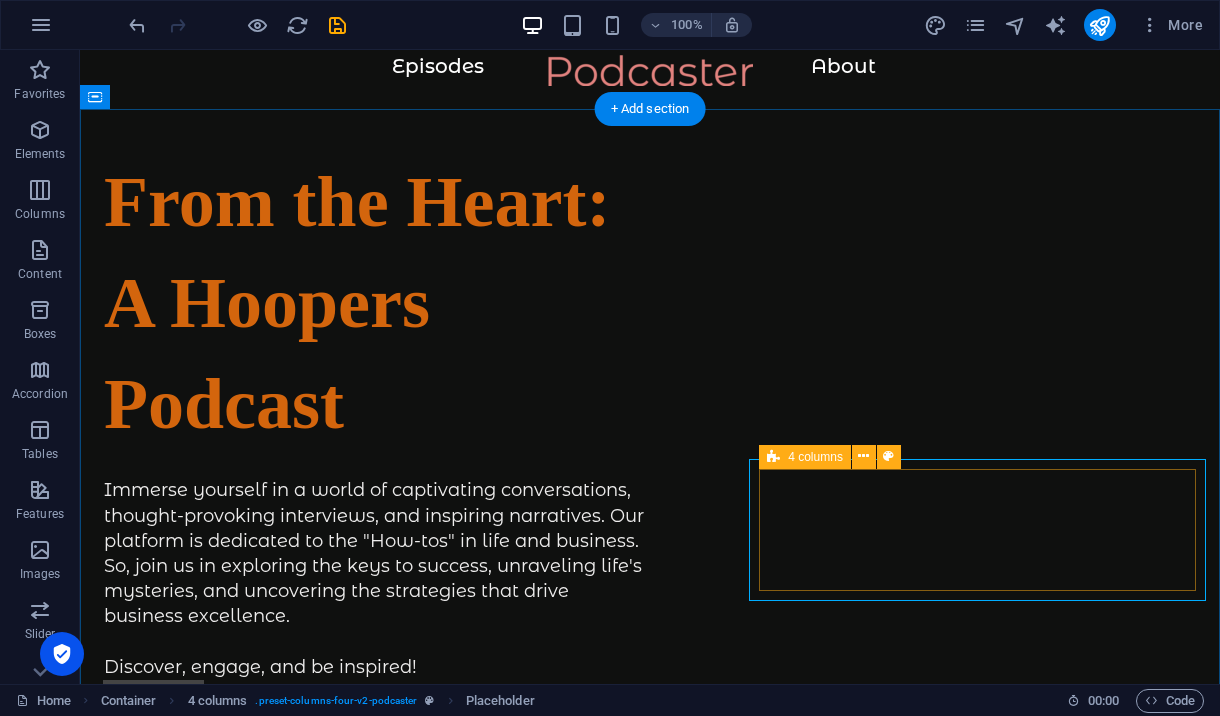 click on "Add elements" at bounding box center (263, 996) 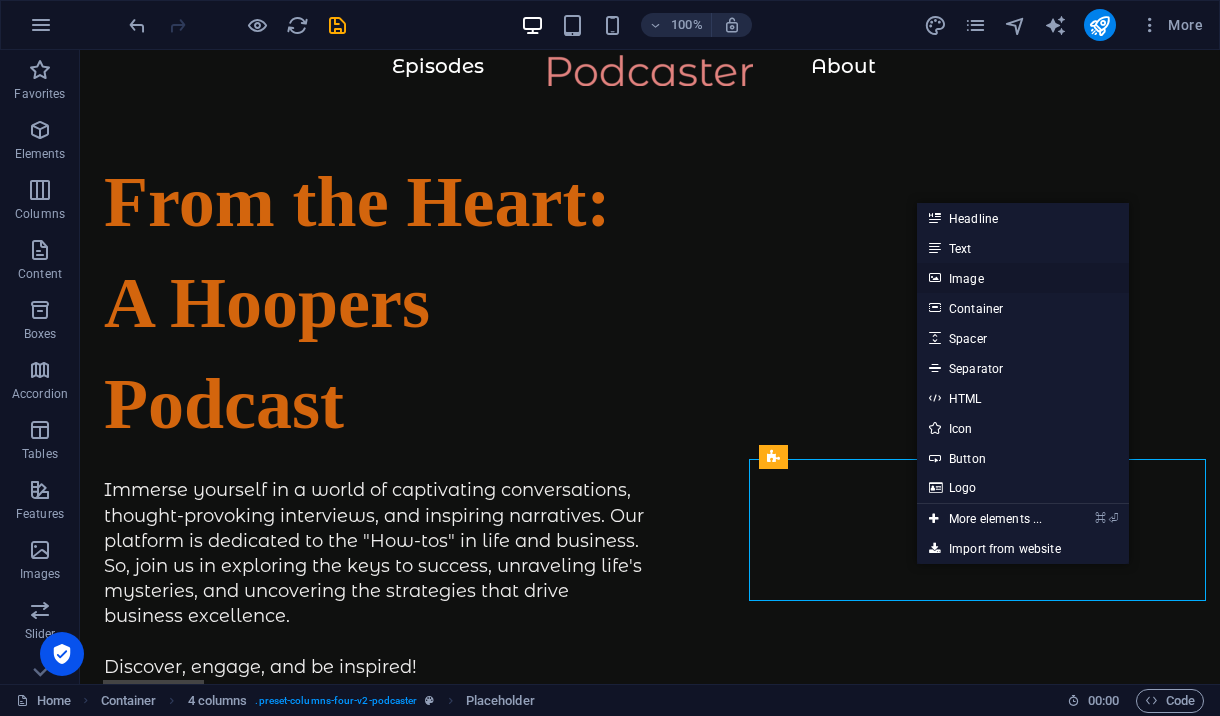 click on "Image" at bounding box center [1023, 278] 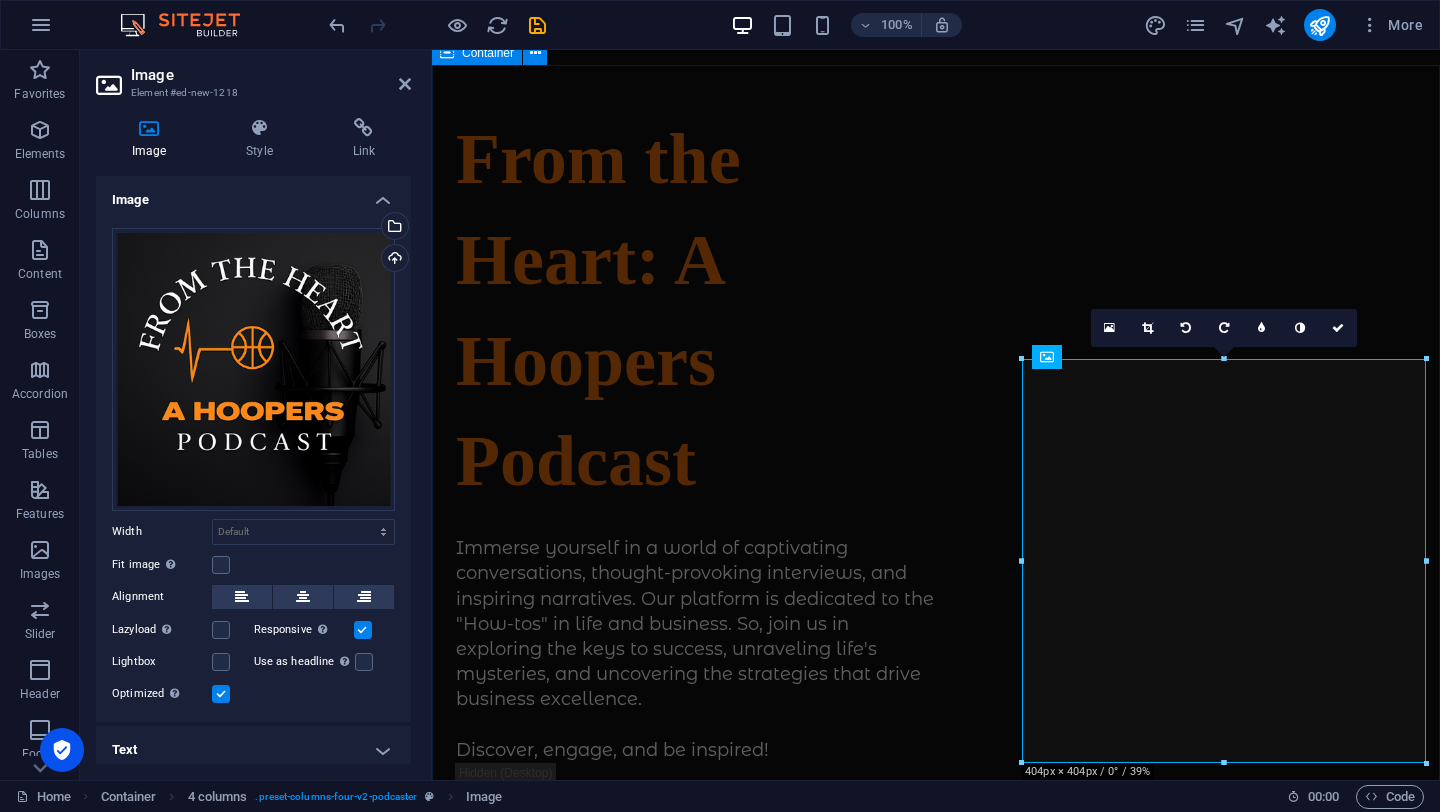 scroll, scrollTop: 102, scrollLeft: 0, axis: vertical 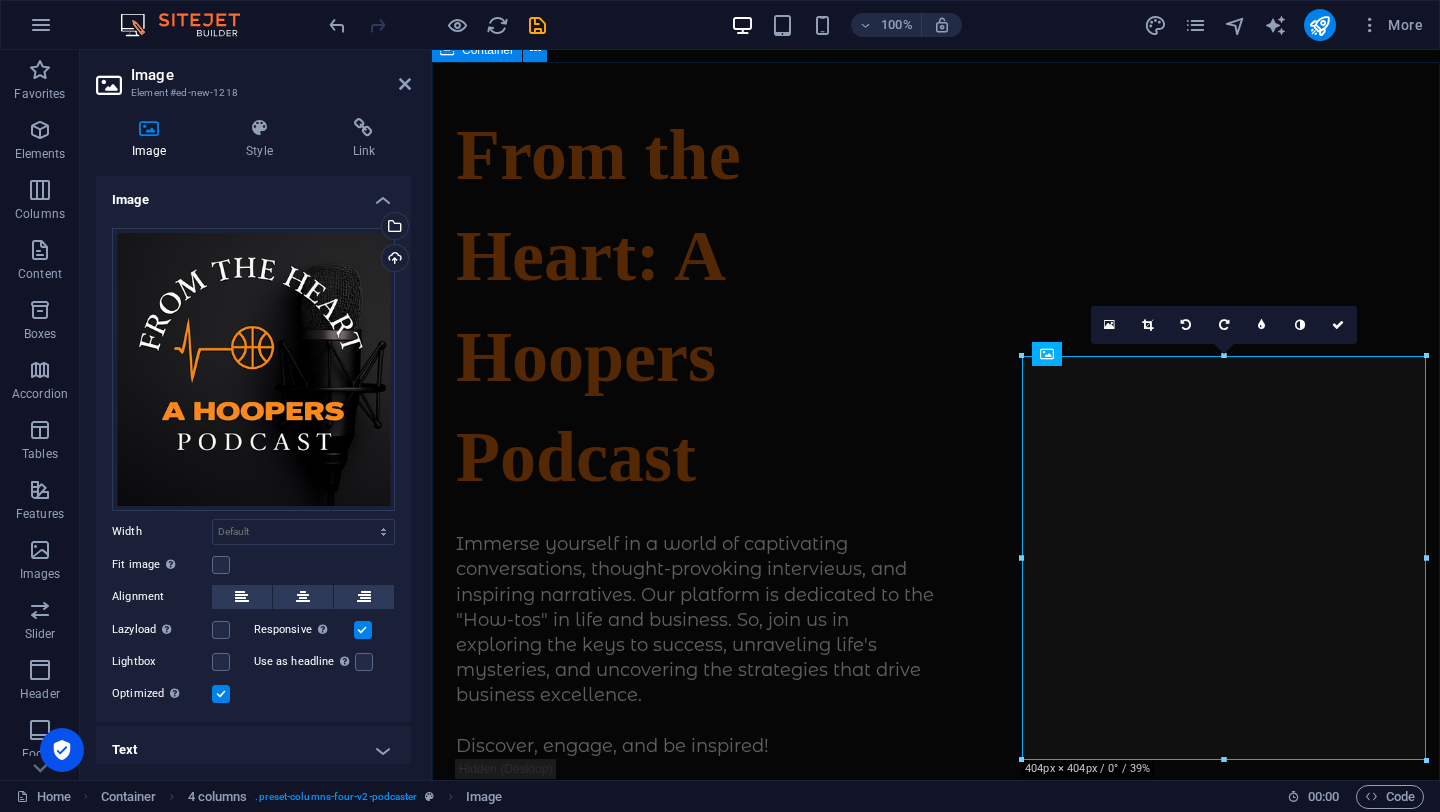 click on "From the Heart: A Hoopers Podcast Immerse yourself in a world of captivating conversations, thought-provoking interviews, and inspiring narratives. Our platform is dedicated to the "How-tos" in life and business. So, join us in exploring the keys to success, unraveling life's mysteries, and uncovering the strategies that drive business excellence. Discover, engage, and be inspired! Immerse yourself in a world of captivating conversations, thought-provoking interviews, and inspiring narratives. Our platform is dedicated to the "How-tos" in life and business. So, join us in exploring the keys to success, unraveling life's mysteries, and uncovering the strategies that drive business excellence. Discover, engage, and be inspired! Supported by:" at bounding box center [936, 1137] 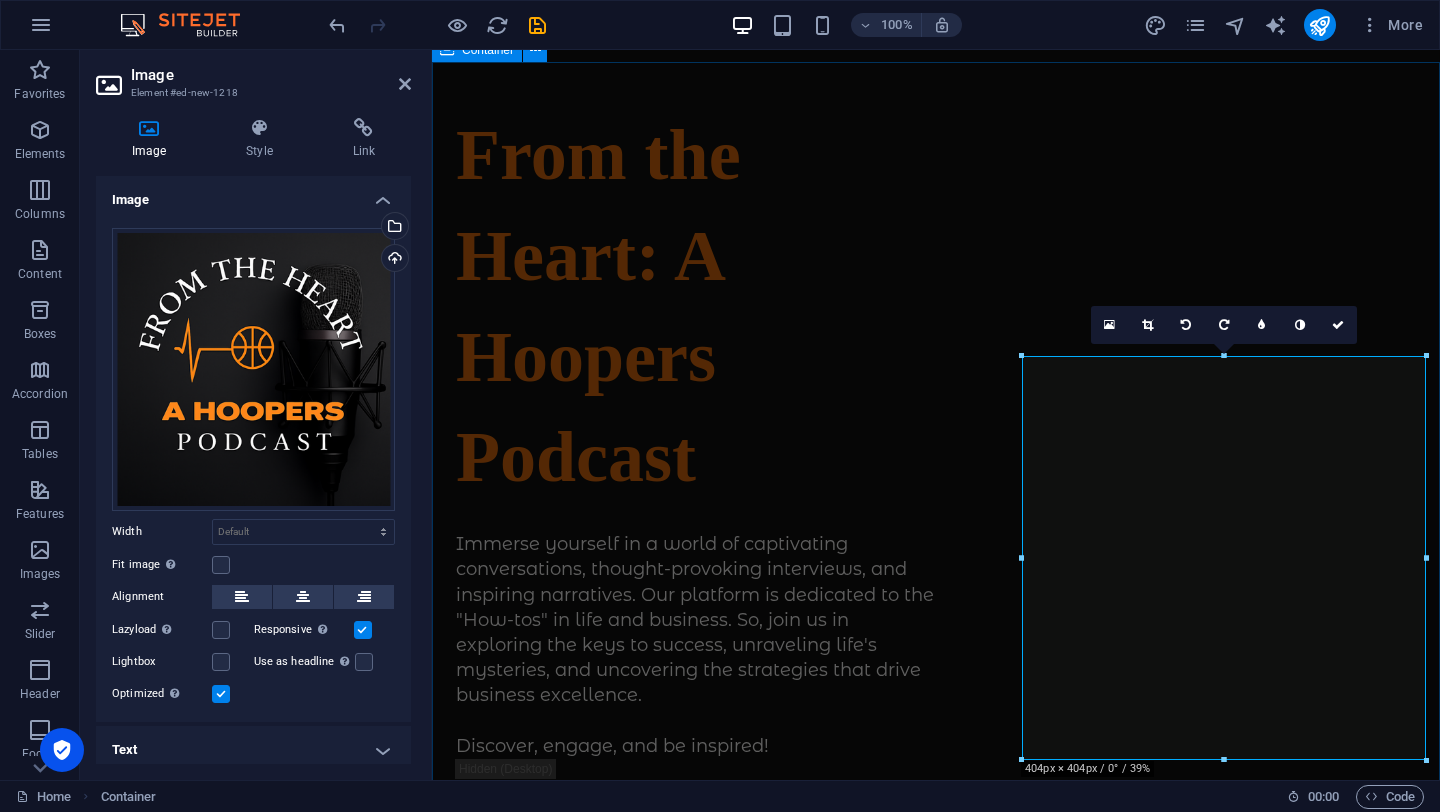 click at bounding box center [648, 1504] 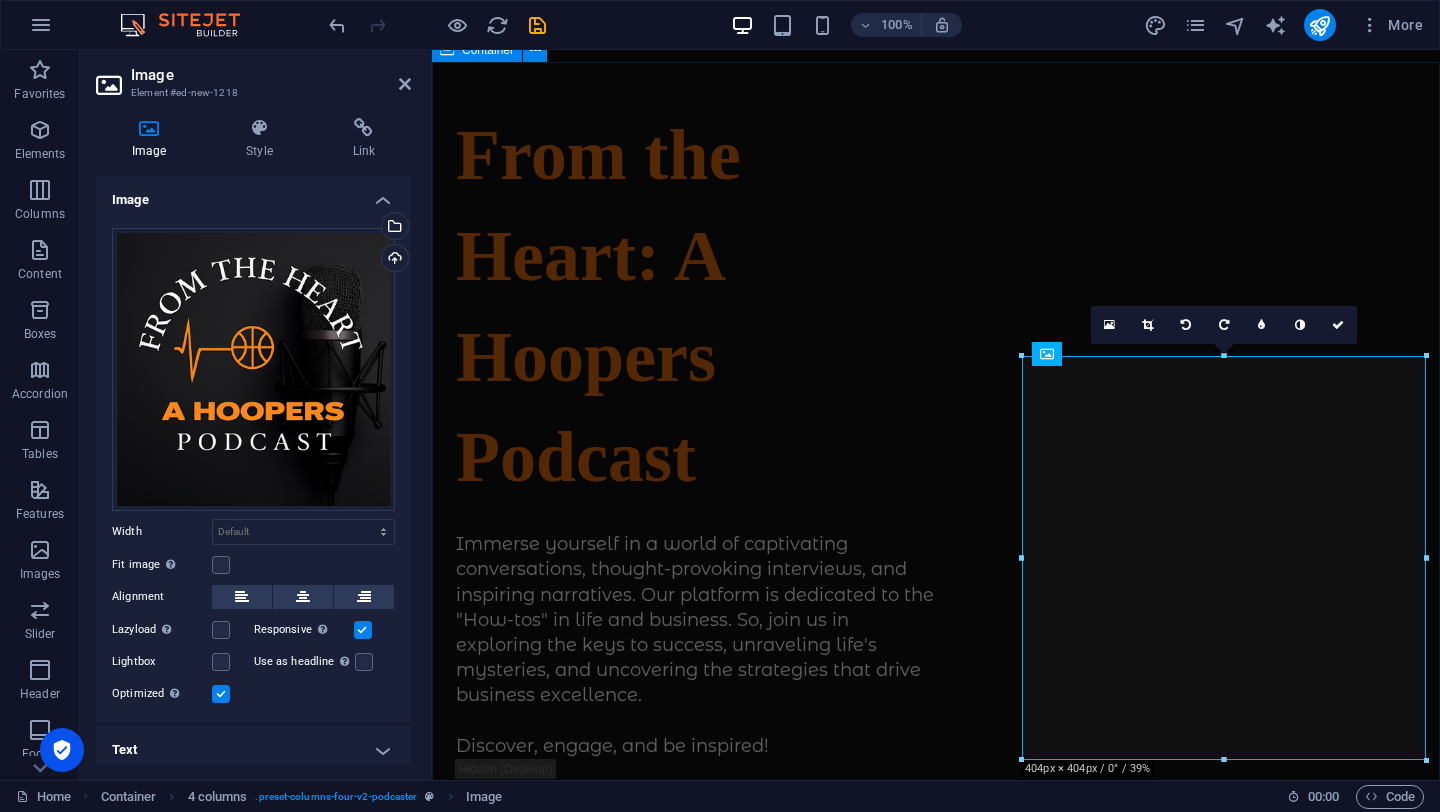 click on "From the Heart: A Hoopers Podcast Immerse yourself in a world of captivating conversations, thought-provoking interviews, and inspiring narratives. Our platform is dedicated to the "How-tos" in life and business. So, join us in exploring the keys to success, unraveling life's mysteries, and uncovering the strategies that drive business excellence. Discover, engage, and be inspired! Immerse yourself in a world of captivating conversations, thought-provoking interviews, and inspiring narratives. Our platform is dedicated to the "How-tos" in life and business. So, join us in exploring the keys to success, unraveling life's mysteries, and uncovering the strategies that drive business excellence. Discover, engage, and be inspired! Supported by:" at bounding box center [936, 1137] 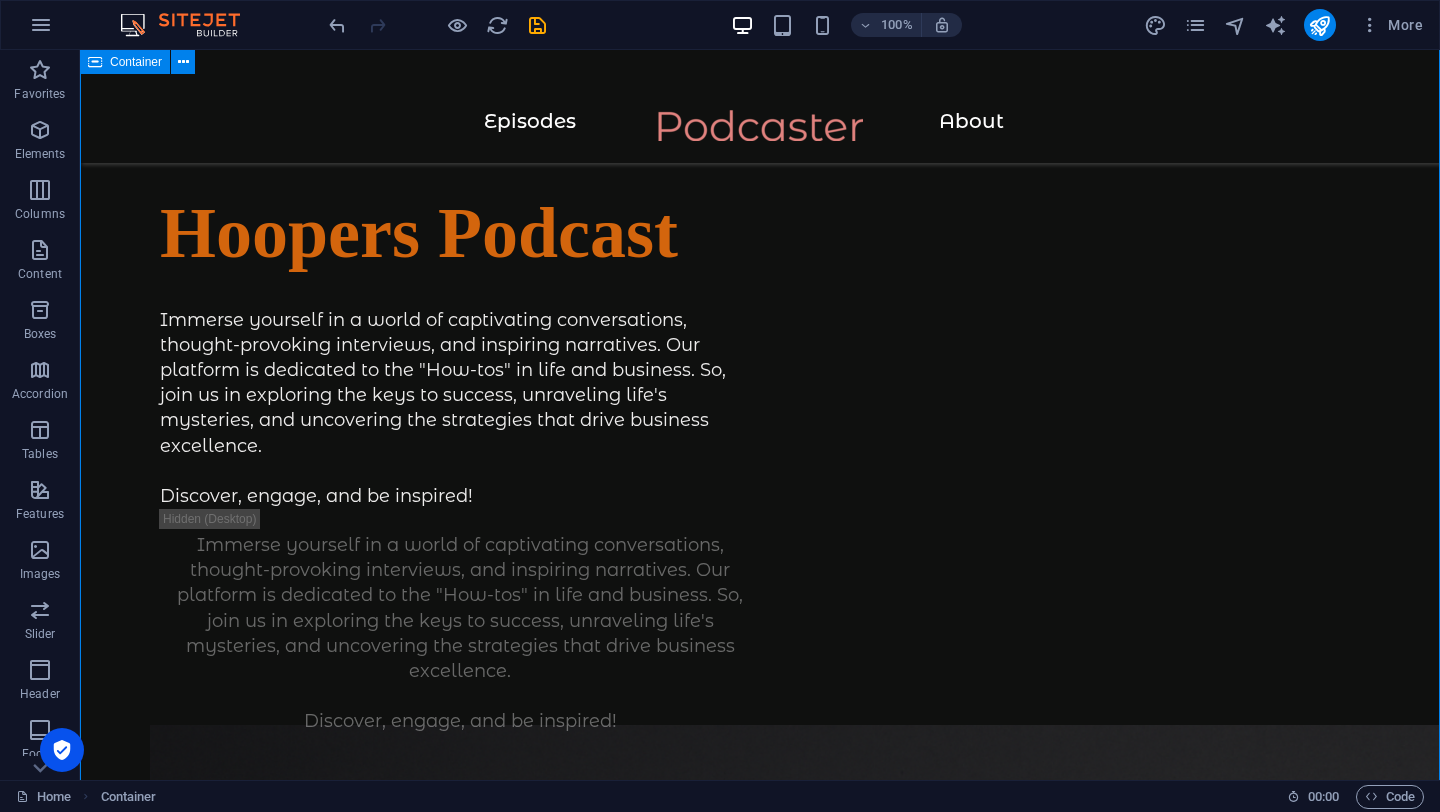 scroll, scrollTop: 135, scrollLeft: 0, axis: vertical 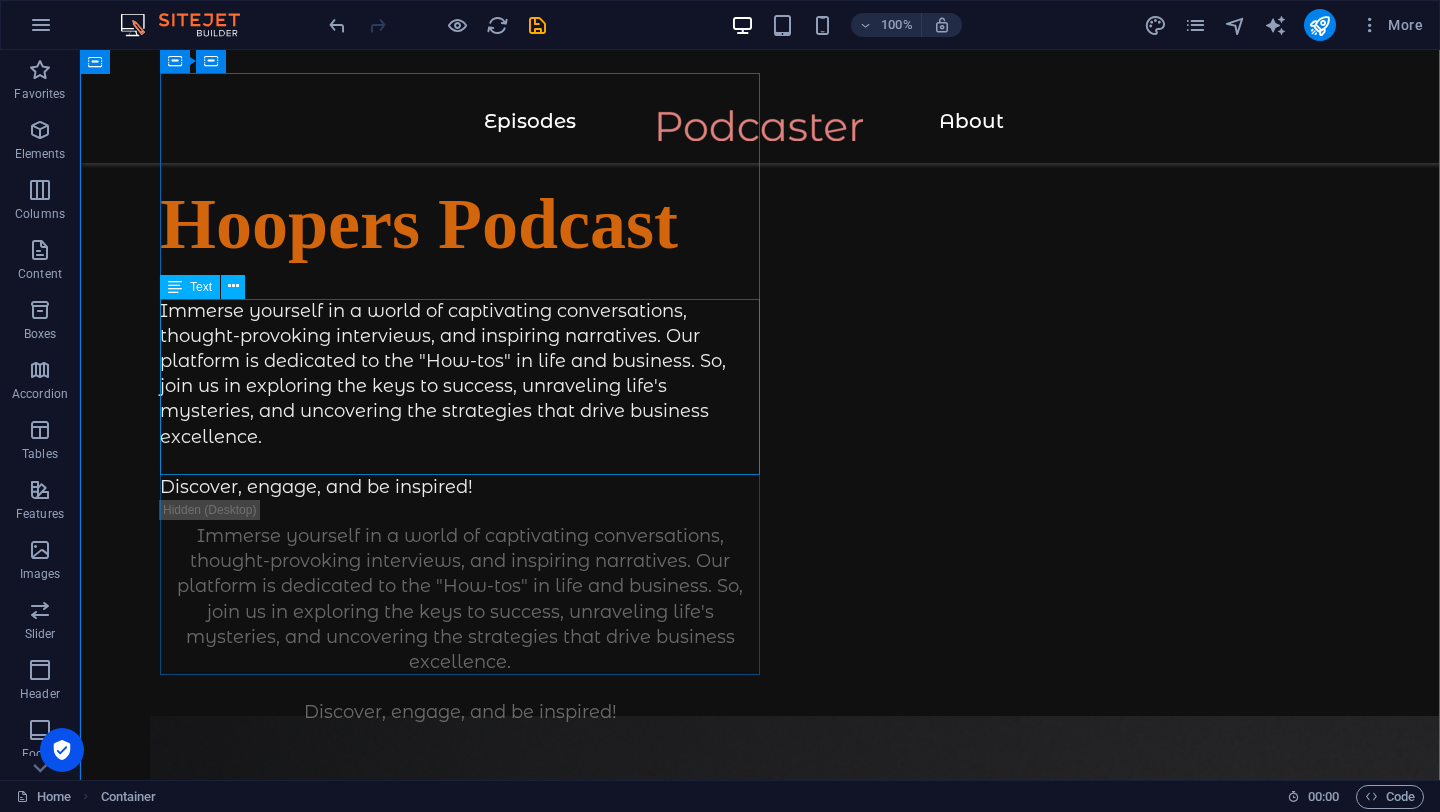 click on "Immerse yourself in a world of captivating conversations, thought-provoking interviews, and inspiring narratives. Our platform is dedicated to the "How-tos" in life and business. So, join us in exploring the keys to success, unraveling life's mysteries, and uncovering the strategies that drive business excellence. Discover, engage, and be inspired!" at bounding box center (460, 400) 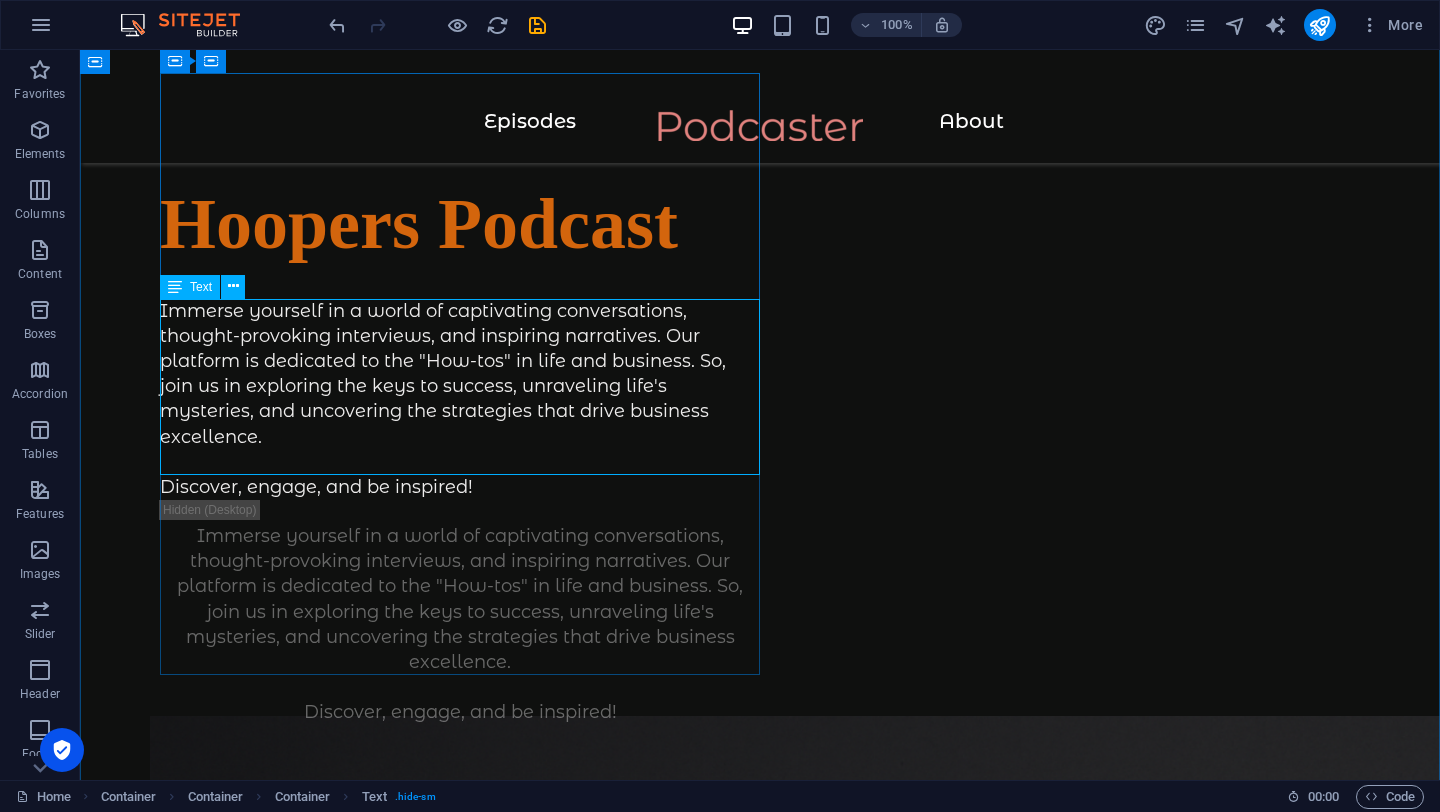 click on "Immerse yourself in a world of captivating conversations, thought-provoking interviews, and inspiring narratives. Our platform is dedicated to the "How-tos" in life and business. So, join us in exploring the keys to success, unraveling life's mysteries, and uncovering the strategies that drive business excellence. Discover, engage, and be inspired!" at bounding box center (460, 400) 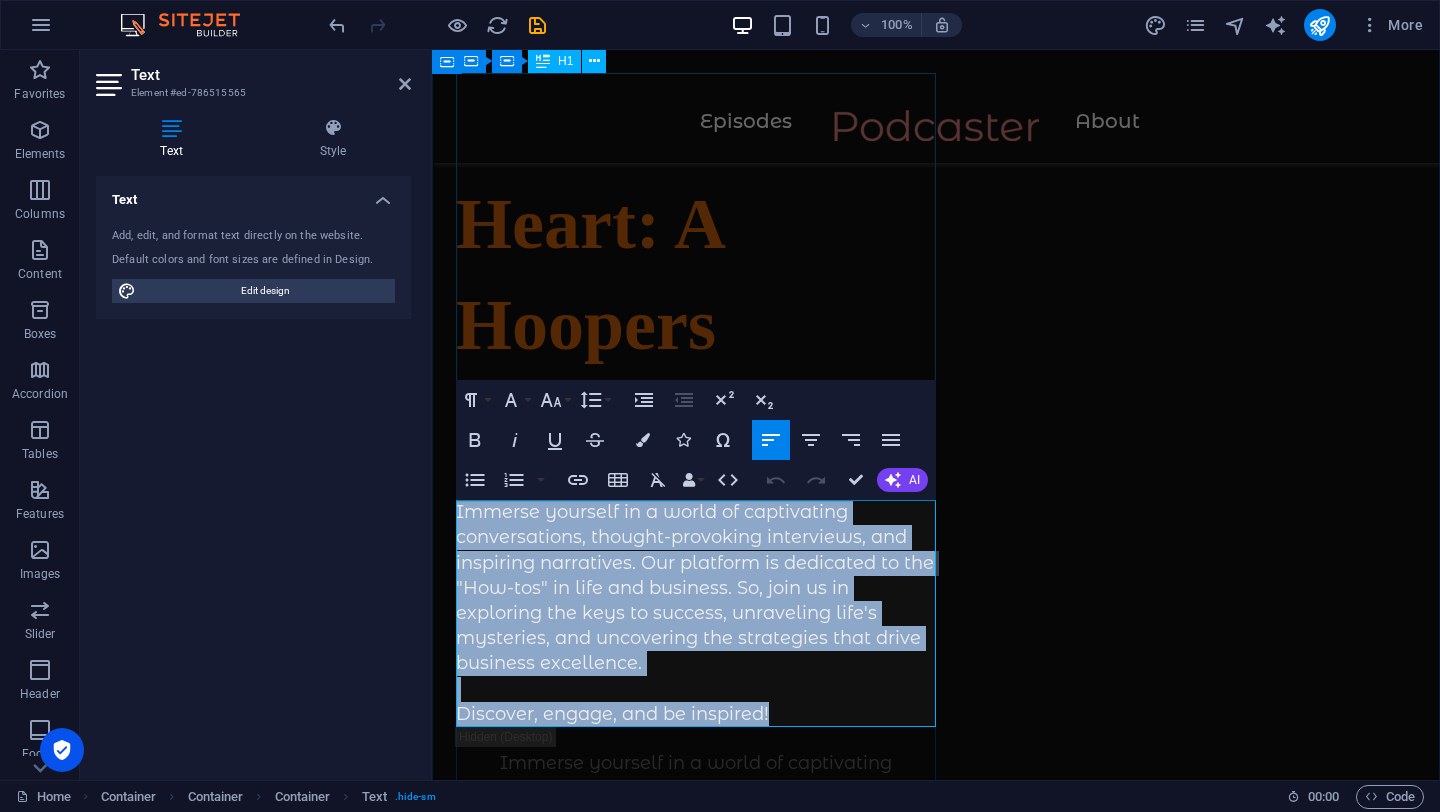 drag, startPoint x: 802, startPoint y: 717, endPoint x: 459, endPoint y: 471, distance: 422.09595 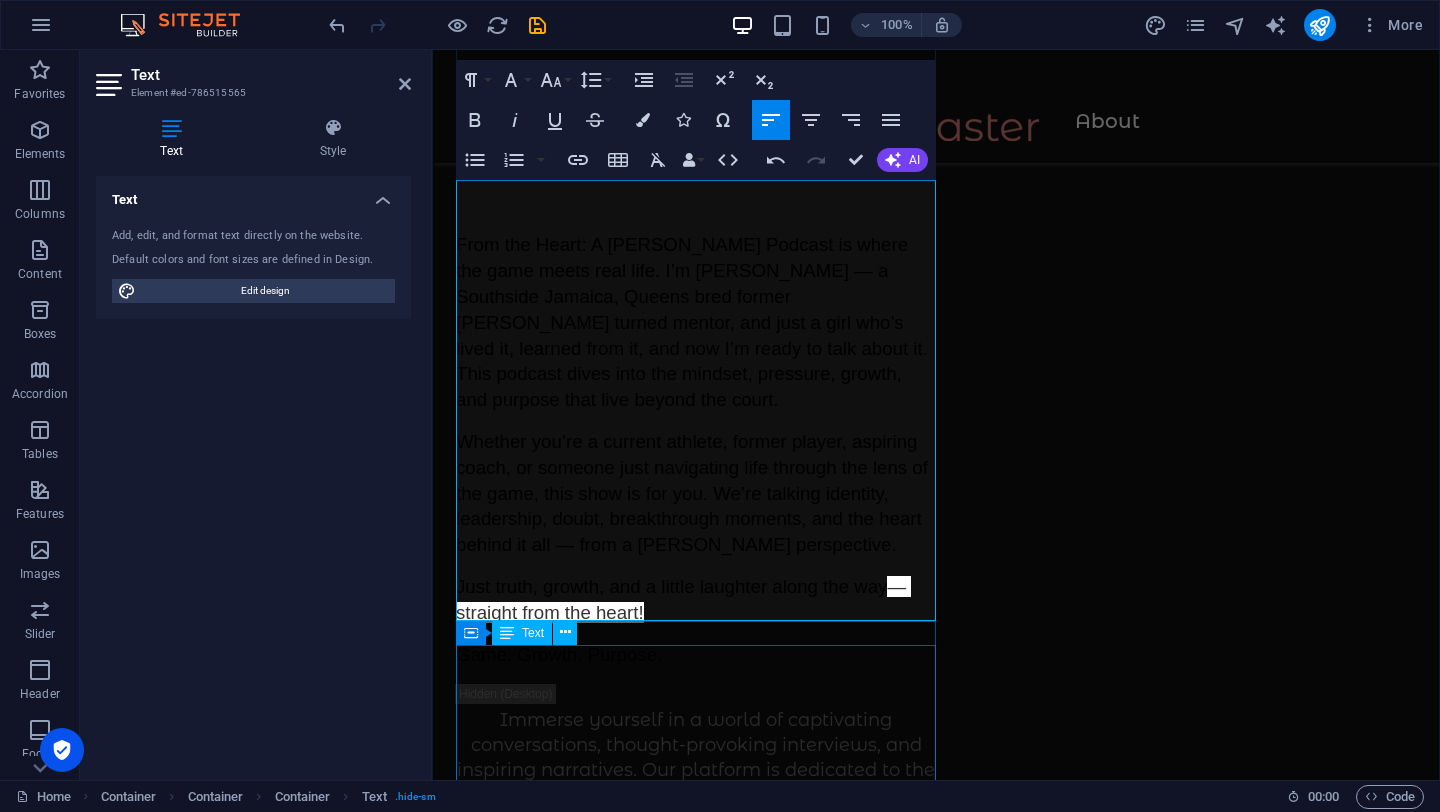 scroll, scrollTop: 462, scrollLeft: 0, axis: vertical 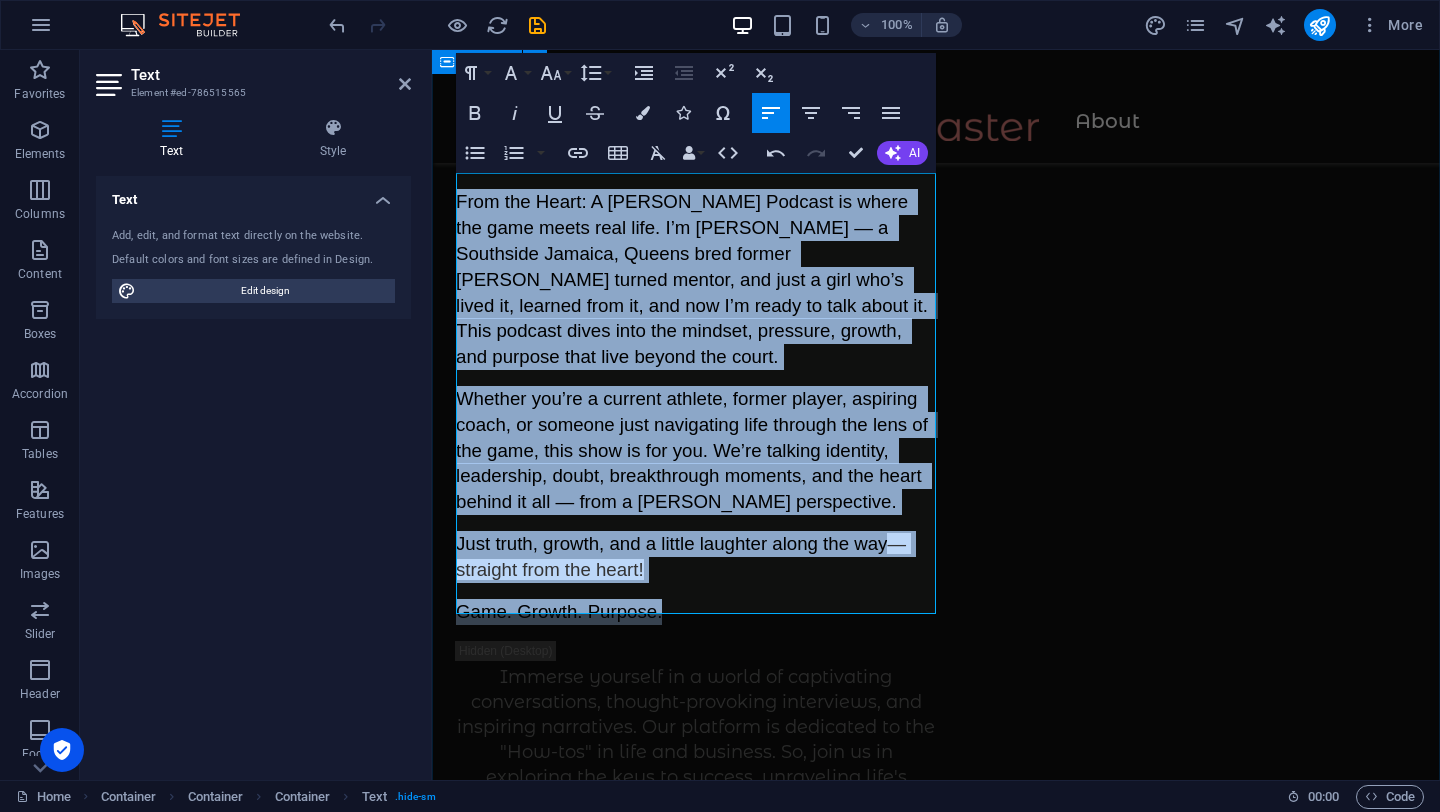 drag, startPoint x: 691, startPoint y: 591, endPoint x: 445, endPoint y: 166, distance: 491.0611 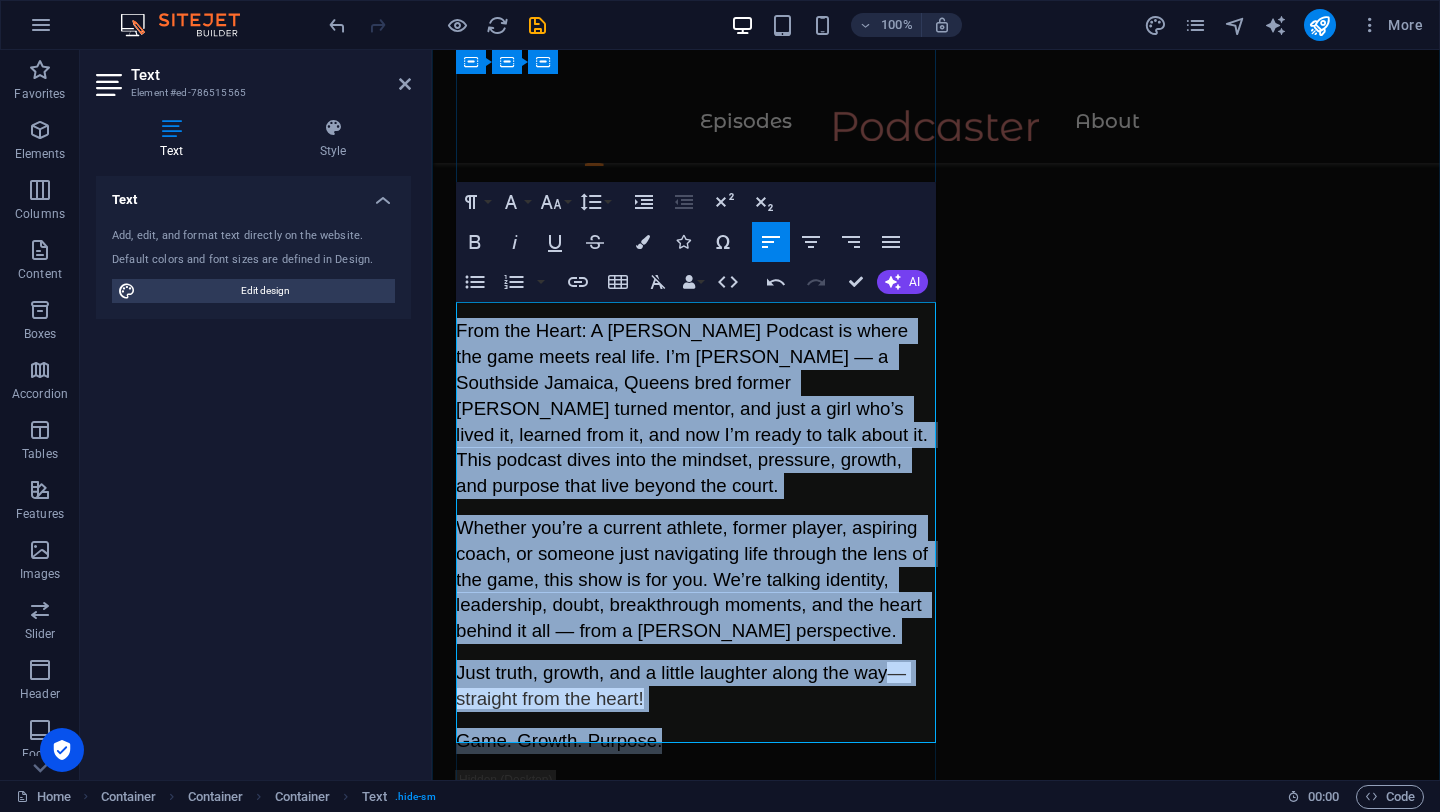 scroll, scrollTop: 319, scrollLeft: 0, axis: vertical 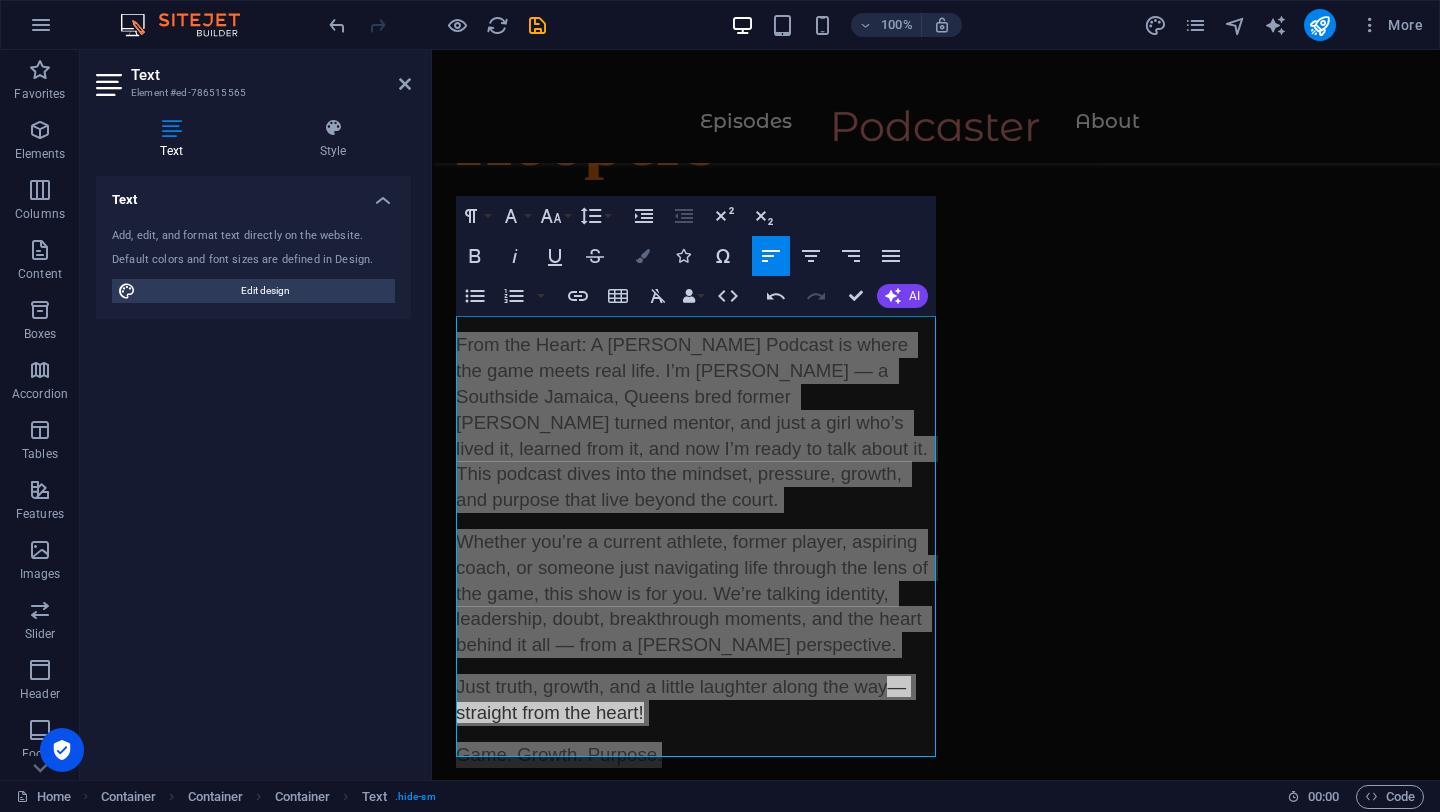 click on "Colors" at bounding box center (643, 256) 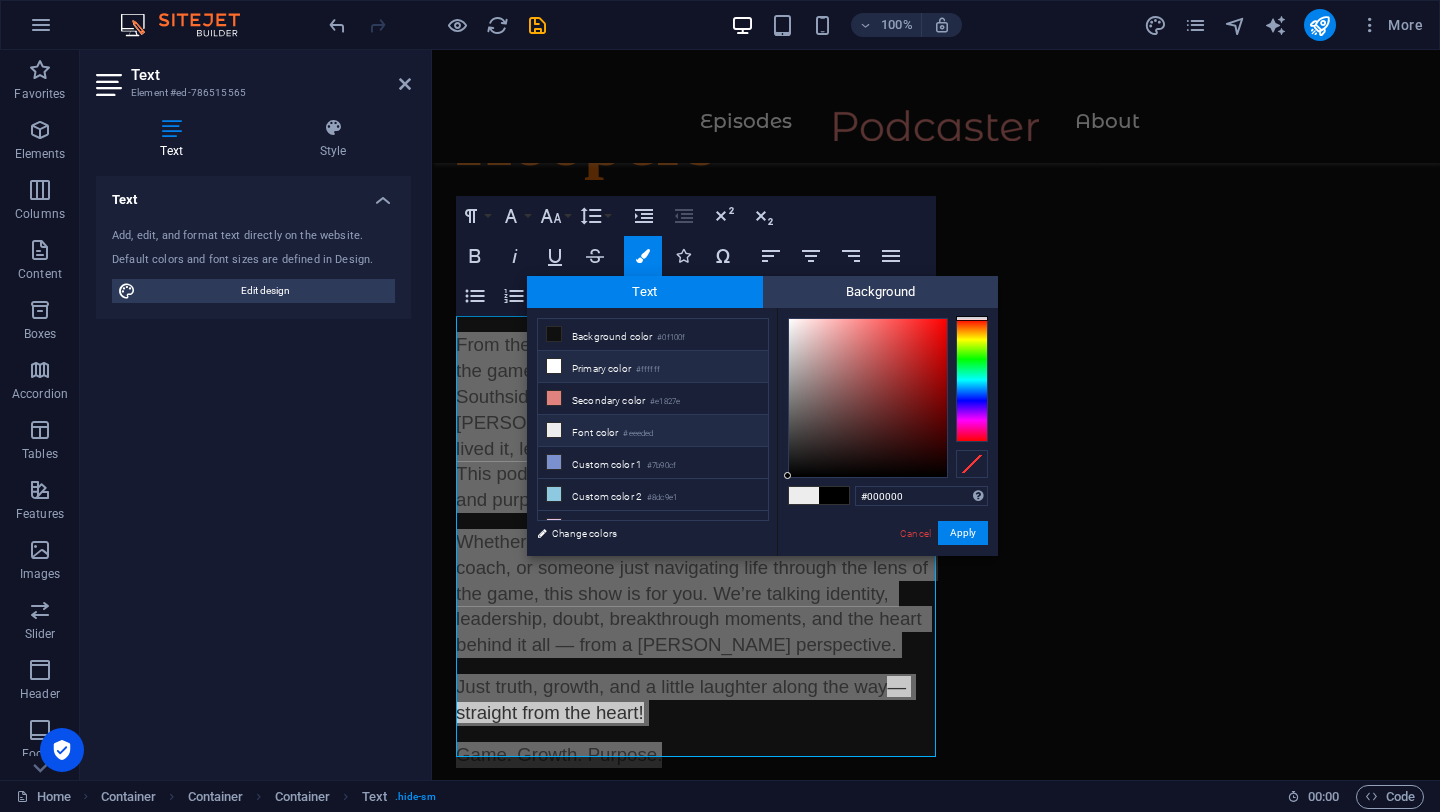 click on "Primary color
#ffffff" at bounding box center (653, 367) 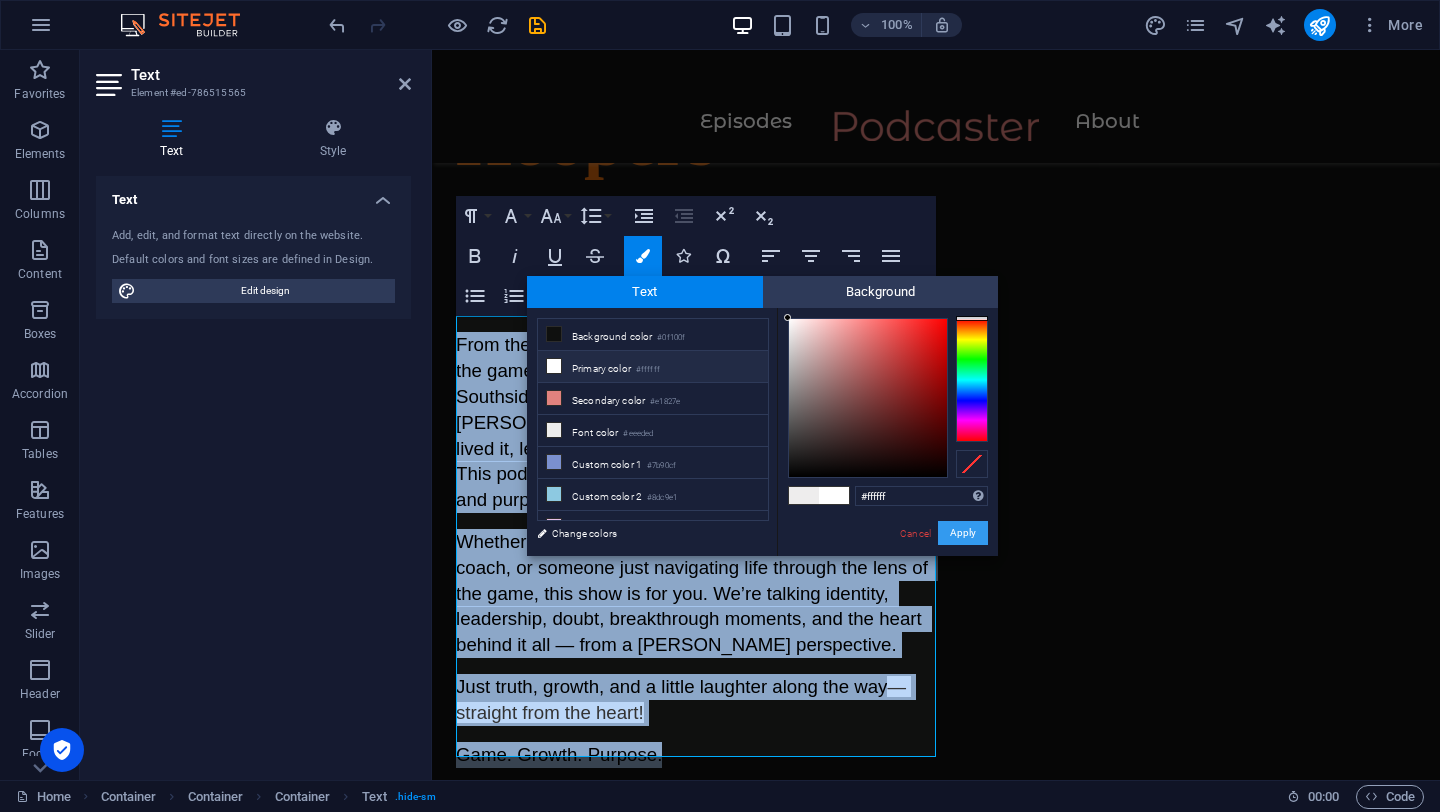 click on "Apply" at bounding box center (963, 533) 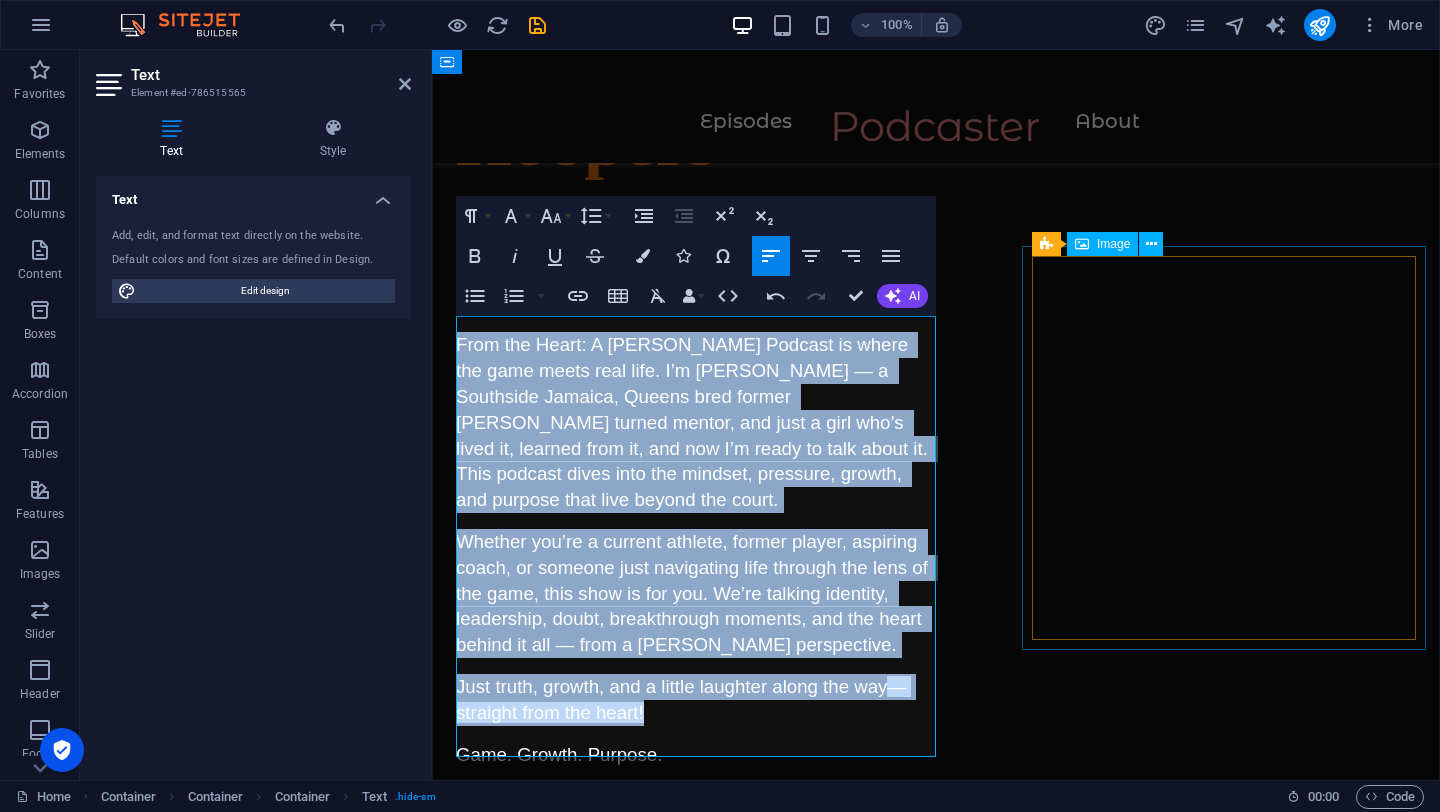 click at bounding box center (648, 1528) 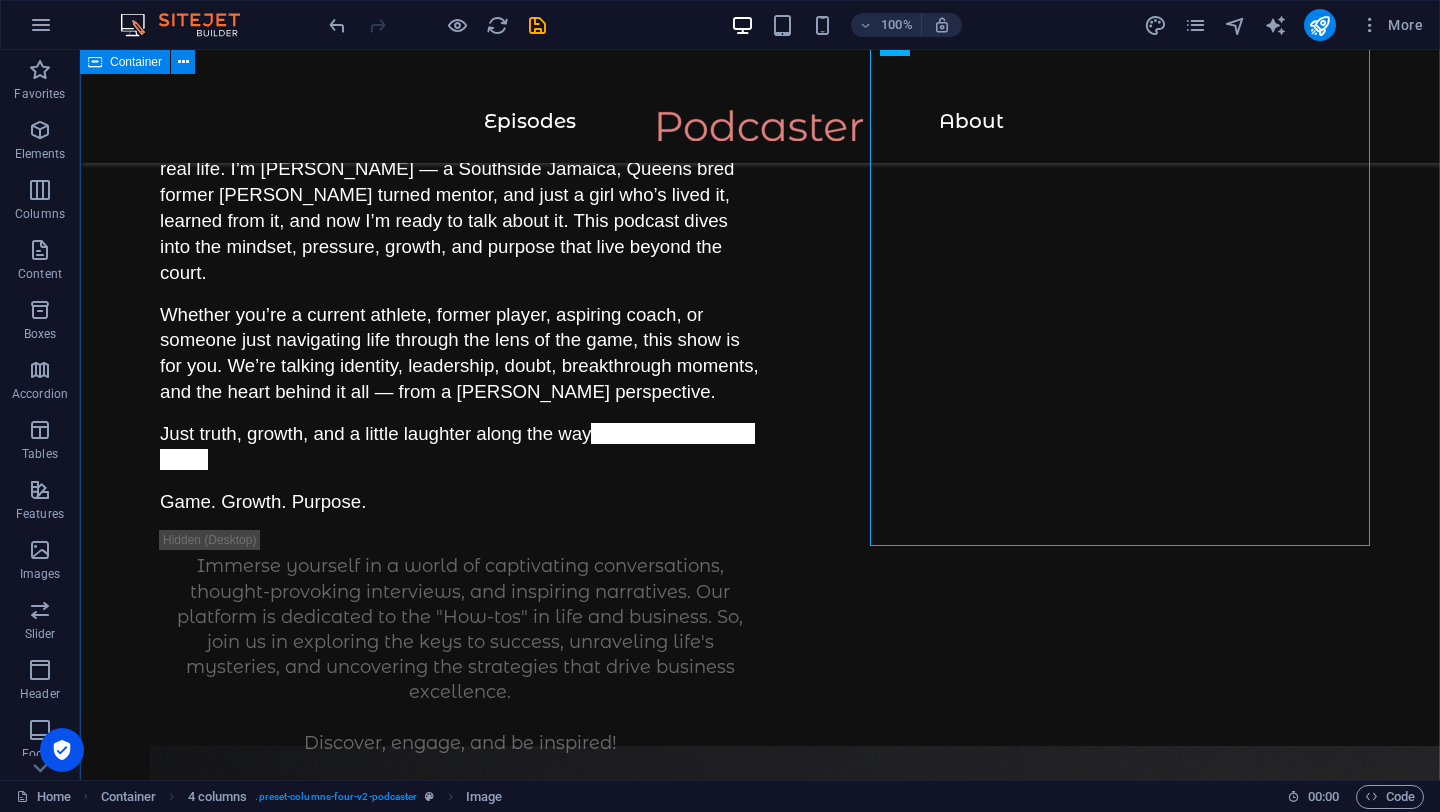 scroll, scrollTop: 302, scrollLeft: 0, axis: vertical 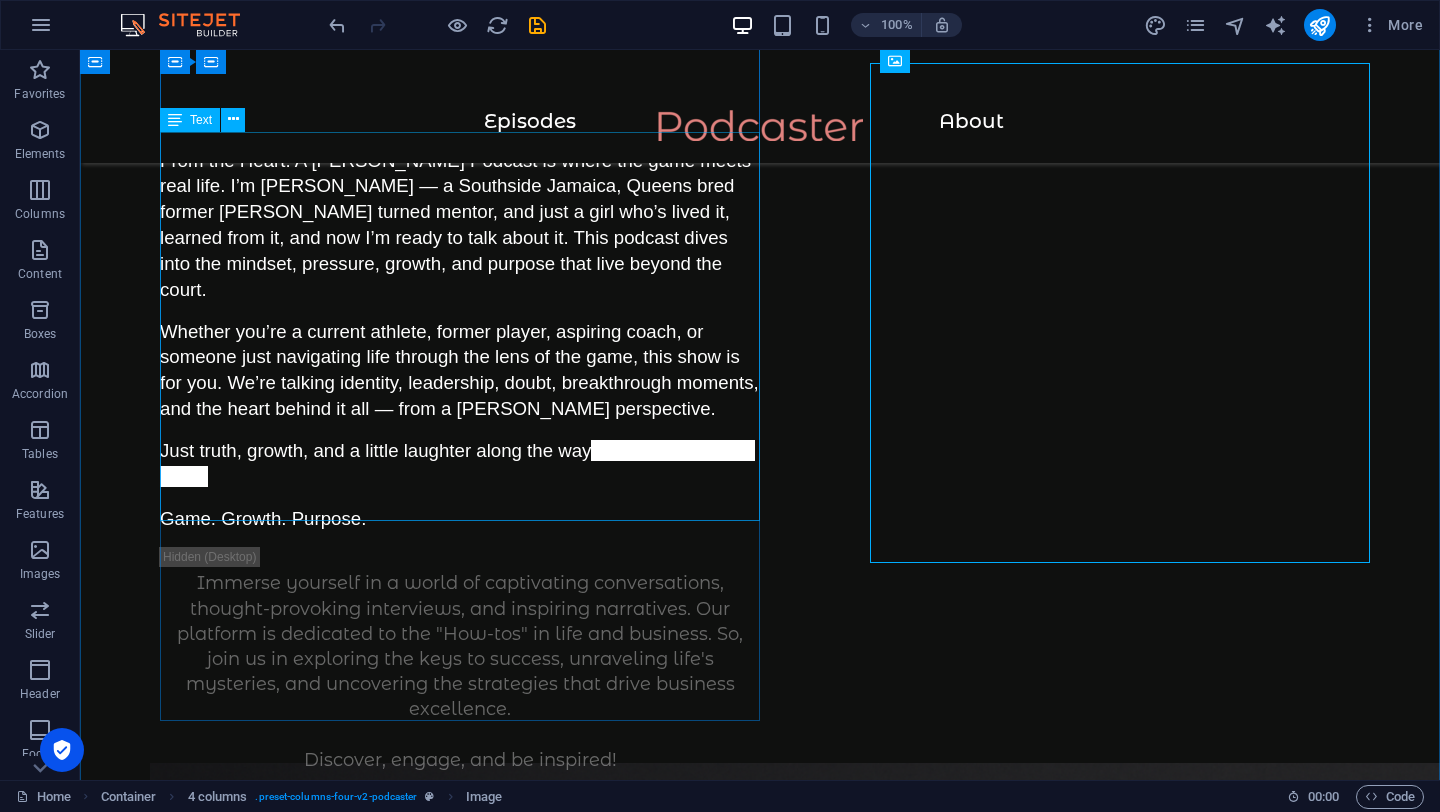 click on "From the Heart: A Hooper’s Podcast is where the game meets real life. I’m Jas — a Southside Jamaica, Queens bred former hooper turned mentor, and just a girl who’s lived it, learned from it, and now I’m ready to talk about it. This podcast dives into the mindset, pressure, growth, and purpose that live beyond the court. Whether you’re a current athlete, former player, aspiring coach, or someone just navigating life through the lens of the game, this show is for you. We’re talking identity, leadership, doubt, breakthrough moments, and the heart behind it all — from a hooper’s perspective. Just truth, growth, and a little laughter along the way — straight from the heart! Game. Growth. Purpose." at bounding box center [460, 340] 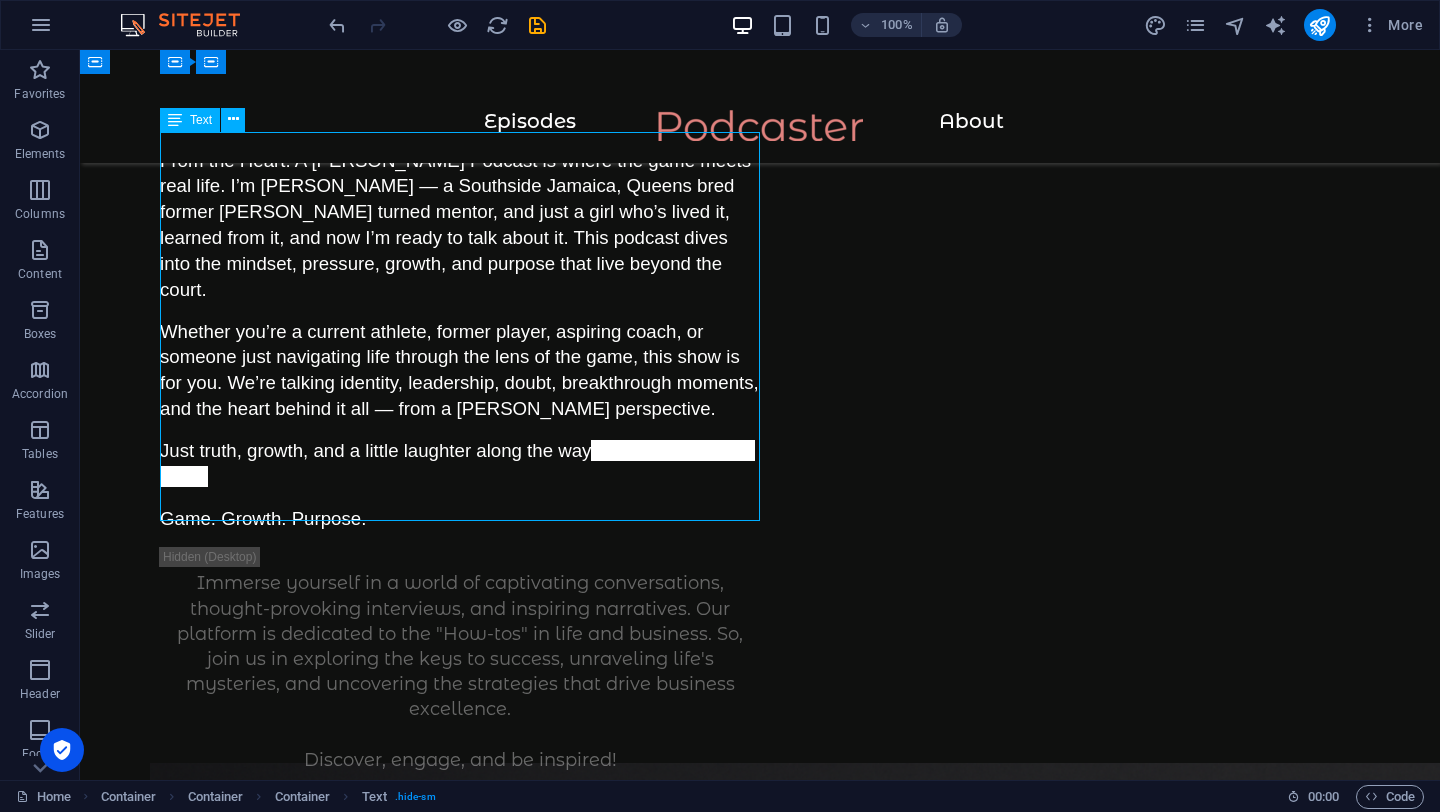 click on "From the Heart: A Hooper’s Podcast is where the game meets real life. I’m Jas — a Southside Jamaica, Queens bred former hooper turned mentor, and just a girl who’s lived it, learned from it, and now I’m ready to talk about it. This podcast dives into the mindset, pressure, growth, and purpose that live beyond the court. Whether you’re a current athlete, former player, aspiring coach, or someone just navigating life through the lens of the game, this show is for you. We’re talking identity, leadership, doubt, breakthrough moments, and the heart behind it all — from a hooper’s perspective. Just truth, growth, and a little laughter along the way — straight from the heart! Game. Growth. Purpose." at bounding box center (460, 340) 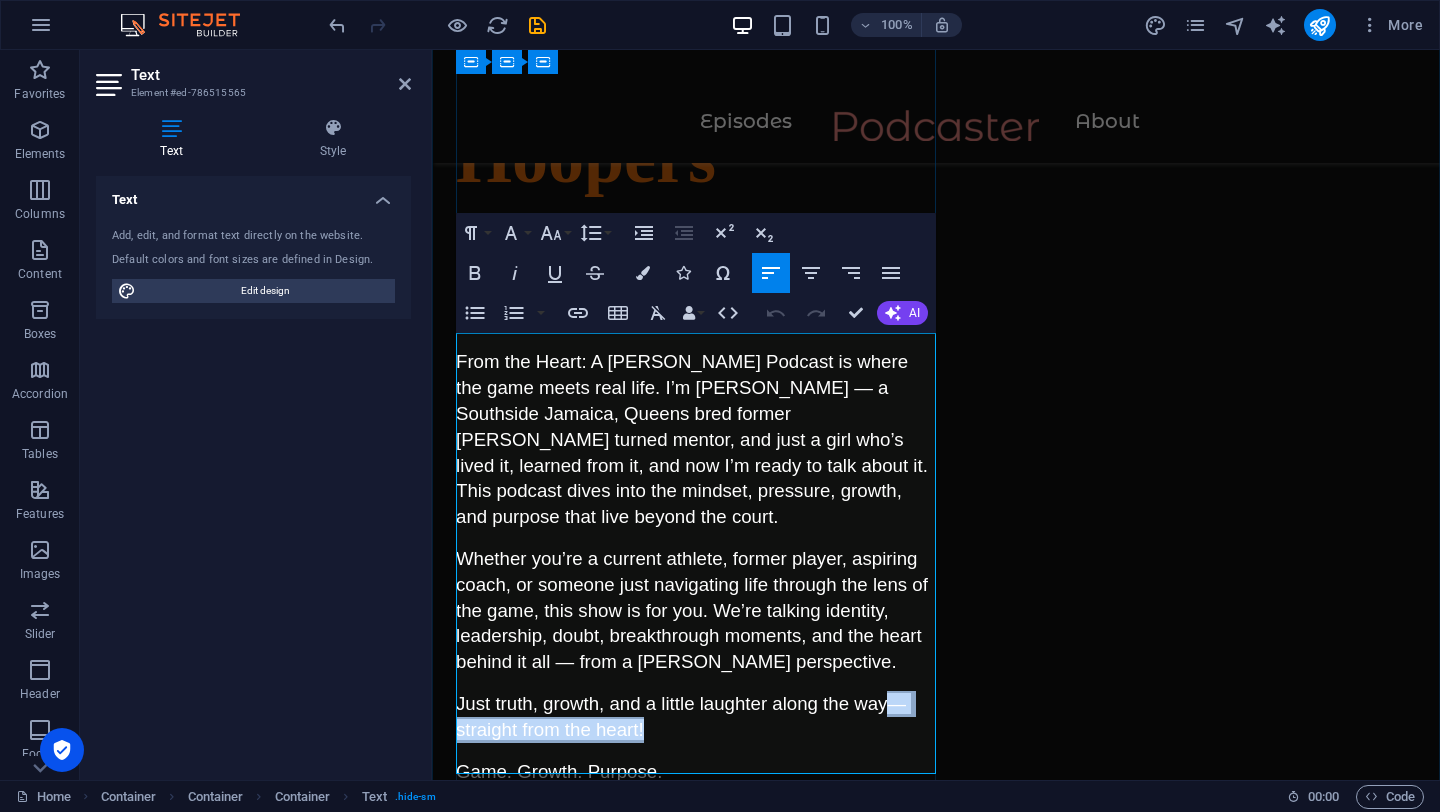 drag, startPoint x: 887, startPoint y: 676, endPoint x: 912, endPoint y: 698, distance: 33.30165 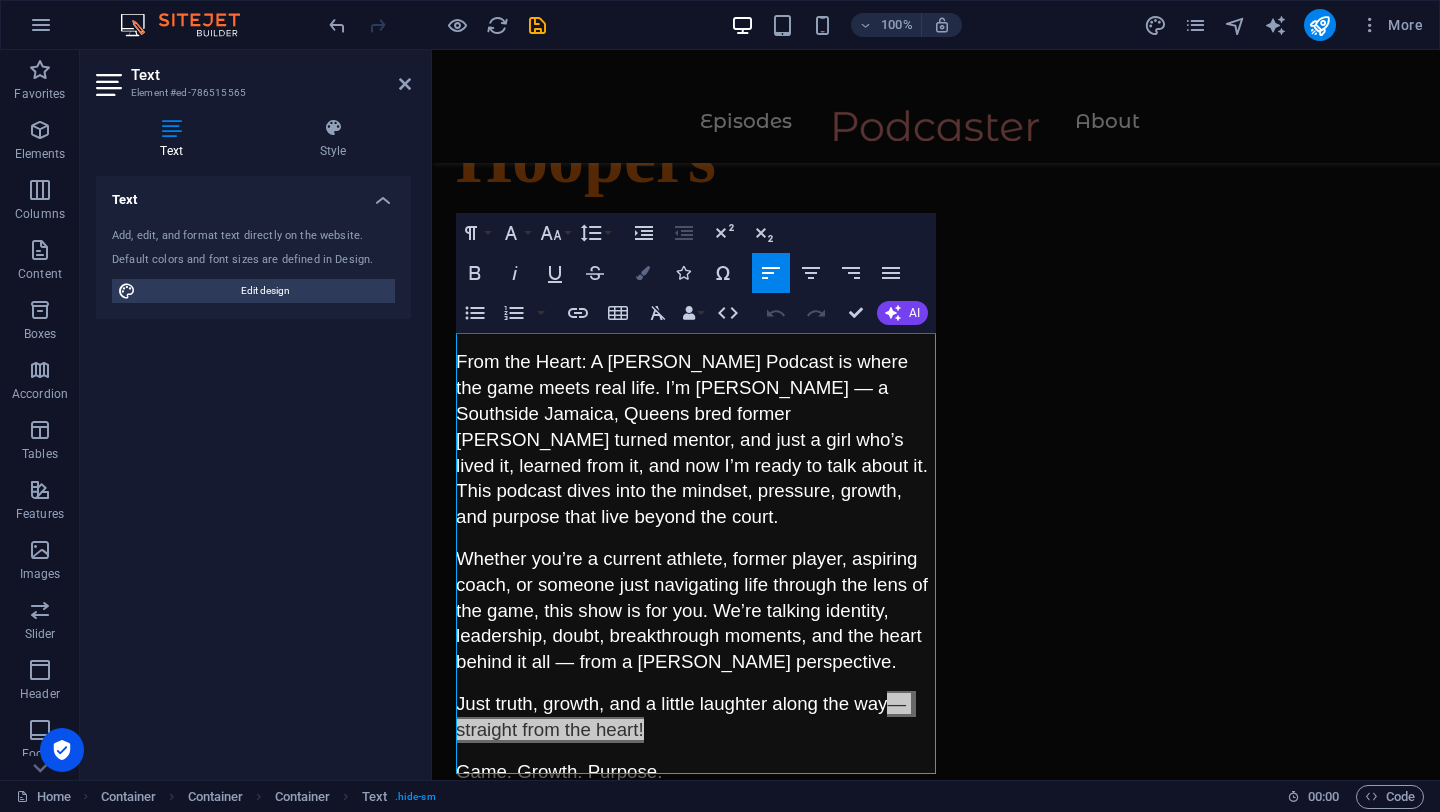 click on "Colors" at bounding box center [643, 273] 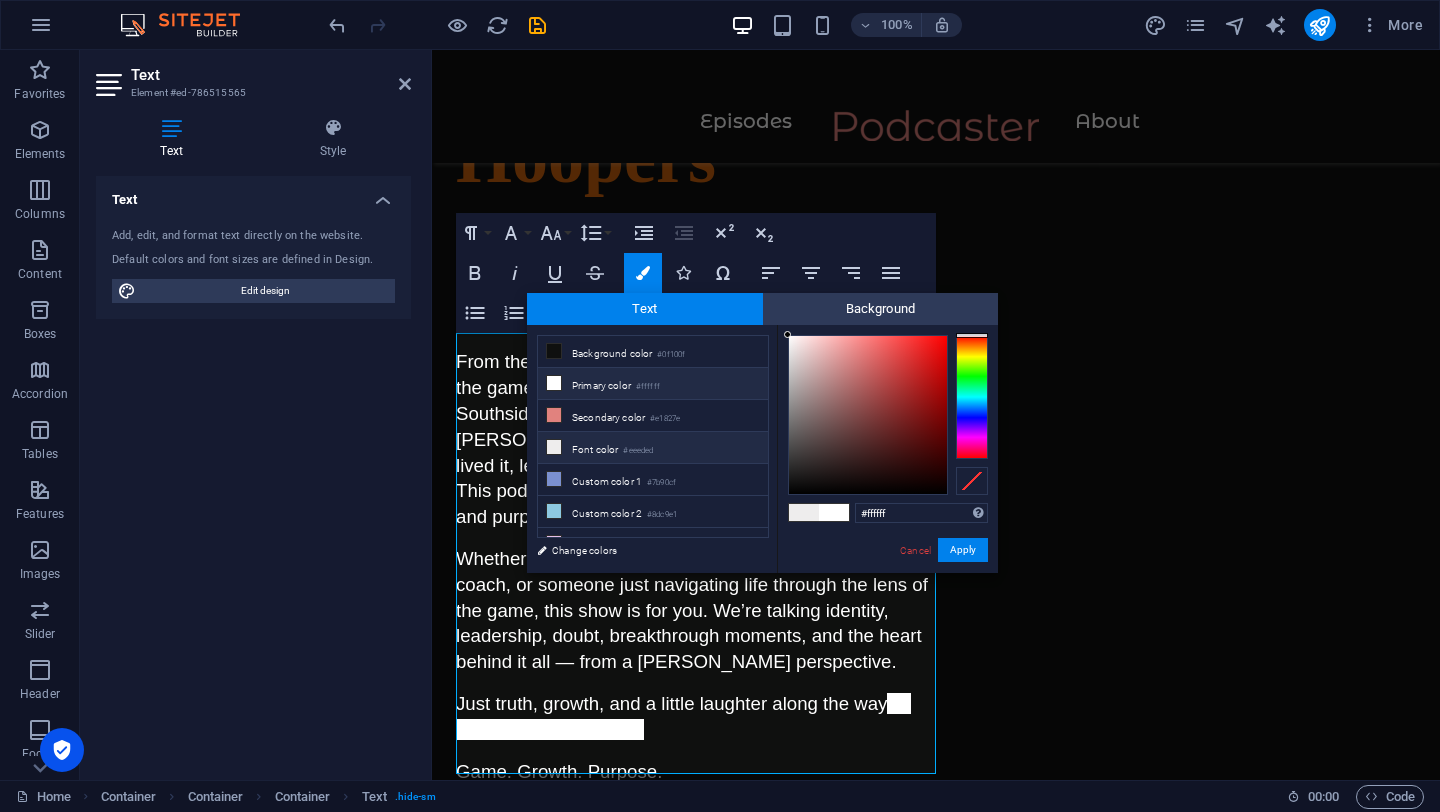 click on "Primary color
#ffffff" at bounding box center (653, 384) 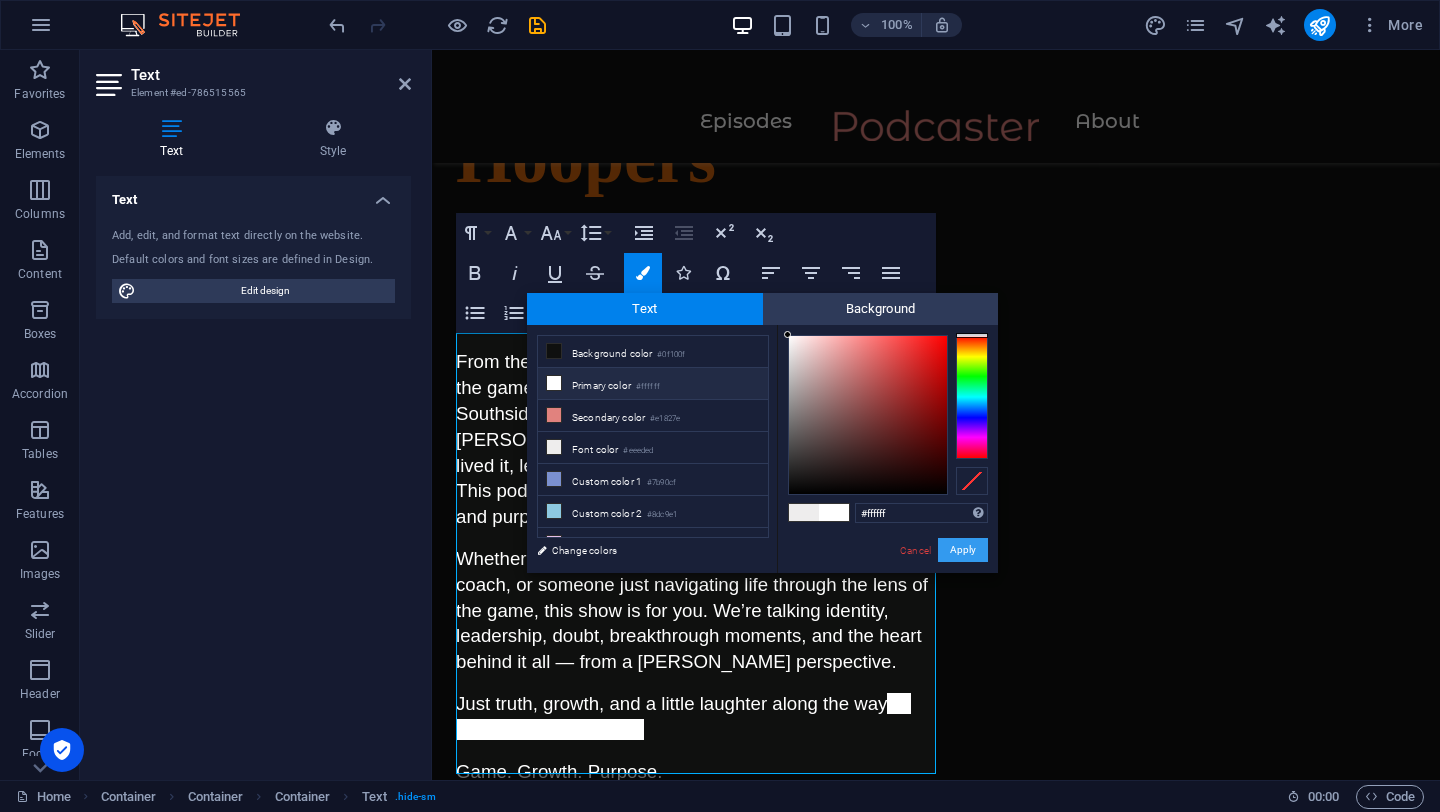 click on "Apply" at bounding box center (963, 550) 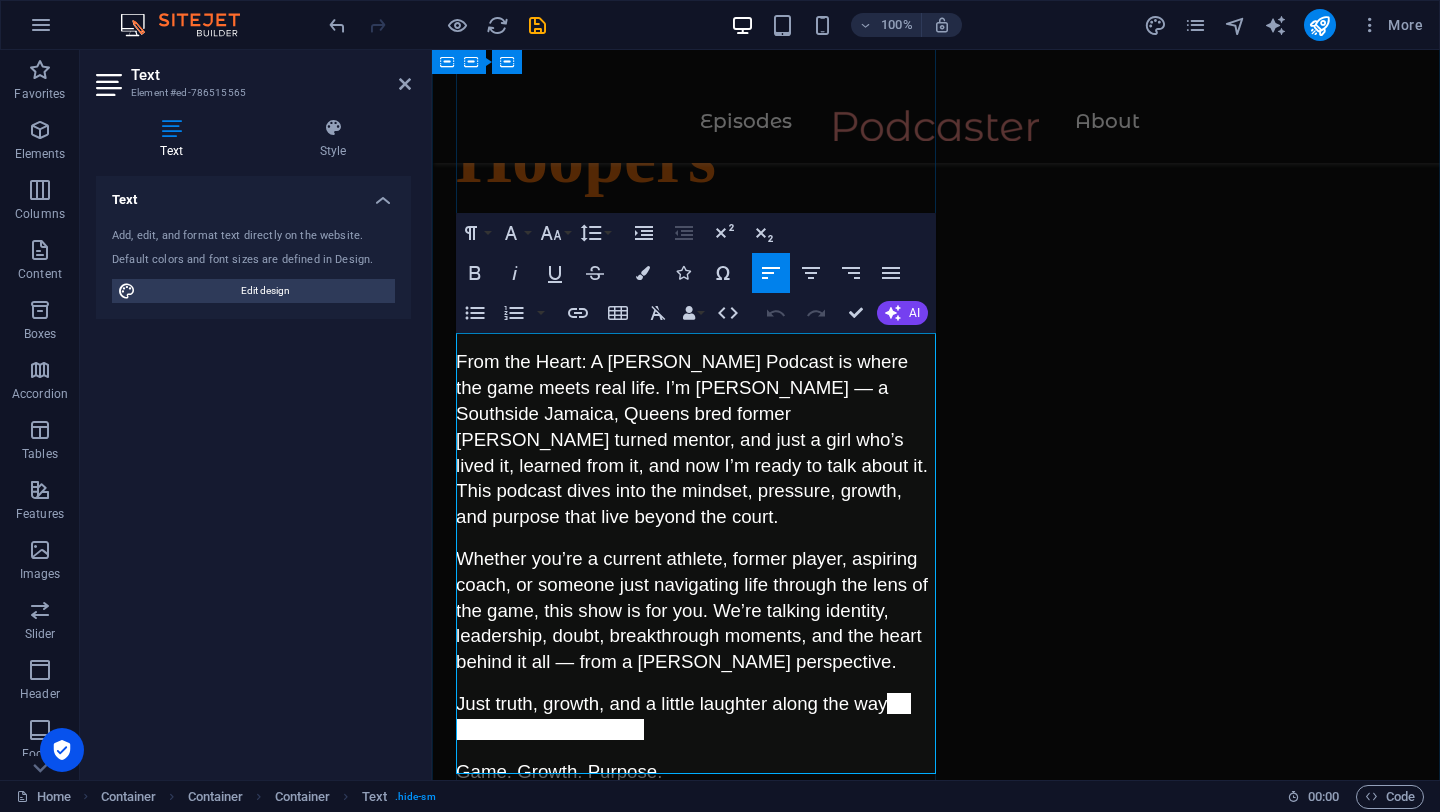 click on "From the Heart: A Hooper’s Podcast is where the game meets real life. I’m Jas — a Southside Jamaica, Queens bred former hooper turned mentor, and just a girl who’s lived it, learned from it, and now I’m ready to talk about it. This podcast dives into the mindset, pressure, growth, and purpose that live beyond the court. Whether you’re a current athlete, former player, aspiring coach, or someone just navigating life through the lens of the game, this show is for you. We’re talking identity, leadership, doubt, breakthrough moments, and the heart behind it all — from a hooper’s perspective. Just truth, growth, and a little laughter along the way — straight from the heart! Game. Growth. Purpose." at bounding box center [696, 566] 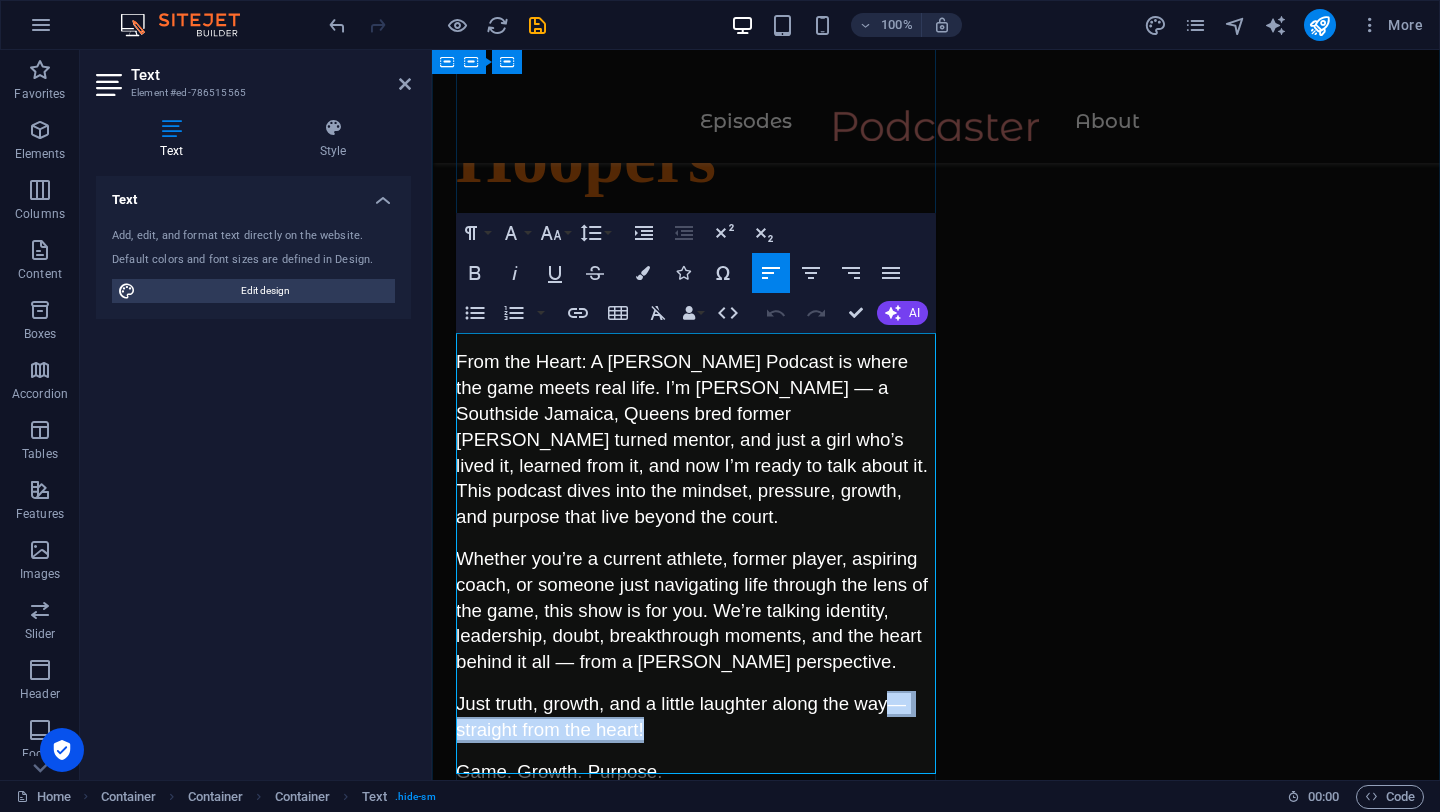 drag, startPoint x: 886, startPoint y: 679, endPoint x: 917, endPoint y: 701, distance: 38.013157 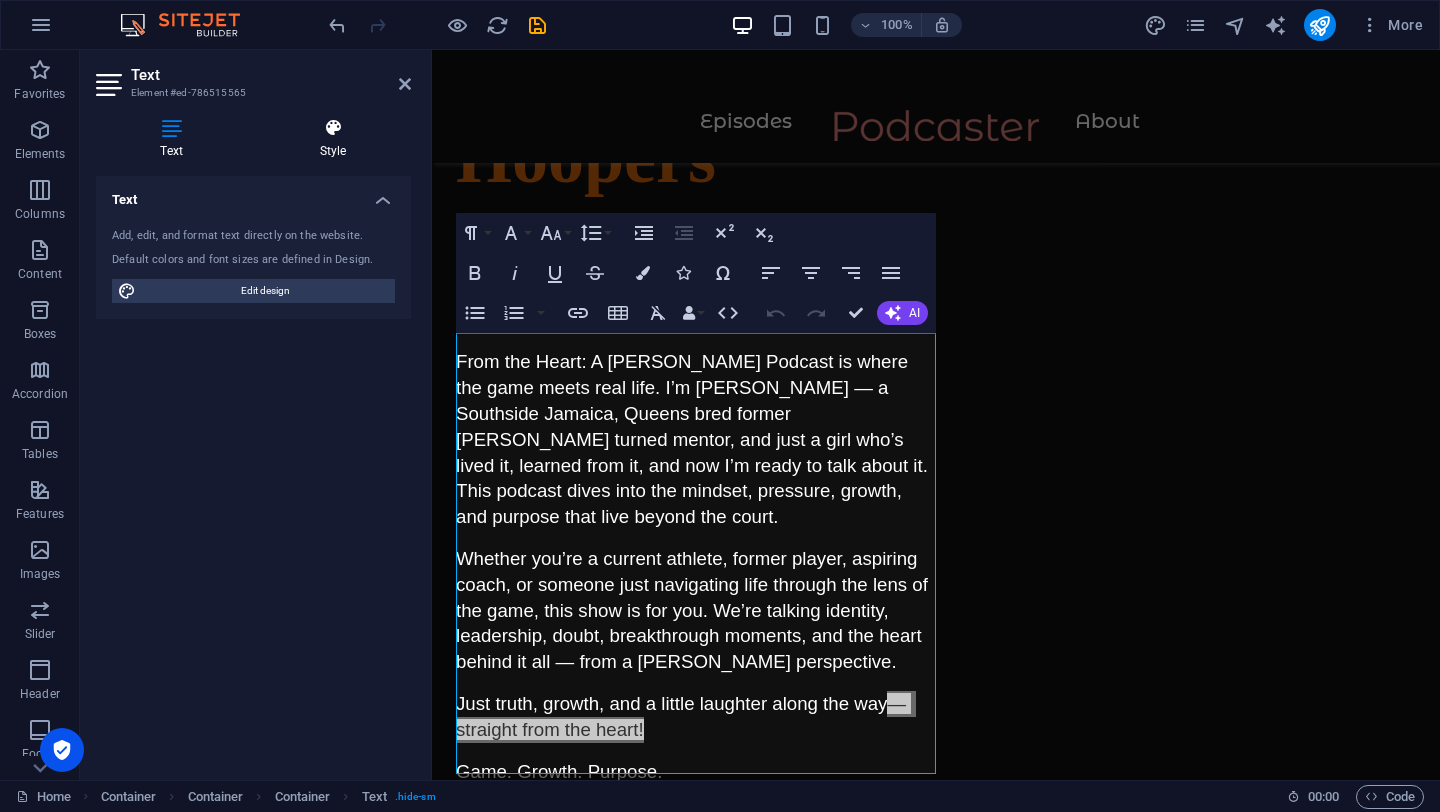 click on "Style" at bounding box center [333, 139] 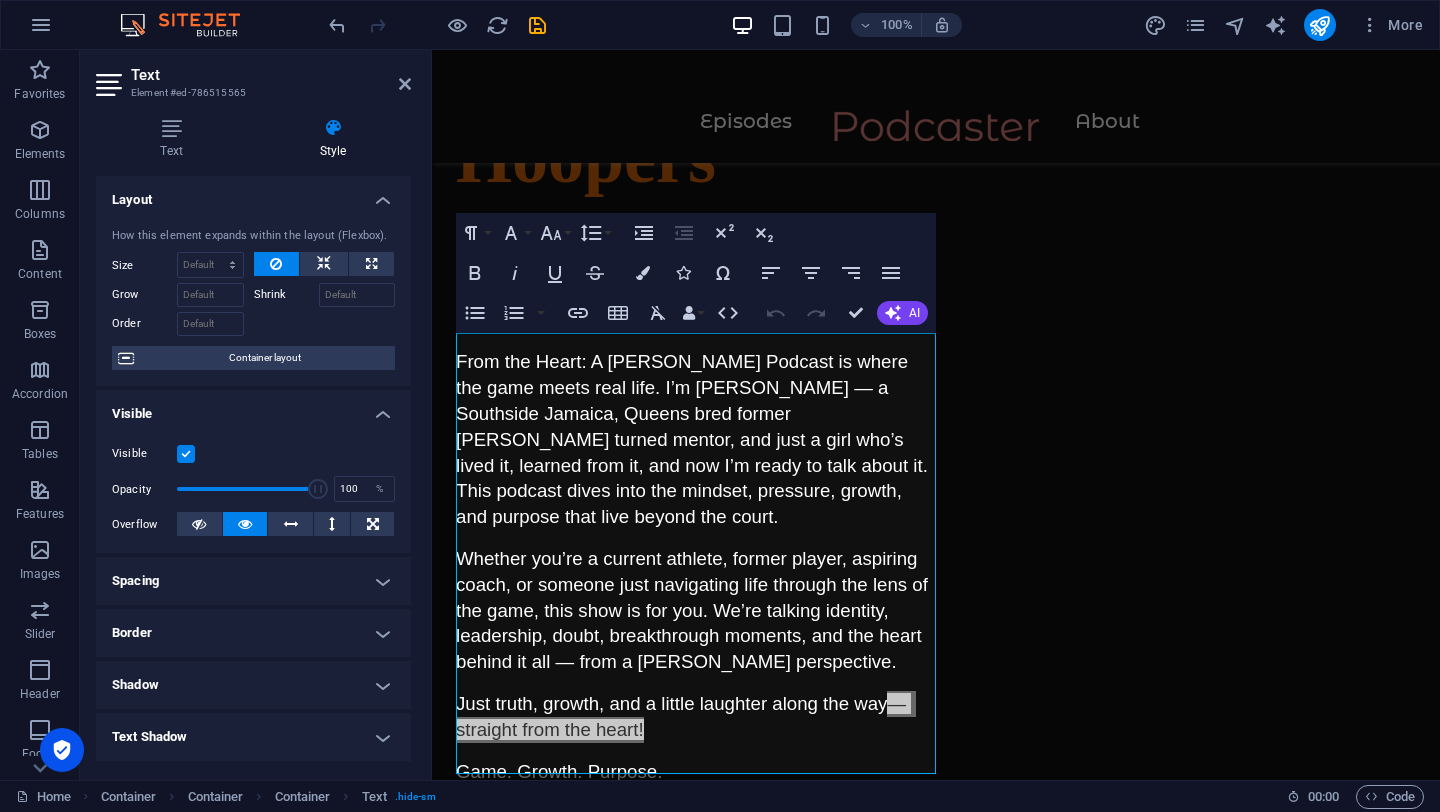 scroll, scrollTop: 186, scrollLeft: 0, axis: vertical 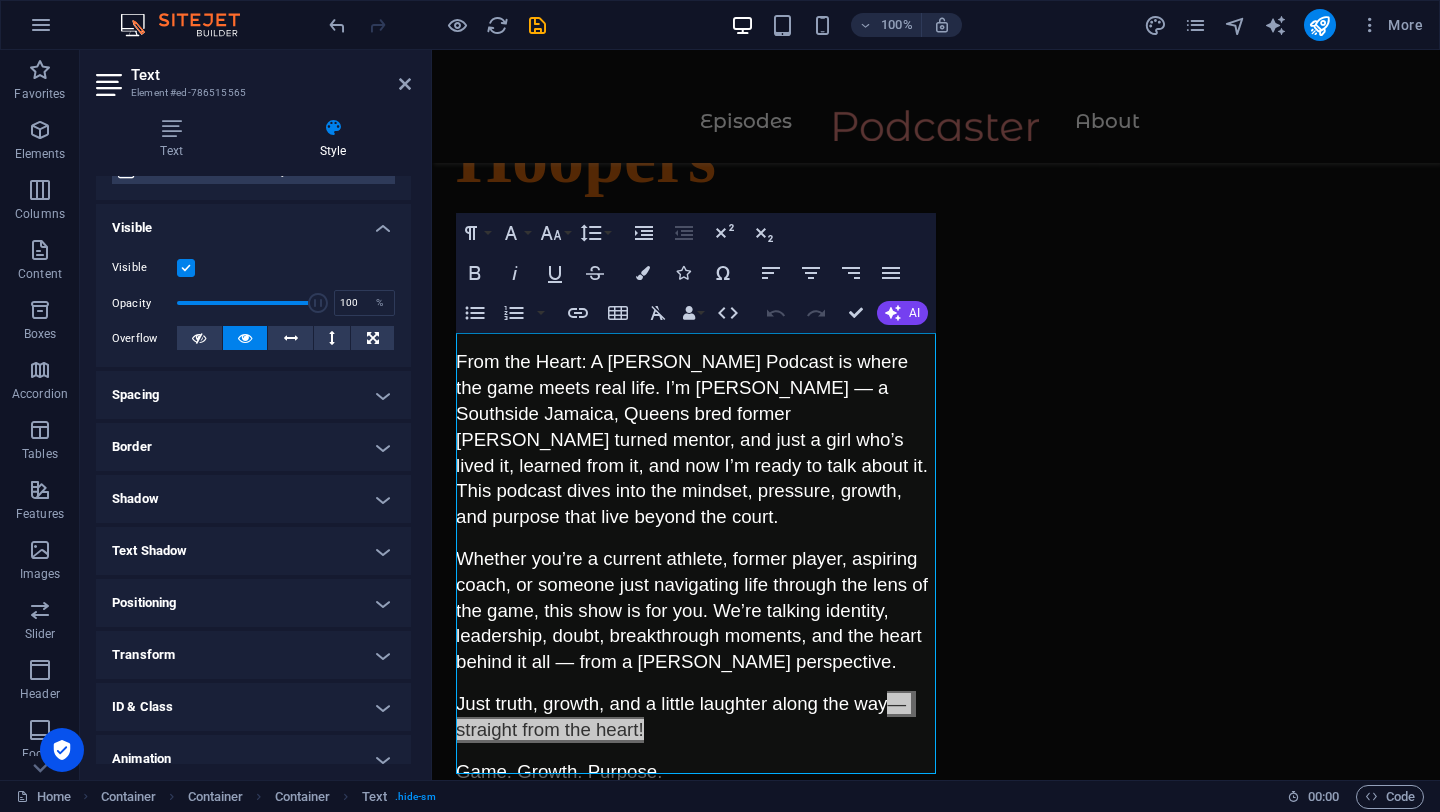 click on "Shadow" at bounding box center (253, 499) 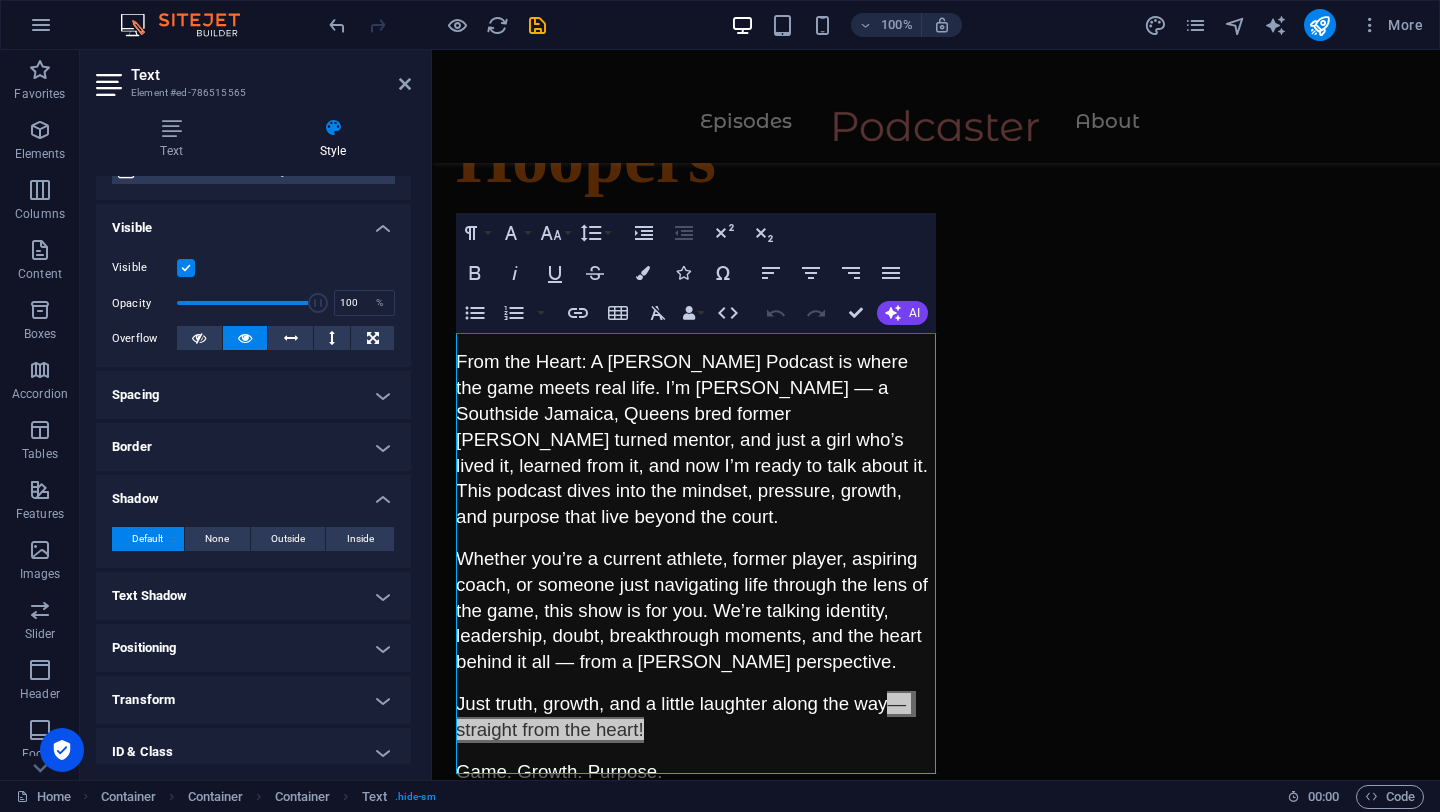click on "Shadow" at bounding box center [253, 493] 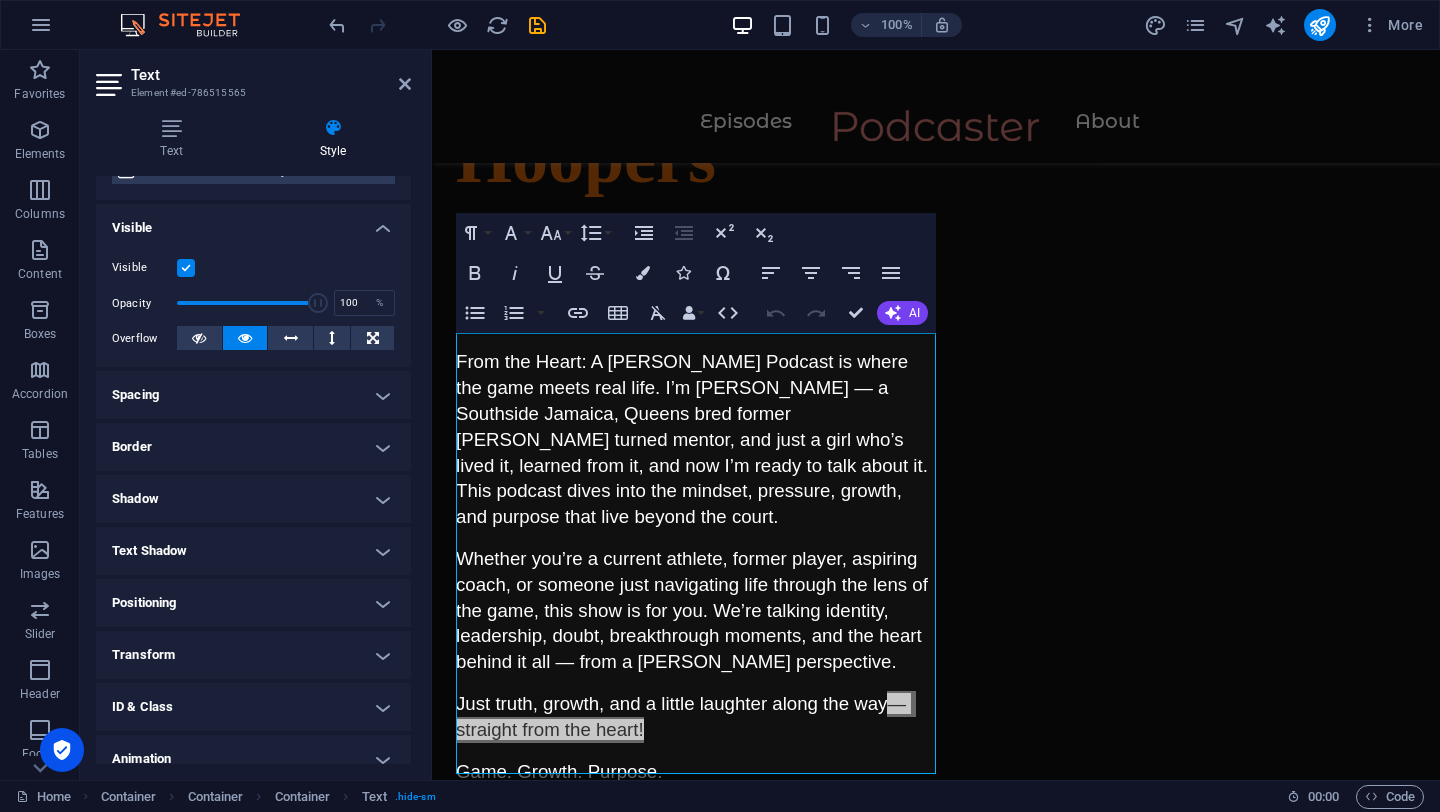 click on "Text Shadow" at bounding box center (253, 551) 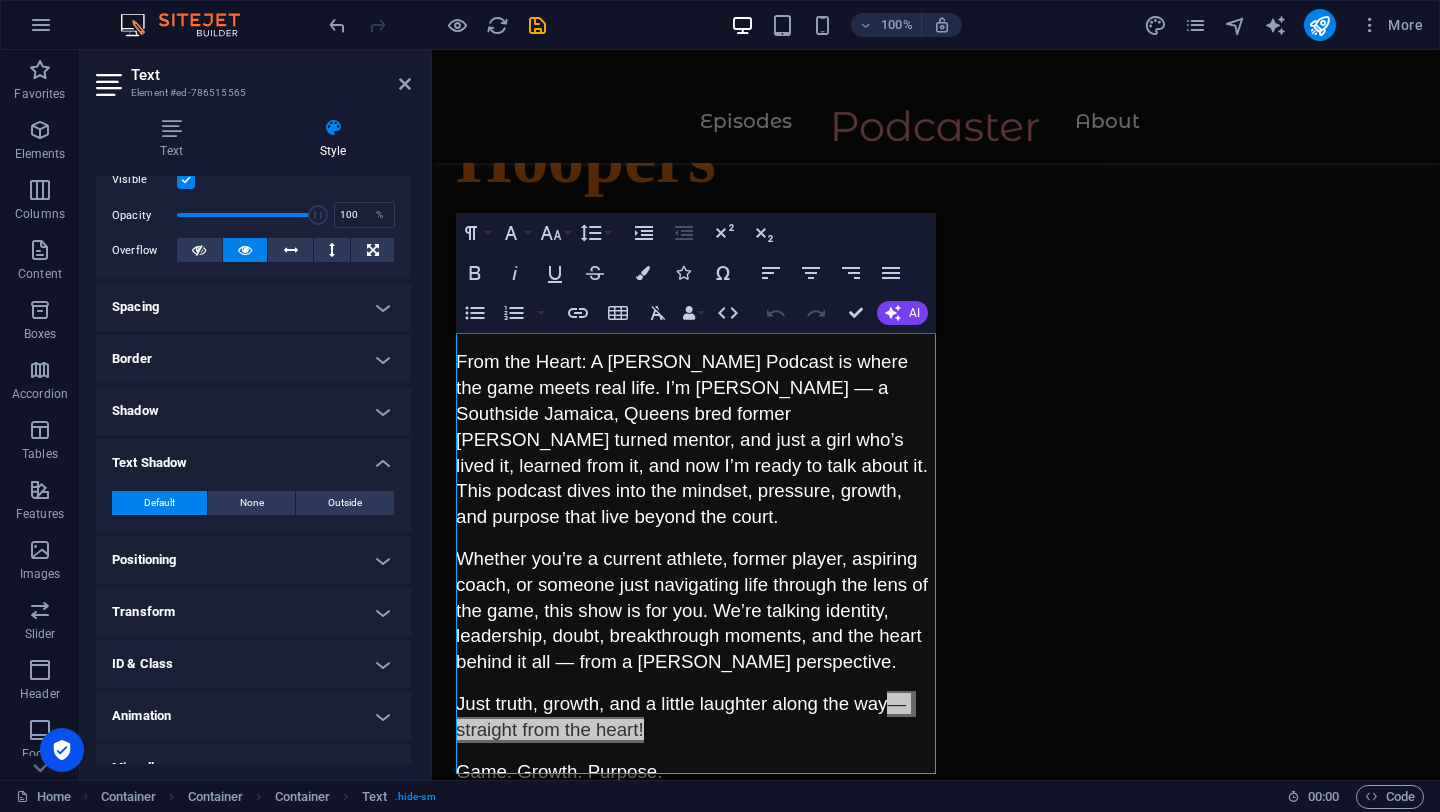 click on "Text Shadow" at bounding box center [253, 457] 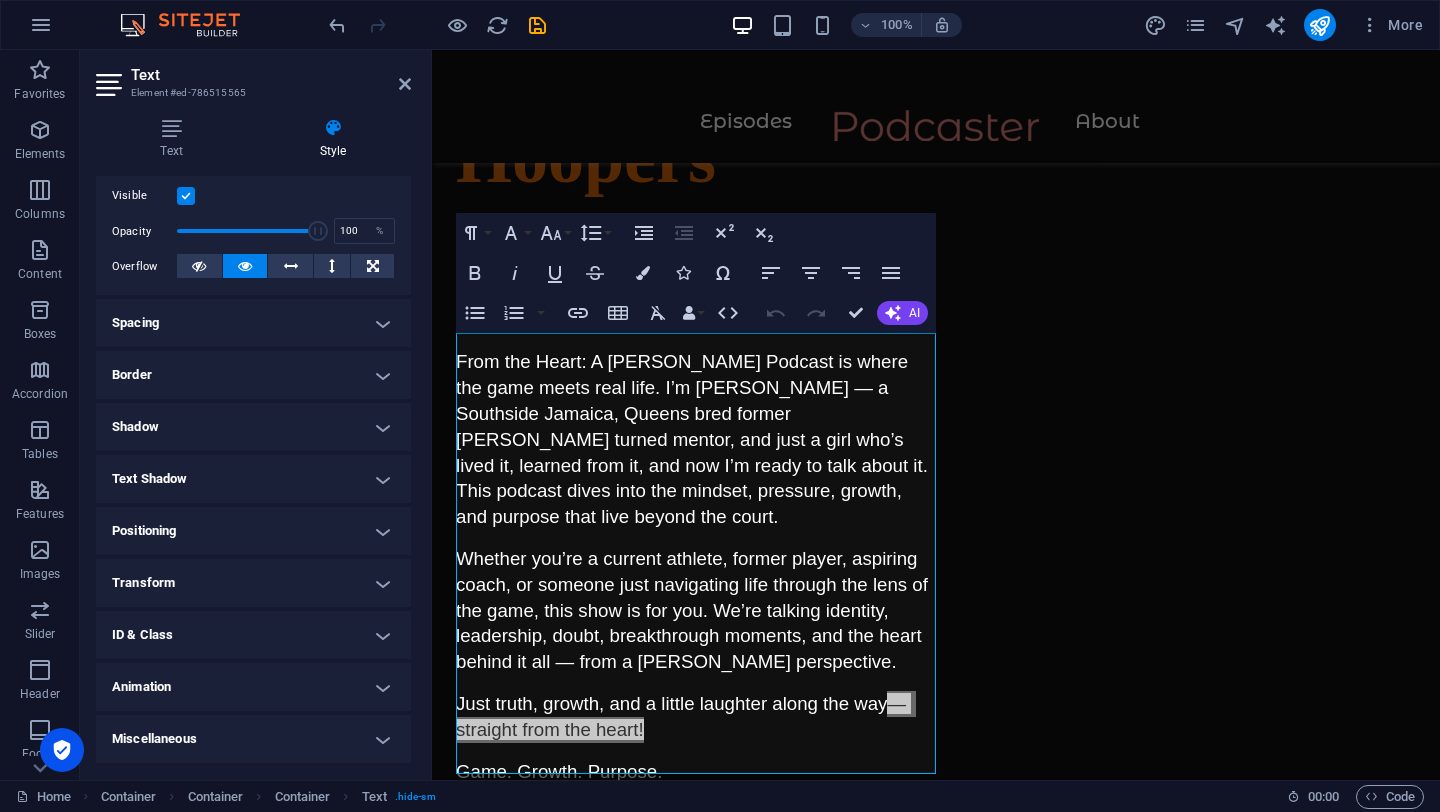 scroll, scrollTop: 257, scrollLeft: 0, axis: vertical 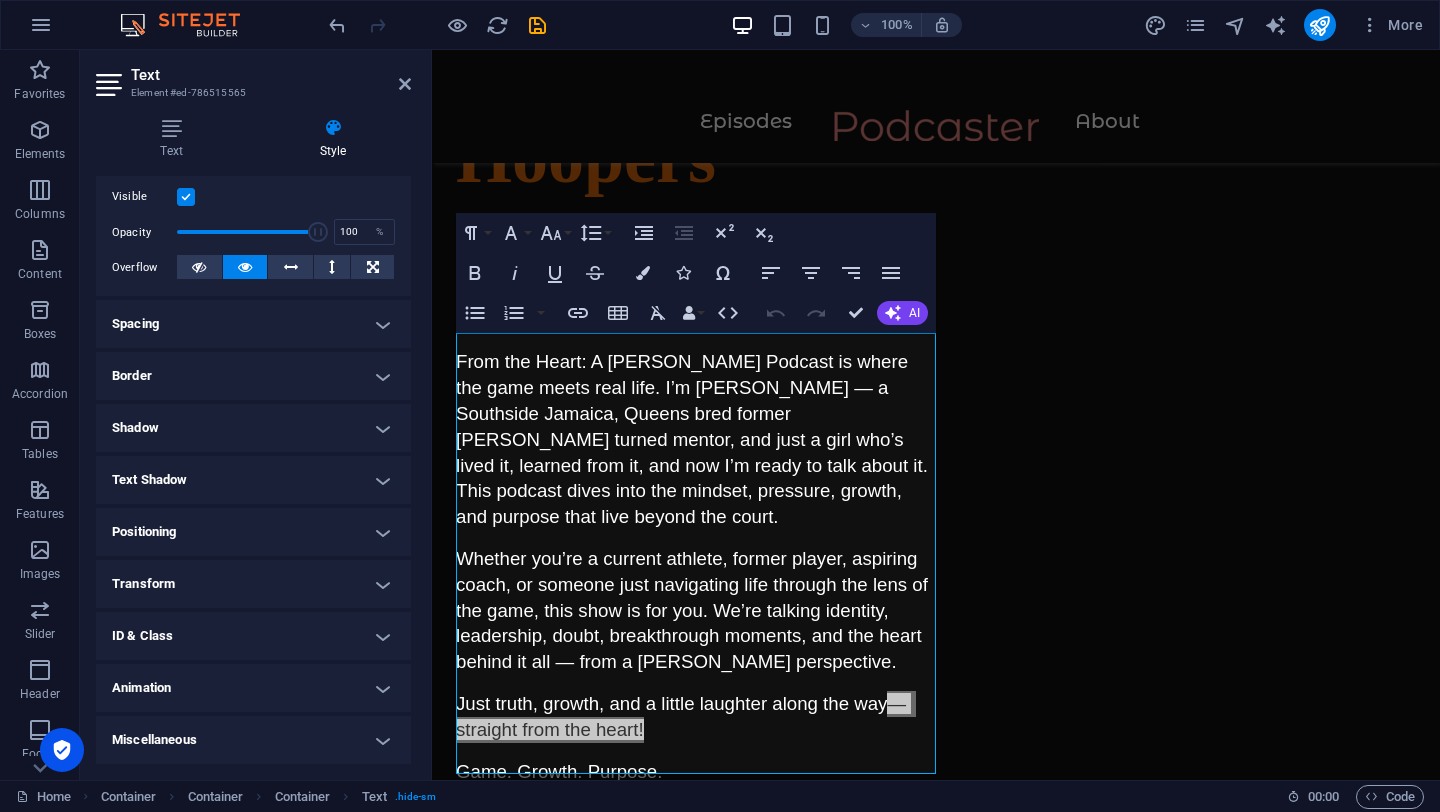 click on "Text Shadow" at bounding box center (253, 480) 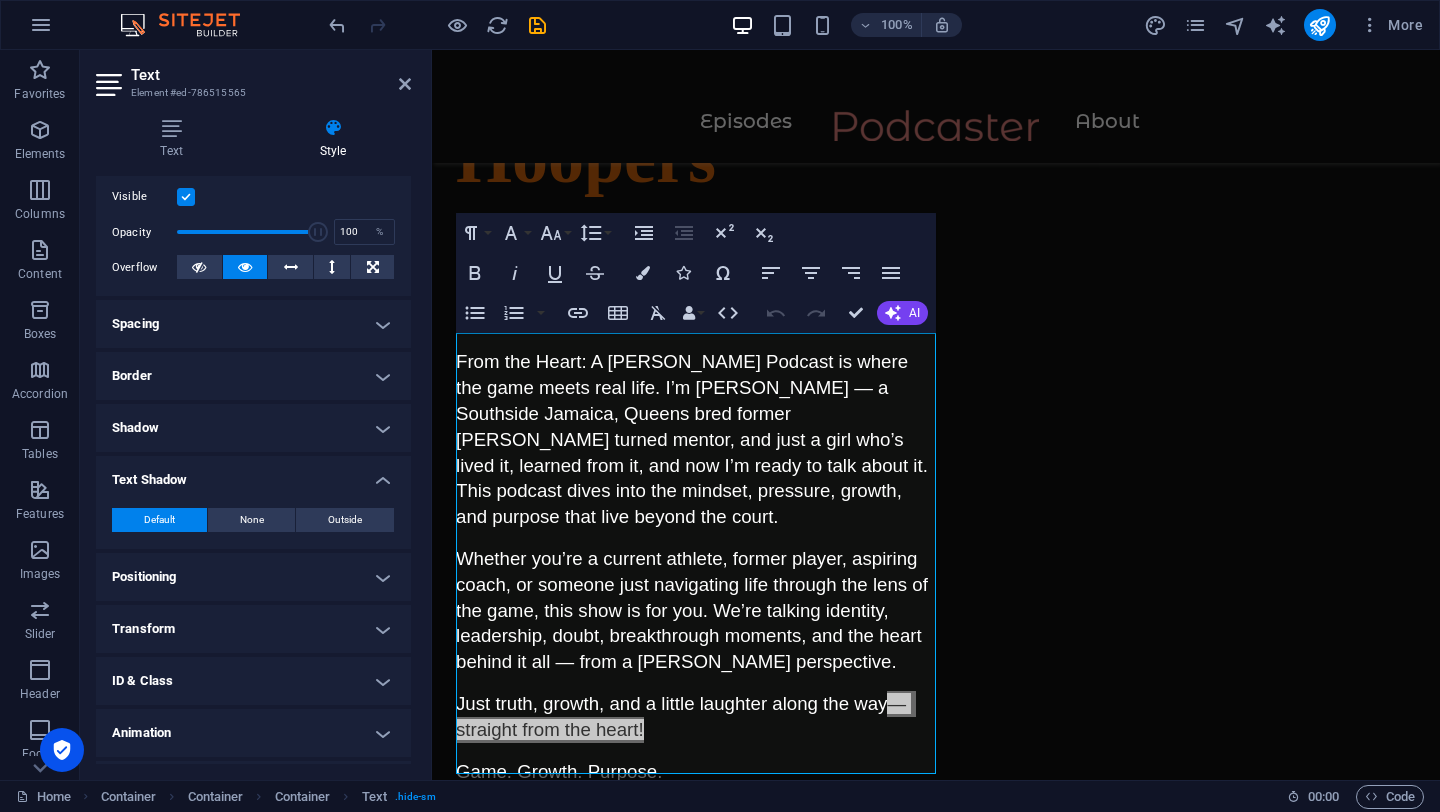 scroll, scrollTop: 274, scrollLeft: 0, axis: vertical 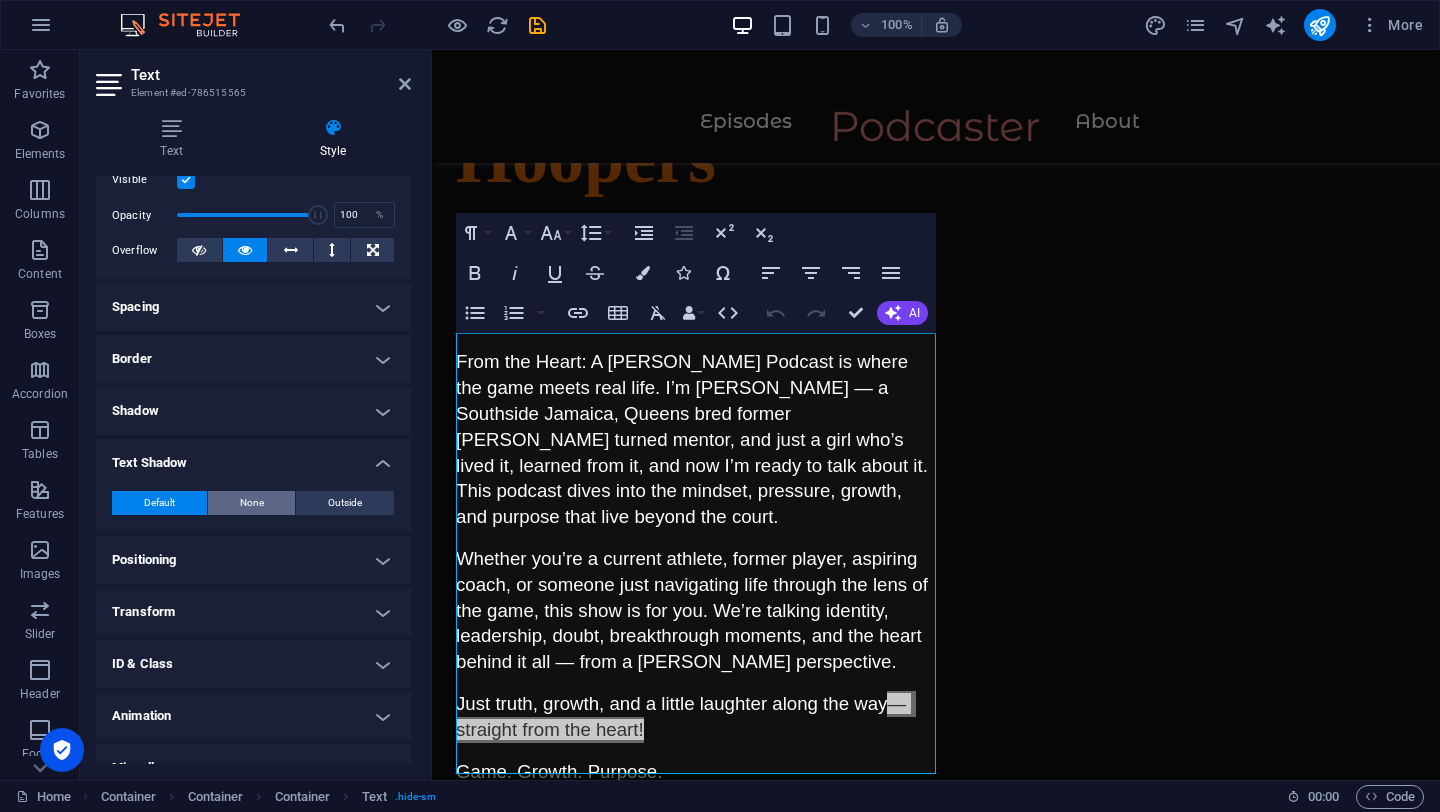 click on "None" at bounding box center (252, 503) 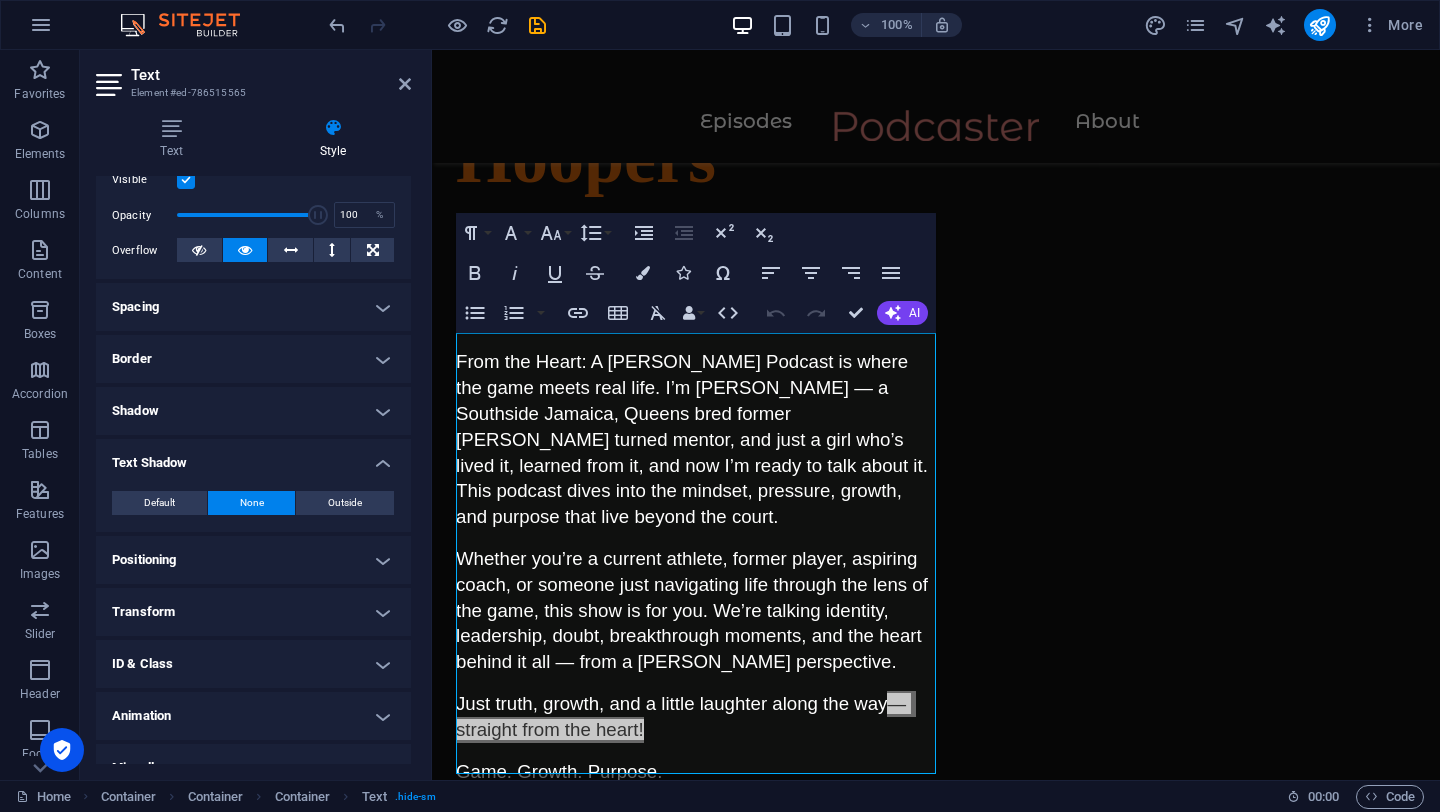 click on "Shadow" at bounding box center [253, 411] 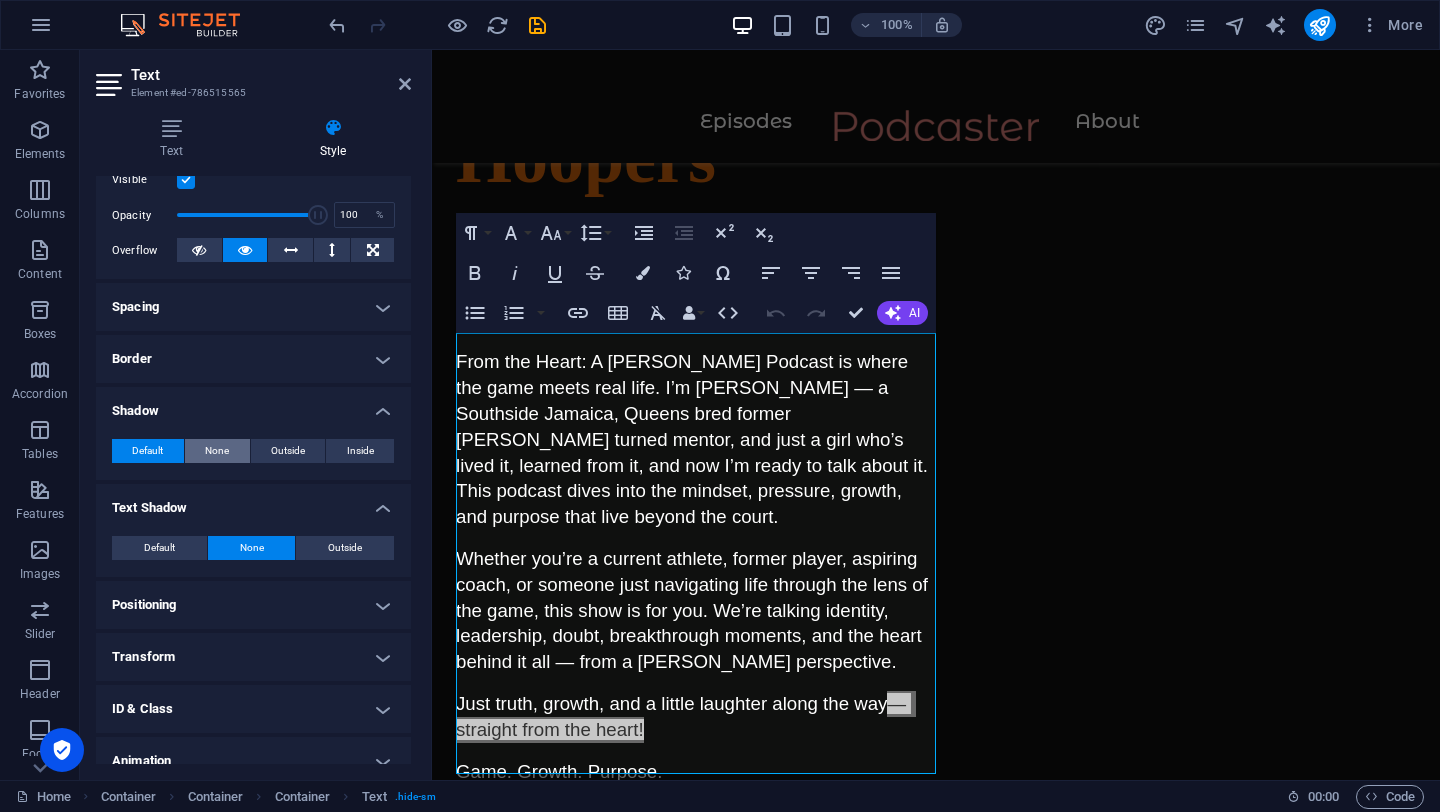 click on "None" at bounding box center [217, 451] 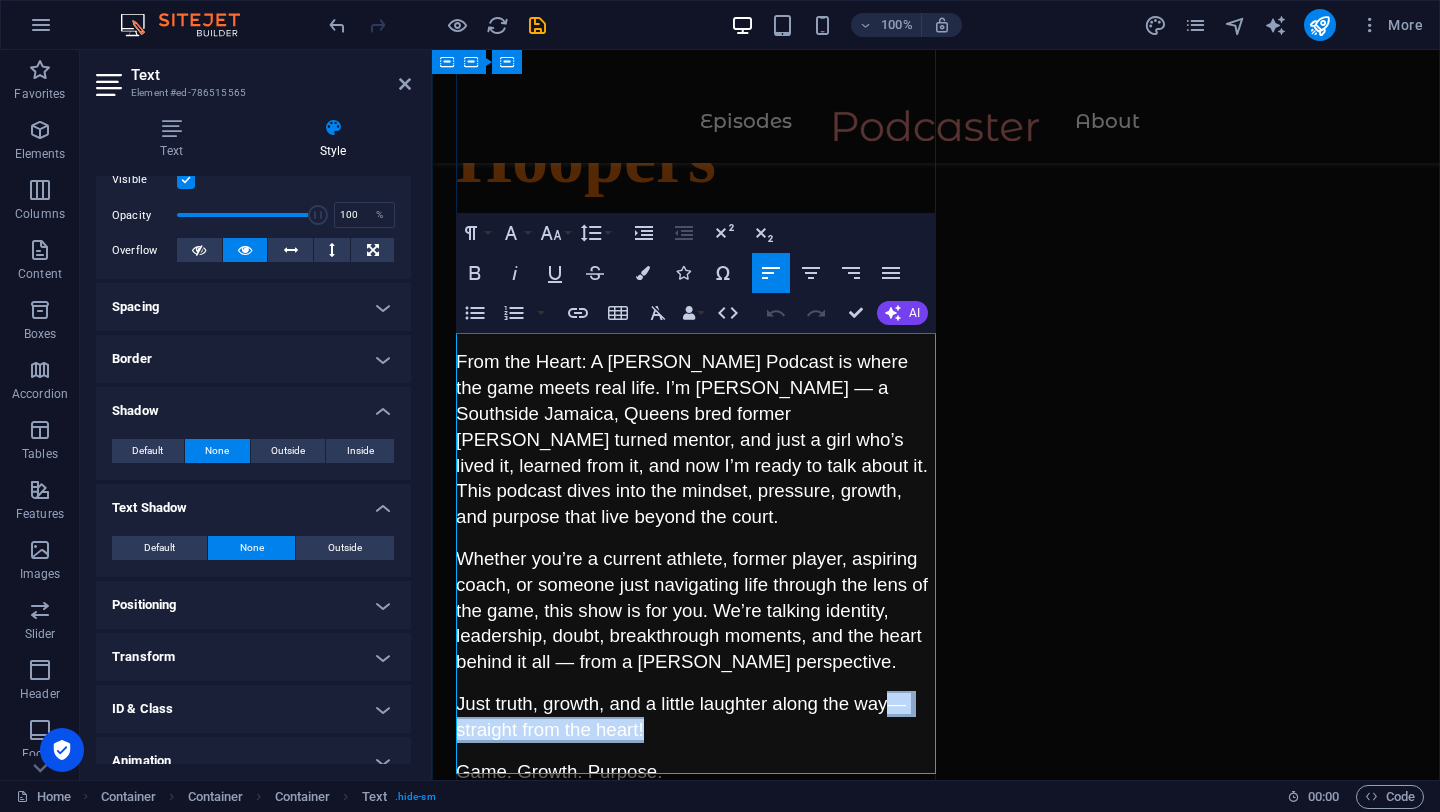 click on "Just truth, growth, and a little laughter along the way — straight from the heart!" at bounding box center (696, 717) 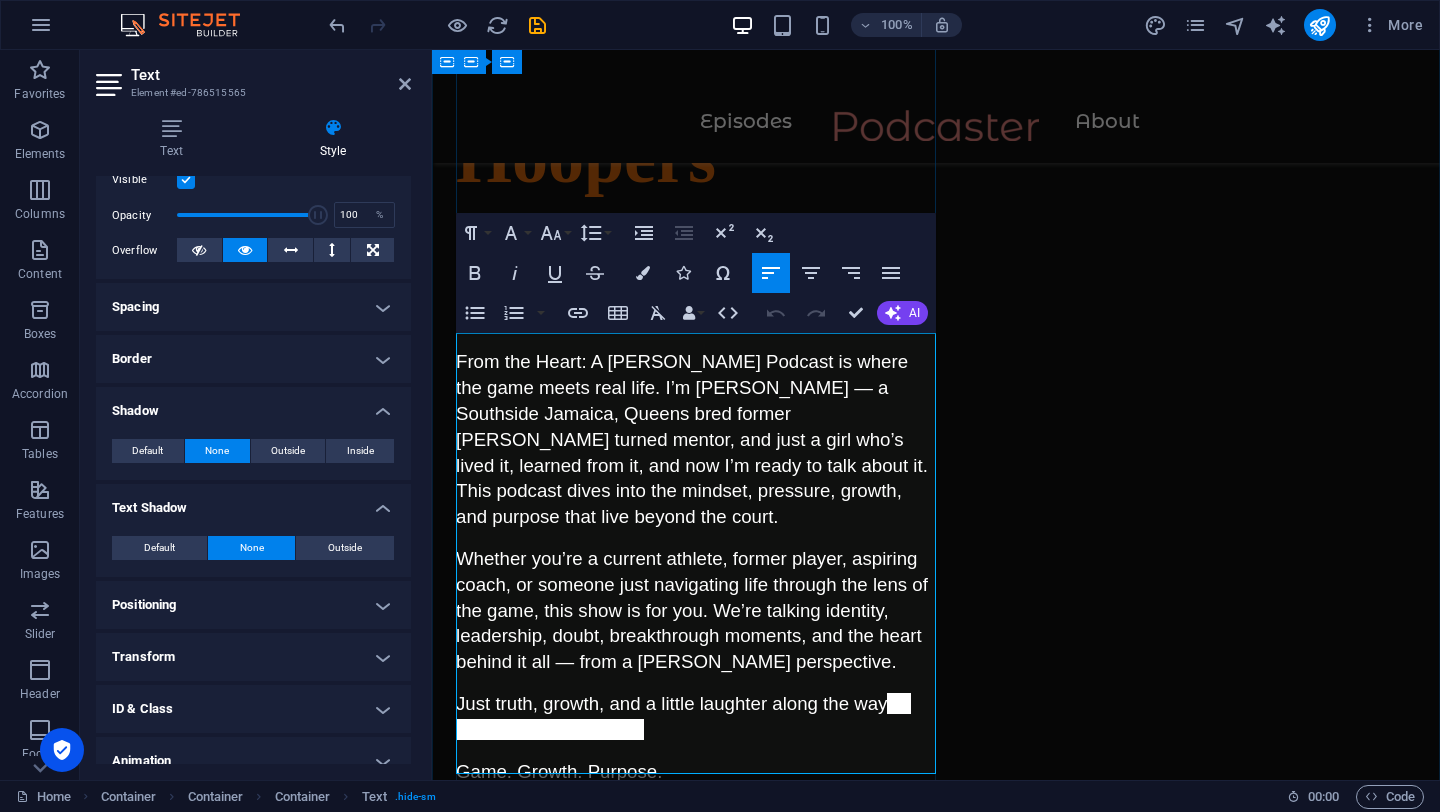 click on "Just truth, growth, and a little laughter along the way — straight from the heart!" at bounding box center (696, 717) 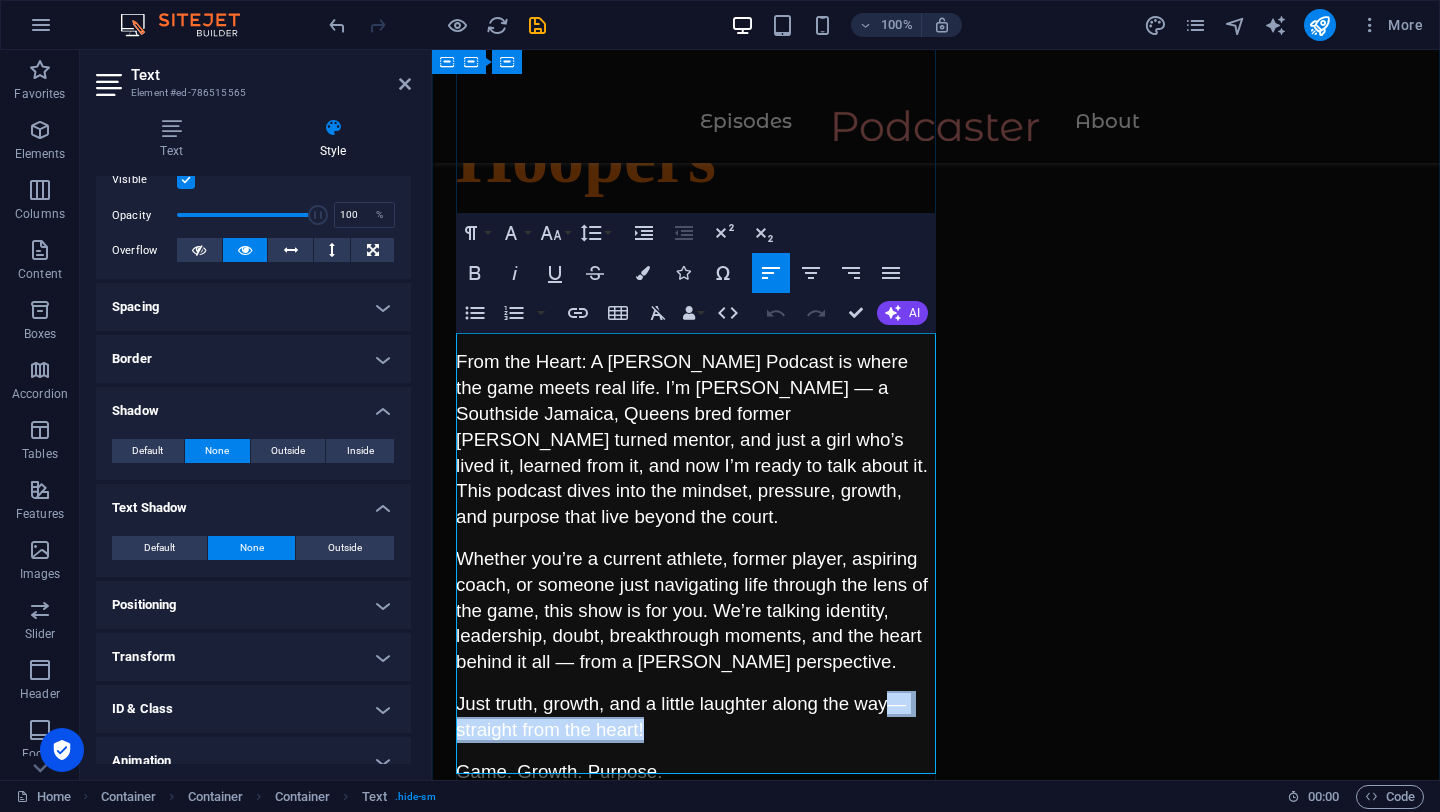 drag, startPoint x: 887, startPoint y: 679, endPoint x: 918, endPoint y: 699, distance: 36.891735 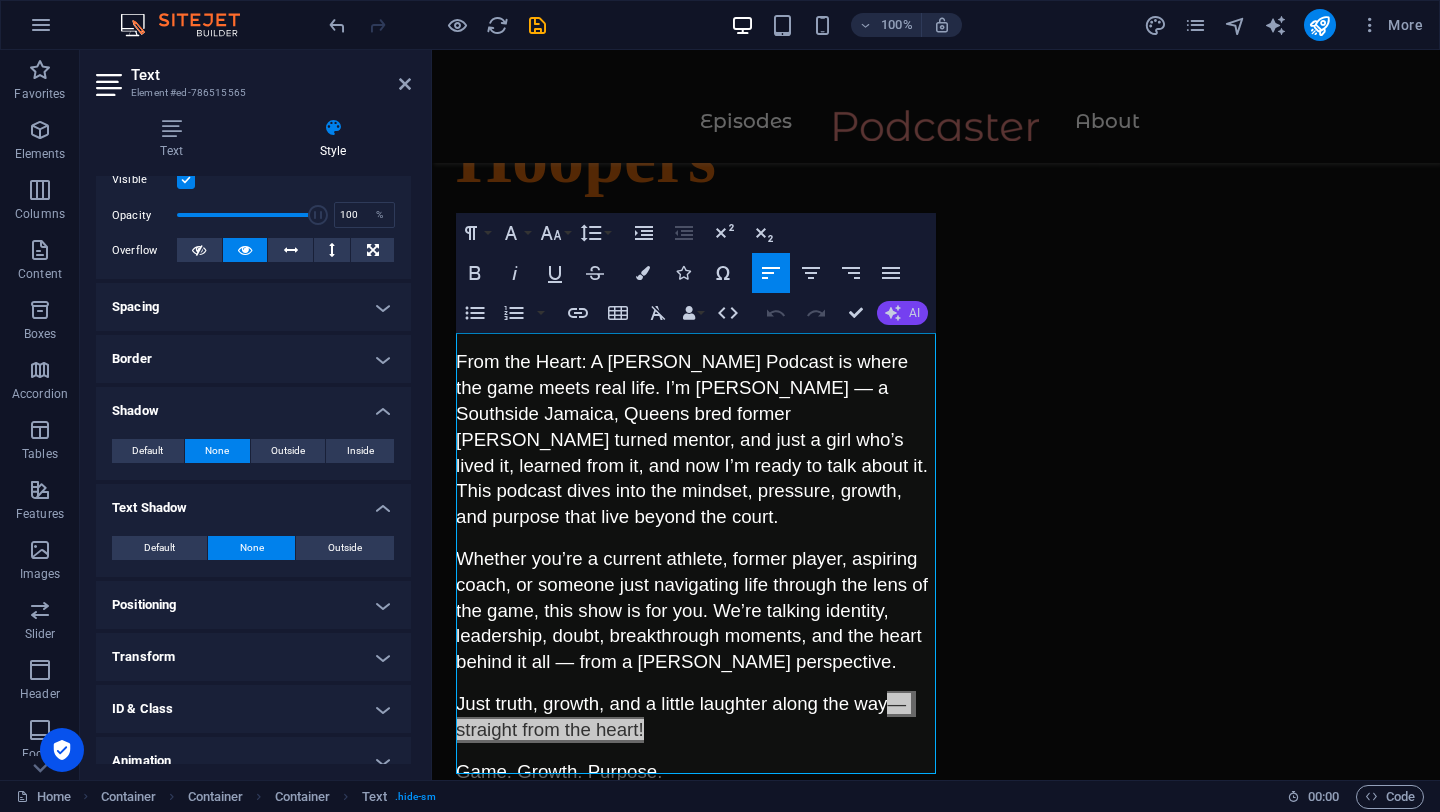 click 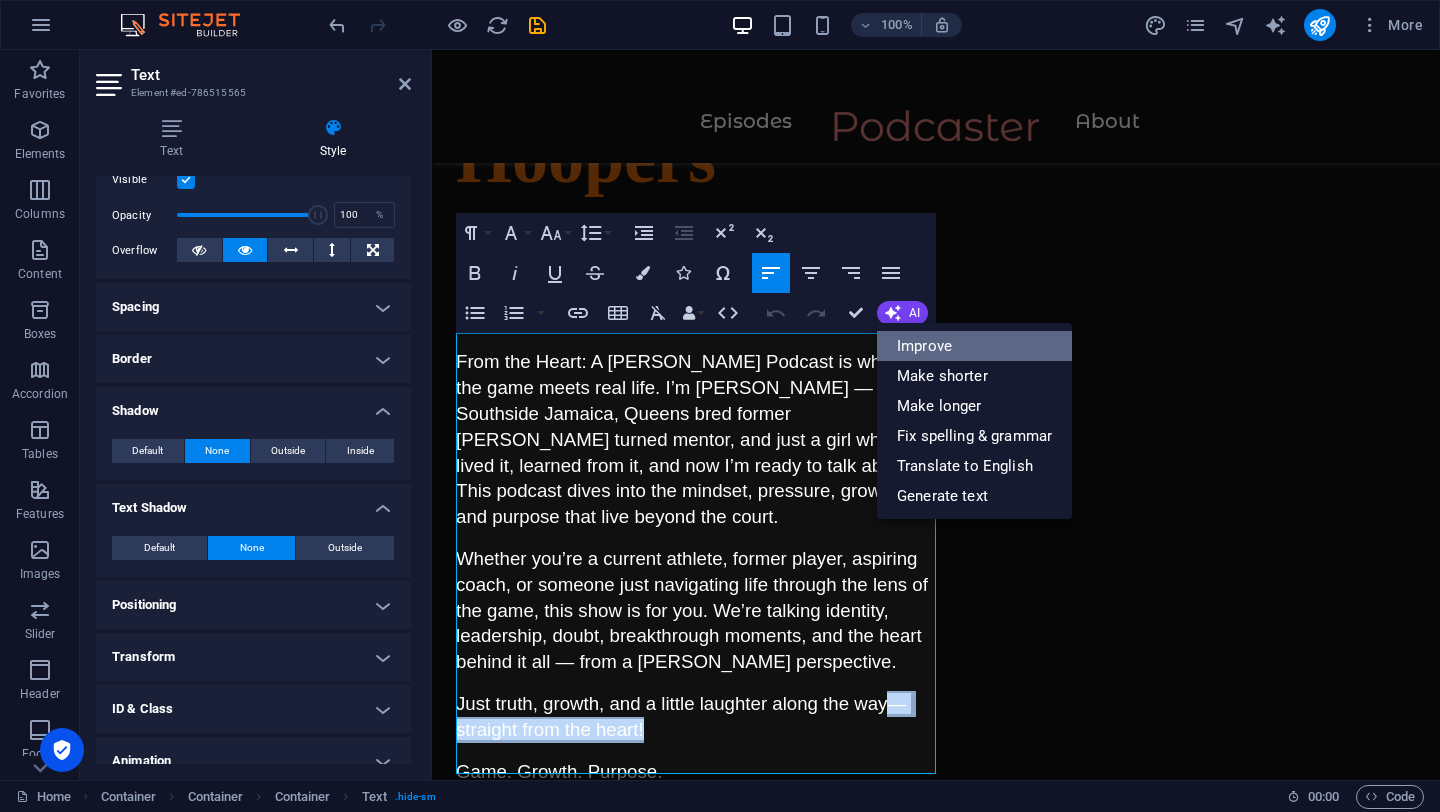 click on "Improve" at bounding box center (974, 346) 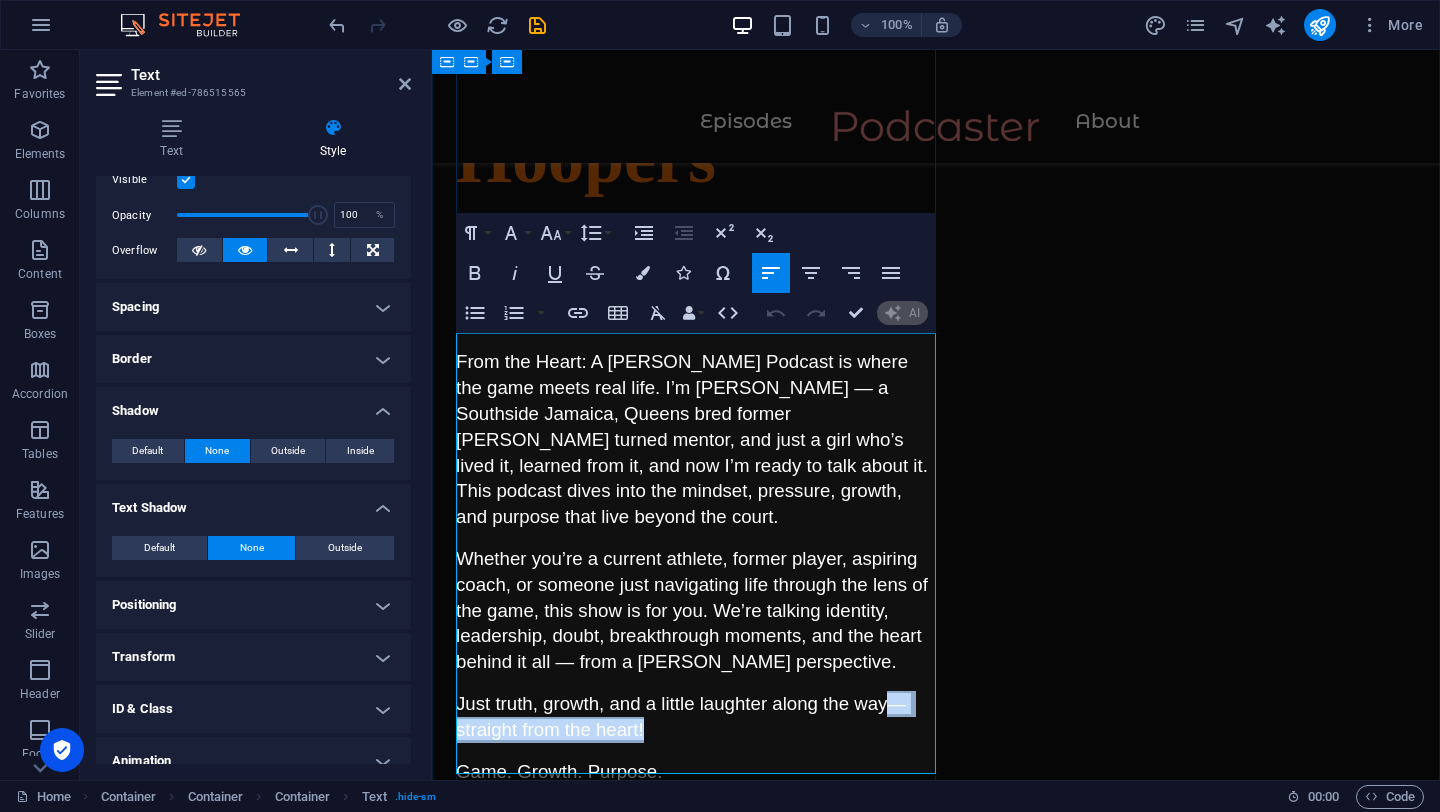 type 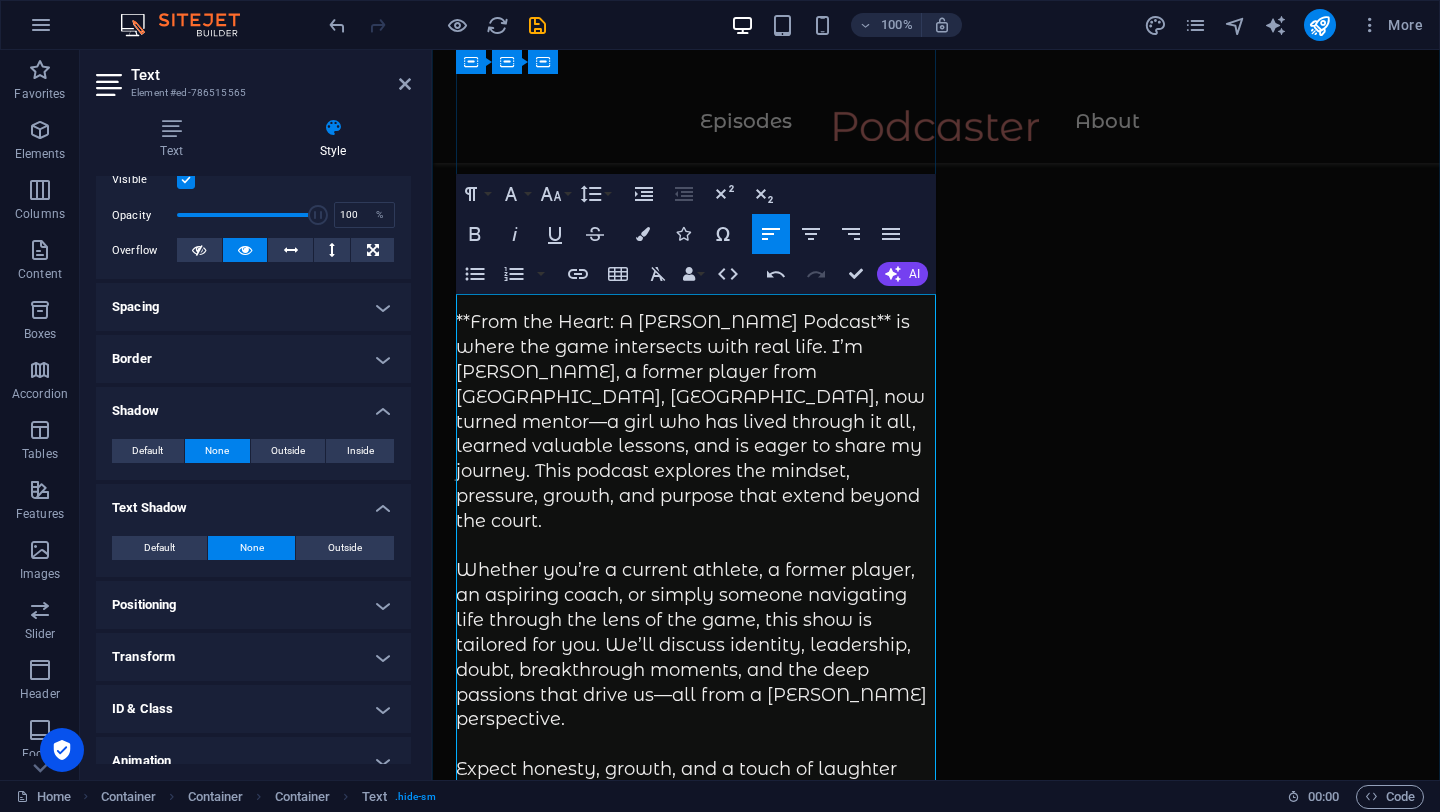 scroll, scrollTop: 346, scrollLeft: 0, axis: vertical 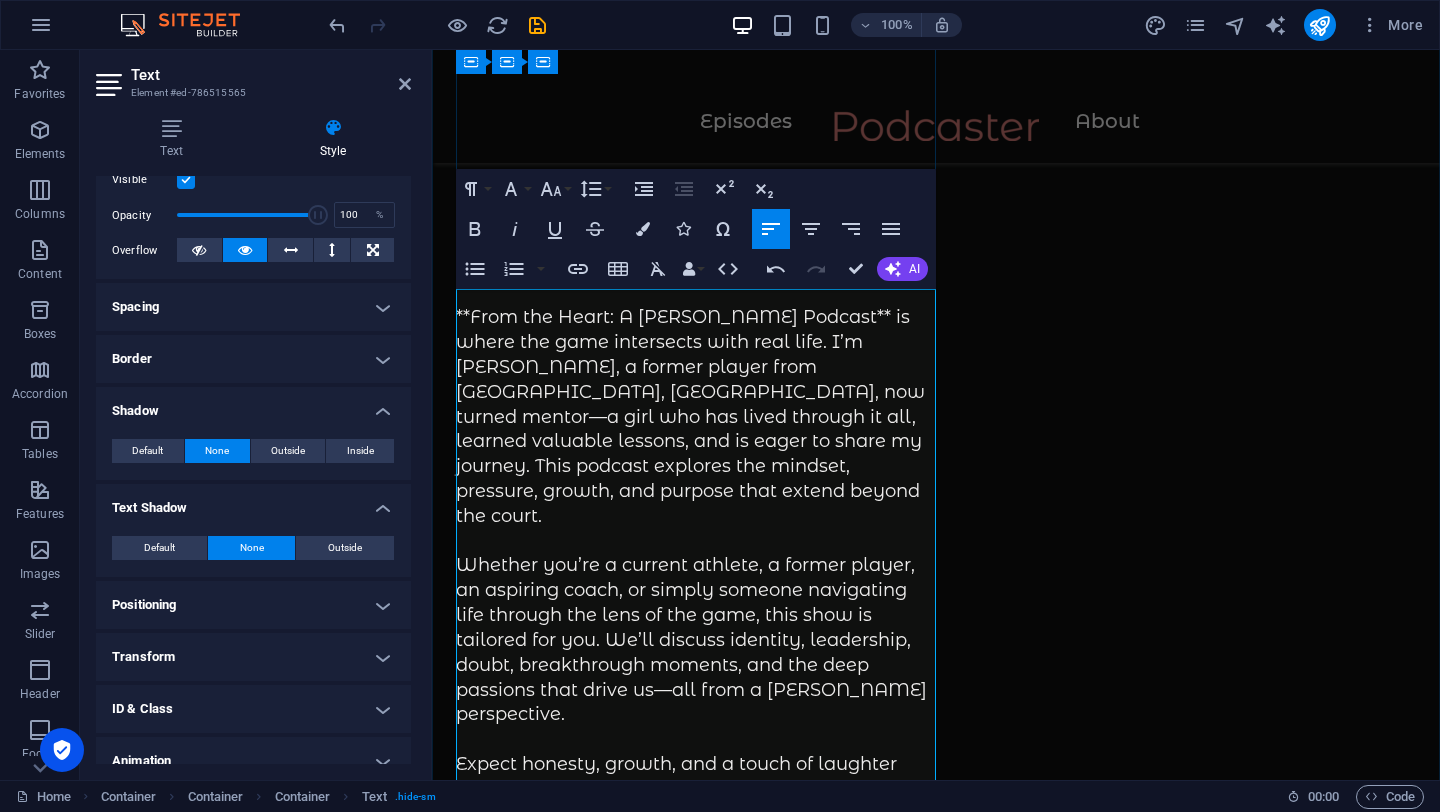 click on "**From the Heart: A Hooper’s Podcast** is where the game intersects with real life. I’m Jas, a former player from Southside Jamaica, Queens, now turned mentor—a girl who has lived through it all, learned valuable lessons, and is eager to share my journey. This podcast explores the mindset, pressure, growth, and purpose that extend beyond the court. Whether you’re a current athlete, a former player, an aspiring coach, or simply someone navigating life through the lens of the game, this show is tailored for you. We’ll discuss identity, leadership, doubt, breakthrough moments, and the deep passions that drive us—all from a hooper’s perspective. Expect honesty, growth, and a touch of laughter along the way—straight from the heart! **Game. Growth. Purpose.**" at bounding box center [696, 578] 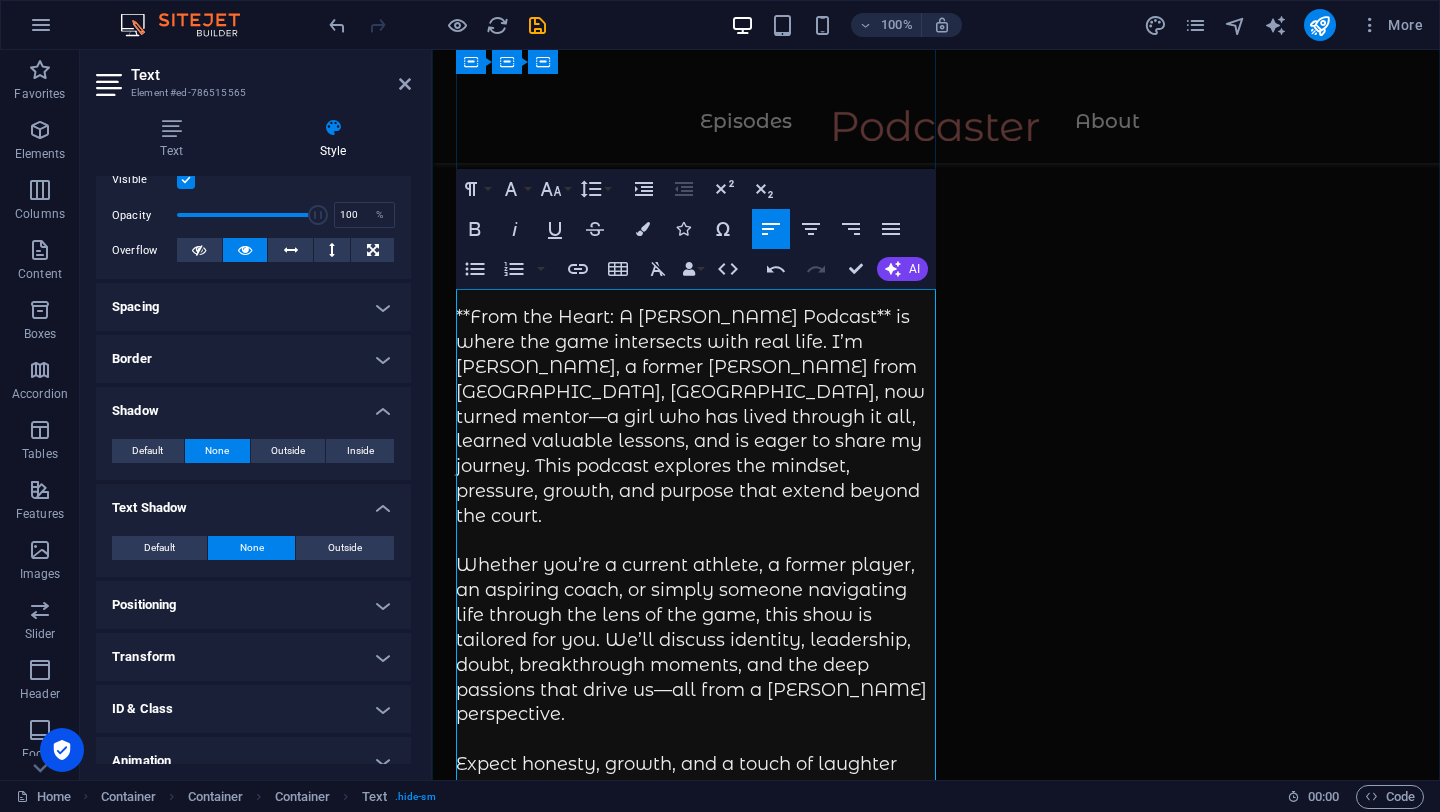 click on "**From the Heart: A Hooper’s Podcast** is where the game intersects with real life. I’m Jas, a former hooper from Southside Jamaica, Queens, now turned mentor—a girl who has lived through it all, learned valuable lessons, and is eager to share my journey. This podcast explores the mindset, pressure, growth, and purpose that extend beyond the court. Whether you’re a current athlete, a former player, an aspiring coach, or simply someone navigating life through the lens of the game, this show is tailored for you. We’ll discuss identity, leadership, doubt, breakthrough moments, and the deep passions that drive us—all from a hooper’s perspective. Expect honesty, growth, and a touch of laughter along the way—straight from the heart! **Game. Growth. Purpose.**" at bounding box center (696, 578) 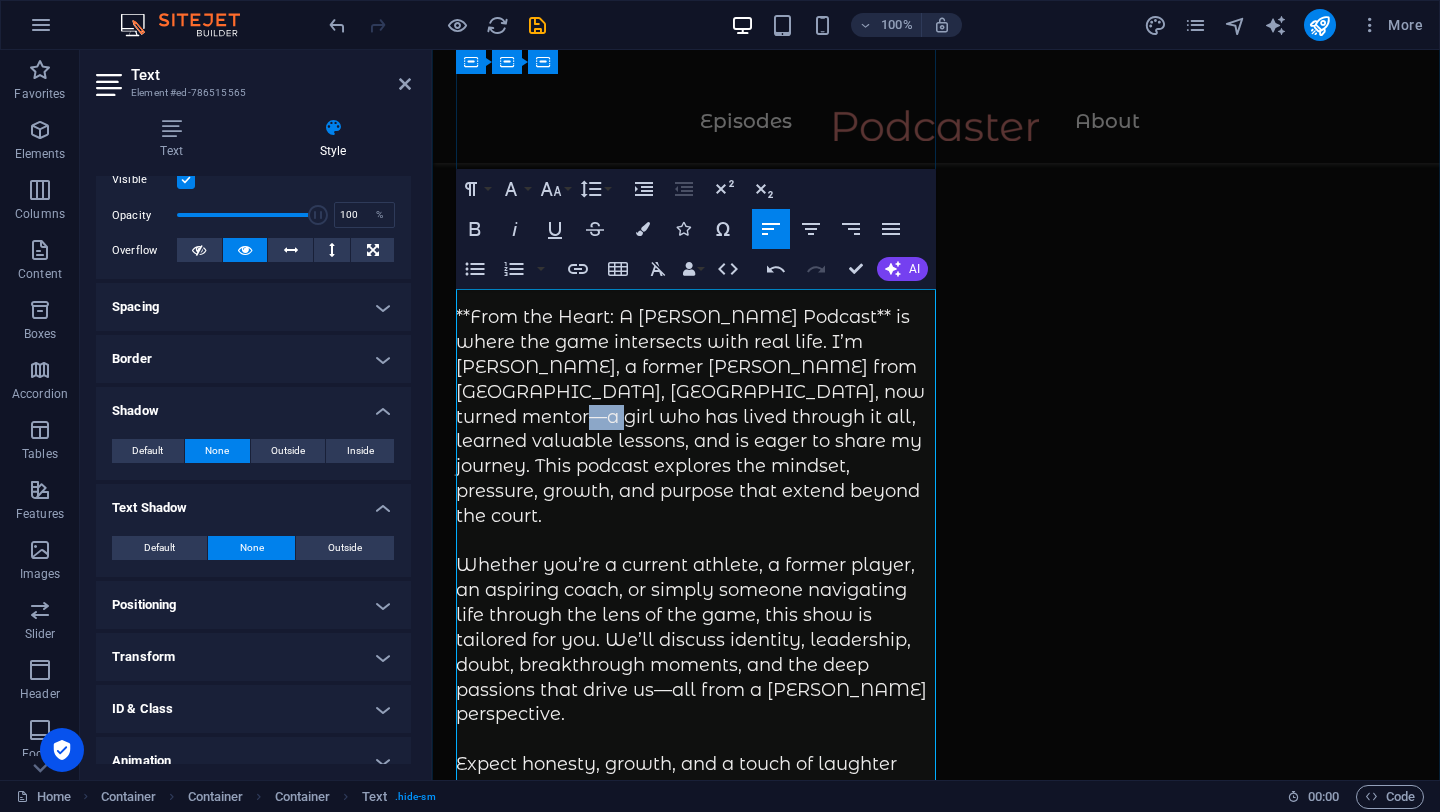 drag, startPoint x: 888, startPoint y: 392, endPoint x: 908, endPoint y: 392, distance: 20 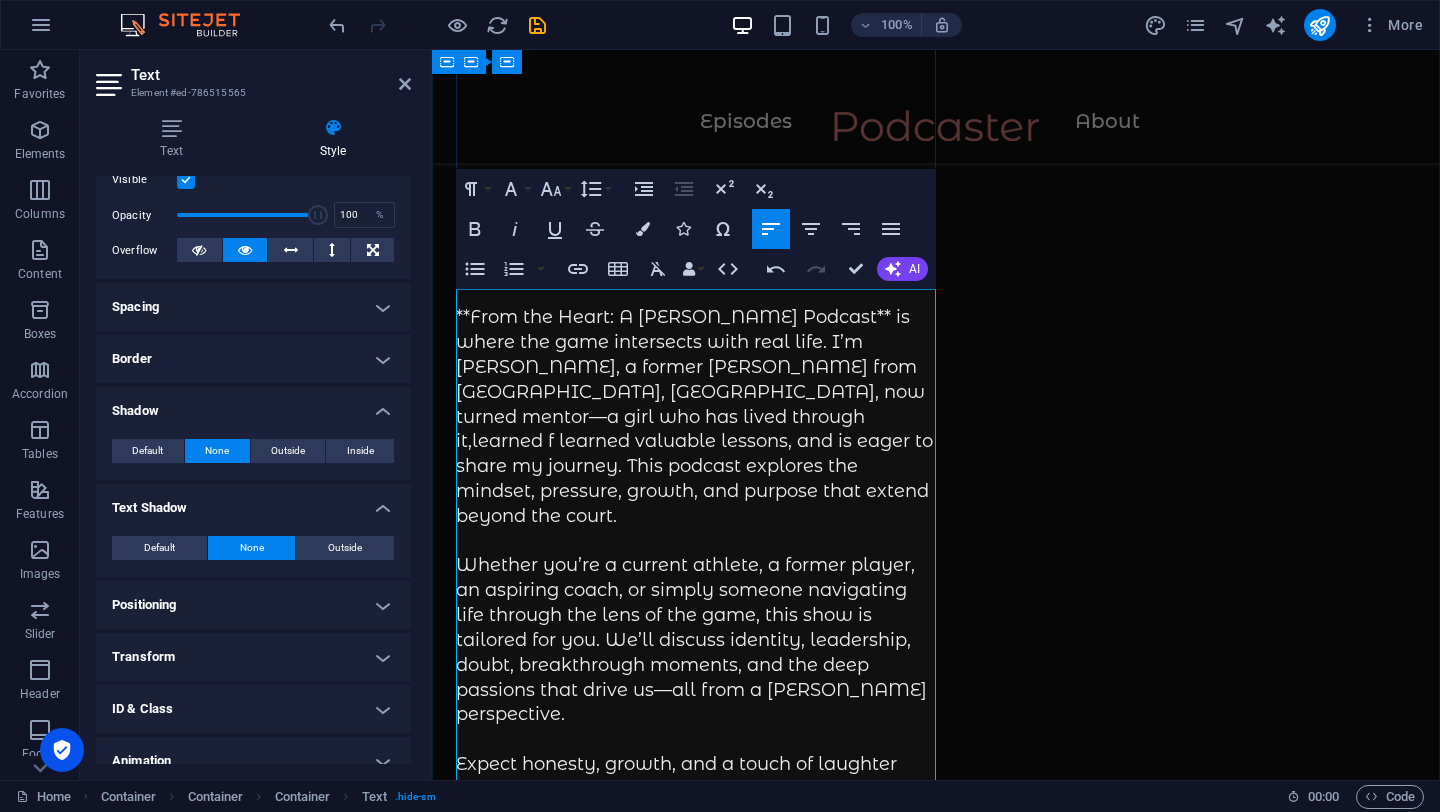 click on "**From the Heart: A Hooper’s Podcast** is where the game intersects with real life. I’m Jas, a former hooper from Southside Jamaica, Queens, now turned mentor—a girl who has lived through it,learned f learned valuable lessons, and is eager to share my journey. This podcast explores the mindset, pressure, growth, and purpose that extend beyond the court. Whether you’re a current athlete, a former player, an aspiring coach, or simply someone navigating life through the lens of the game, this show is tailored for you. We’ll discuss identity, leadership, doubt, breakthrough moments, and the deep passions that drive us—all from a hooper’s perspective. Expect honesty, growth, and a touch of laughter along the way—straight from the heart! **Game. Growth. Purpose.**" at bounding box center (696, 578) 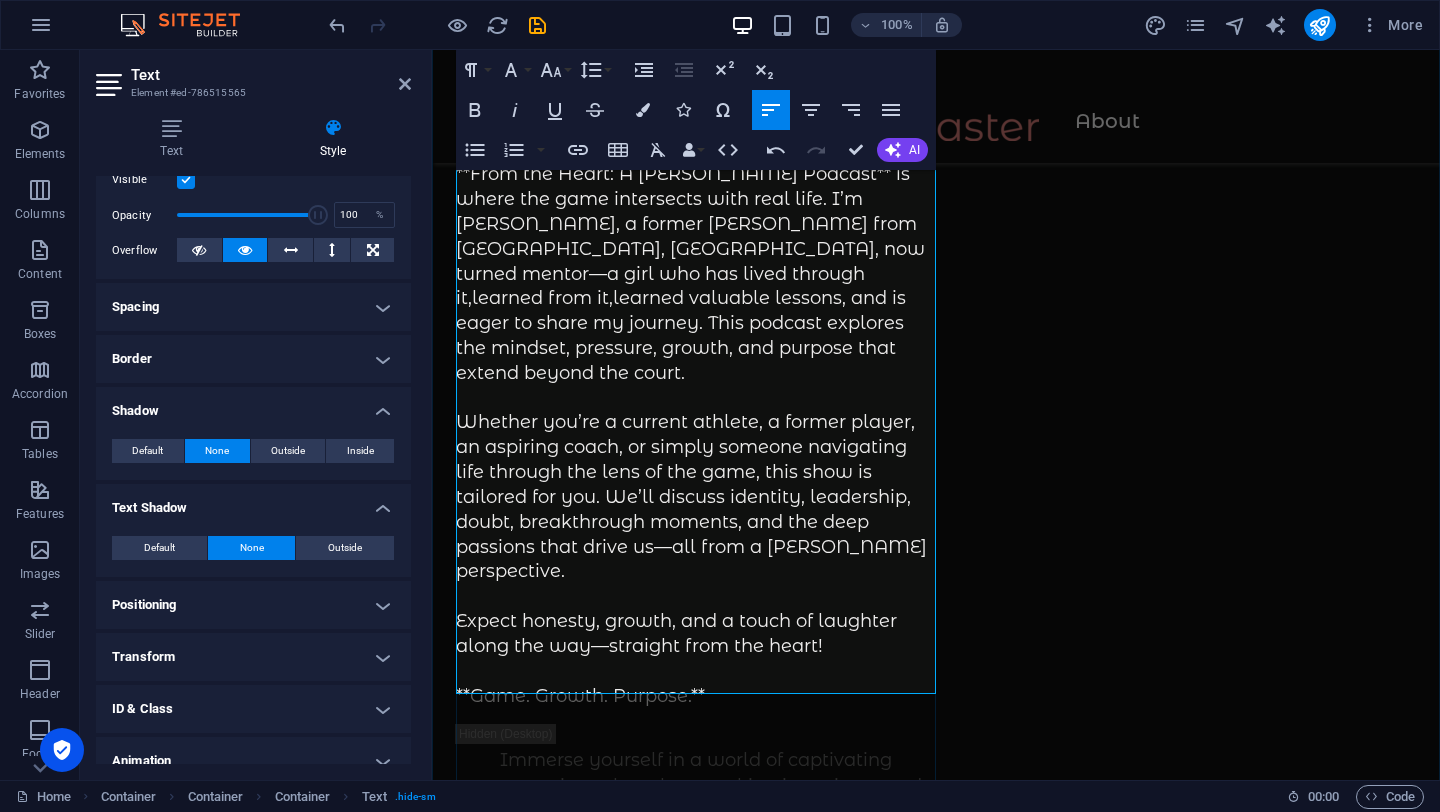 scroll, scrollTop: 495, scrollLeft: 0, axis: vertical 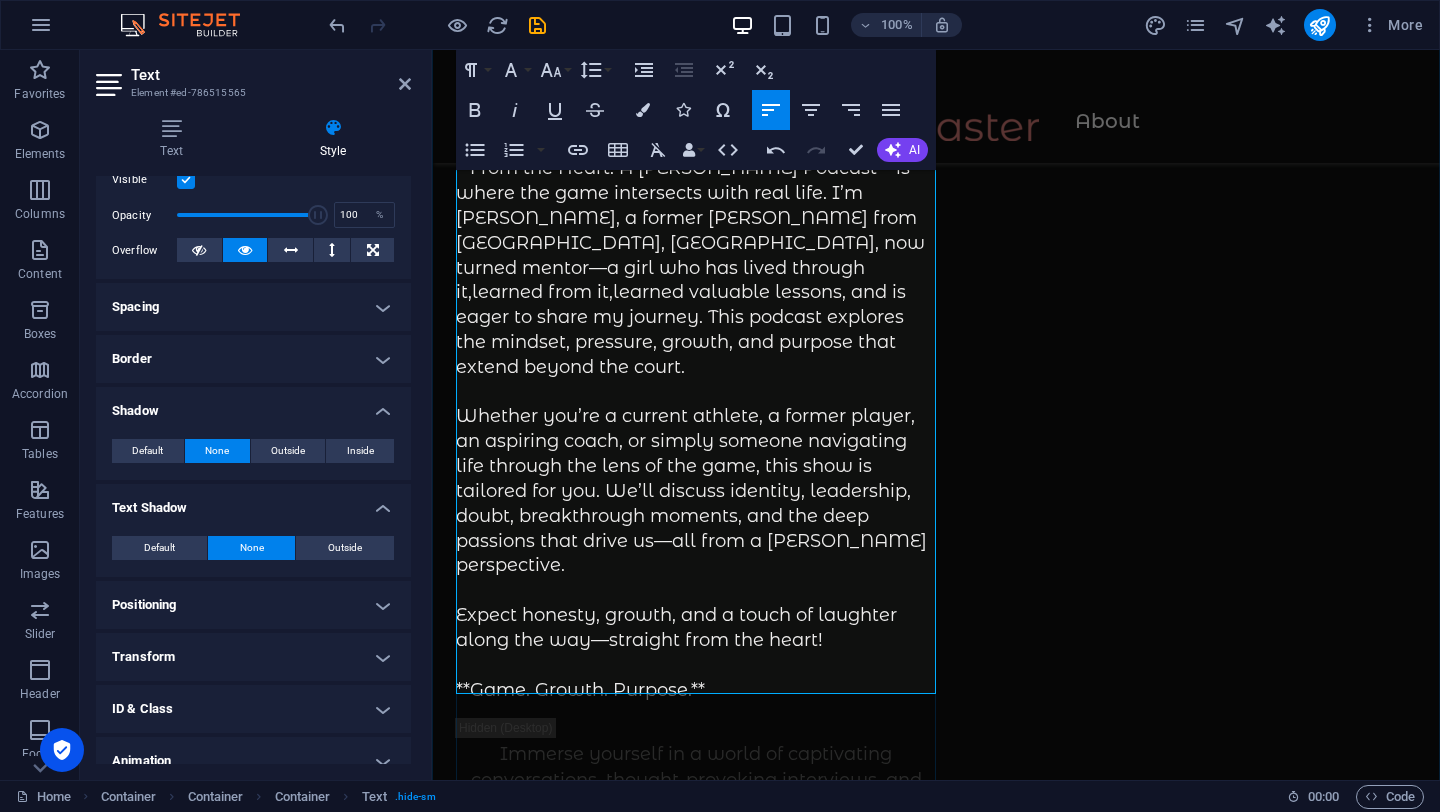click on "**From the Heart: A Hooper’s Podcast** is where the game intersects with real life. I’m Jas, a former hooper from Southside Jamaica, Queens, now turned mentor—a girl who has lived through it,  learned from it,  learned valuable lessons, and is eager to share my journey. This podcast explores the mindset, pressure, growth, and purpose that extend beyond the court. Whether you’re a current athlete, a former player, an aspiring coach, or simply someone navigating life through the lens of the game, this show is tailored for you. We’ll discuss identity, leadership, doubt, breakthrough moments, and the deep passions that drive us—all from a hooper’s perspective. Expect honesty, growth, and a touch of laughter along the way—straight from the heart! **Game. Growth. Purpose.**" at bounding box center (696, 429) 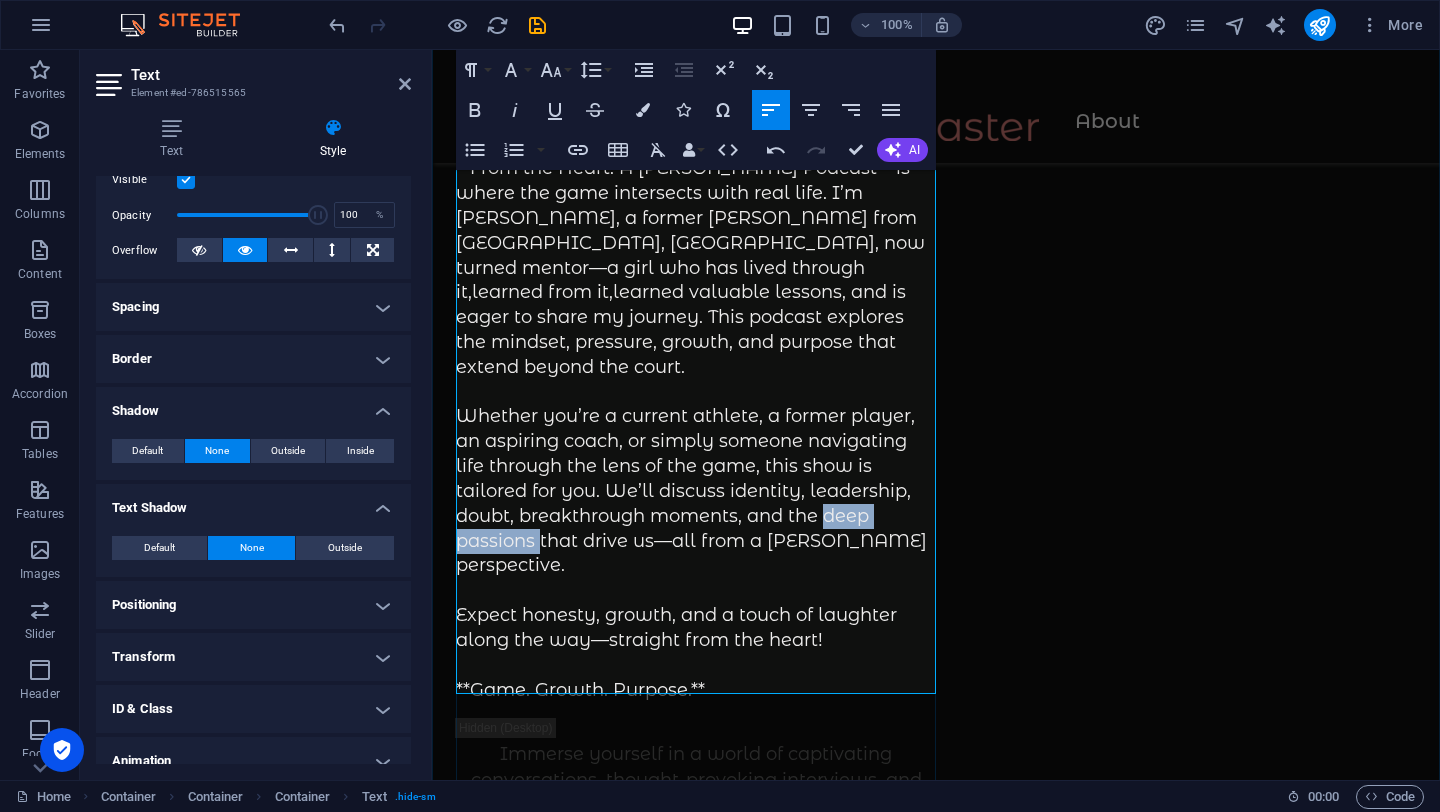 drag, startPoint x: 826, startPoint y: 485, endPoint x: 538, endPoint y: 515, distance: 289.5583 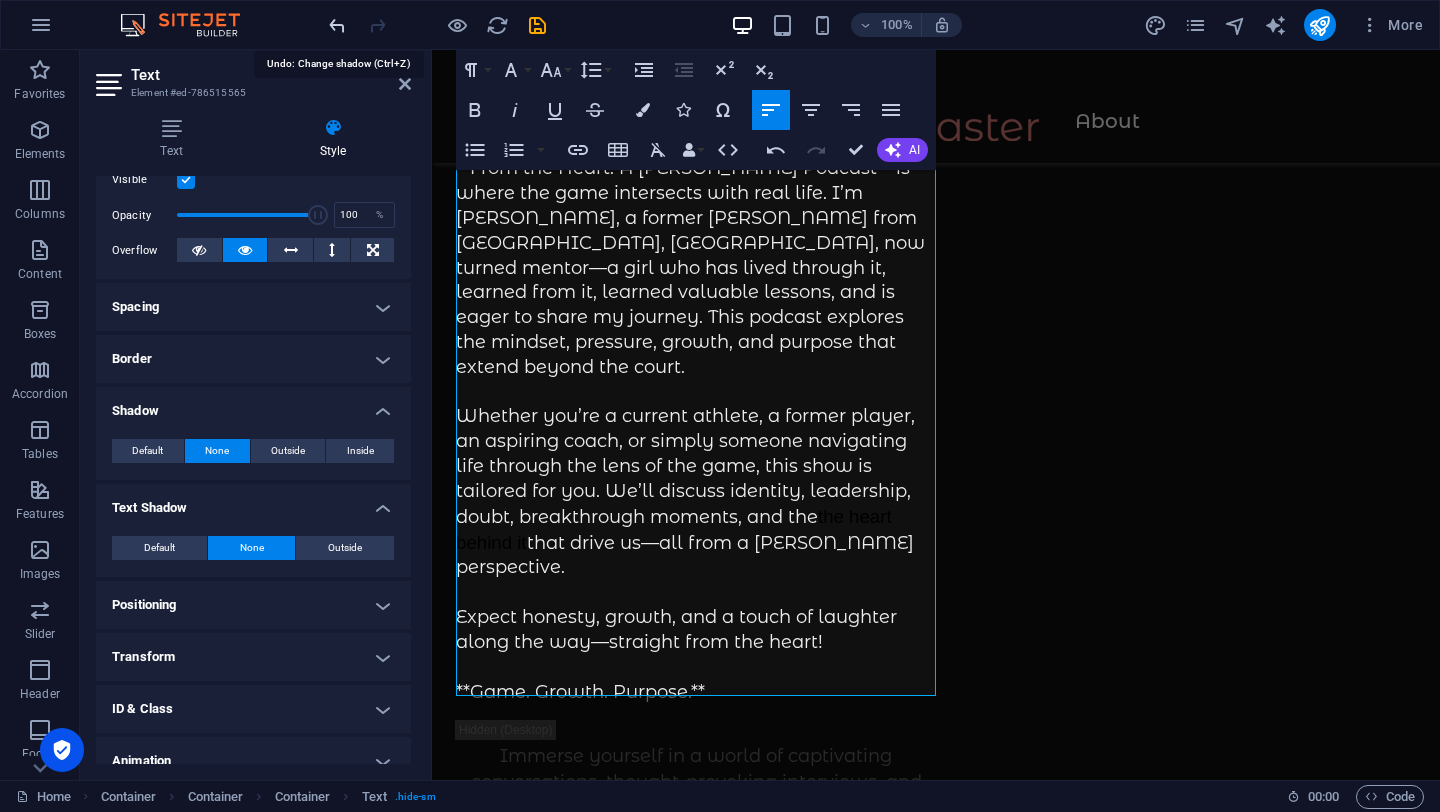 click at bounding box center (337, 25) 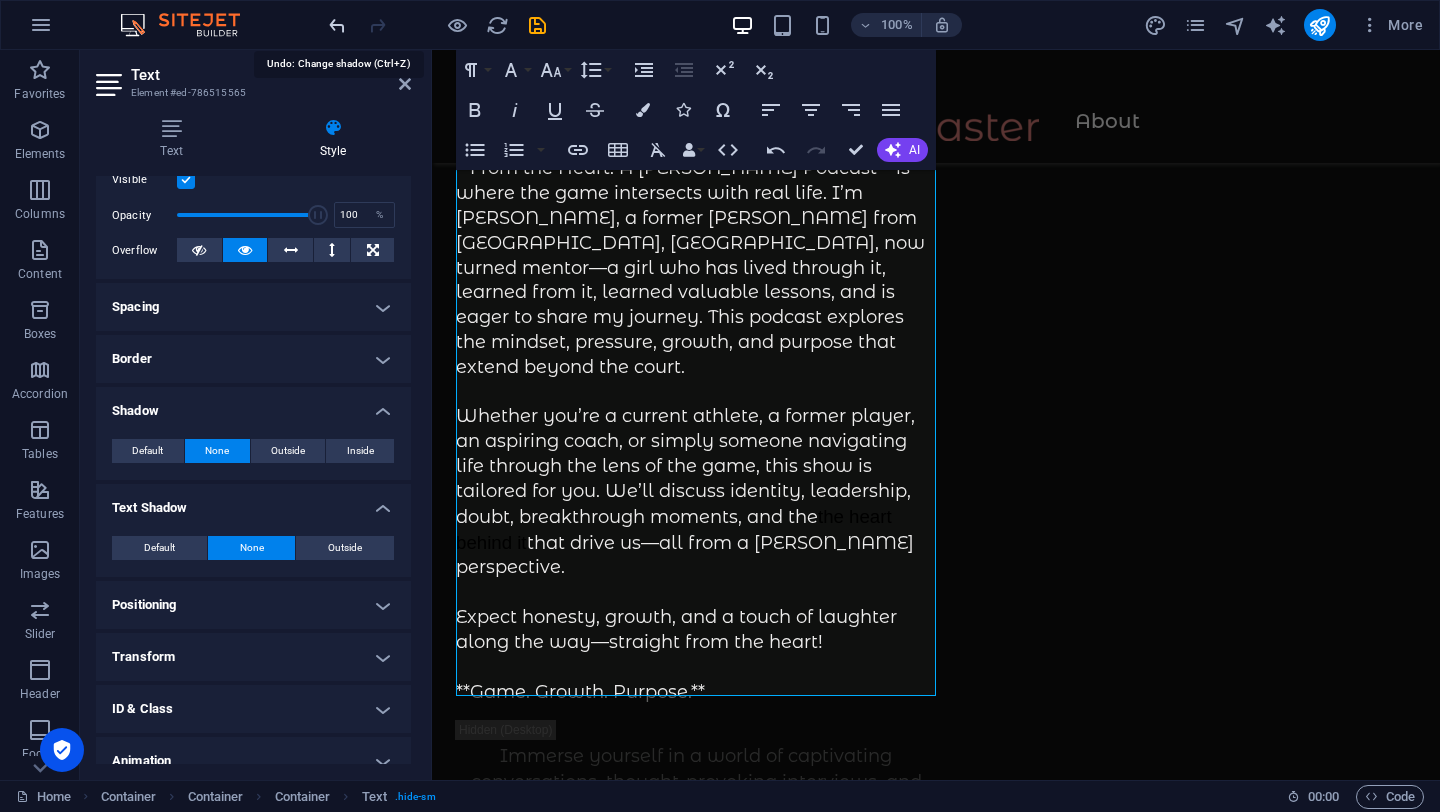 click at bounding box center [337, 25] 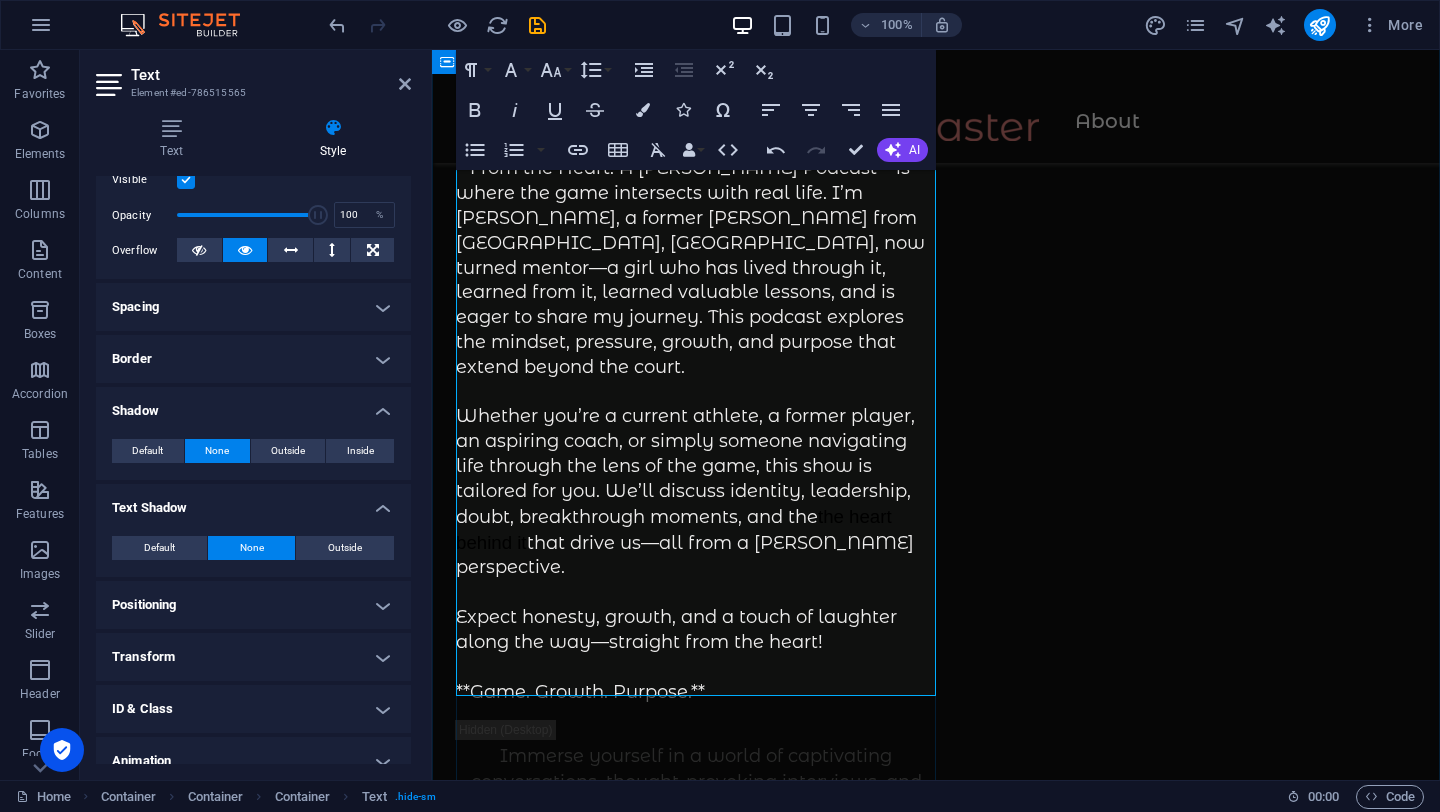 click on "**From the Heart: A Hooper’s Podcast** is where the game intersects with real life. I’m Jas, a former hooper from Southside Jamaica, Queens, now turned mentor—a girl who has lived through it, learned from it, learned valuable lessons, and is eager to share my journey. This podcast explores the mindset, pressure, growth, and purpose that extend beyond the court. Whether you’re a current athlete, a former player, an aspiring coach, or simply someone navigating life through the lens of the game, this show is tailored for you. We’ll discuss identity, leadership, doubt, breakthrough moments, and the  the heart behind it  that drive us—all from a hooper’s perspective. Expect honesty, growth, and a touch of laughter along the way—straight from the heart! **Game. Growth. Purpose.**" at bounding box center (696, 430) 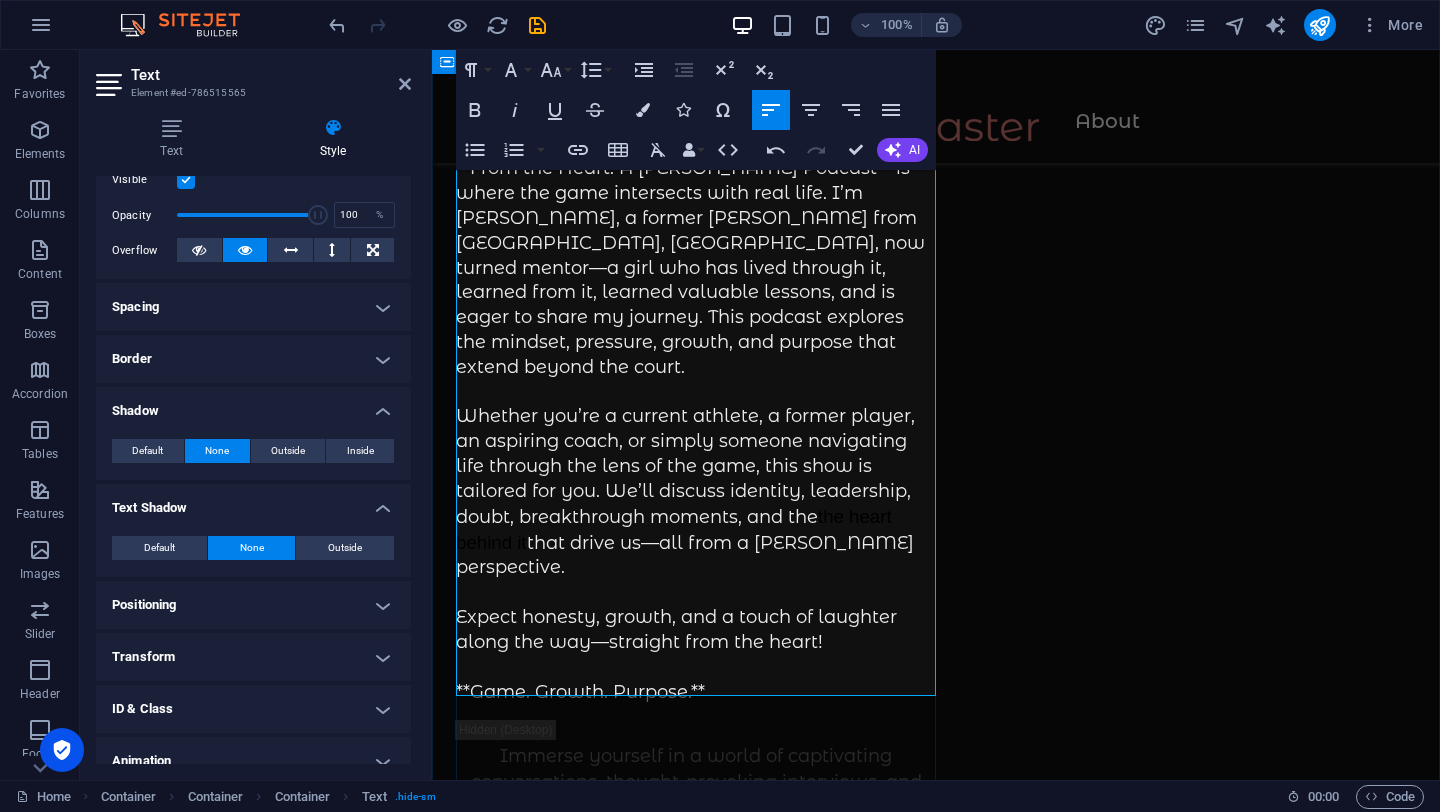click on "**From the Heart: A Hooper’s Podcast** is where the game intersects with real life. I’m Jas, a former hooper from Southside Jamaica, Queens, now turned mentor—a girl who has lived through it, learned from it, learned valuable lessons, and is eager to share my journey. This podcast explores the mindset, pressure, growth, and purpose that extend beyond the court. Whether you’re a current athlete, a former player, an aspiring coach, or simply someone navigating life through the lens of the game, this show is tailored for you. We’ll discuss identity, leadership, doubt, breakthrough moments, and the  the heart behind it  that drive us—all from a hooper’s perspective. Expect honesty, growth, and a touch of laughter along the way—straight from the heart! **Game. Growth. Purpose.**" at bounding box center (696, 430) 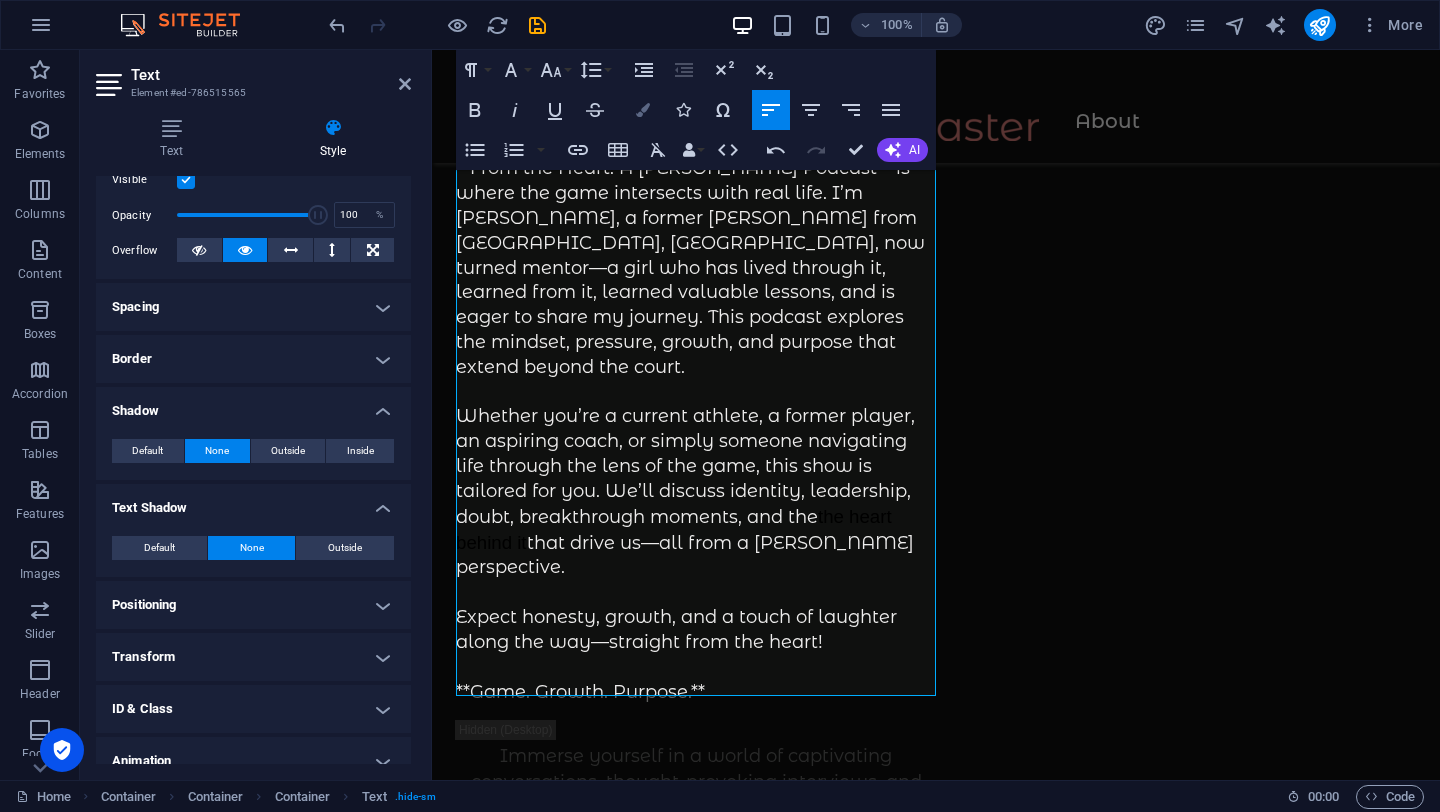 click at bounding box center (643, 110) 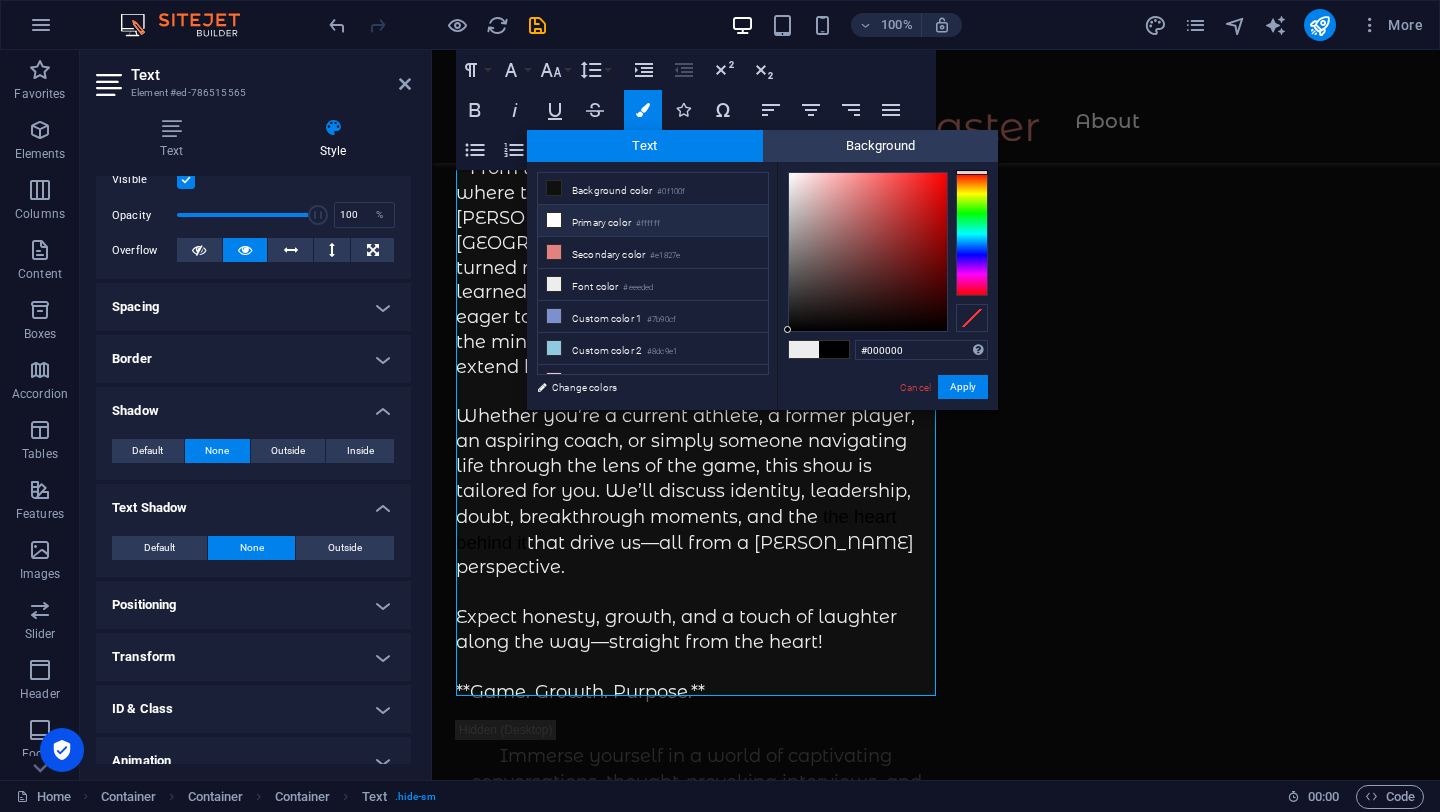 click on "#ffffff" at bounding box center (648, 224) 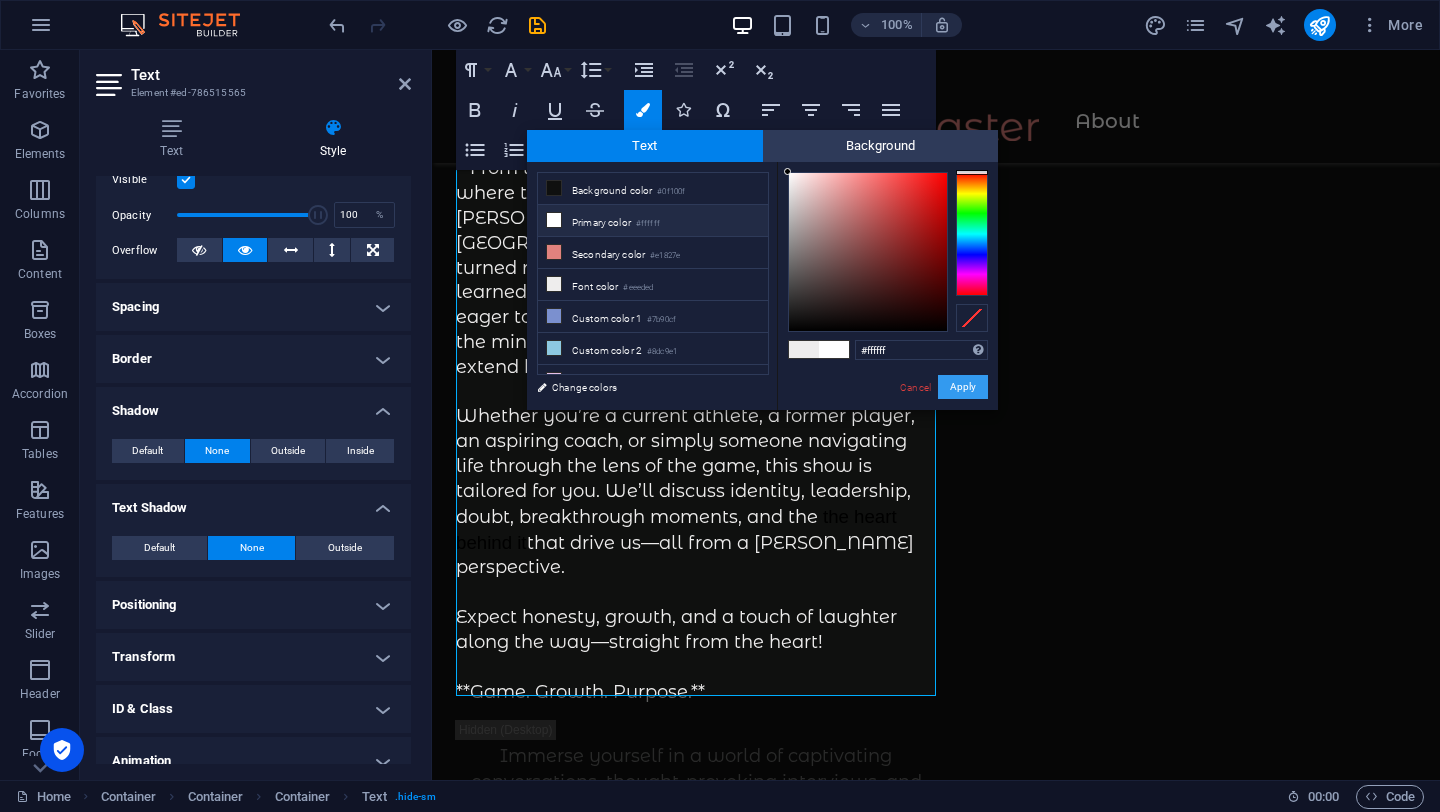 click on "Apply" at bounding box center [963, 387] 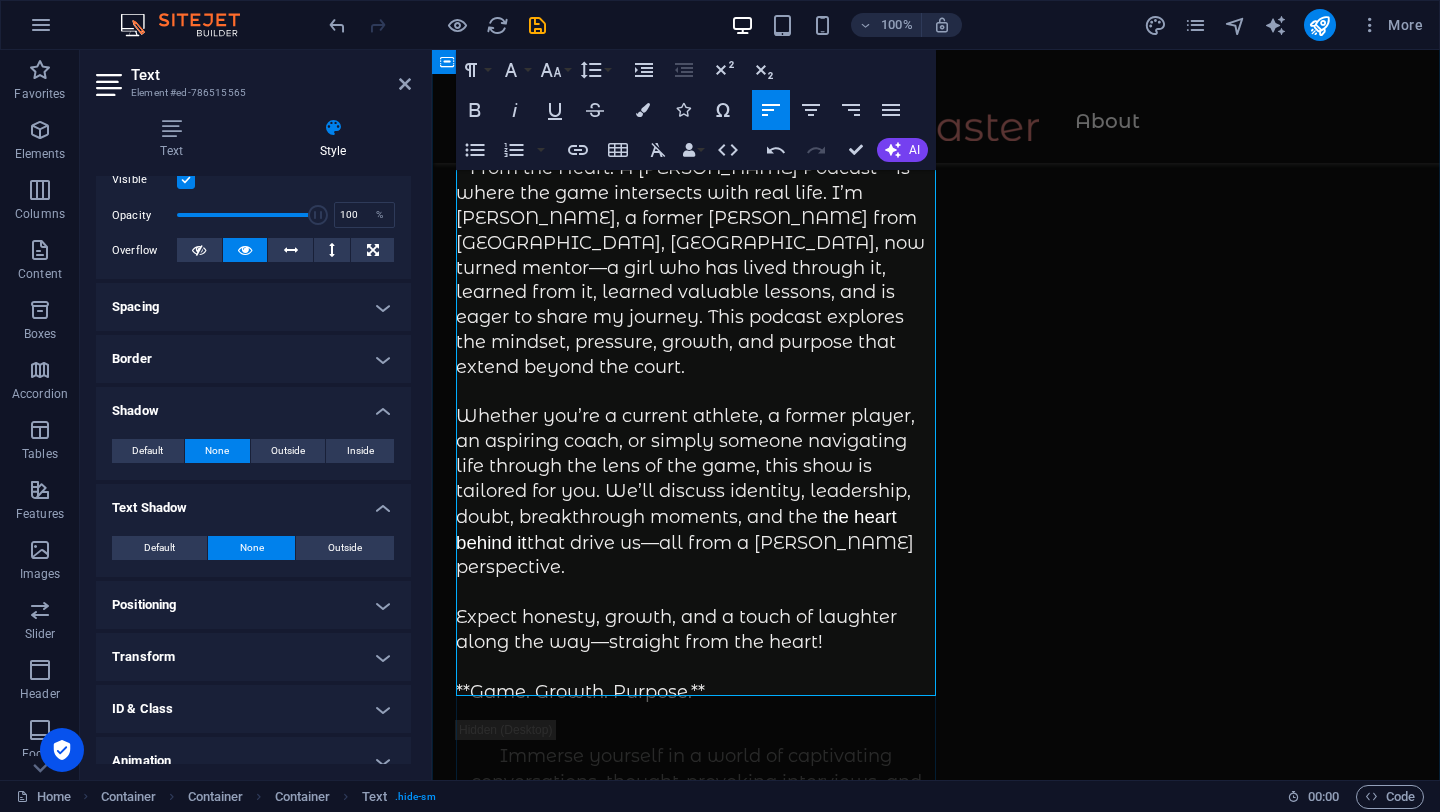 click on "the heart behind it" at bounding box center [679, 529] 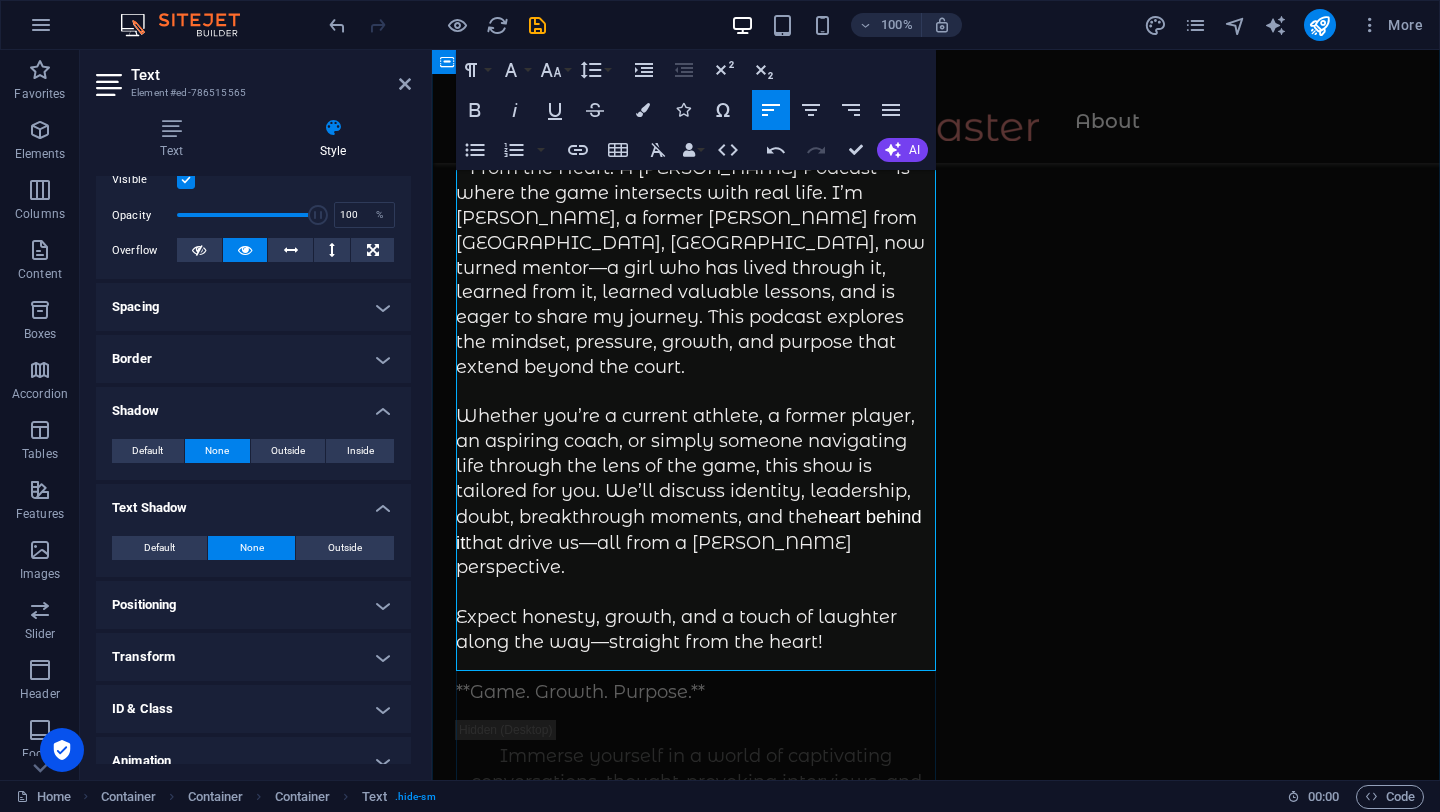 drag, startPoint x: 870, startPoint y: 493, endPoint x: 470, endPoint y: 525, distance: 401.27795 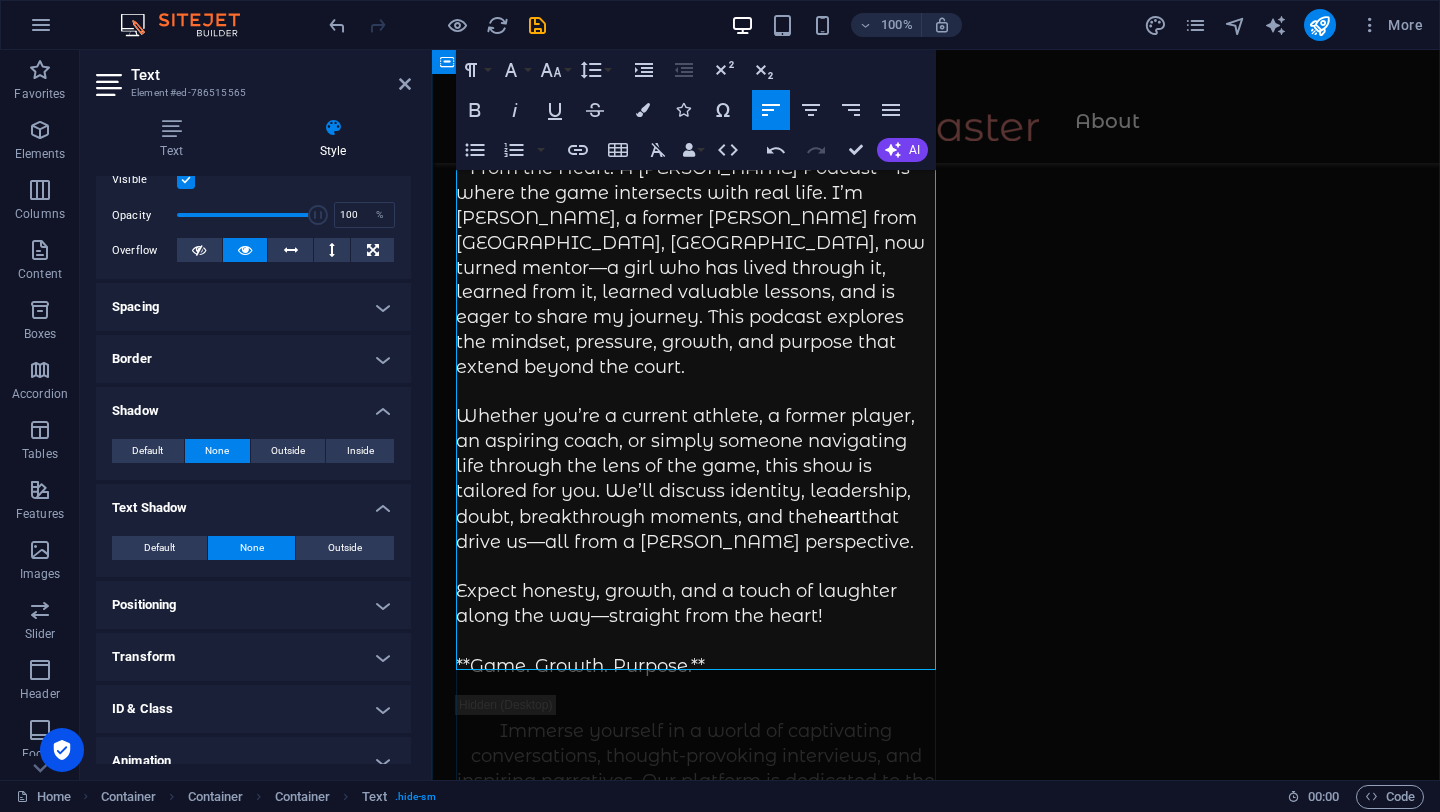 click on "**From the Heart: A Hooper’s Podcast** is where the game intersects with real life. I’m Jas, a former hooper from Southside Jamaica, Queens, now turned mentor—a girl who has lived through it, learned from it, learned valuable lessons, and is eager to share my journey. This podcast explores the mindset, pressure, growth, and purpose that extend beyond the court. Whether you’re a current athlete, a former player, an aspiring coach, or simply someone navigating life through the lens of the game, this show is tailored for you. We’ll discuss identity, leadership, doubt, breakthrough moments, and the ​  heart  that drive us—all from a hooper’s perspective. Expect honesty, growth, and a touch of laughter along the way—straight from the heart! **Game. Growth. Purpose.**" at bounding box center [696, 417] 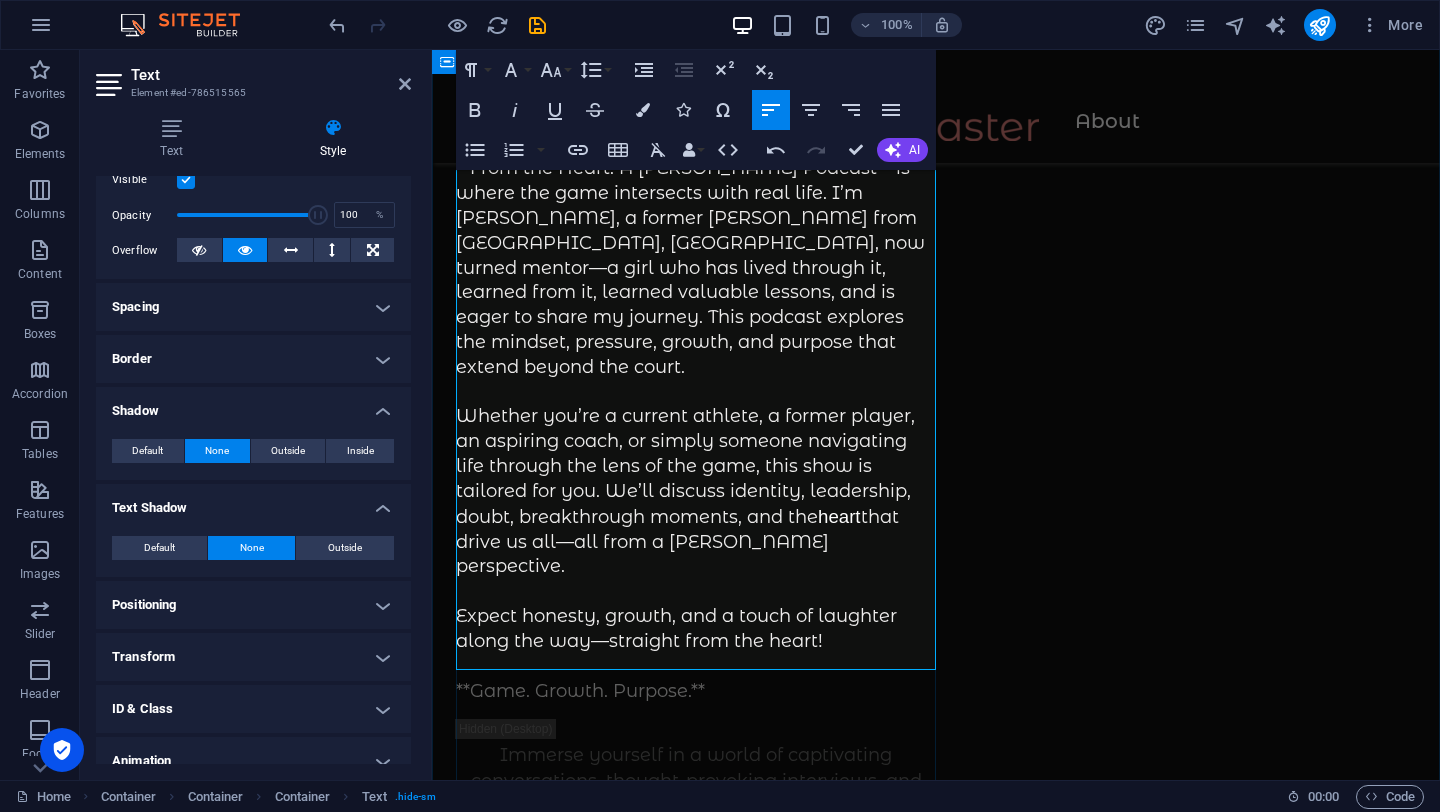 click on "**From the Heart: A Hooper’s Podcast** is where the game intersects with real life. I’m Jas, a former hooper from Southside Jamaica, Queens, now turned mentor—a girl who has lived through it, learned from it, learned valuable lessons, and is eager to share my journey. This podcast explores the mindset, pressure, growth, and purpose that extend beyond the court. Whether you’re a current athlete, a former player, an aspiring coach, or simply someone navigating life through the lens of the game, this show is tailored for you. We’ll discuss identity, leadership, doubt, breakthrough moments, and the  heart  that drive us all—all from a hooper’s perspective. Expect honesty, growth, and a touch of laughter along the way—straight from the heart! **Game. Growth. Purpose.**" at bounding box center (696, 429) 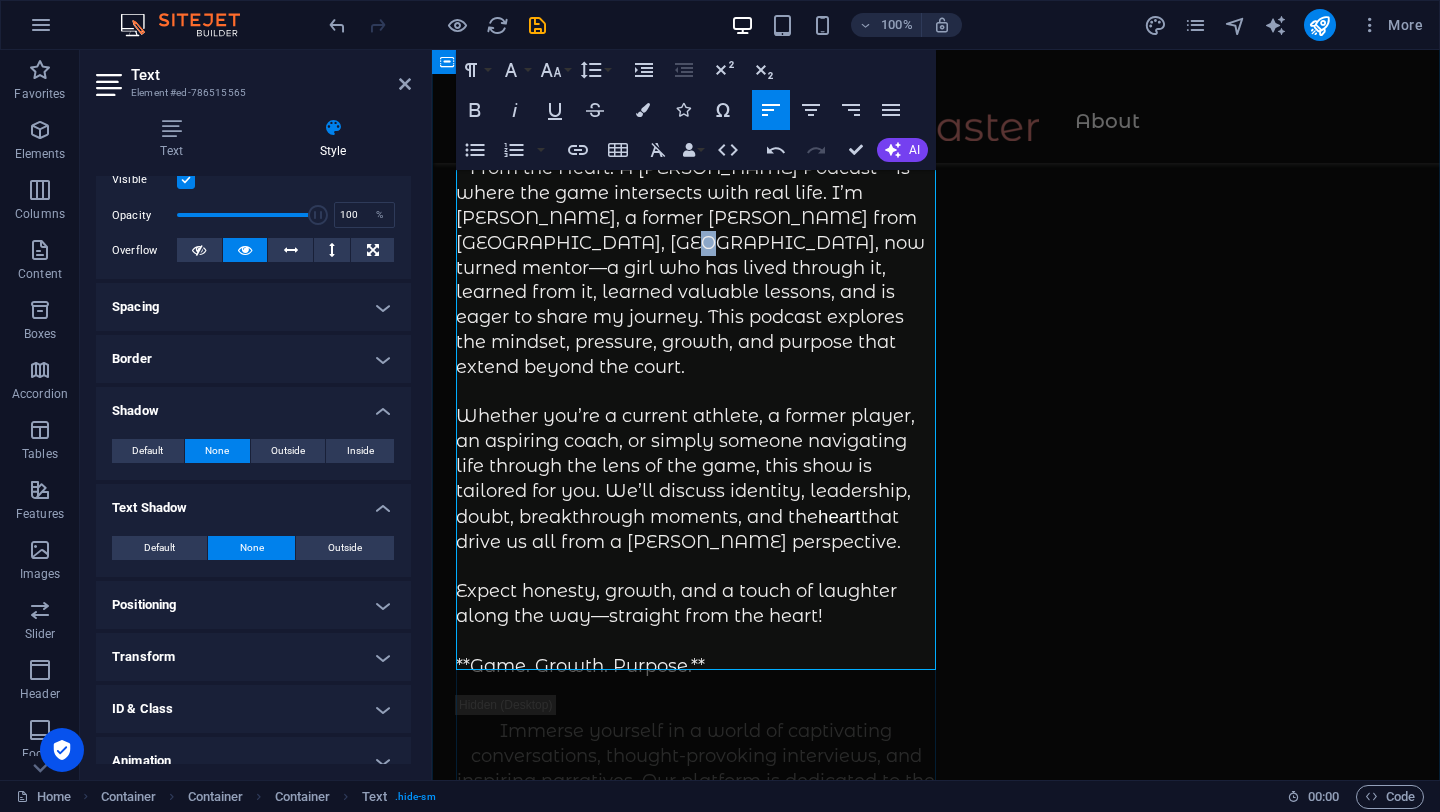 drag, startPoint x: 609, startPoint y: 245, endPoint x: 587, endPoint y: 245, distance: 22 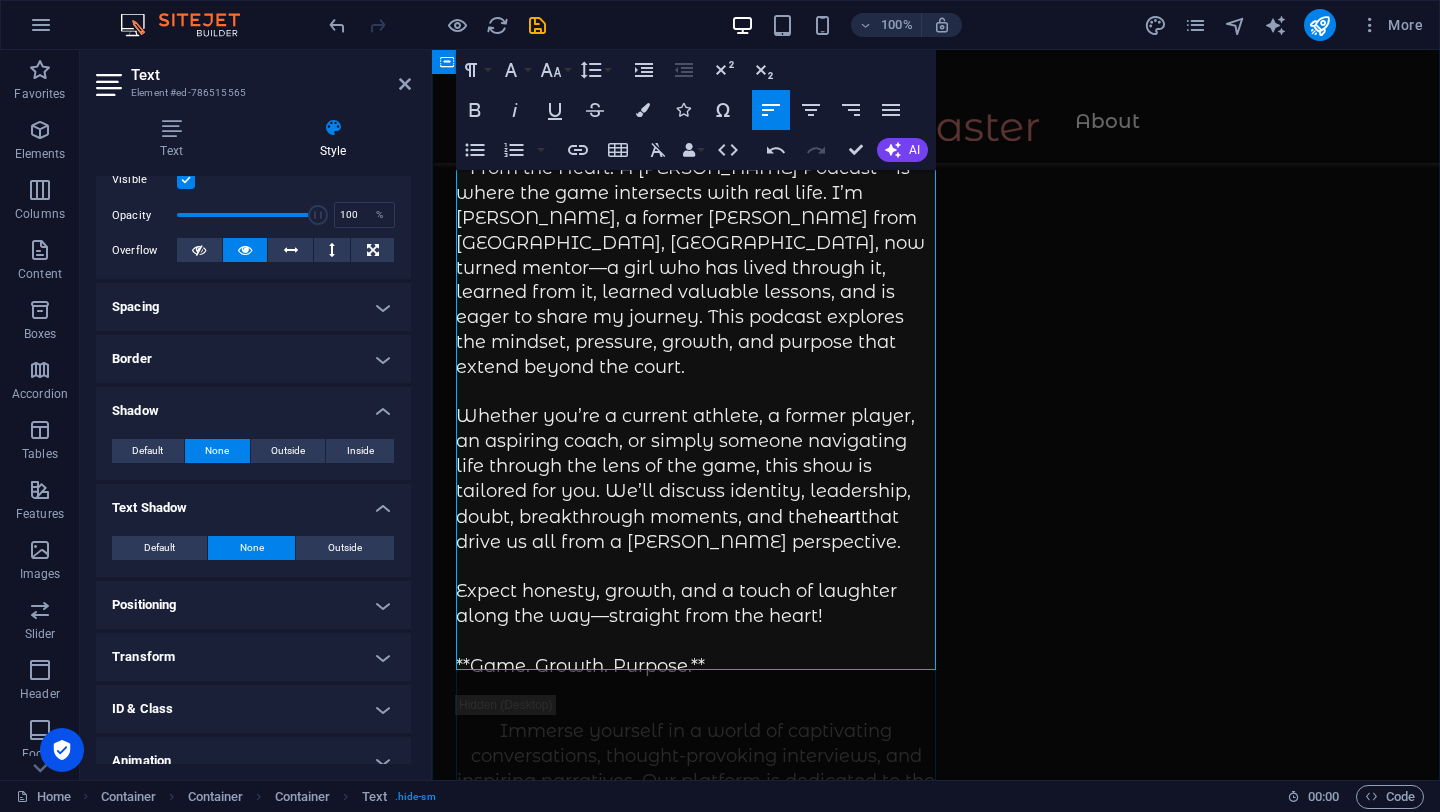 click on "**From the Heart: A Hooper’s Podcast** is where the game intersects with real life. I’m Jas, a former hooper from Southside Jamaica, Queens, now turned mentor—a girl who has lived through it, learned from it, learned valuable lessons, and is eager to share my journey. This podcast explores the mindset, pressure, growth, and purpose that extend beyond the court. Whether you’re a current athlete, a former player, an aspiring coach, or simply someone navigating life through the lens of the game, this show is tailored for you. We’ll discuss identity, leadership, doubt, breakthrough moments, and the  heart  that drive us all from a hooper’s perspective. Expect honesty, growth, and a touch of laughter along the way—straight from the heart! **Game. Growth. Purpose.**" at bounding box center (696, 417) 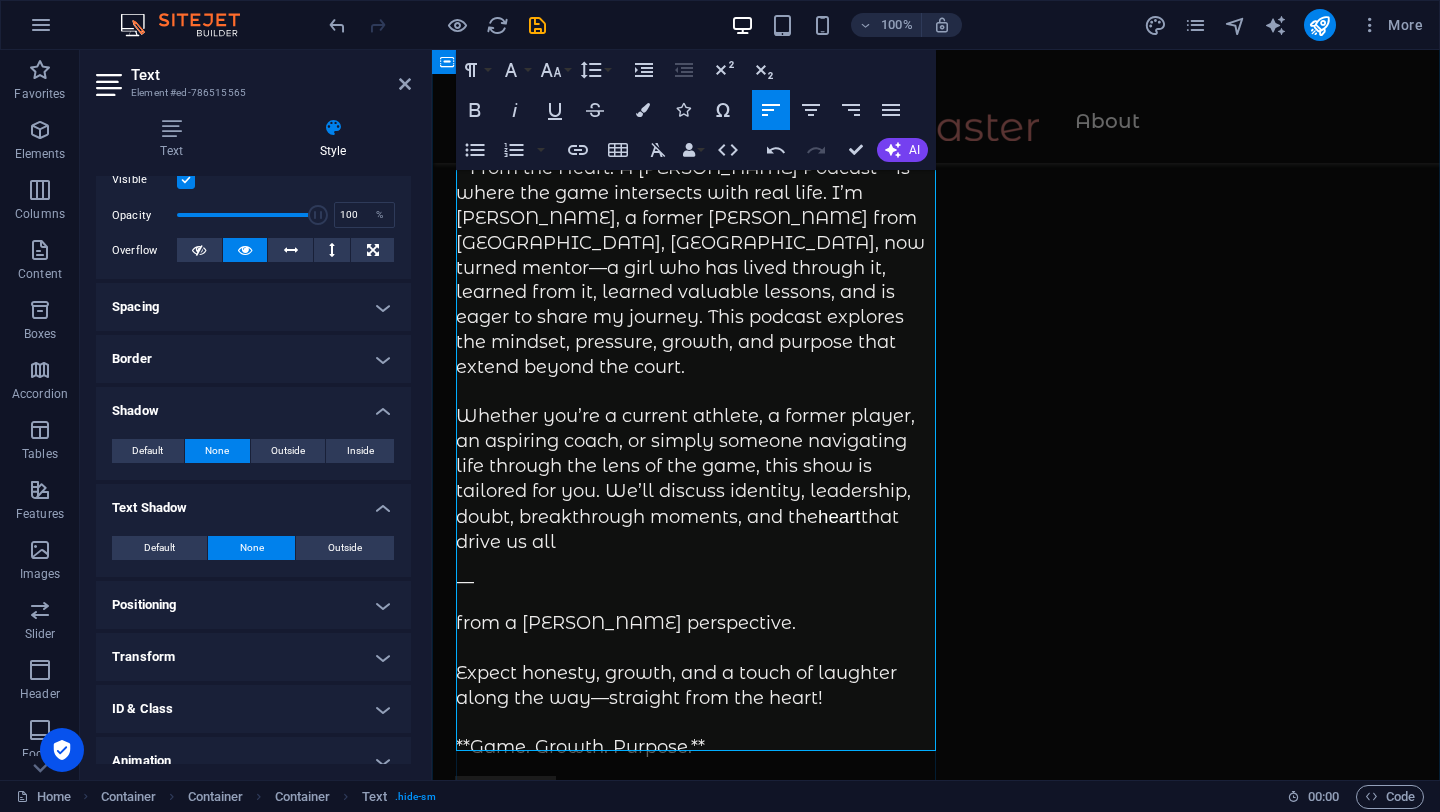 click on "—" at bounding box center (696, 582) 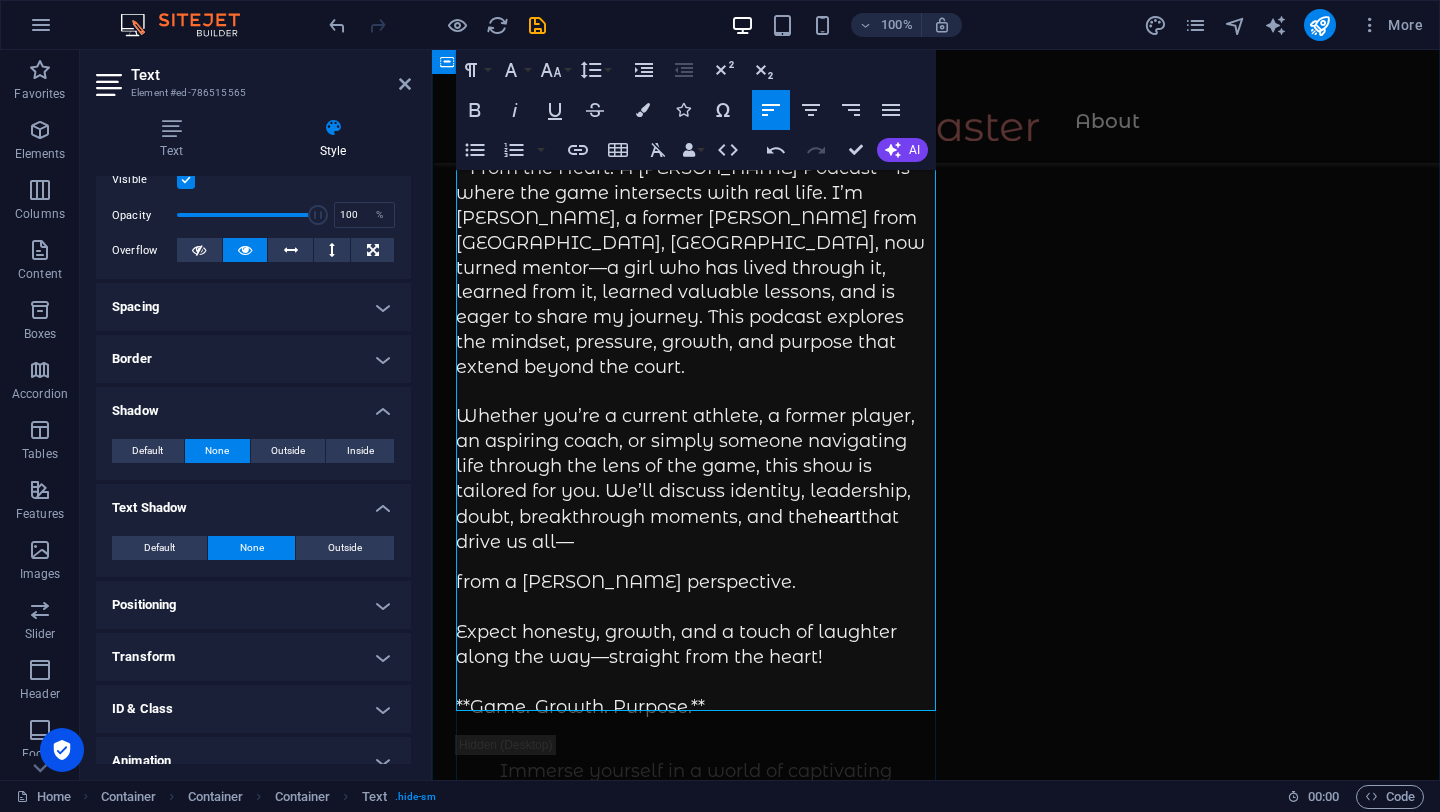 click on "from a hooper’s perspective. Expect honesty, growth, and a touch of laughter along the way—straight from the heart! **Game. Growth. Purpose.**" at bounding box center (696, 644) 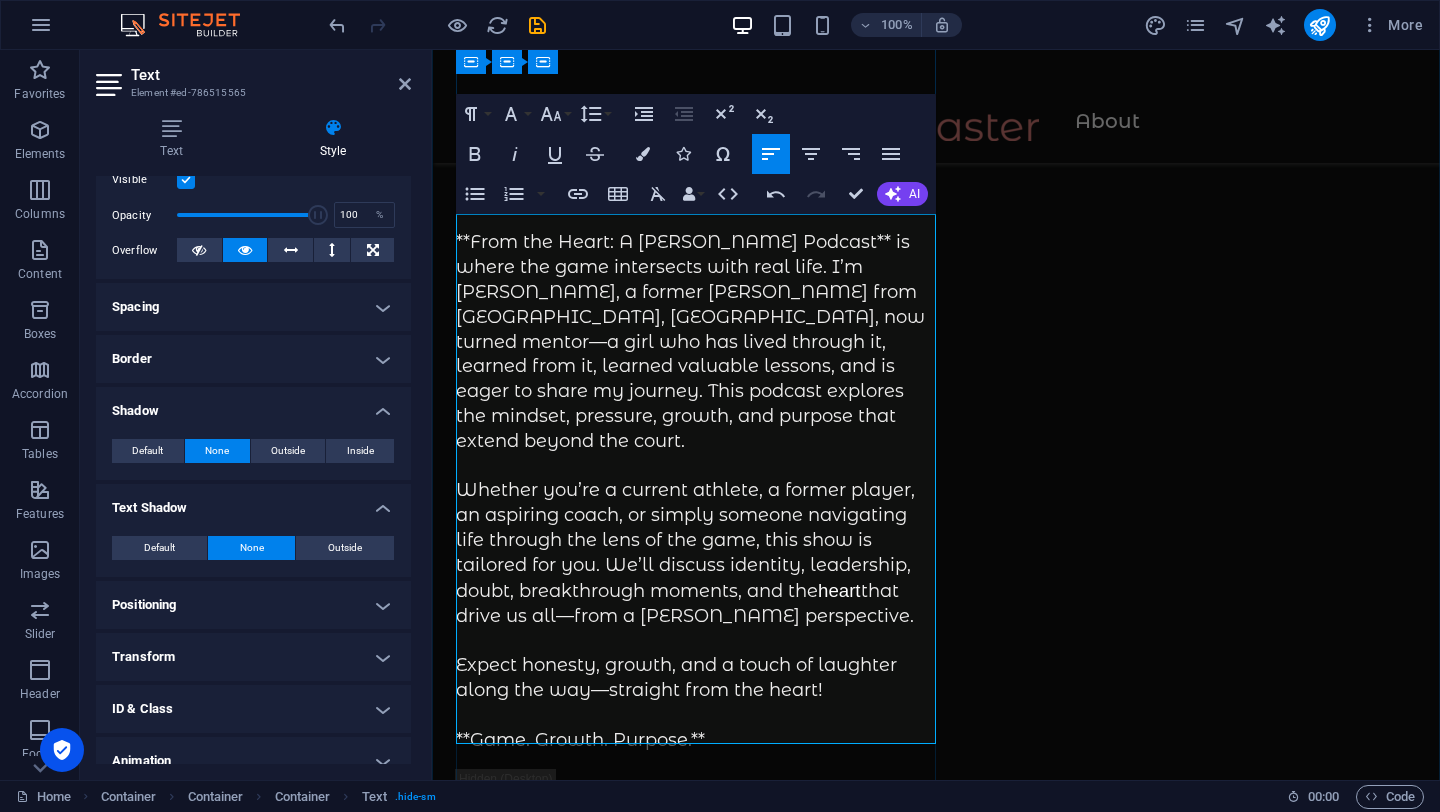 scroll, scrollTop: 373, scrollLeft: 0, axis: vertical 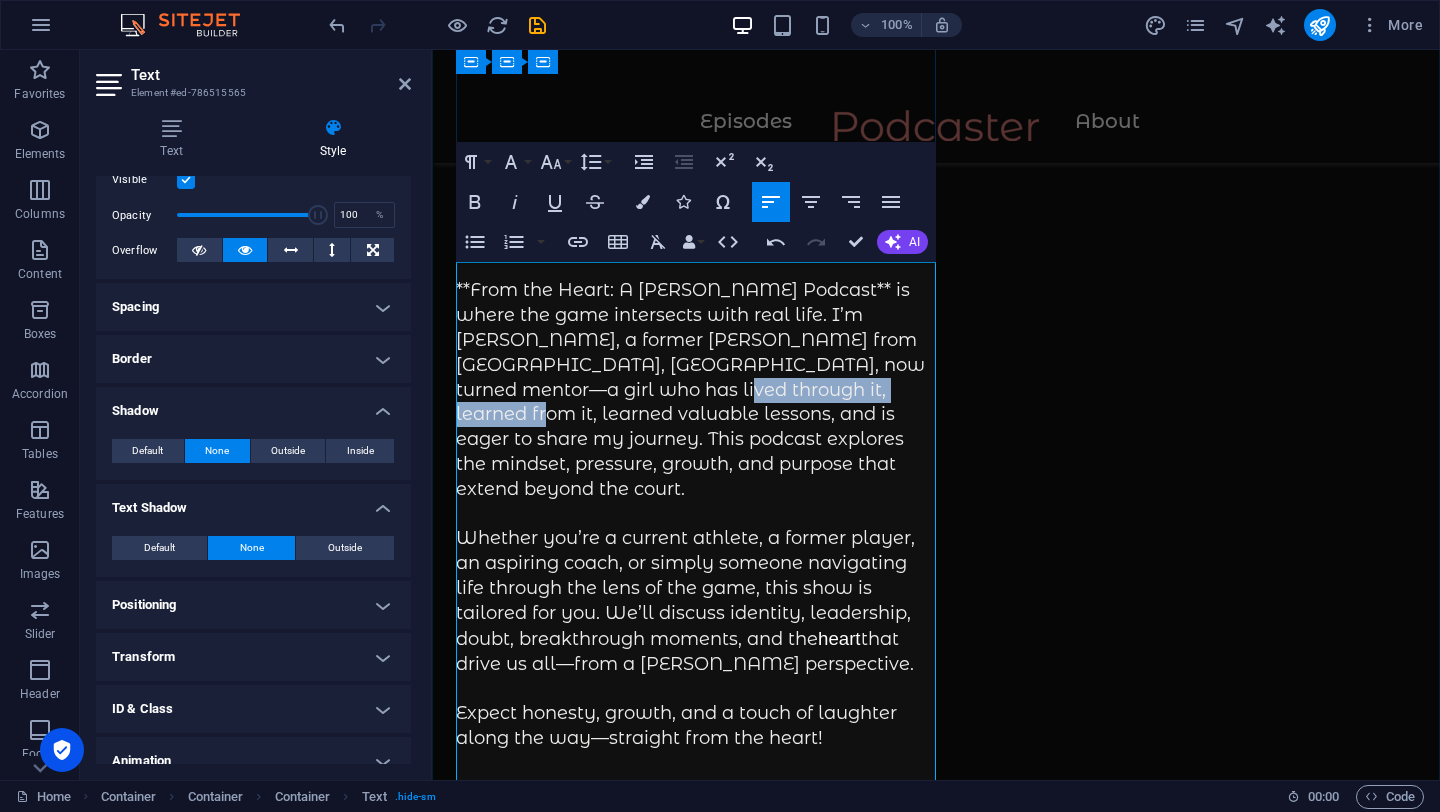 drag, startPoint x: 836, startPoint y: 395, endPoint x: 601, endPoint y: 386, distance: 235.17227 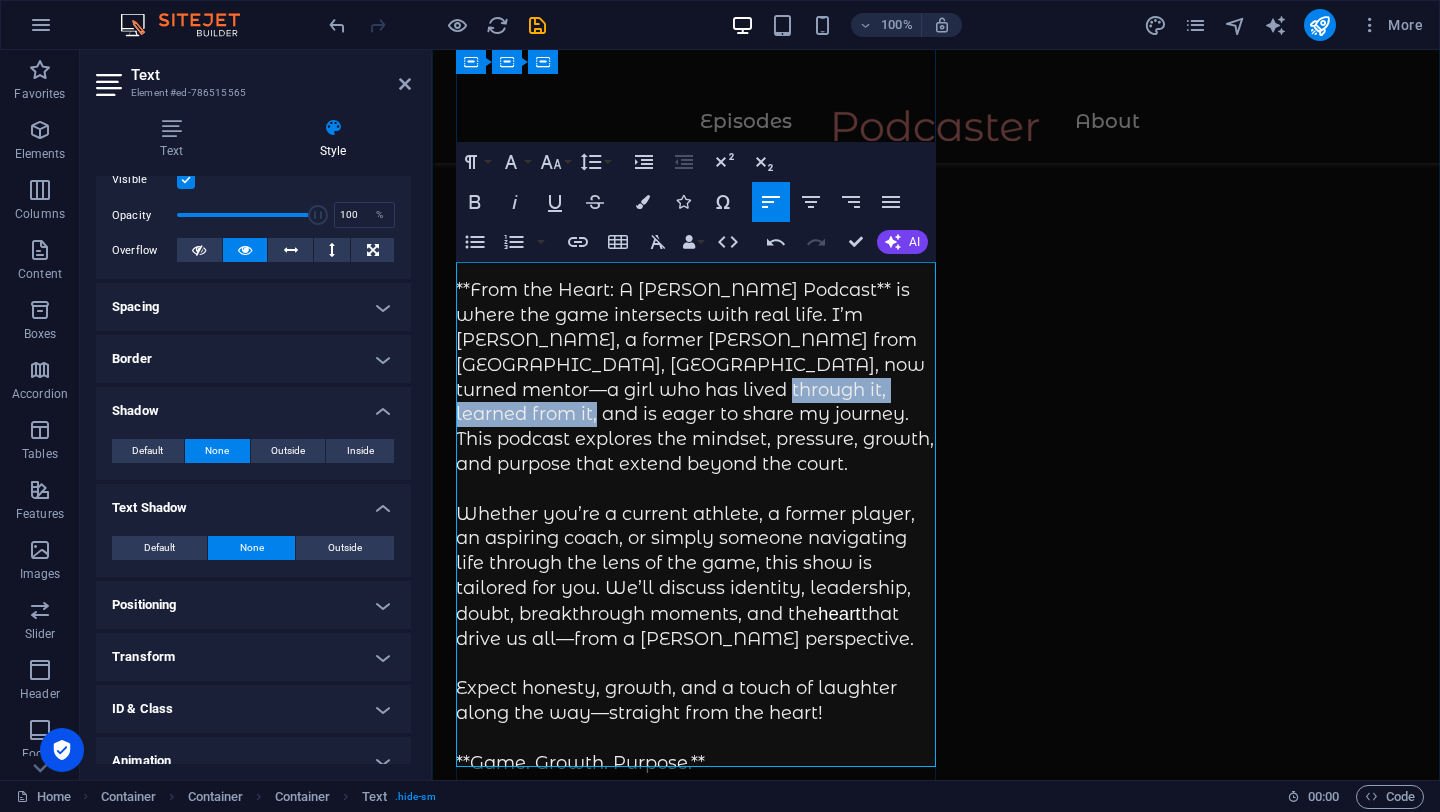 drag, startPoint x: 641, startPoint y: 388, endPoint x: 898, endPoint y: 384, distance: 257.03113 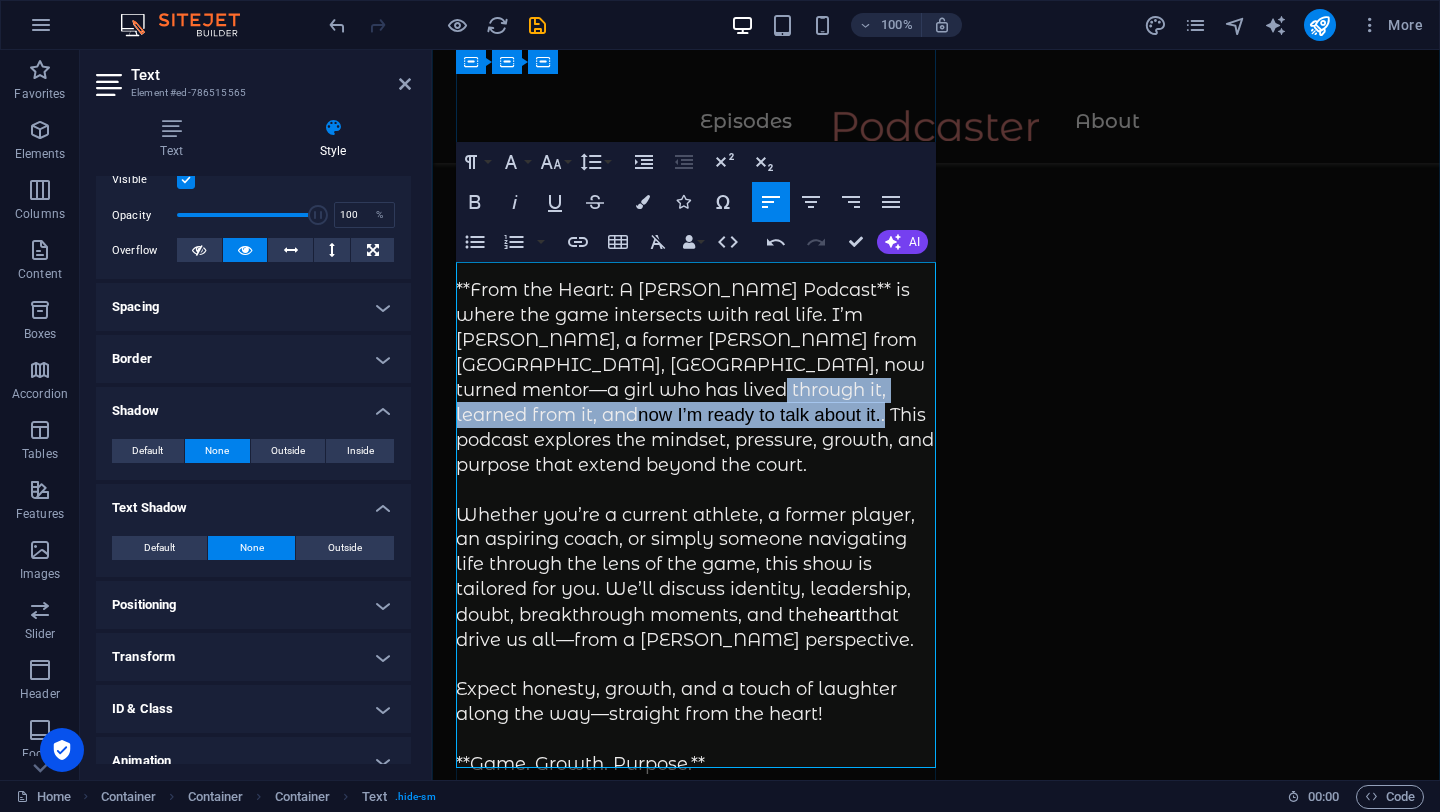 drag, startPoint x: 891, startPoint y: 391, endPoint x: 637, endPoint y: 391, distance: 254 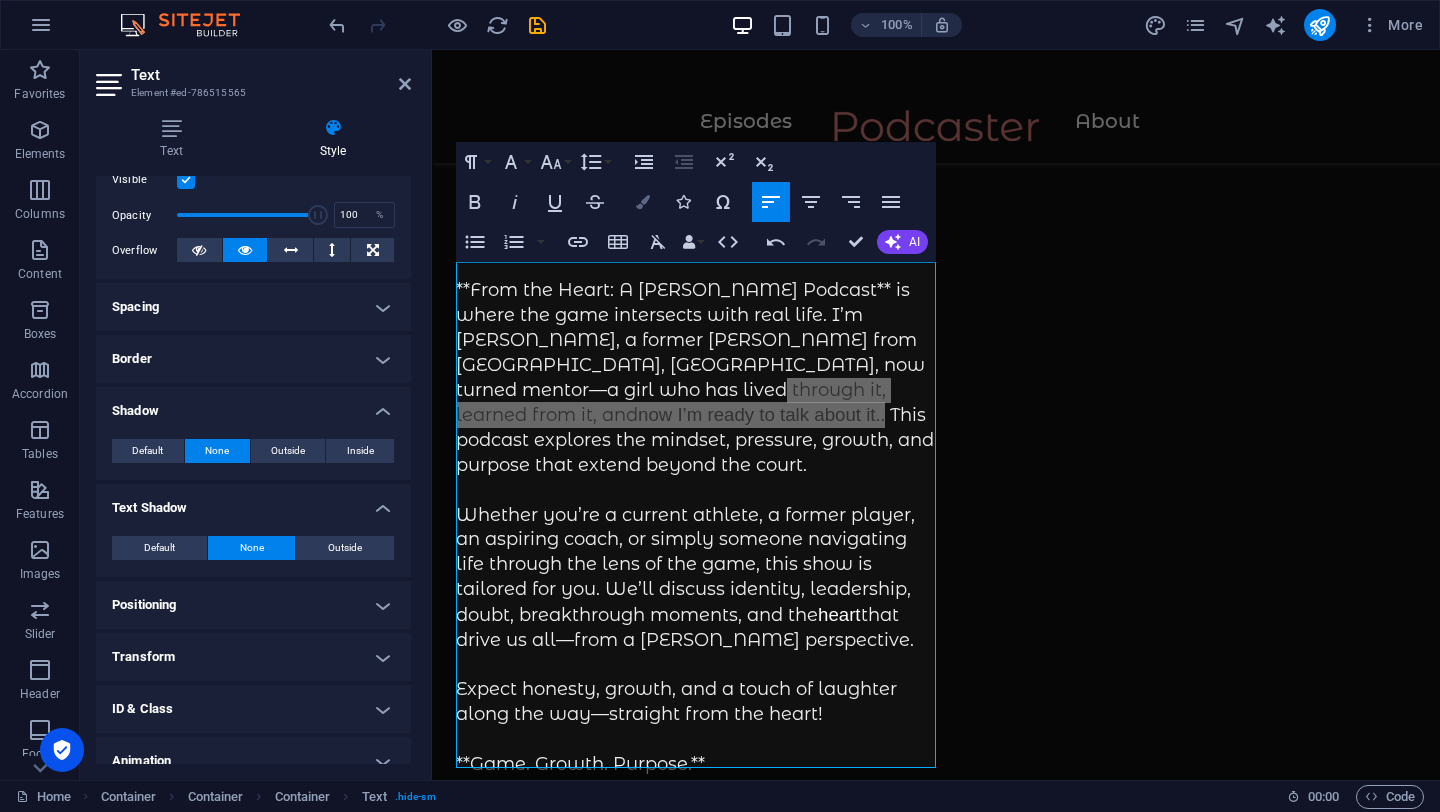 click at bounding box center [643, 202] 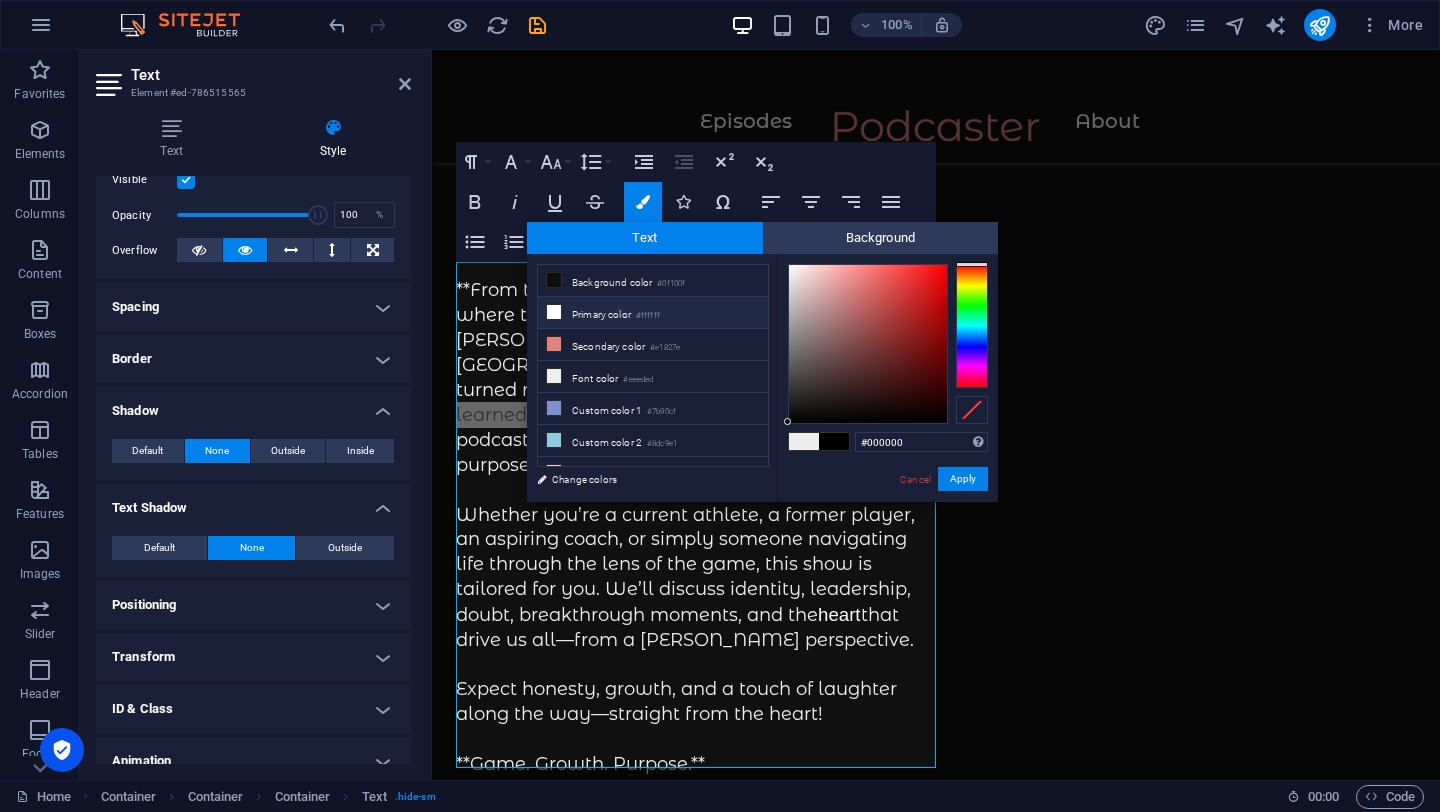 click on "Primary color
#ffffff" at bounding box center (653, 313) 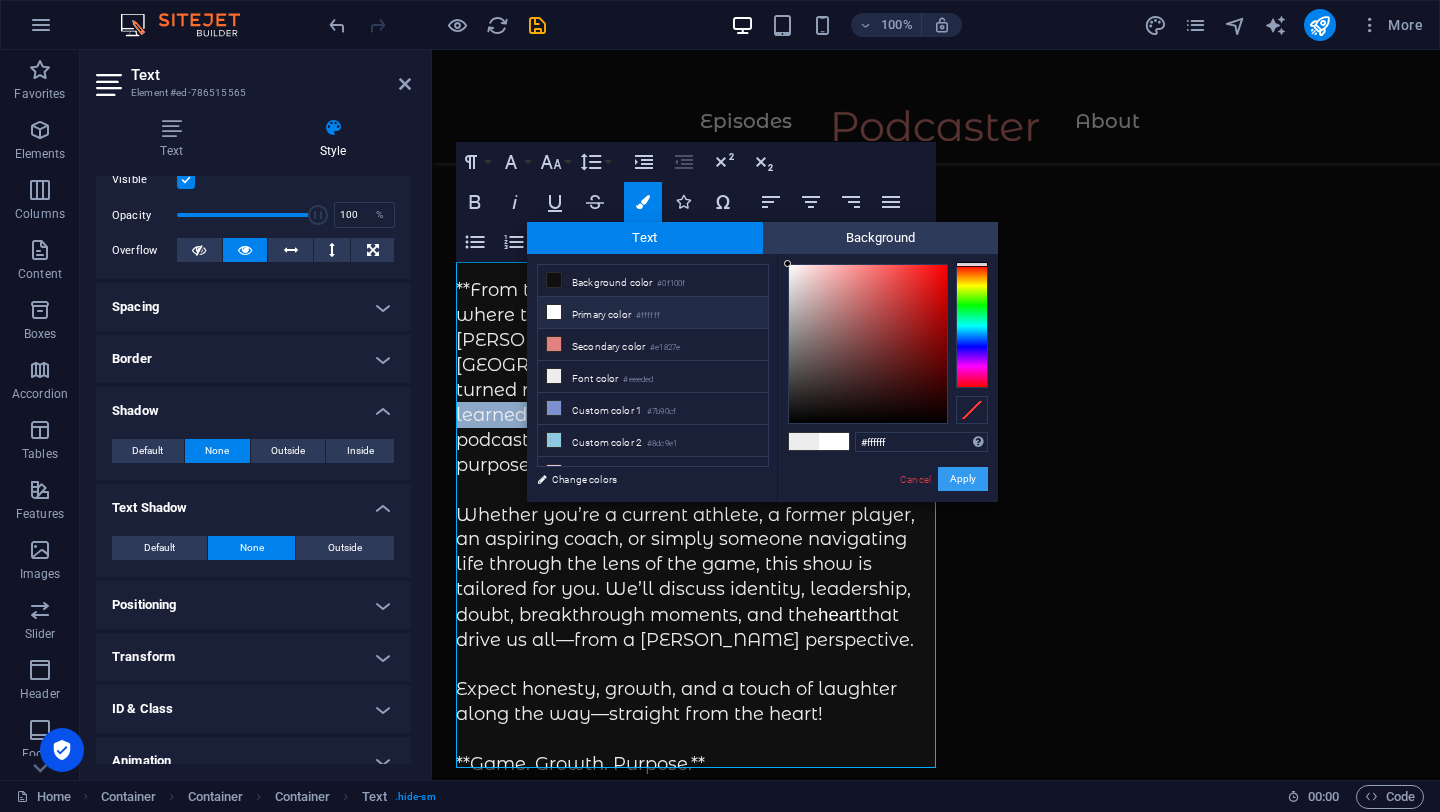 click on "Apply" at bounding box center (963, 479) 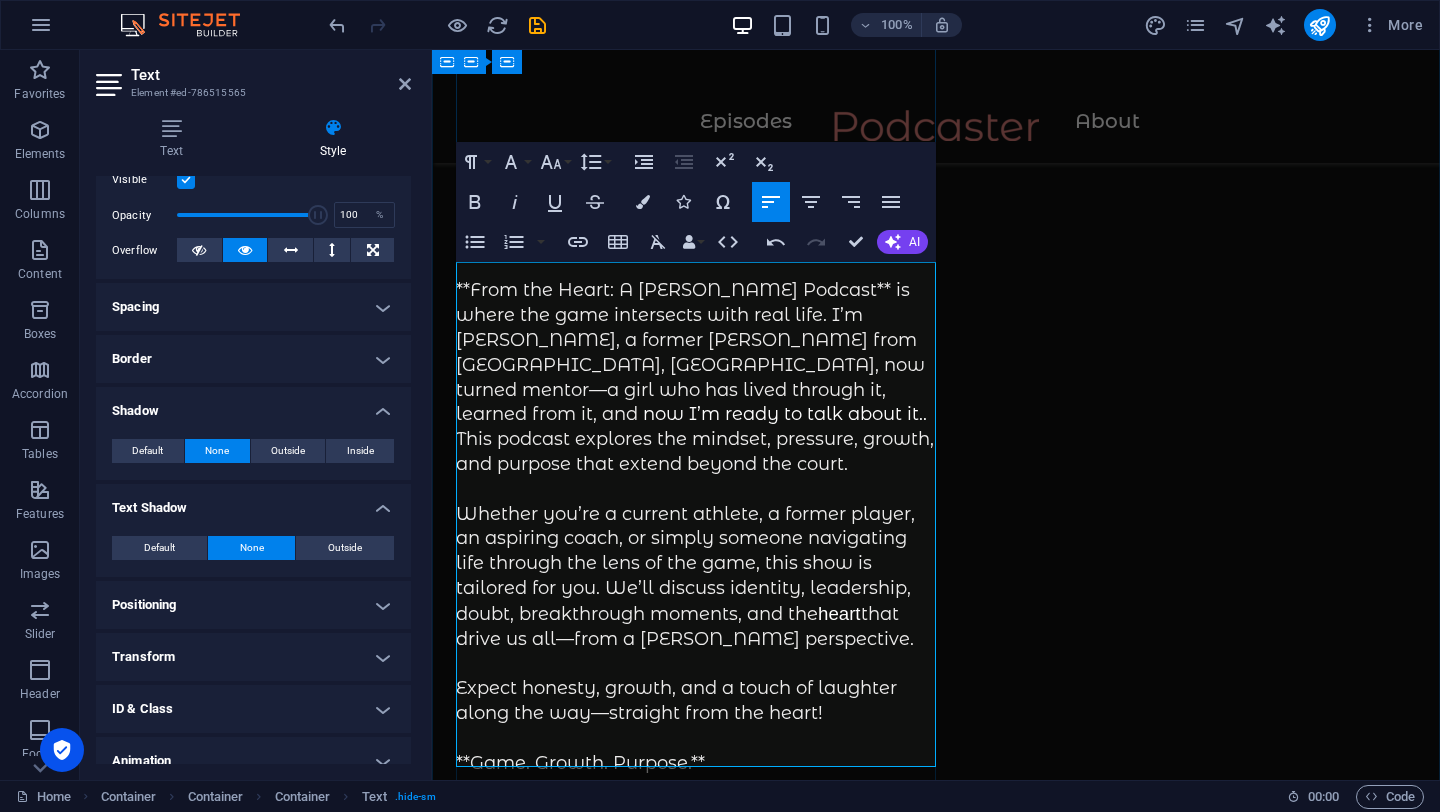 click on "**From the Heart: A Hooper’s Podcast** is where the game intersects with real life. I’m Jas, a former hooper from Southside Jamaica, Queens, now turned mentor—a girl who has lived through it, learned from it, and​   now I’m ready to talk about it. . ​ This podcast explores the mindset, pressure, growth, and purpose that extend beyond the court. Whether you’re a current athlete, a former player, an aspiring coach, or simply someone navigating life through the lens of the game, this show is tailored for you. We’ll discuss identity, leadership, doubt, breakthrough moments, and the  heart  that drive us all—from a hooper’s perspective. Expect honesty, growth, and a touch of laughter along the way—straight from the heart! **Game. Growth. Purpose.**" at bounding box center [696, 527] 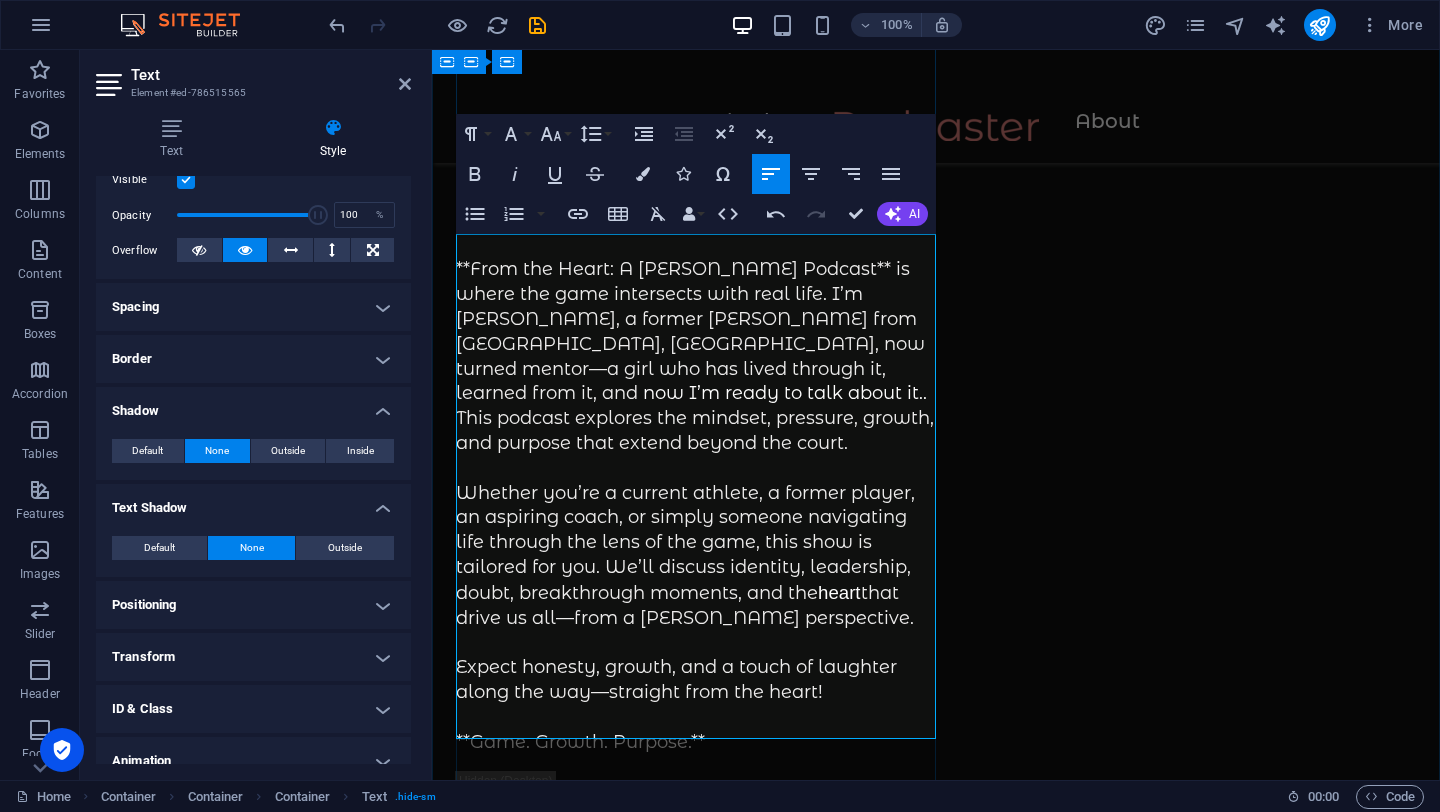 scroll, scrollTop: 403, scrollLeft: 0, axis: vertical 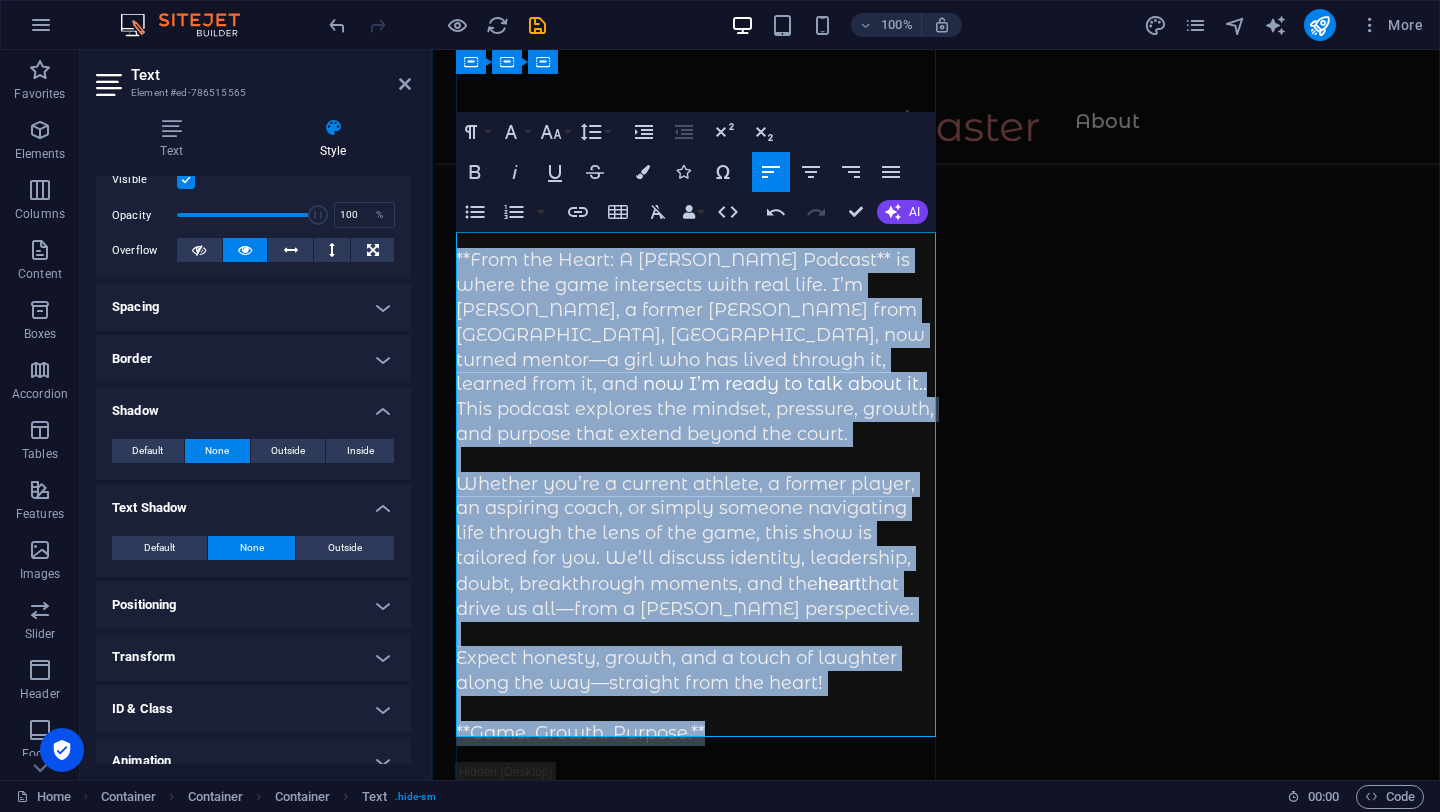 drag, startPoint x: 717, startPoint y: 704, endPoint x: 455, endPoint y: 253, distance: 521.57935 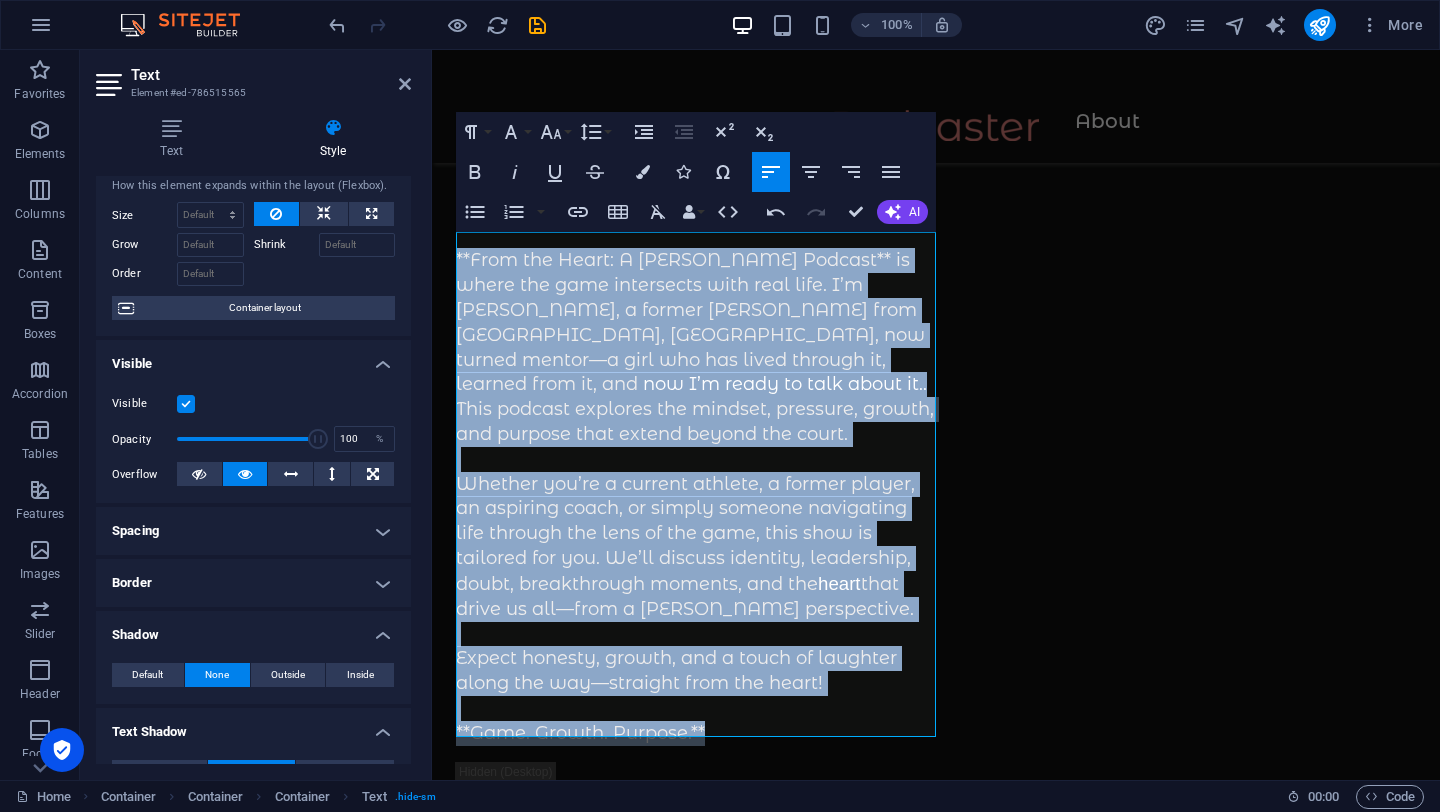scroll, scrollTop: 0, scrollLeft: 0, axis: both 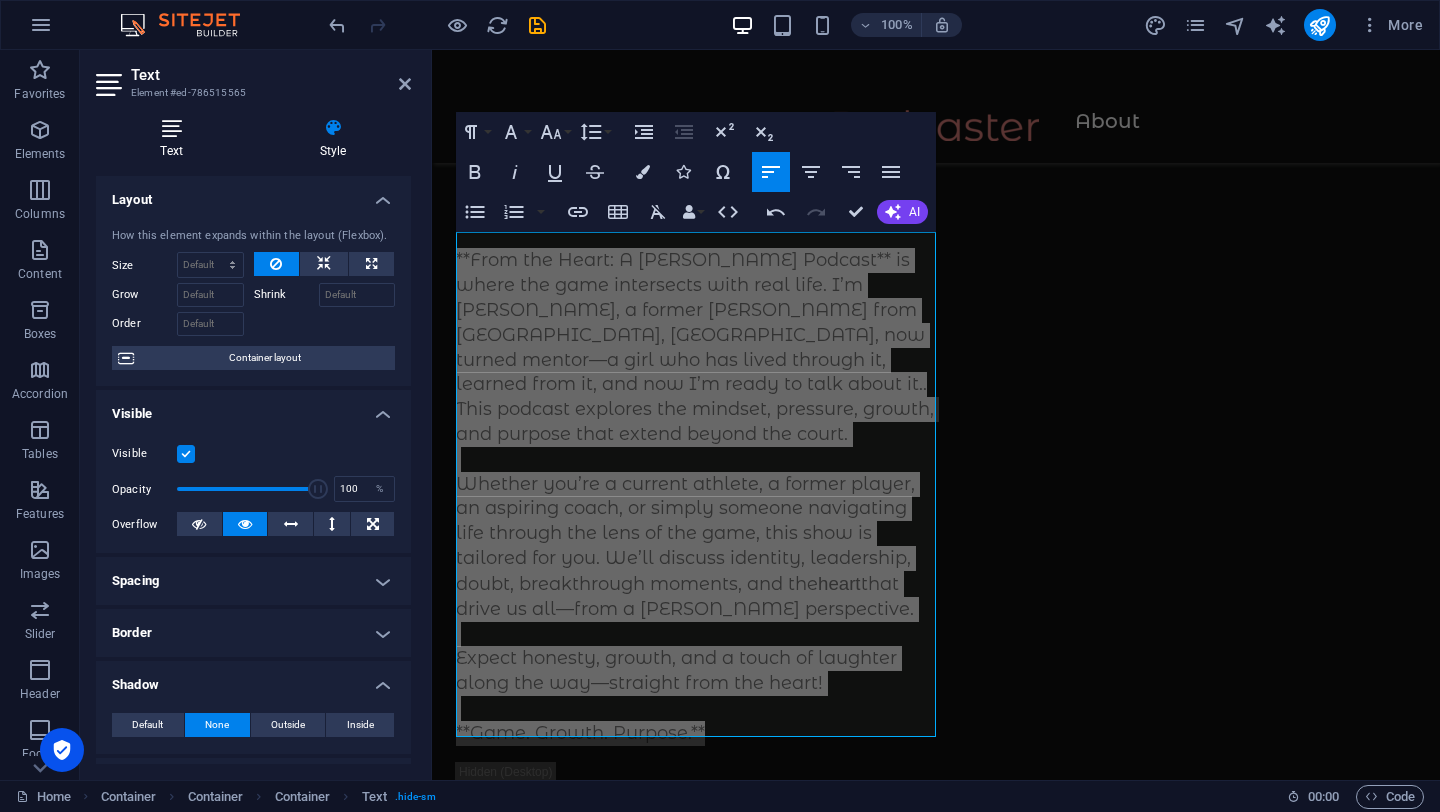 click at bounding box center [171, 128] 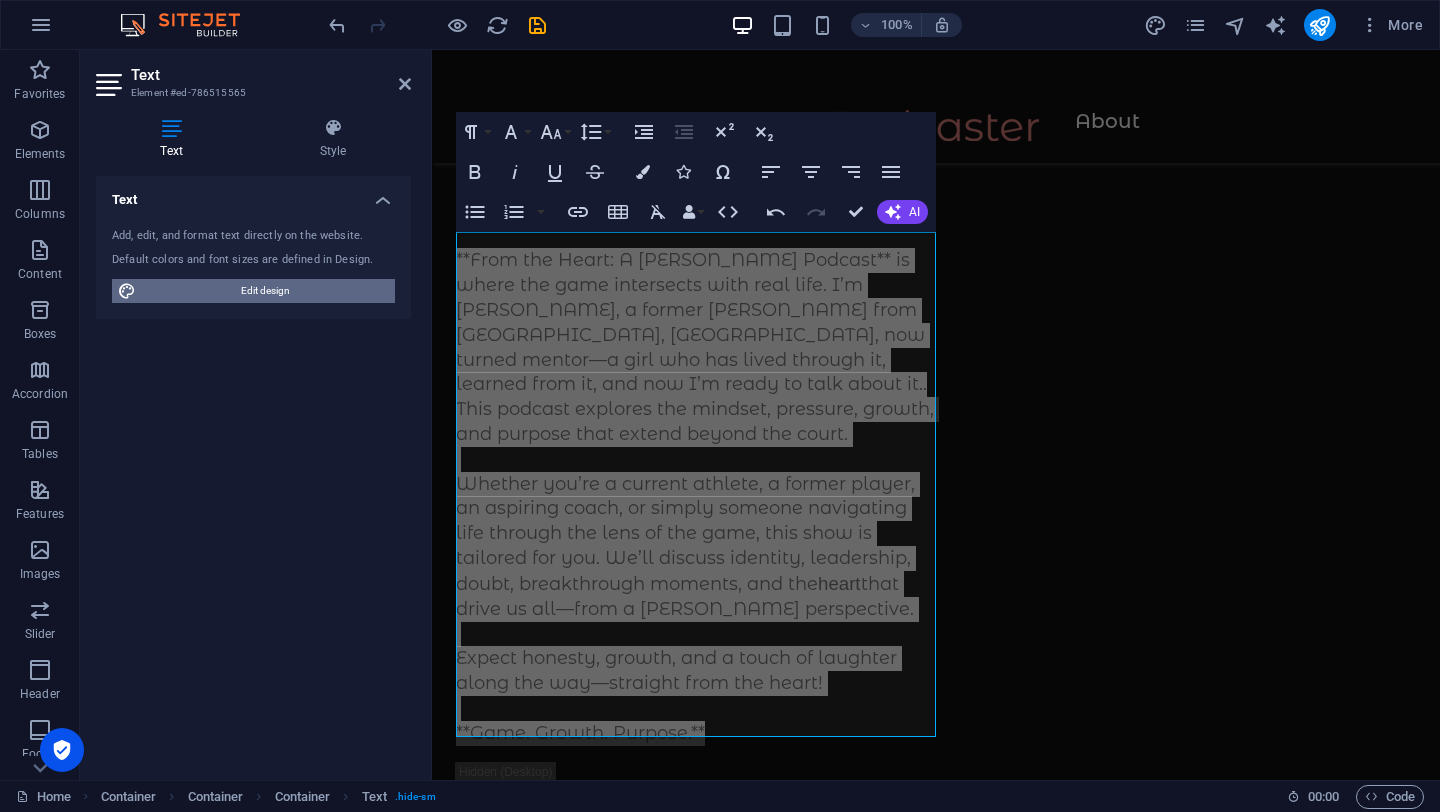 click on "Edit design" at bounding box center [265, 291] 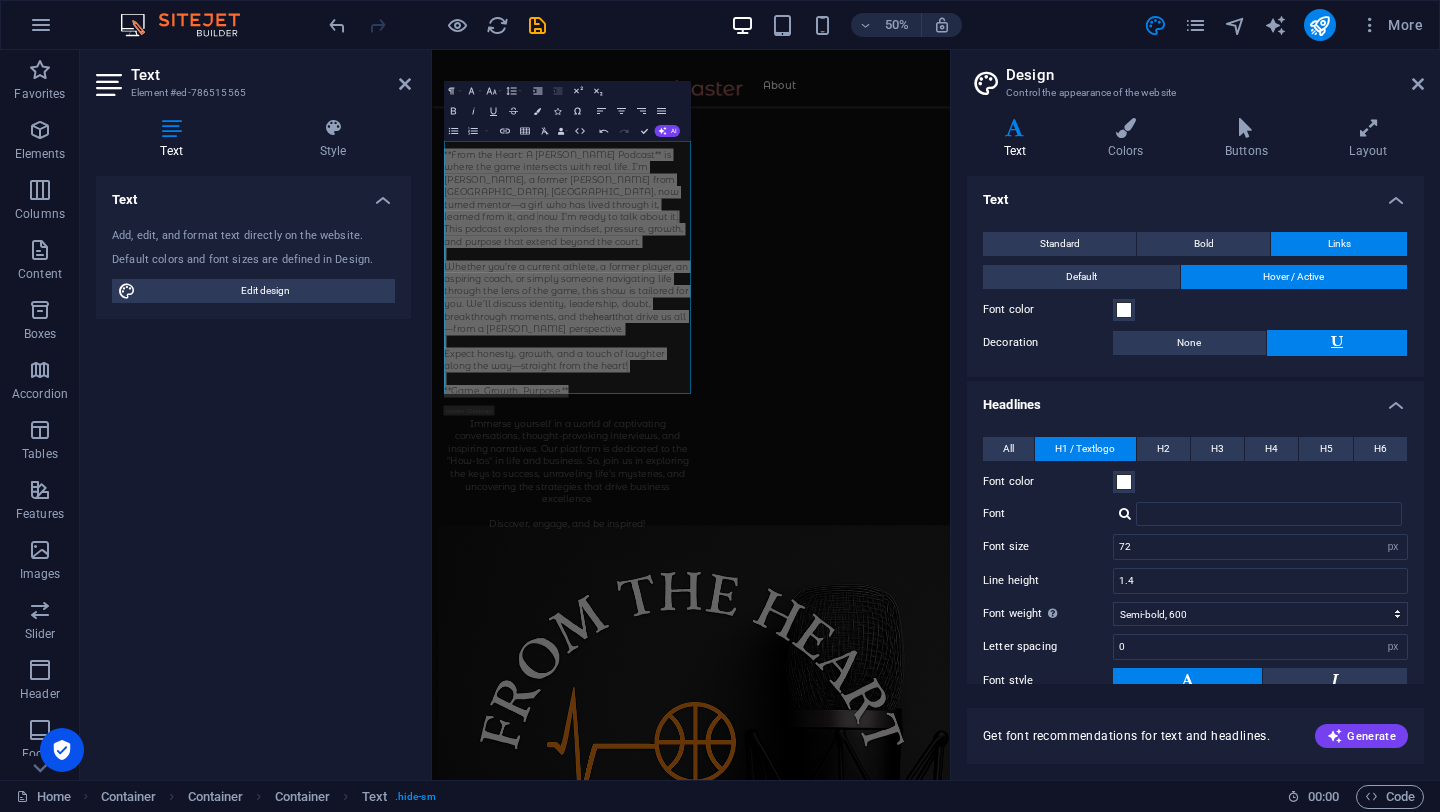 click at bounding box center [1125, 513] 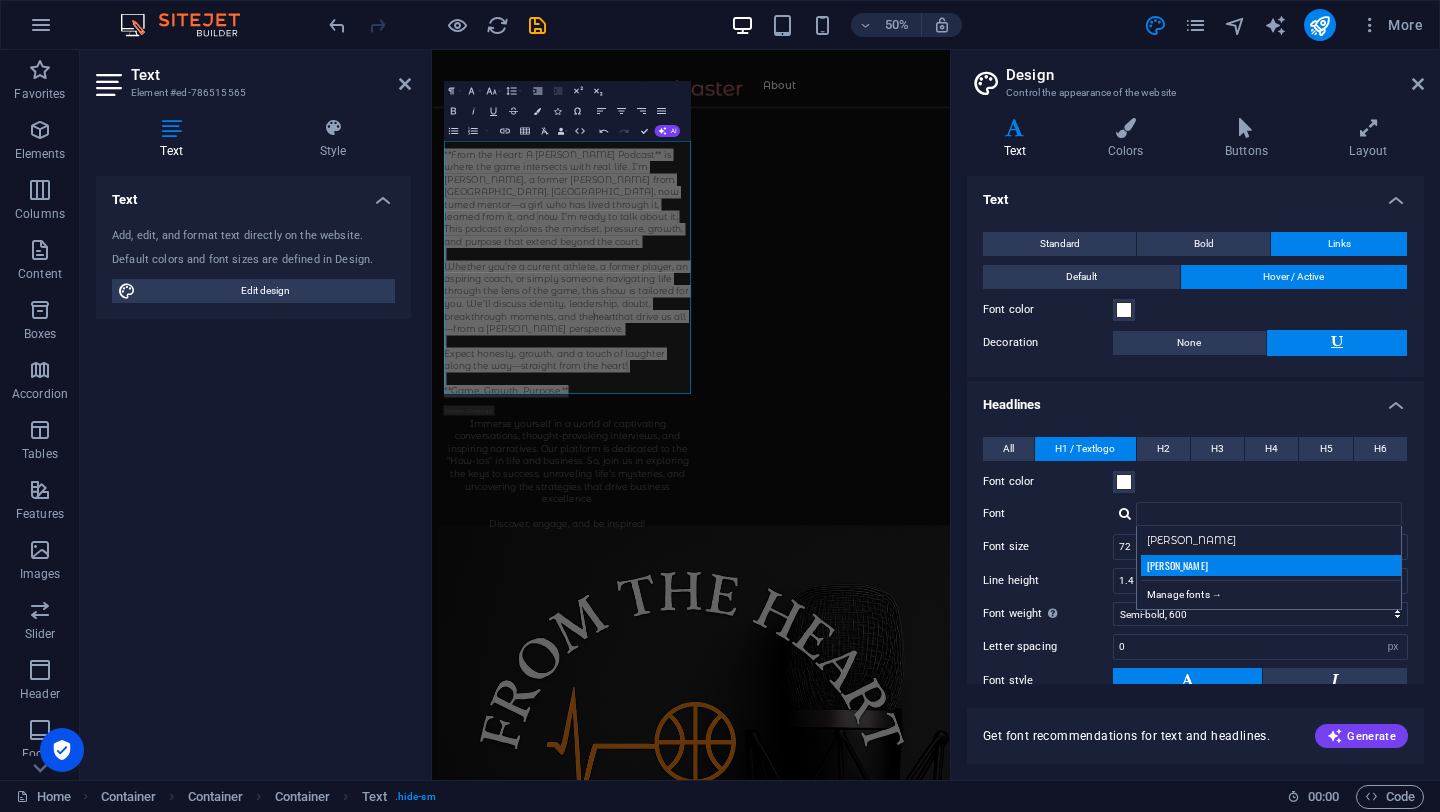 click on "Oswald" at bounding box center [1273, 565] 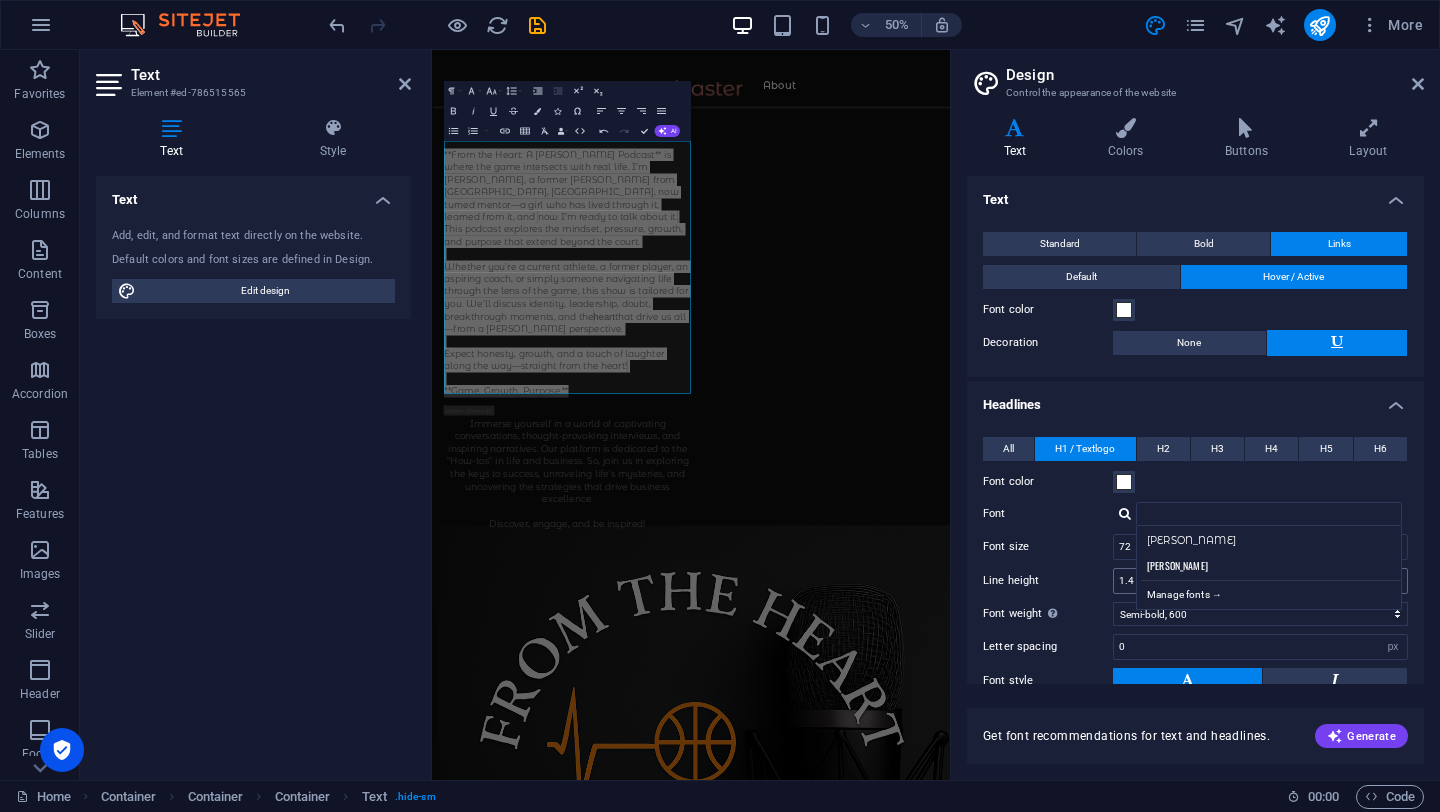 type on "Oswald" 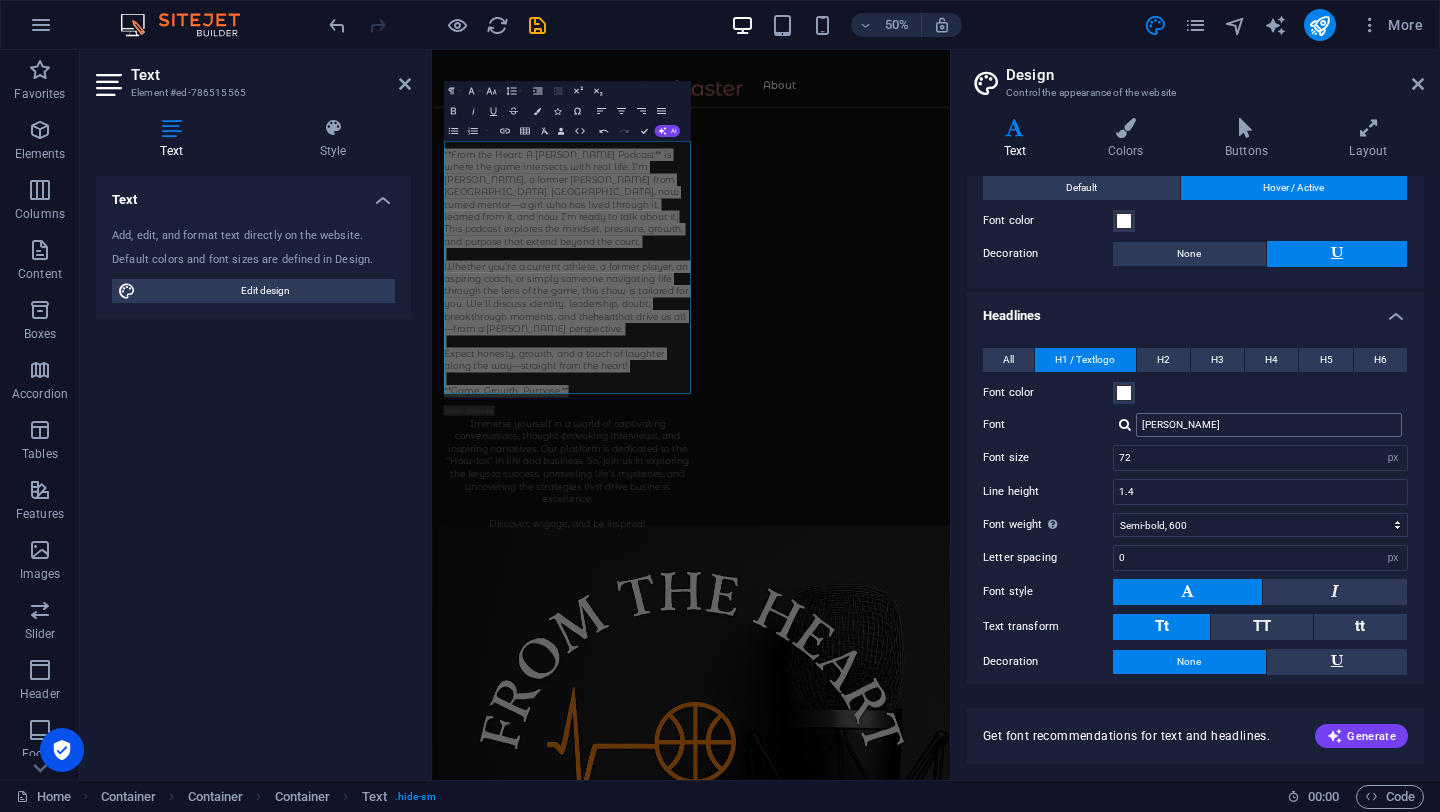 scroll, scrollTop: 167, scrollLeft: 0, axis: vertical 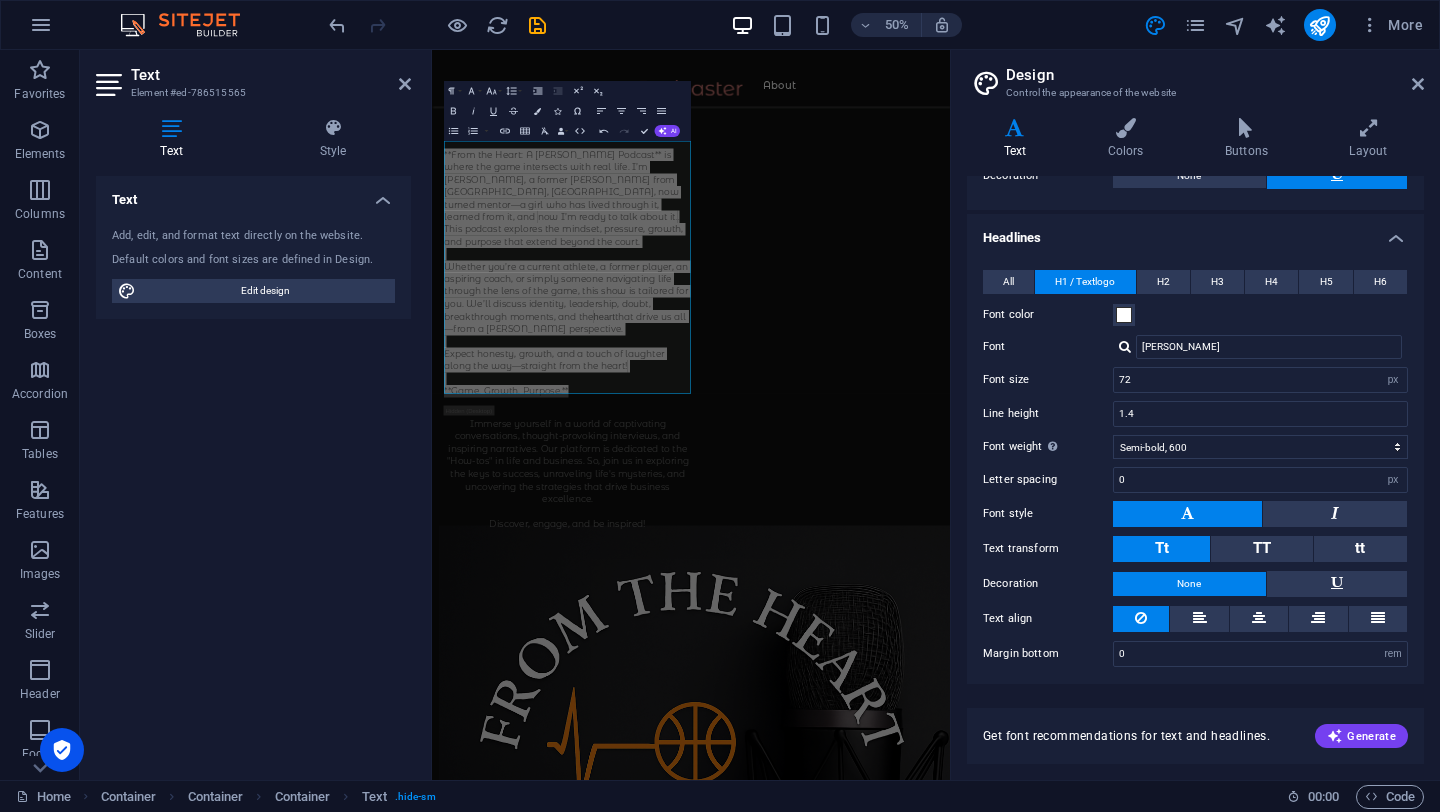 click on "Design Control the appearance of the website" at bounding box center (1197, 76) 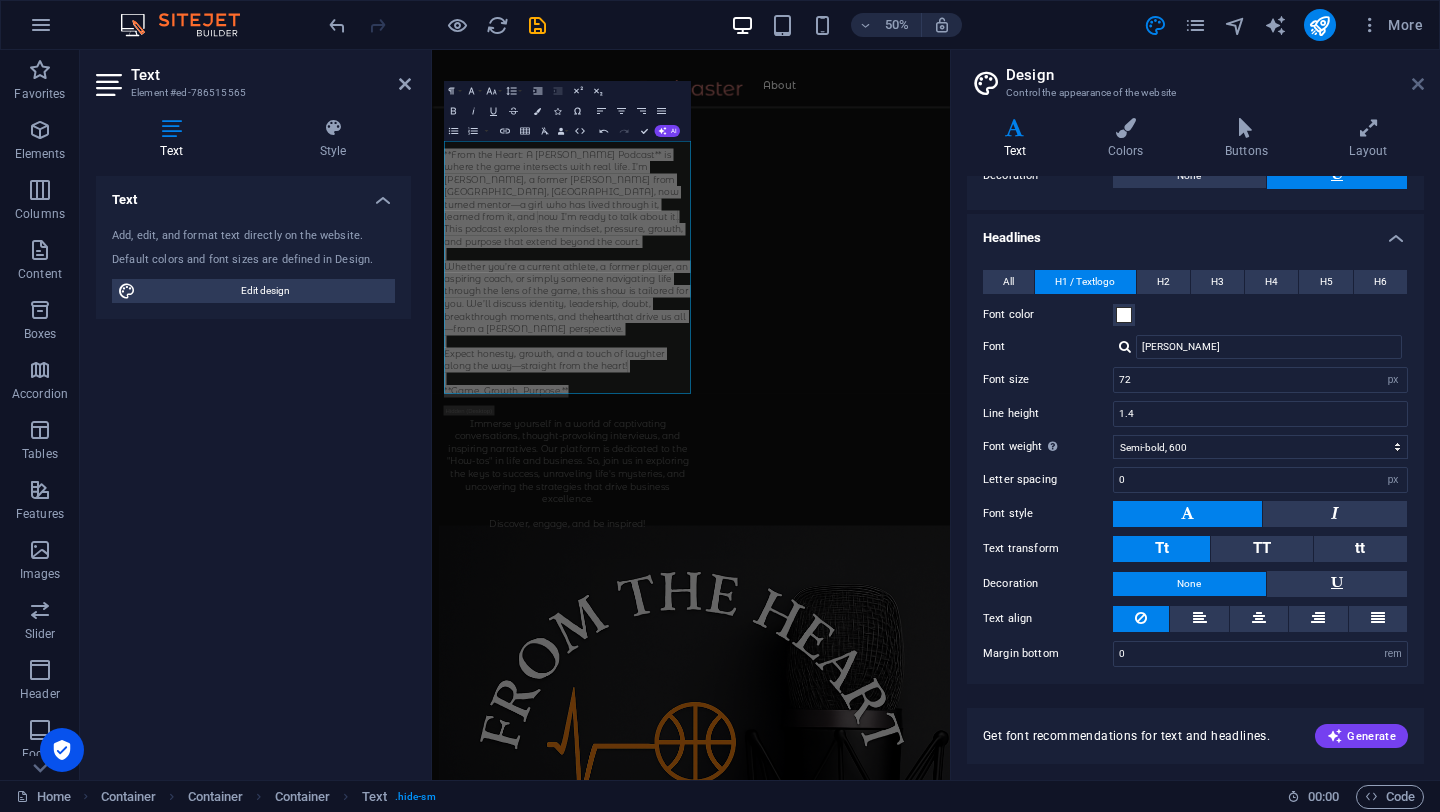 click at bounding box center (1418, 84) 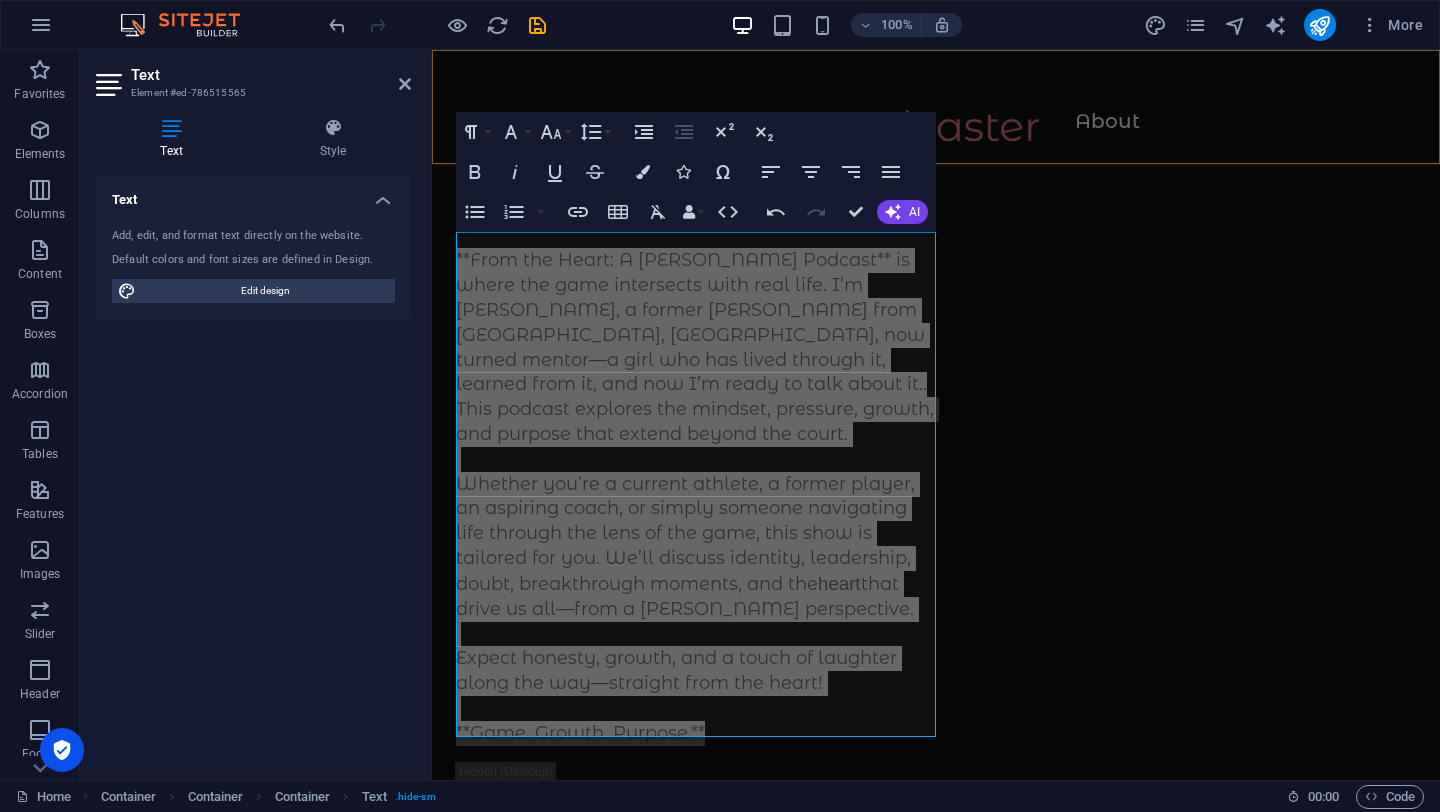 scroll, scrollTop: 391, scrollLeft: 0, axis: vertical 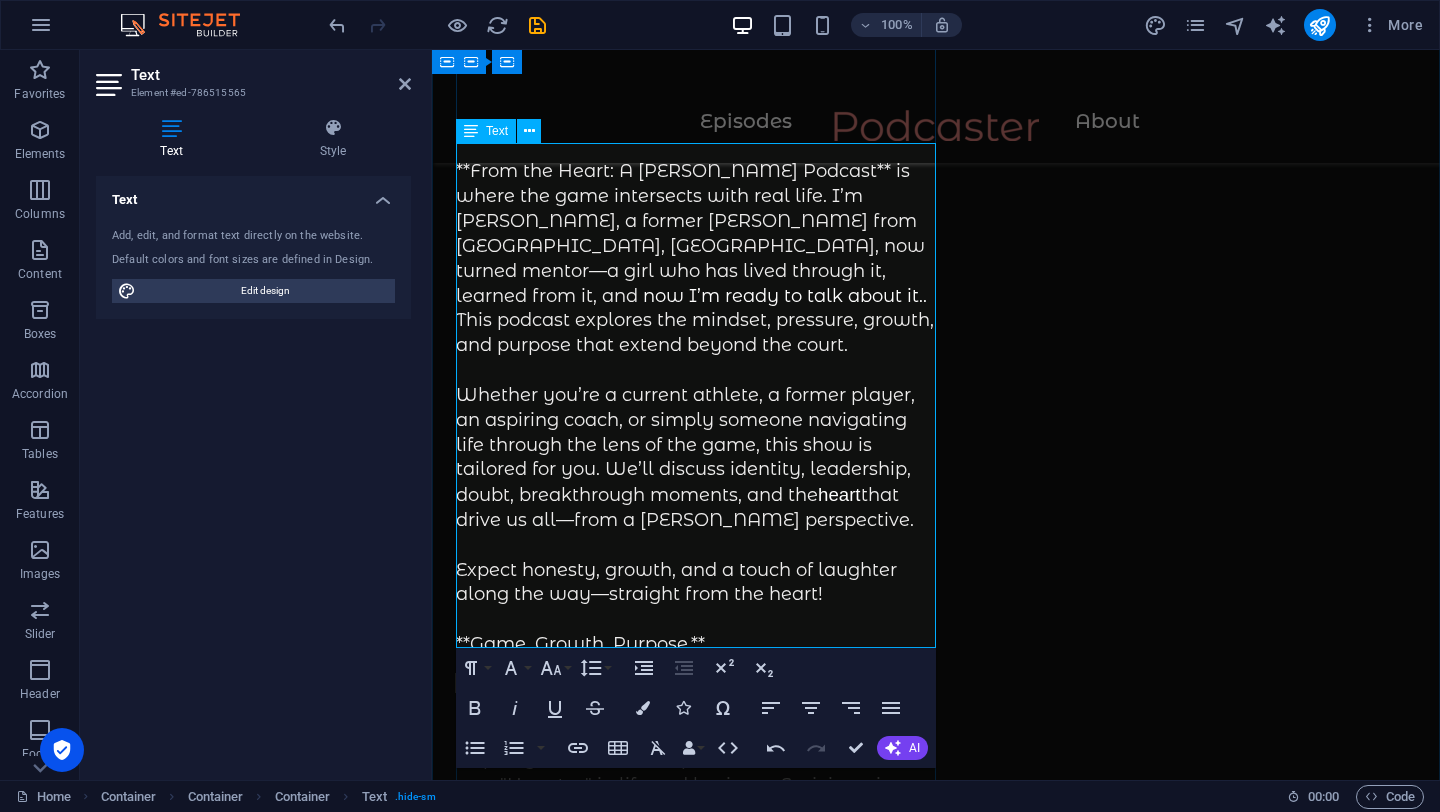 click on "**From the Heart: A Hooper’s Podcast** is where the game intersects with real life. I’m Jas, a former hooper from Southside Jamaica, Queens, now turned mentor—a girl who has lived through it, learned from it, and​   now I’m ready to talk about it. . ​ This podcast explores the mindset, pressure, growth, and purpose that extend beyond the court. Whether you’re a current athlete, a former player, an aspiring coach, or simply someone navigating life through the lens of the game, this show is tailored for you. We’ll discuss identity, leadership, doubt, breakthrough moments, and the  heart  that drive us all—from a hooper’s perspective. Expect honesty, growth, and a touch of laughter along the way—straight from the heart! **Game. Growth. Purpose.**" at bounding box center (696, 408) 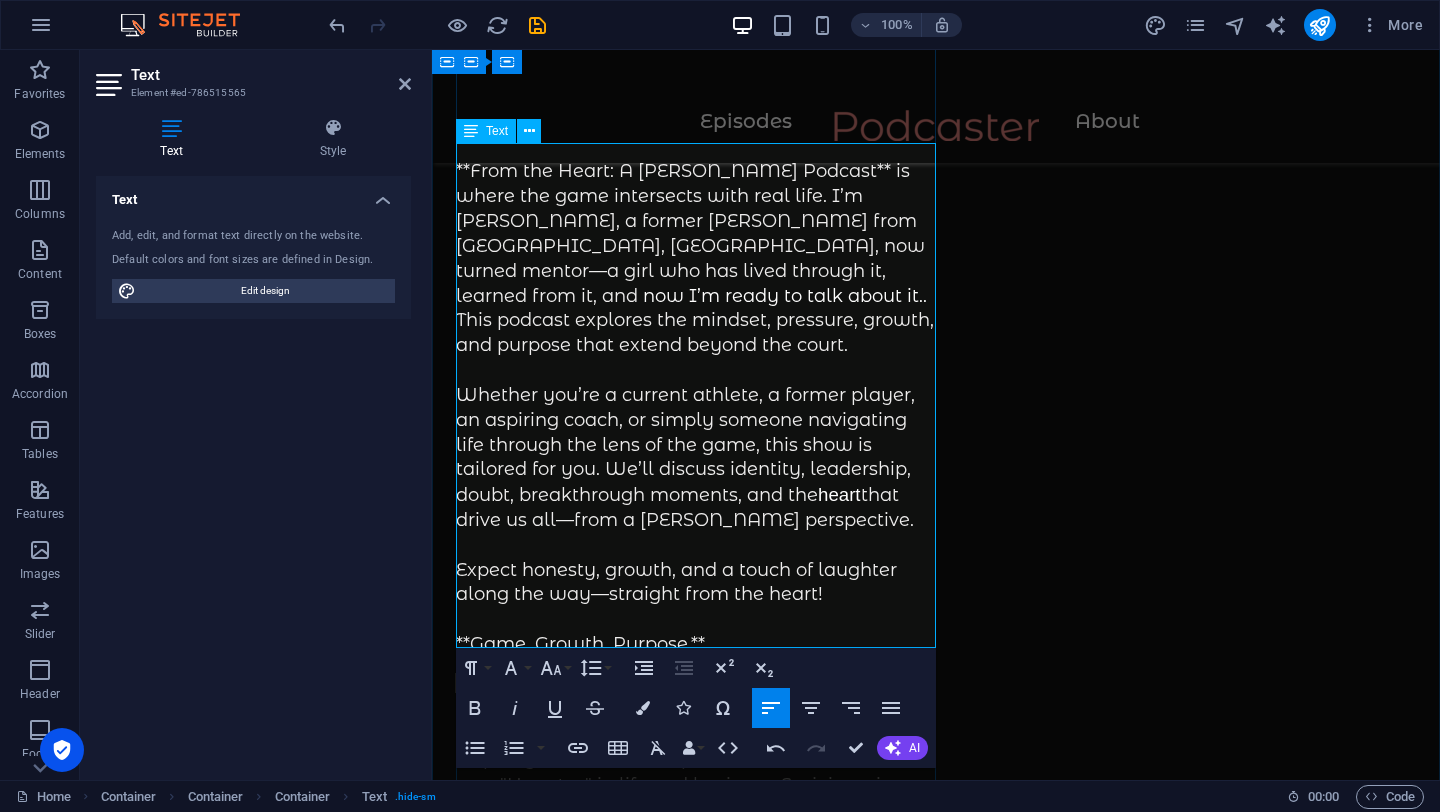 drag, startPoint x: 871, startPoint y: 468, endPoint x: 824, endPoint y: 472, distance: 47.169907 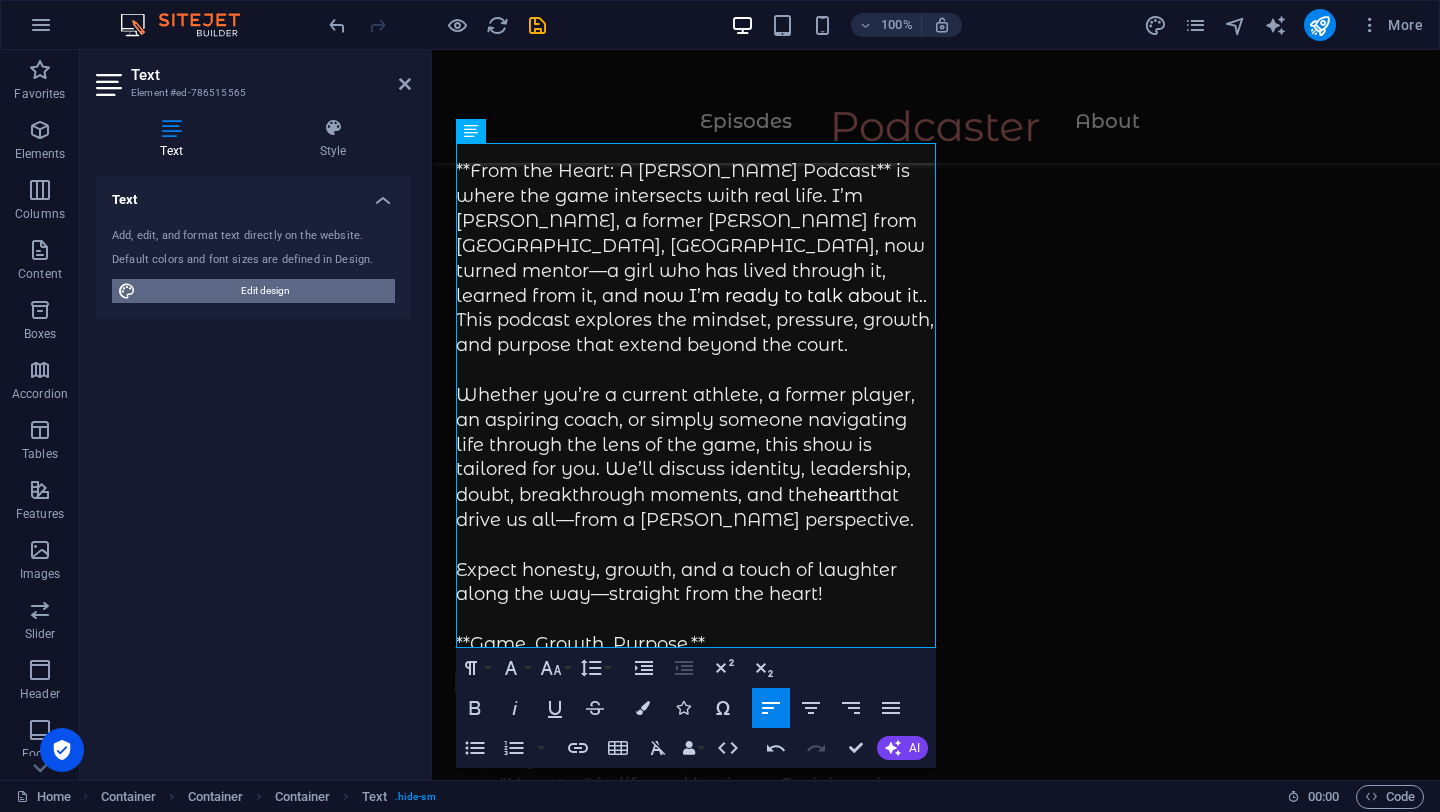 click on "Edit design" at bounding box center [265, 291] 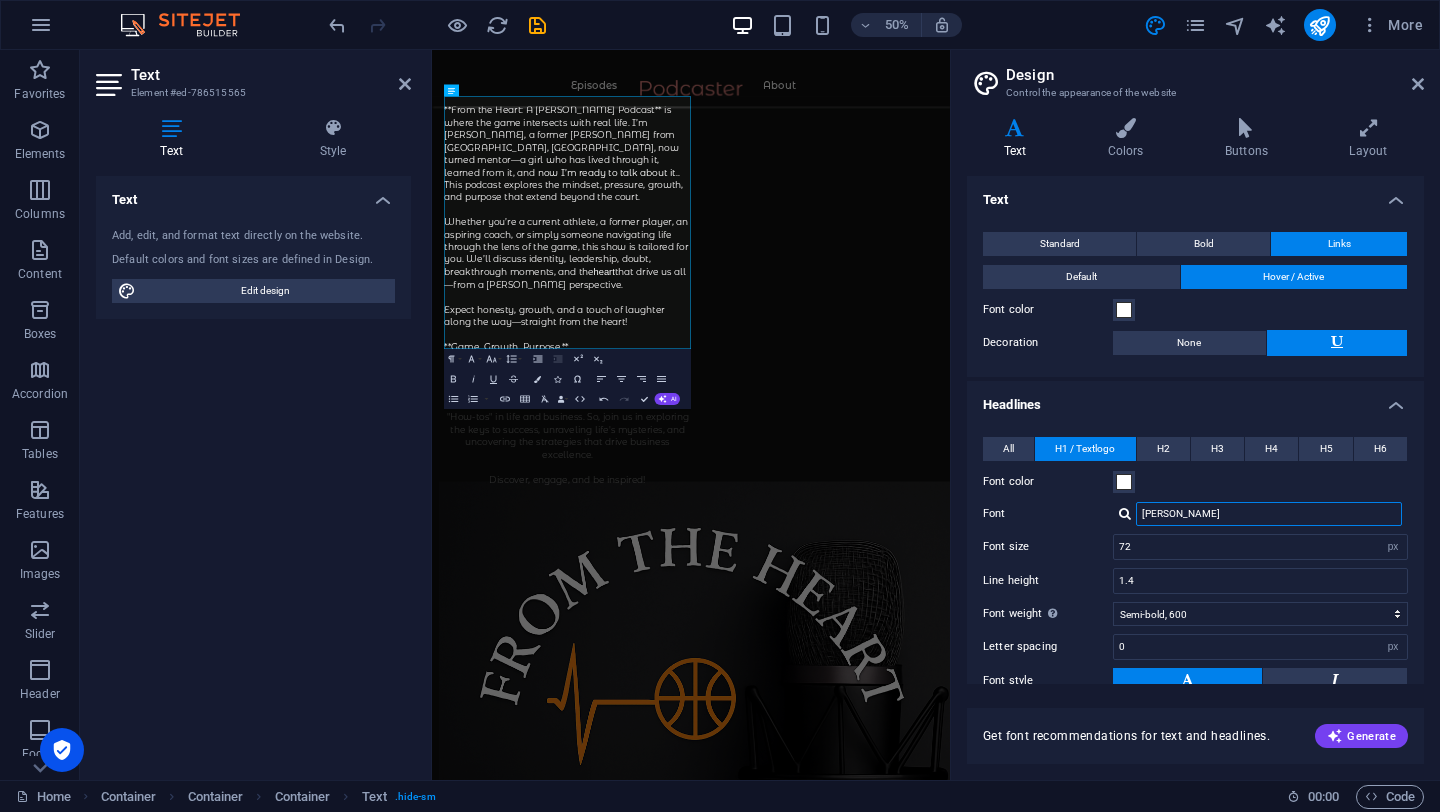 click on "Oswald" at bounding box center [1269, 514] 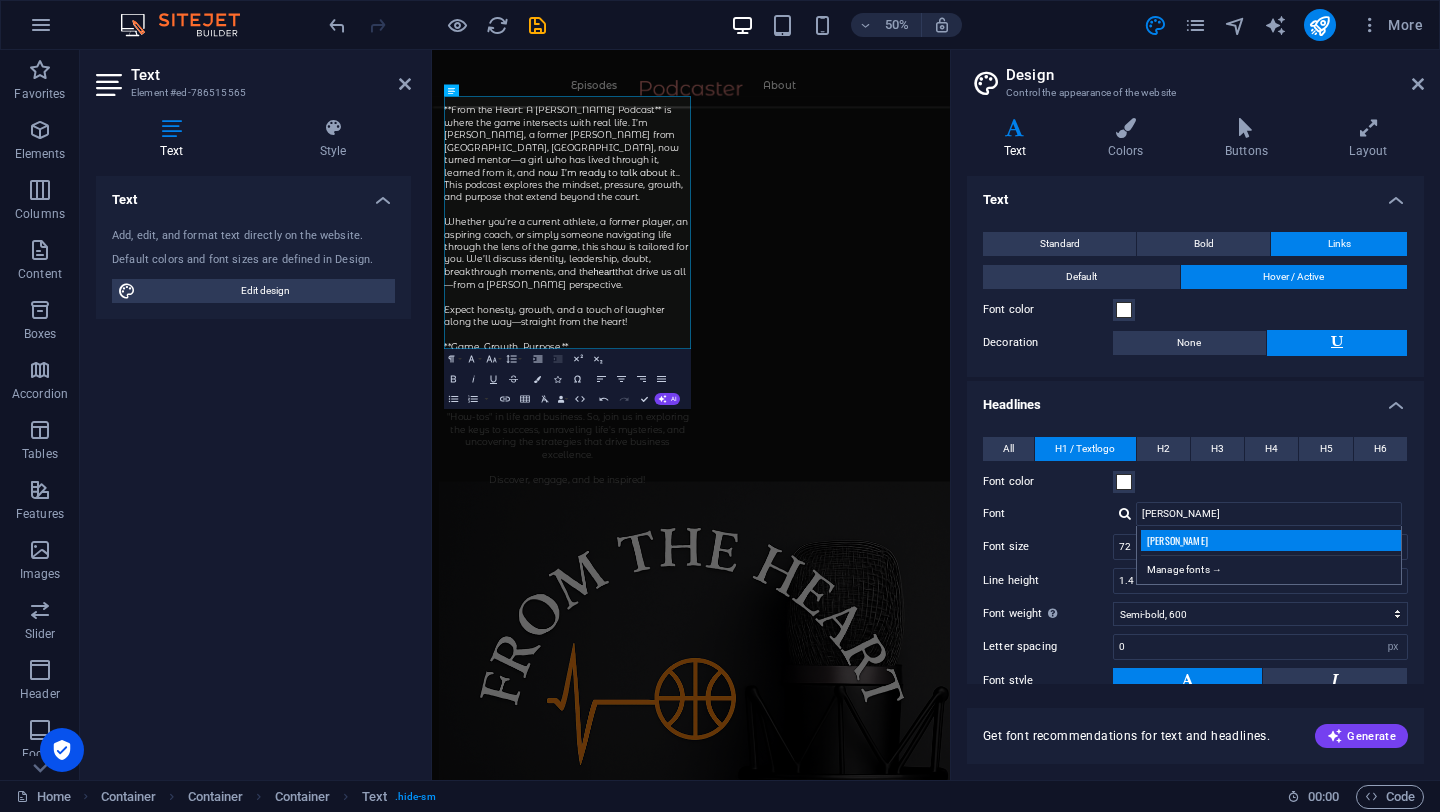click on "Oswald" at bounding box center (1273, 540) 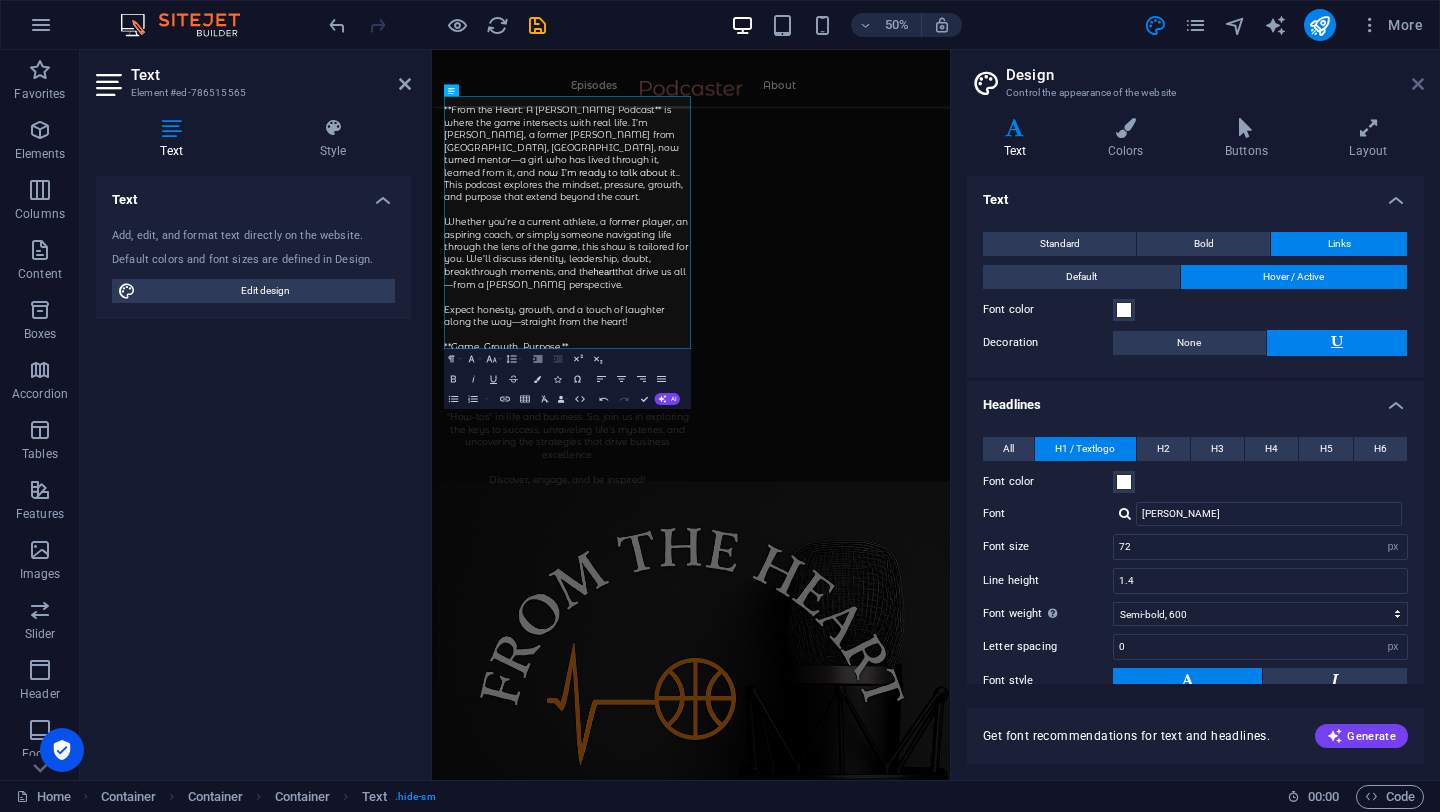 click at bounding box center (1418, 84) 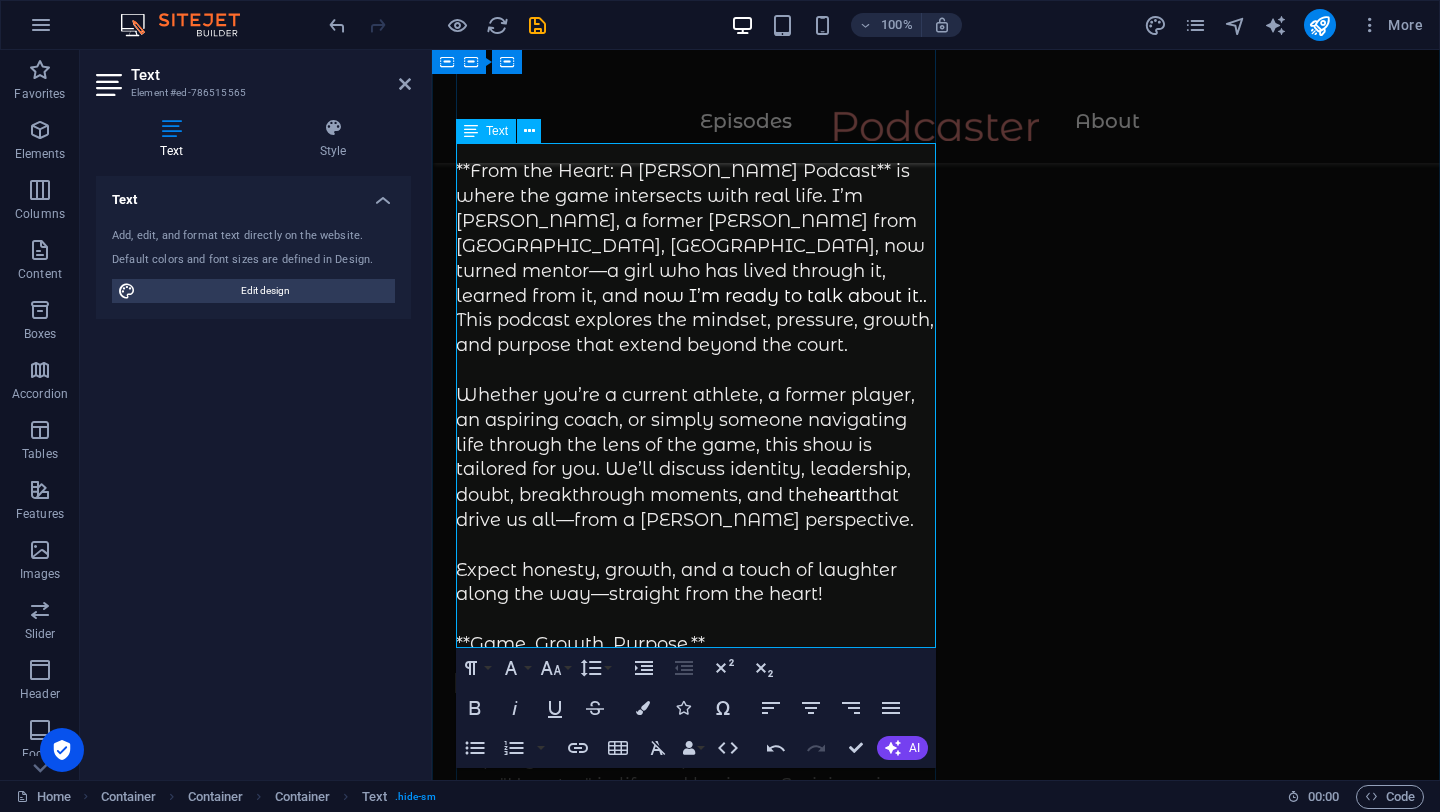 click on "heart" at bounding box center (783, 296) 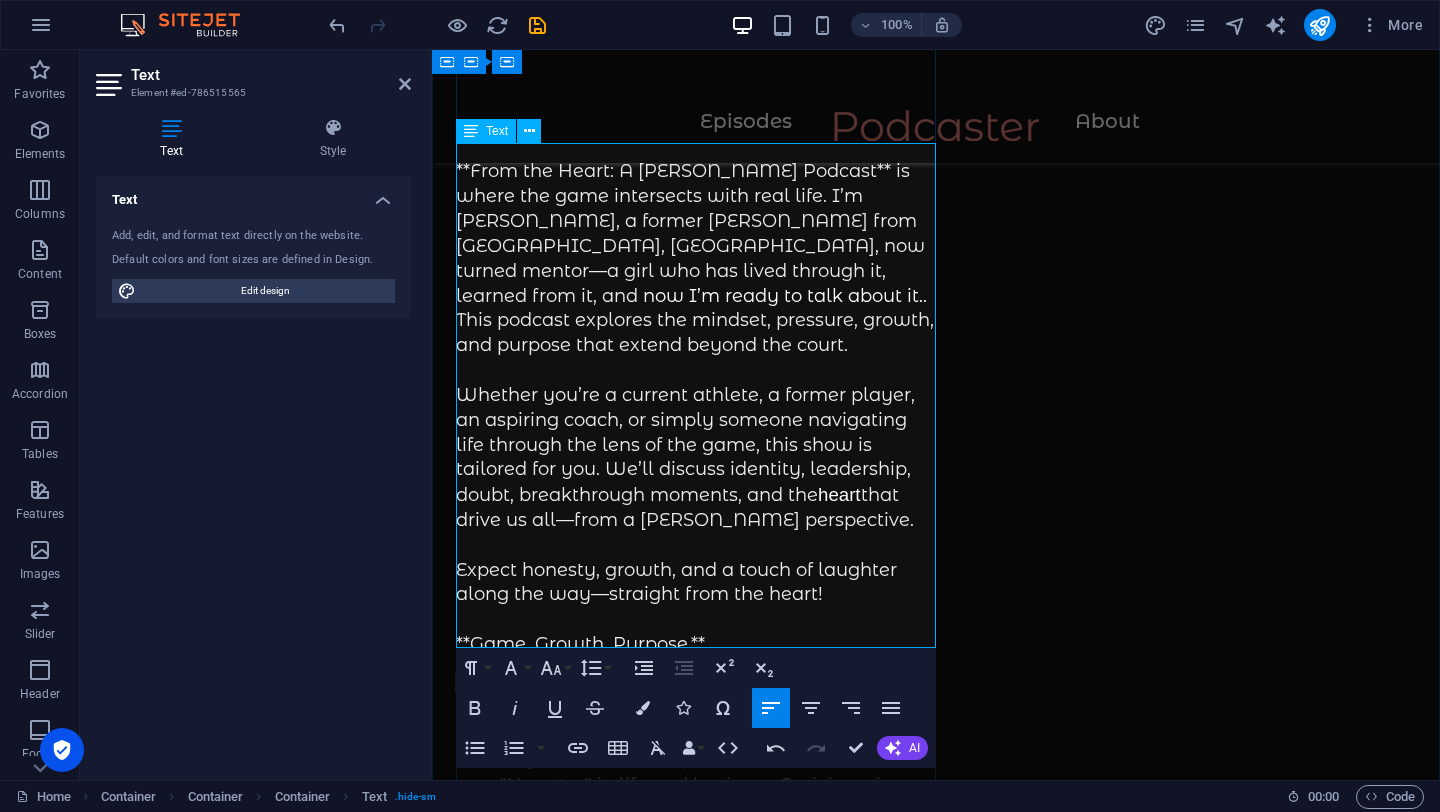 click on "**From the Heart: A Hooper’s Podcast** is where the game intersects with real life. I’m Jas, a former hooper from Southside Jamaica, Queens, now turned mentor—a girl who has lived through it, learned from it, and​   now I’m ready to talk about it. . ​ This podcast explores the mindset, pressure, growth, and purpose that extend beyond the court. Whether you’re a current athlete, a former player, an aspiring coach, or simply someone navigating life through the lens of the game, this show is tailored for you. We’ll discuss identity, leadership, doubt, breakthrough moments, and the  heart  that drive us all—from a hooper’s perspective. Expect honesty, growth, and a touch of laughter along the way—straight from the heart! **Game. Growth. Purpose.**" at bounding box center (696, 408) 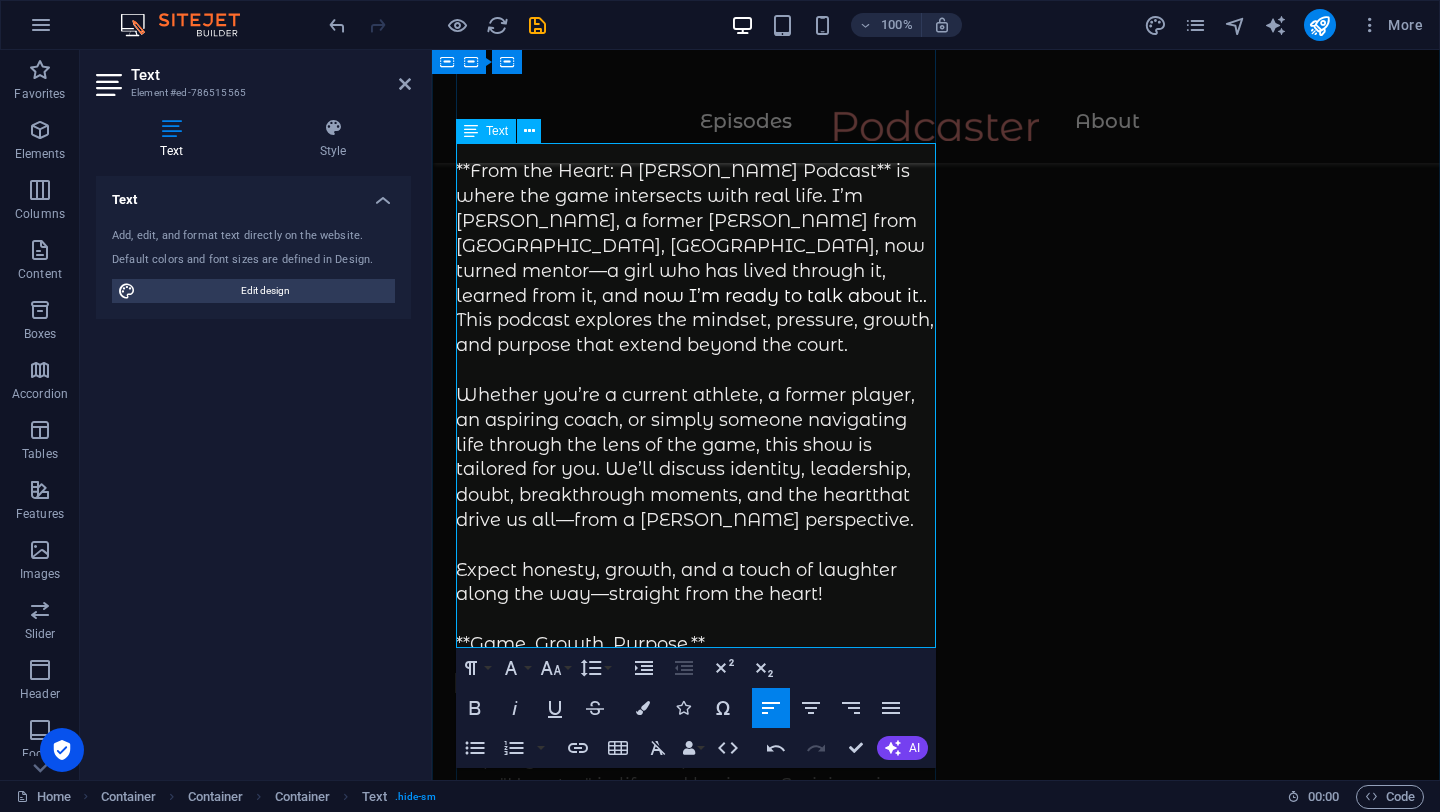 click on "**From the Heart: A Hooper’s Podcast** is where the game intersects with real life. I’m Jas, a former hooper from Southside Jamaica, Queens, now turned mentor—a girl who has lived through it, learned from it, and​   now I’m ready to talk about it. . ​ This podcast explores the mindset, pressure, growth, and purpose that extend beyond the court. Whether you’re a current athlete, a former player, an aspiring coach, or simply someone navigating life through the lens of the game, this show is tailored for you. We’ll discuss identity, leadership, doubt, breakthrough moments, and the heart  that drive us all—from a hooper’s perspective. Expect honesty, growth, and a touch of laughter along the way—straight from the heart! **Game. Growth. Purpose.**" at bounding box center (696, 408) 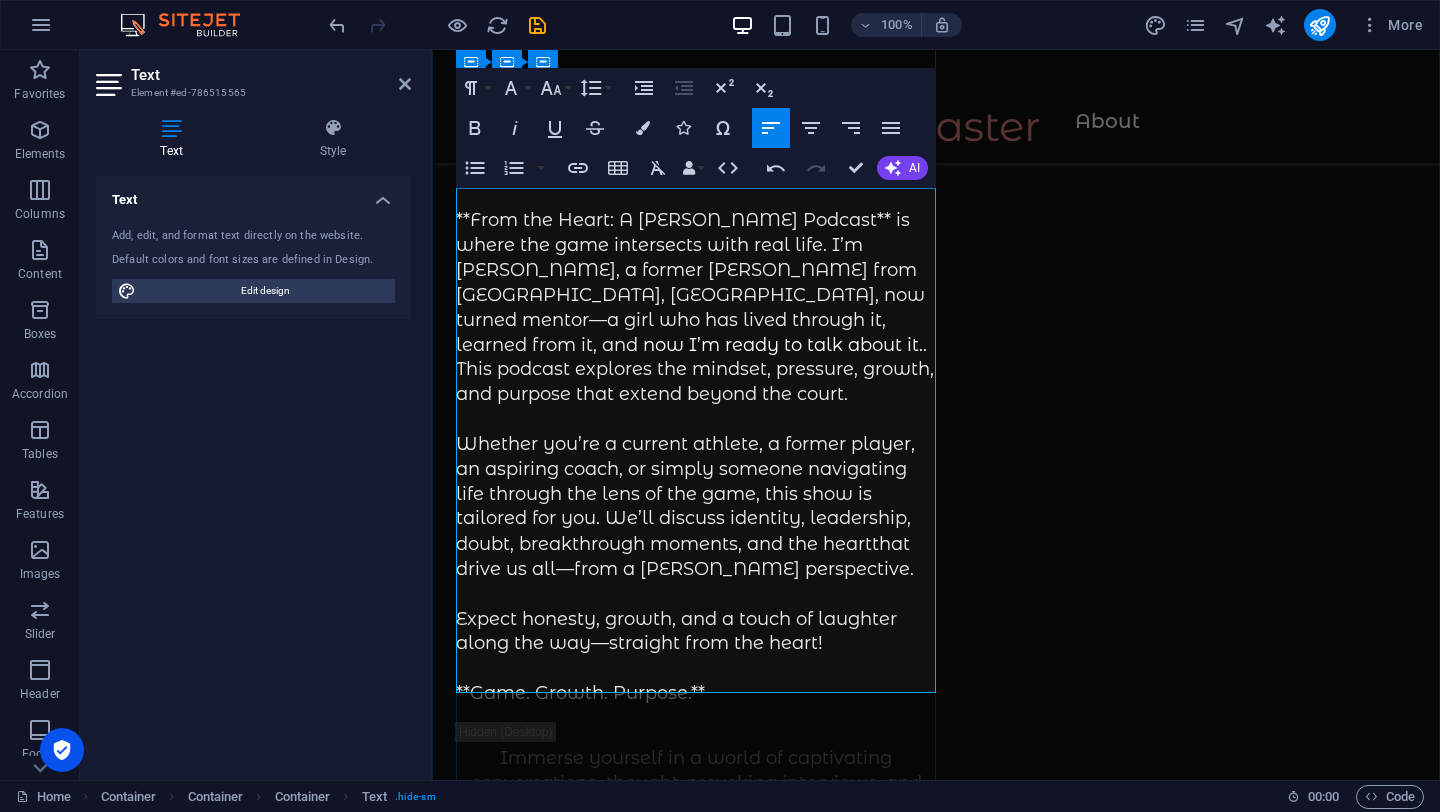scroll, scrollTop: 330, scrollLeft: 0, axis: vertical 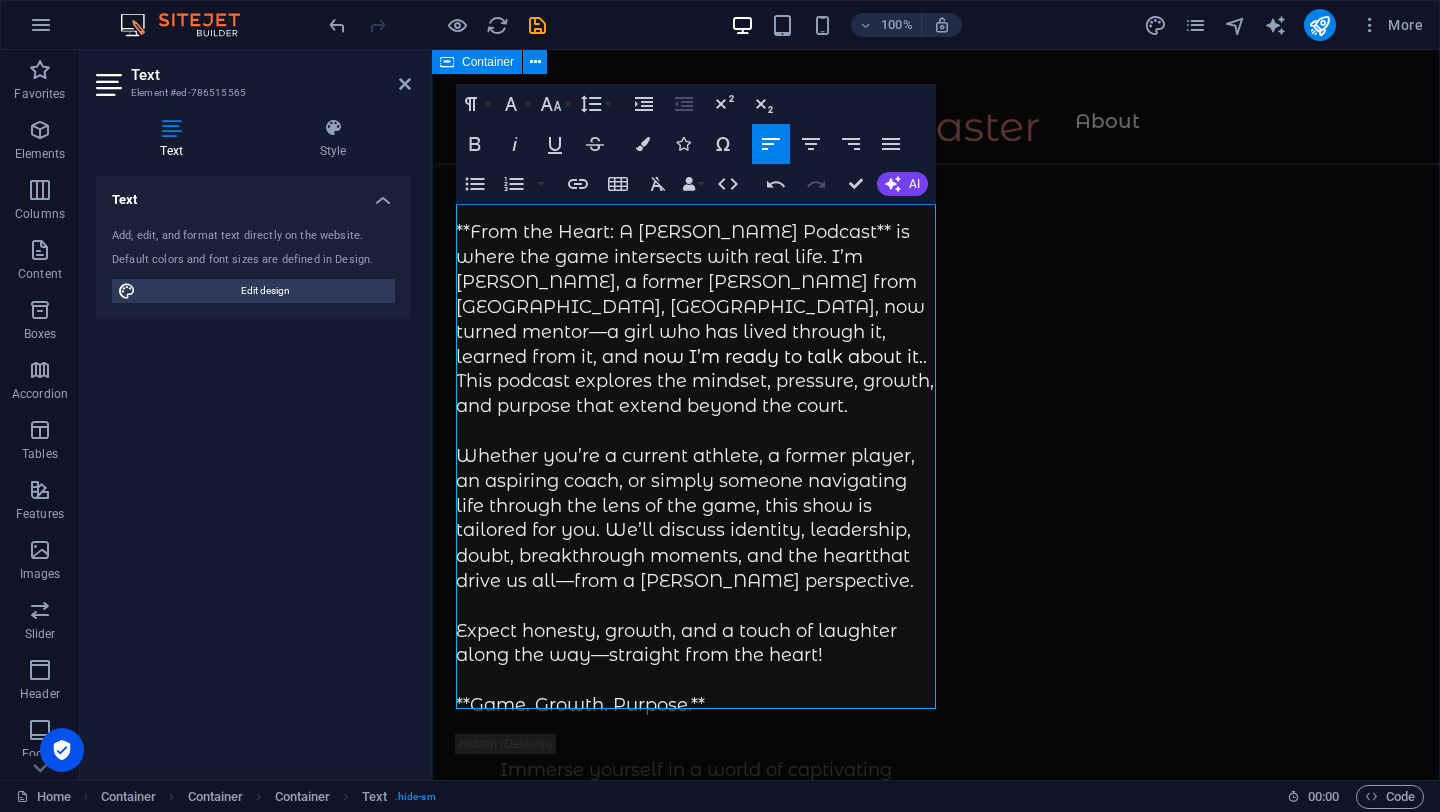 click on "From the Heart: A Hoopers Podcast **From the Heart: A Hooper’s Podcast** is where the game intersects with real life. I’m Jas, a former hooper from Southside Jamaica, Queens, now turned mentor—a girl who has lived through it, learned from it, and​   now I’m ready to talk about it. . ​ This podcast explores the mindset, pressure, growth, and purpose that extend beyond the court. Whether you’re a current athlete, a former player, an aspiring coach, or simply someone navigating life through the lens of the game, this show is tailored for you. We’ll discuss identity, leadership, doubt, breakthrough moments, and the heart  that drive us all—from a hooper’s perspective. Expect honesty, growth, and a touch of laughter along the way—straight from the heart! **Game. Growth. Purpose.** Discover, engage, and be inspired! Supported by:" at bounding box center [936, 954] 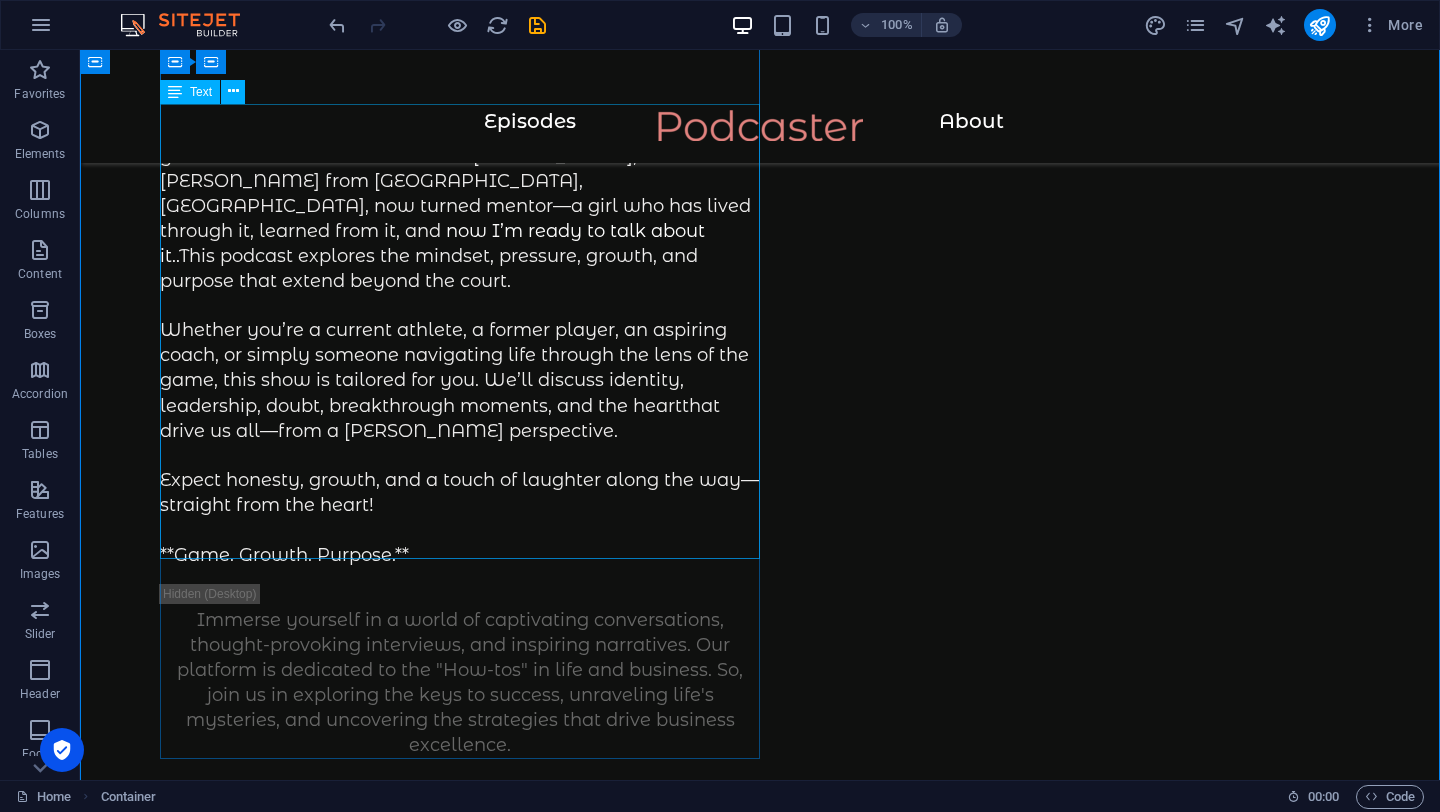 click on "**From the Heart: A Hooper’s Podcast** is where the game intersects with real life. I’m Jas, a former hooper from Southside Jamaica, Queens, now turned mentor—a girl who has lived through it, learned from it, and   now I’m ready to talk about it. .  This podcast explores the mindset, pressure, growth, and purpose that extend beyond the court. Whether you’re a current athlete, a former player, an aspiring coach, or simply someone navigating life through the lens of the game, this show is tailored for you. We’ll discuss identity, leadership, doubt, breakthrough moments, and the heart  that drive us all—from a hooper’s perspective. Expect honesty, growth, and a touch of laughter along the way—straight from the heart! **Game. Growth. Purpose.**" at bounding box center (460, 344) 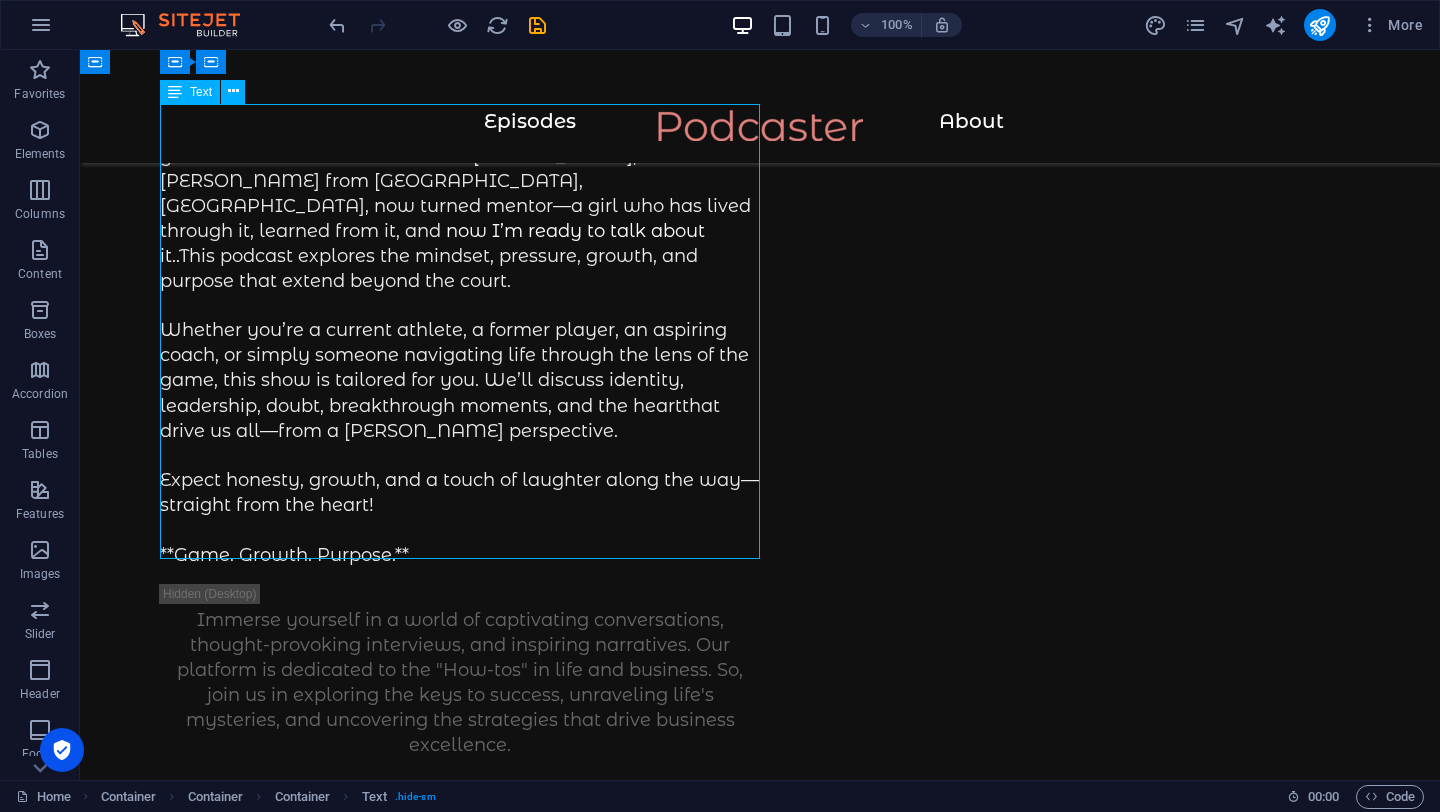 click on "**From the Heart: A Hooper’s Podcast** is where the game intersects with real life. I’m Jas, a former hooper from Southside Jamaica, Queens, now turned mentor—a girl who has lived through it, learned from it, and   now I’m ready to talk about it. .  This podcast explores the mindset, pressure, growth, and purpose that extend beyond the court. Whether you’re a current athlete, a former player, an aspiring coach, or simply someone navigating life through the lens of the game, this show is tailored for you. We’ll discuss identity, leadership, doubt, breakthrough moments, and the heart  that drive us all—from a hooper’s perspective. Expect honesty, growth, and a touch of laughter along the way—straight from the heart! **Game. Growth. Purpose.**" at bounding box center (460, 344) 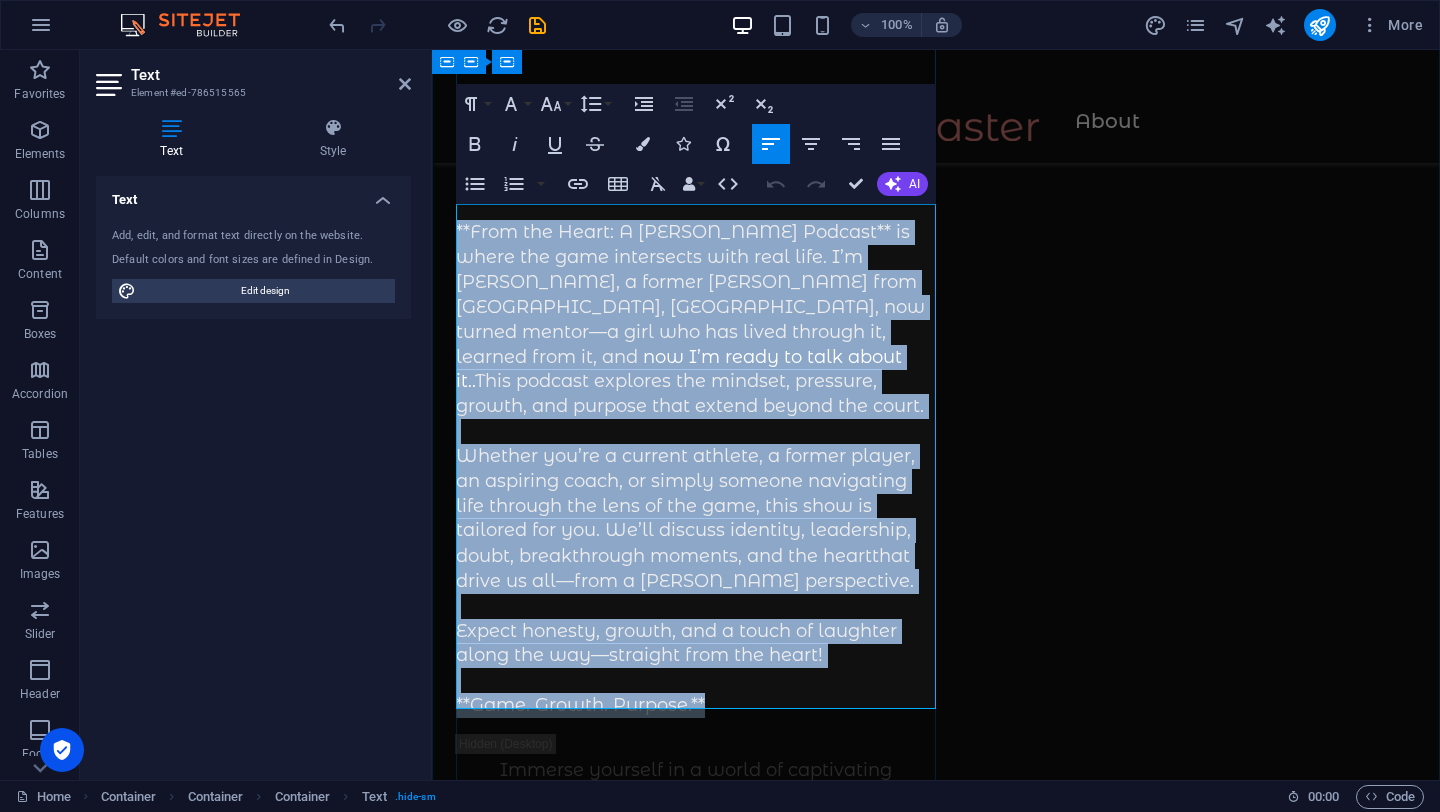drag, startPoint x: 718, startPoint y: 682, endPoint x: 457, endPoint y: 225, distance: 526.2794 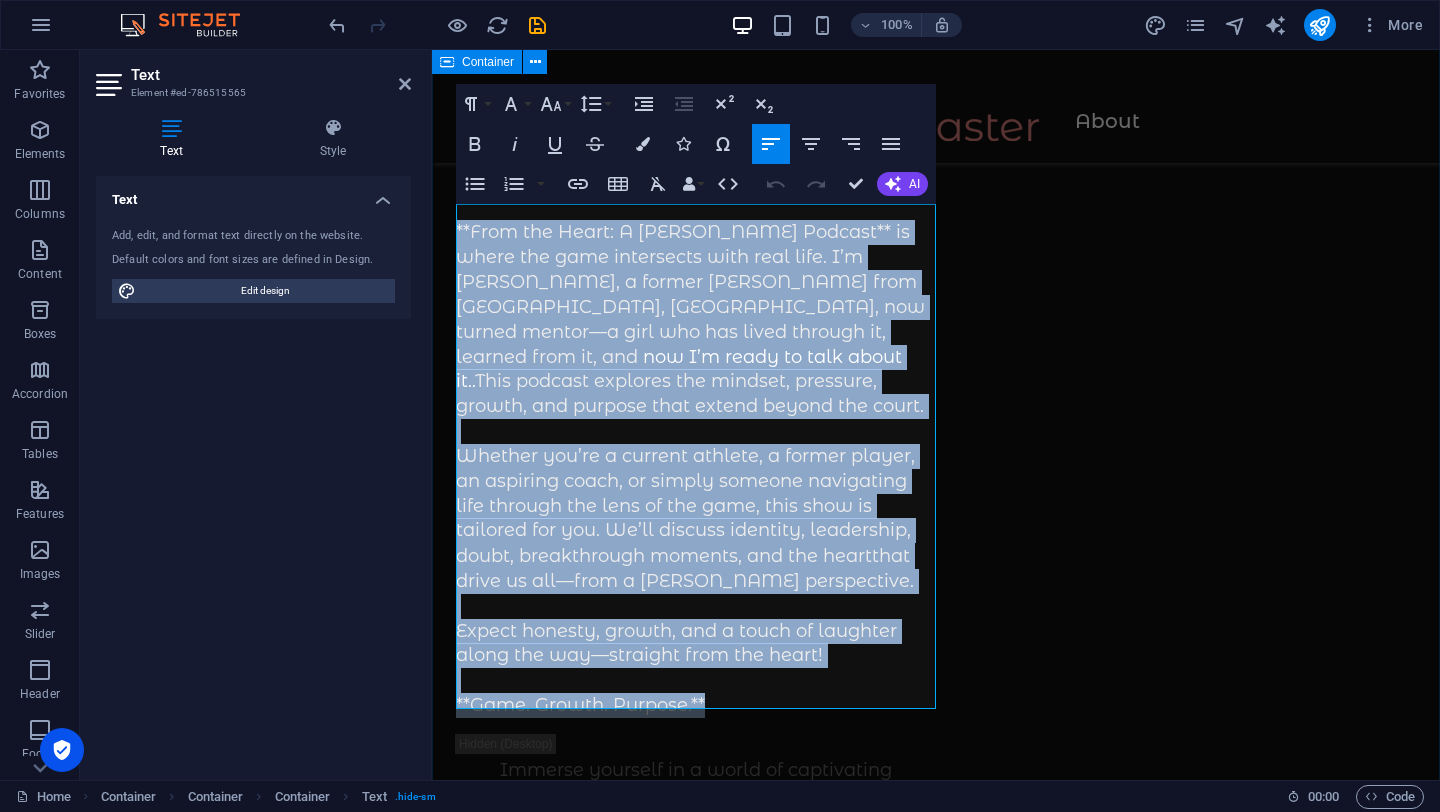 click on "From the Heart: A Hoopers Podcast **From the Heart: A Hooper’s Podcast** is where the game intersects with real life. I’m Jas, a former hooper from Southside Jamaica, Queens, now turned mentor—a girl who has lived through it, learned from it, and   now I’m ready to talk about it. .  This podcast explores the mindset, pressure, growth, and purpose that extend beyond the court. Whether you’re a current athlete, a former player, an aspiring coach, or simply someone navigating life through the lens of the game, this show is tailored for you. We’ll discuss identity, leadership, doubt, breakthrough moments, and the heart  that drive us all—from a hooper’s perspective. Expect honesty, growth, and a touch of laughter along the way—straight from the heart! **Game. Growth. Purpose.** Discover, engage, and be inspired! Supported by:" at bounding box center (936, 954) 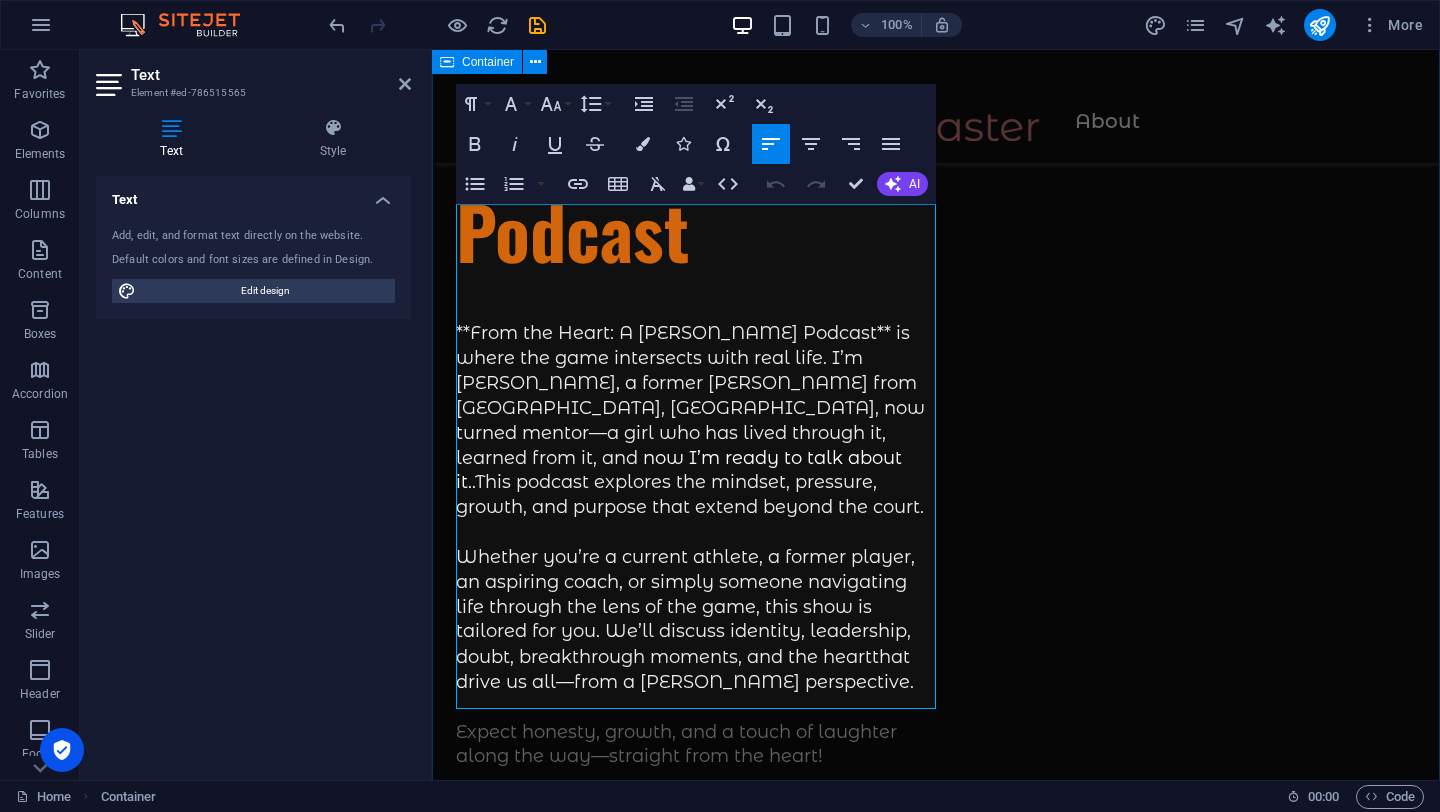 click at bounding box center [648, 1580] 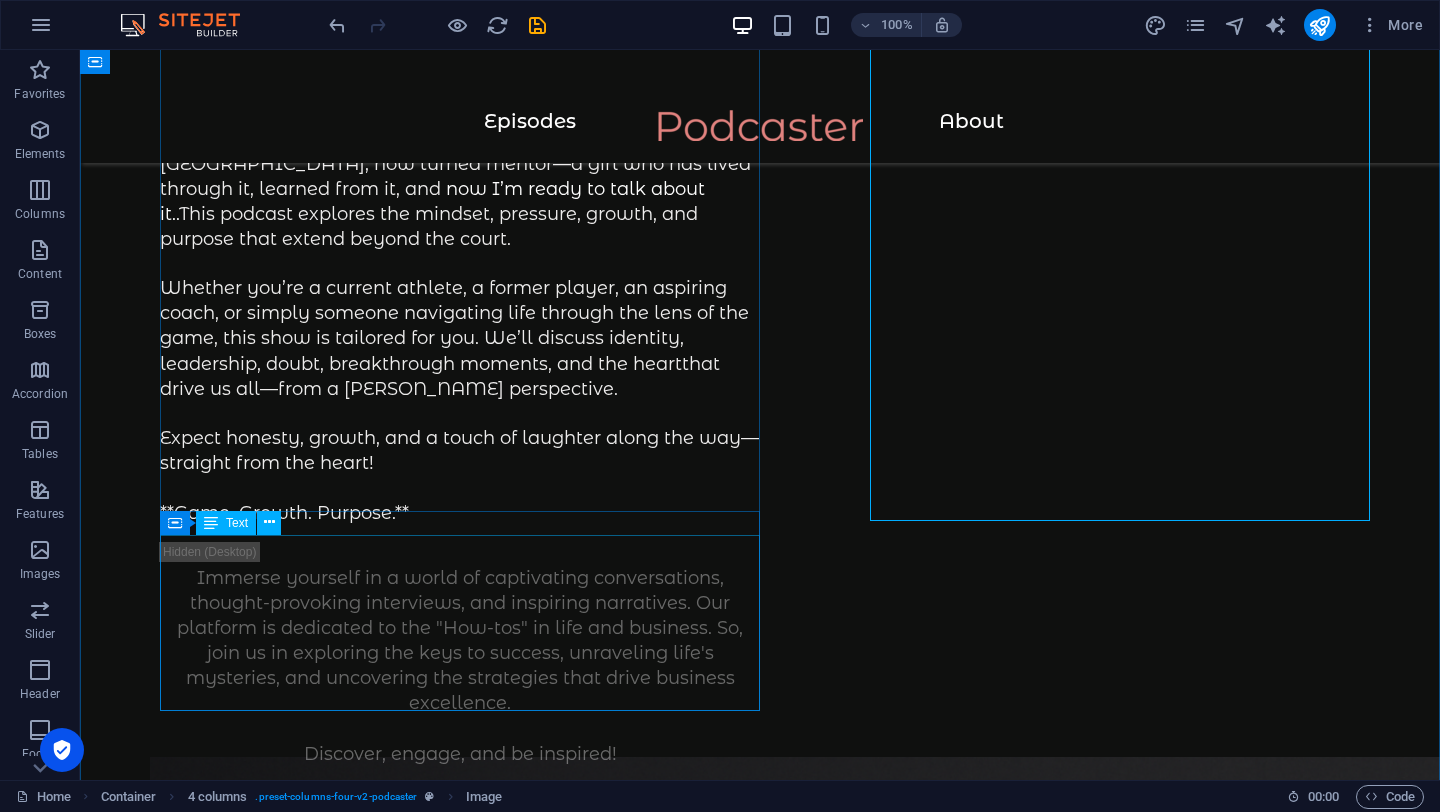 scroll, scrollTop: 378, scrollLeft: 0, axis: vertical 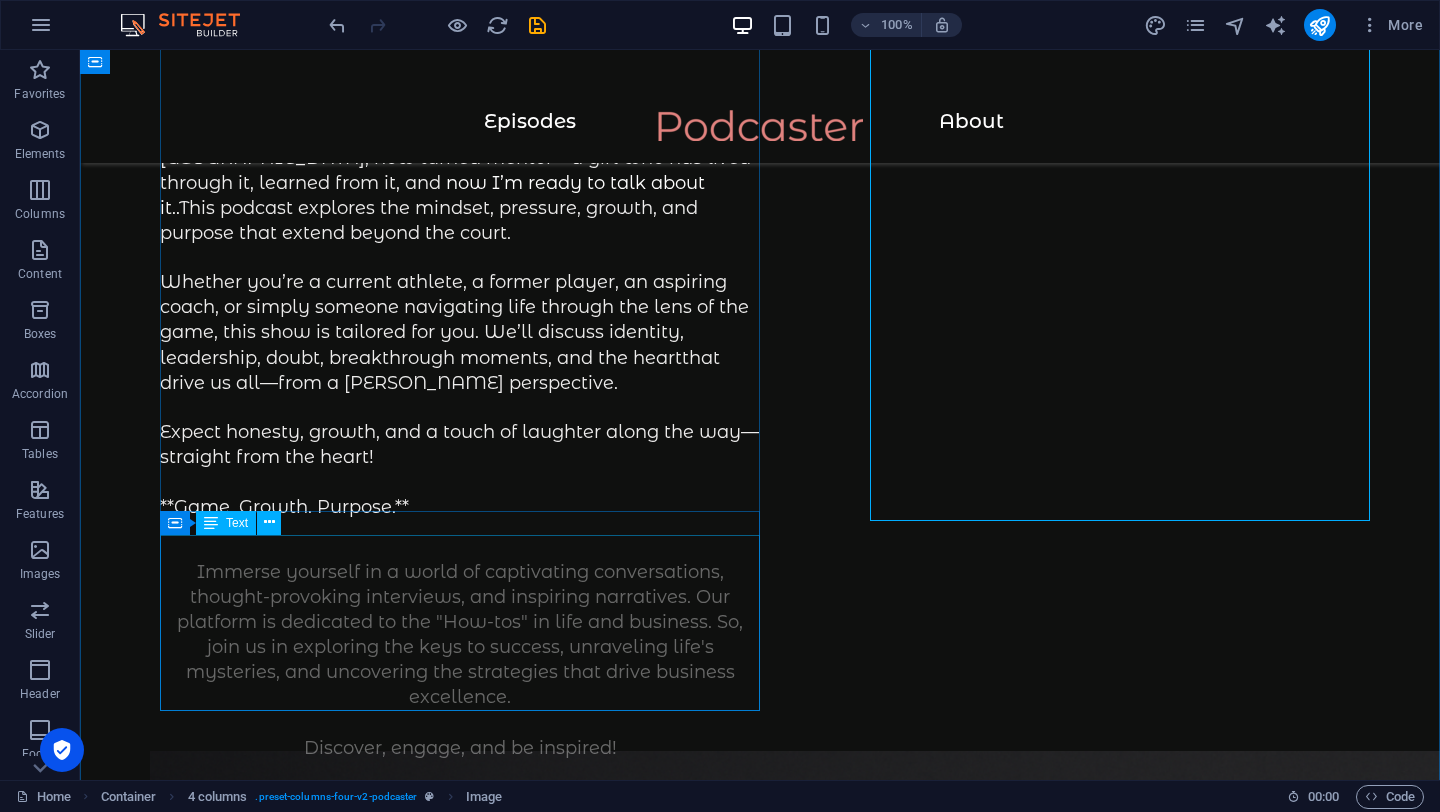 click on "Immerse yourself in a world of captivating conversations, thought-provoking interviews, and inspiring narratives. Our platform is dedicated to the "How-tos" in life and business. So, join us in exploring the keys to success, unraveling life's mysteries, and uncovering the strategies that drive business excellence. Discover, engage, and be inspired!" at bounding box center [460, 661] 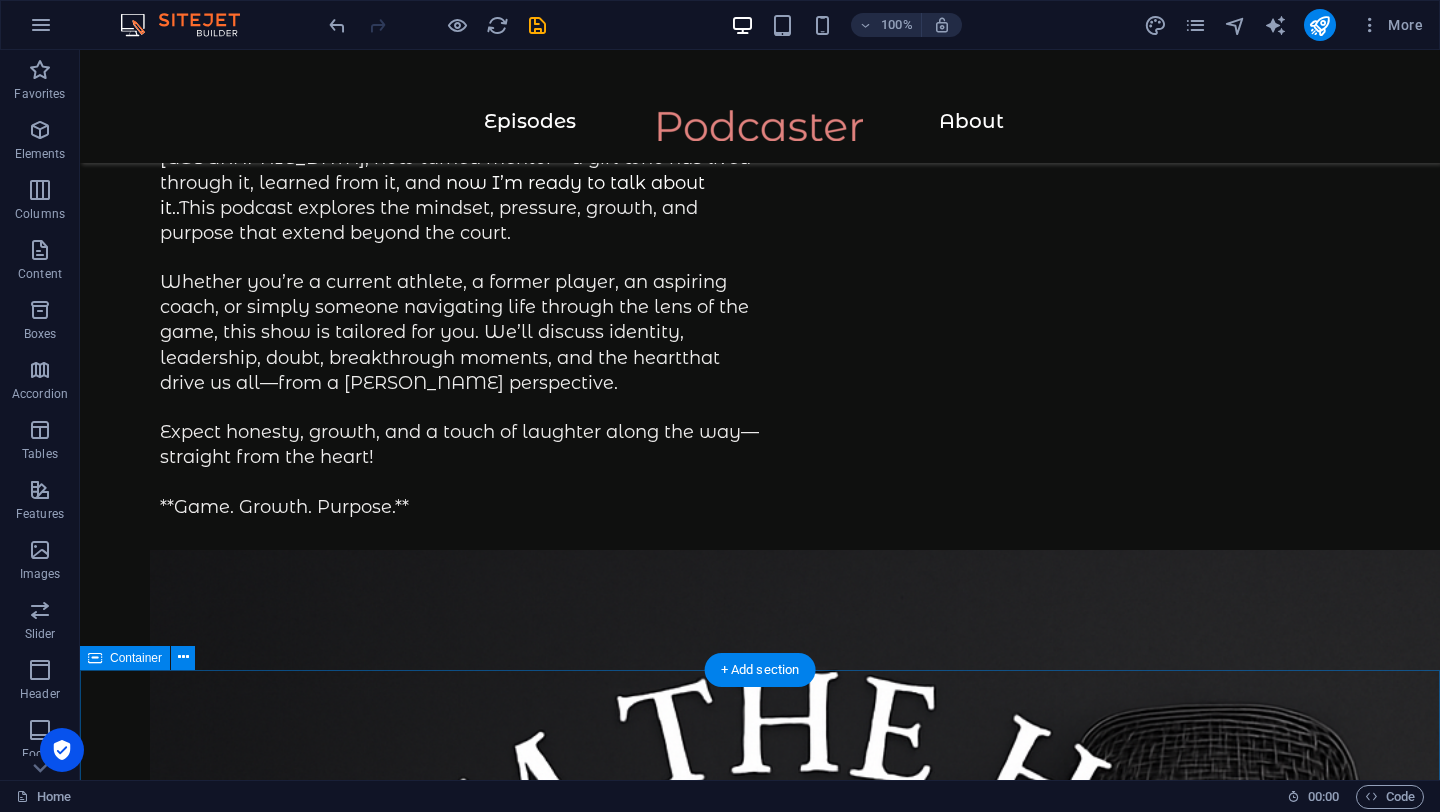 click on "Listen to the best episodes All Business Startup Education Sport Travel Art How to employ a great business developer? Jake Clark 84 min Episode 47 Jun 7, 2023 A great leader or a great manager - what is better? Sam Concord 125 min Episode 36 Apr 20, 2023 Upcoming business trend in 2023 Marry Peterson 213 min Episode 12 Jan 30, 2023 Did global economy reach its goals in 2023? Frederic Durak 158 min Episode 4 Jan 13, 2023 How to get started with your business Amanda Fox 120 min Episode 8 Jan 13, 2023 How to get the free courses on Academix Jack Doe 240 min Episode 1 Dec 8, 2023 How to become the fittest version of yourself Mark Donovan 100 min Episode 1 Jan 1, 2024 How to finanze a year of travel Monica Simson 132 min Episode 1 Jan 2, 2024 How to sell your art via social media Eva Jackson 120 min Episode 1 Jan 7, 2024  Vorherige Nächste" at bounding box center (760, 9300) 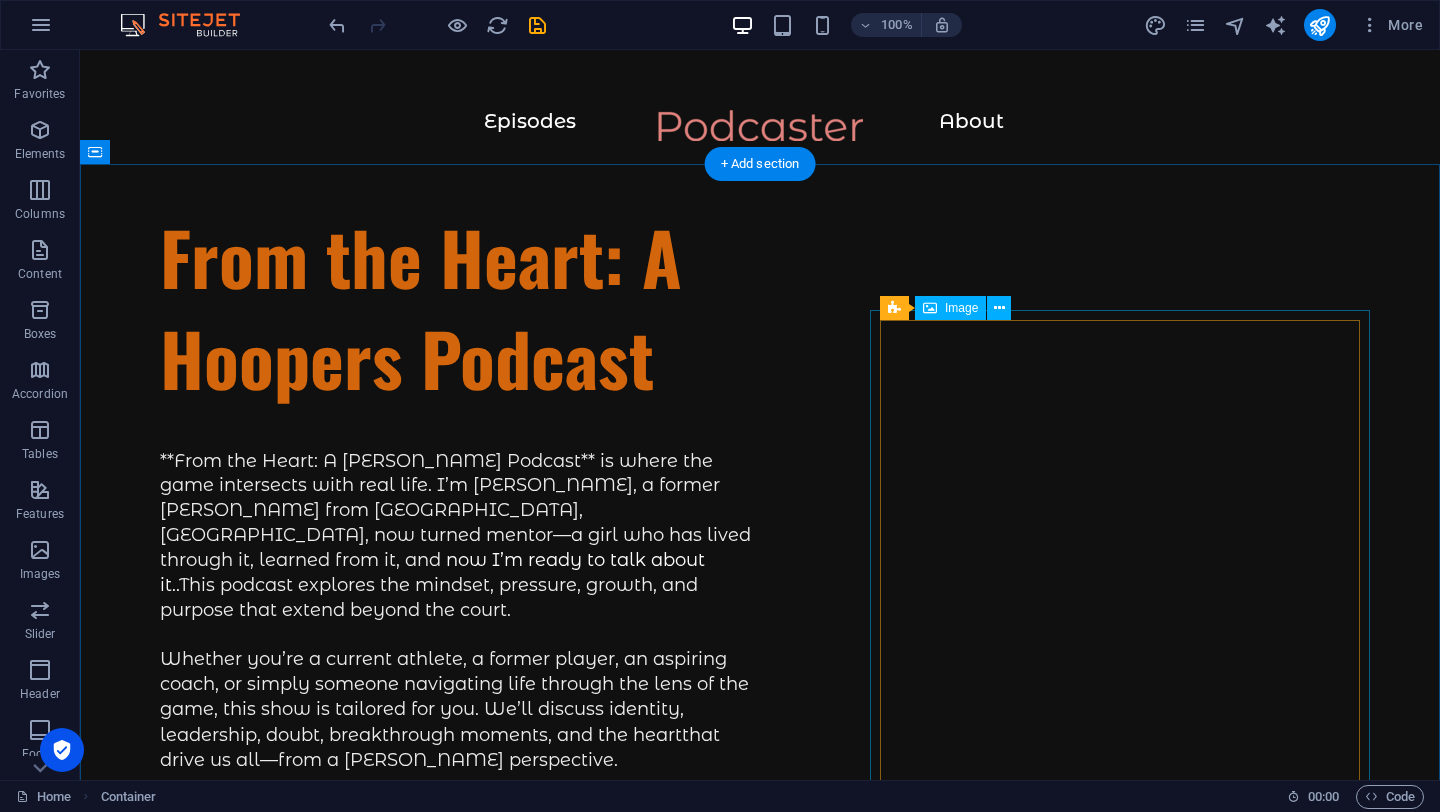 scroll, scrollTop: 4, scrollLeft: 0, axis: vertical 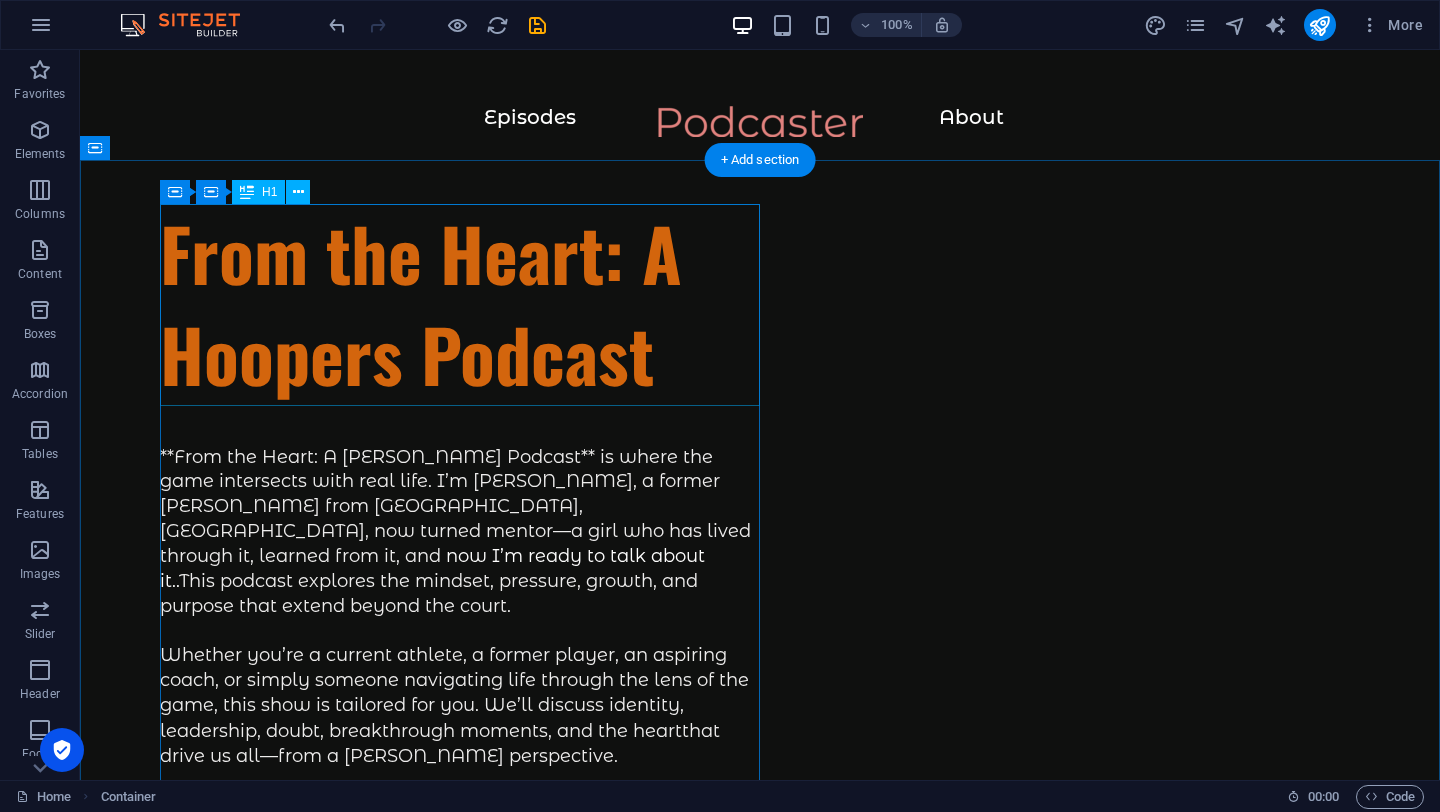click on "From the Heart: A Hoopers Podcast" at bounding box center [460, 304] 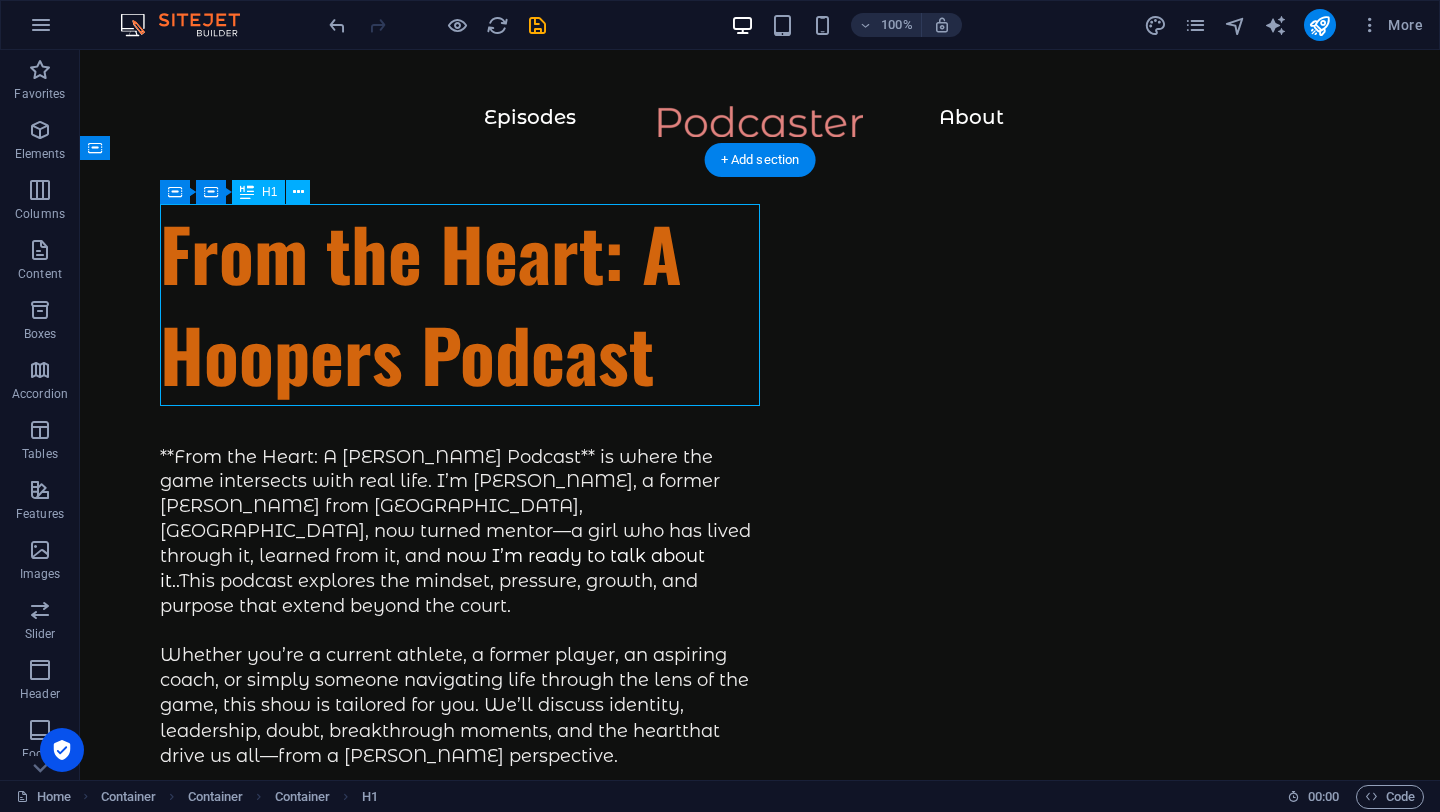 click on "From the Heart: A Hoopers Podcast" at bounding box center [460, 304] 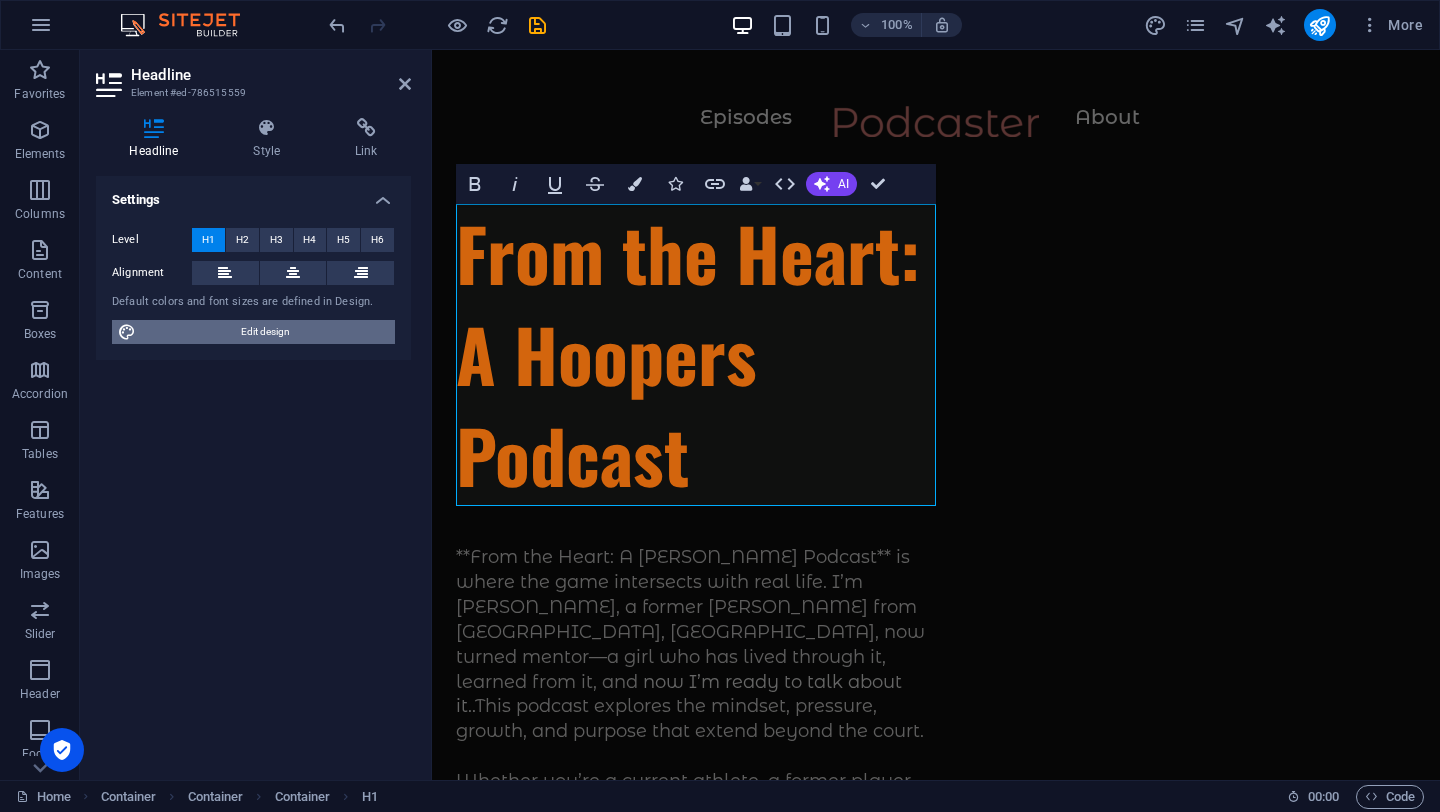 click on "Edit design" at bounding box center [265, 332] 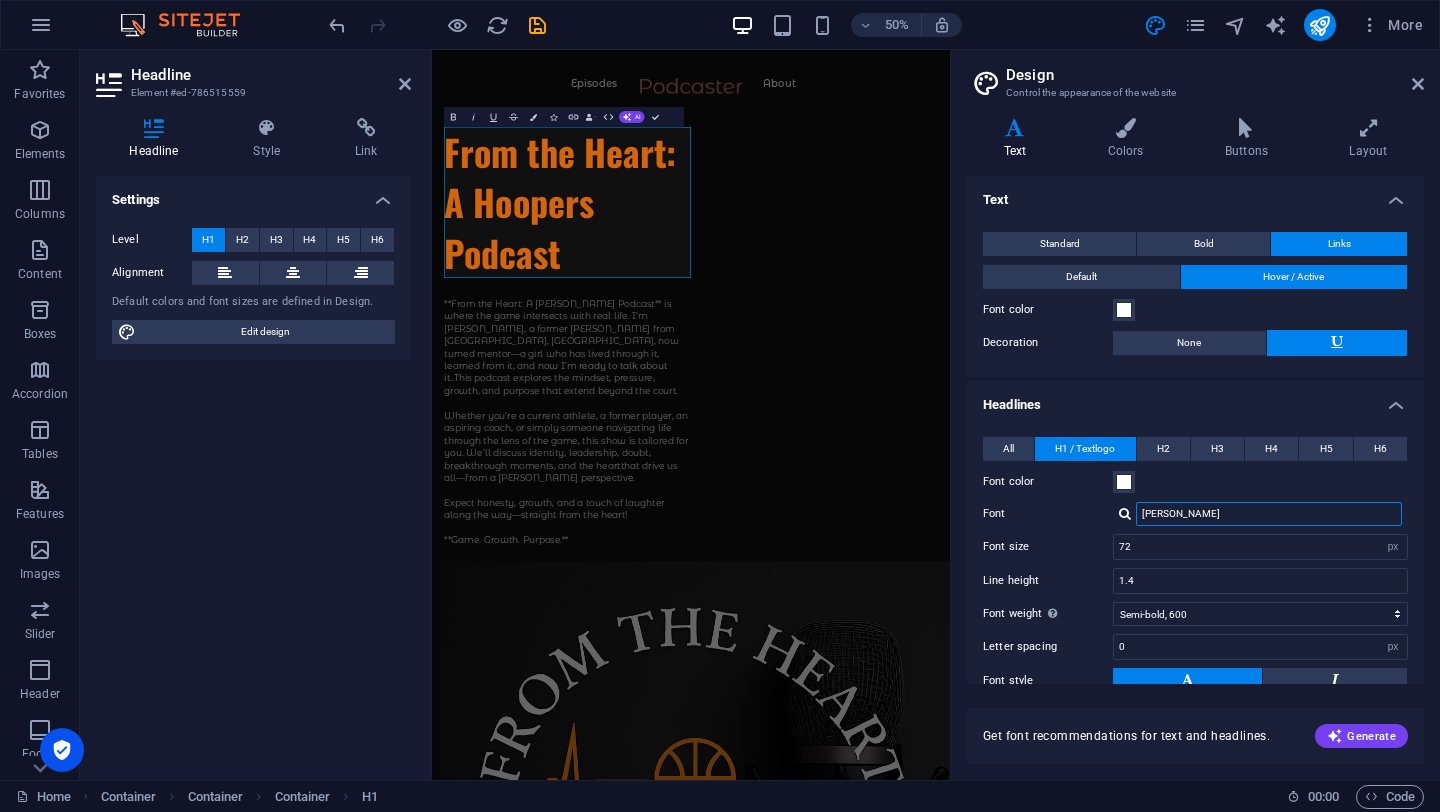 click on "Oswald" at bounding box center [1269, 514] 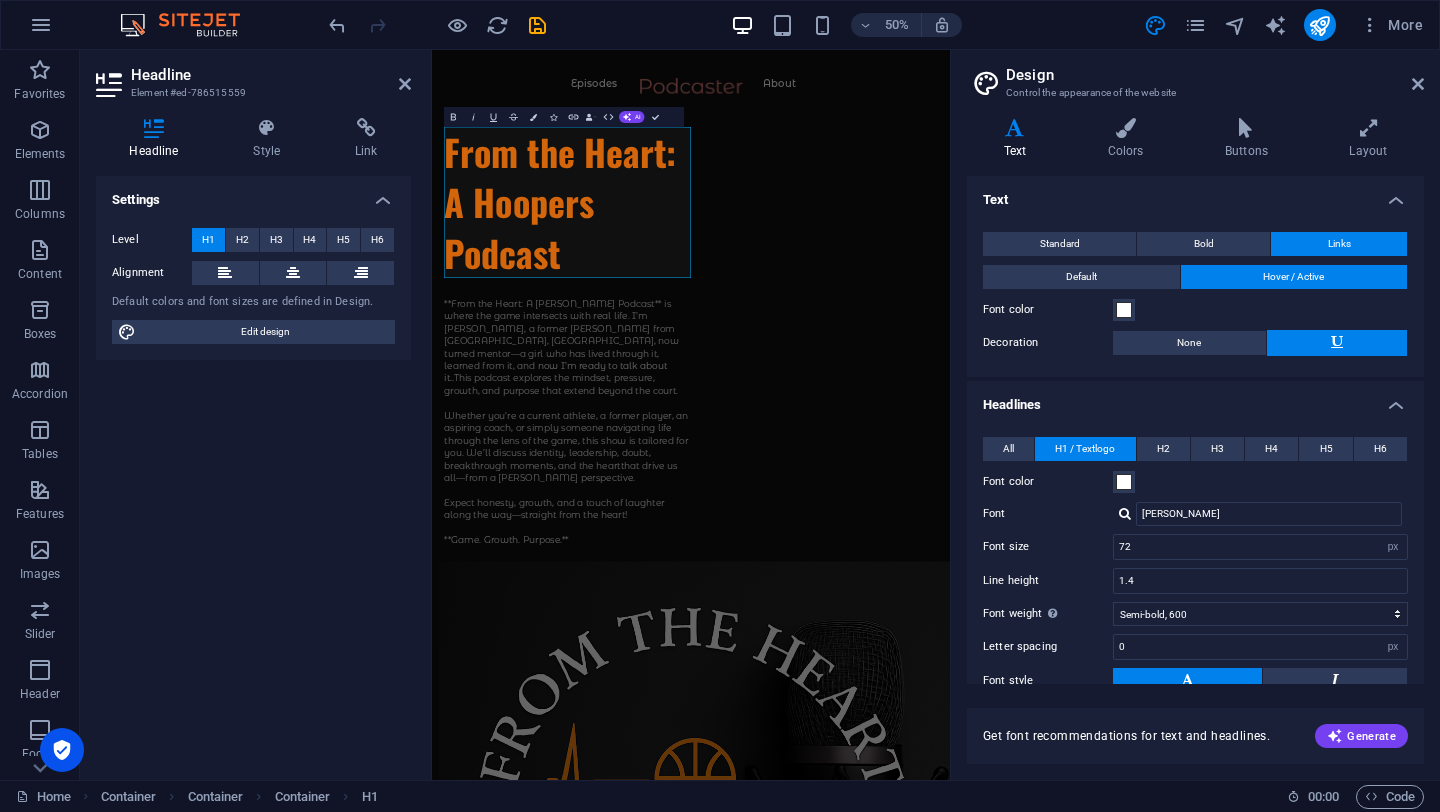 click at bounding box center (1125, 513) 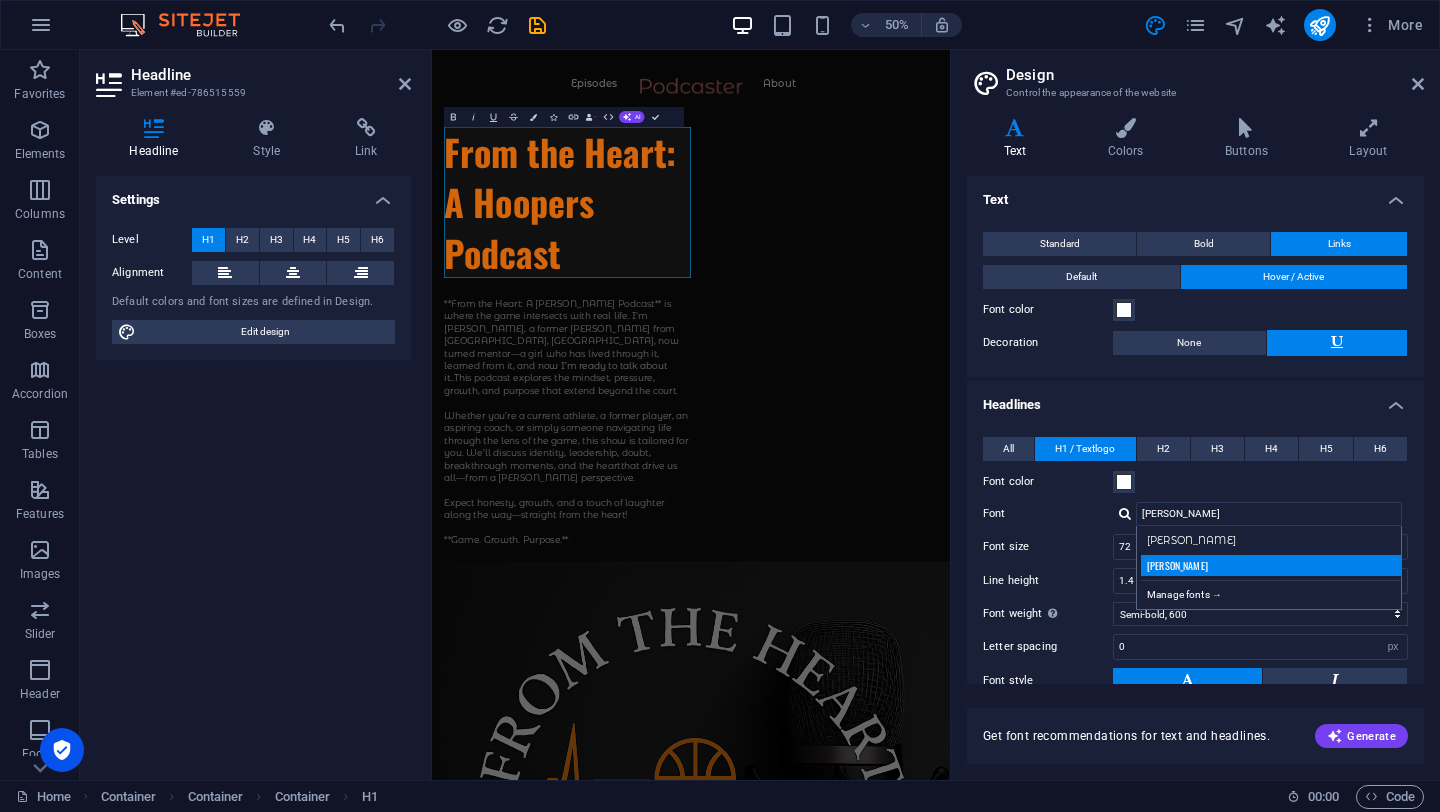 click on "Oswald" at bounding box center [1273, 565] 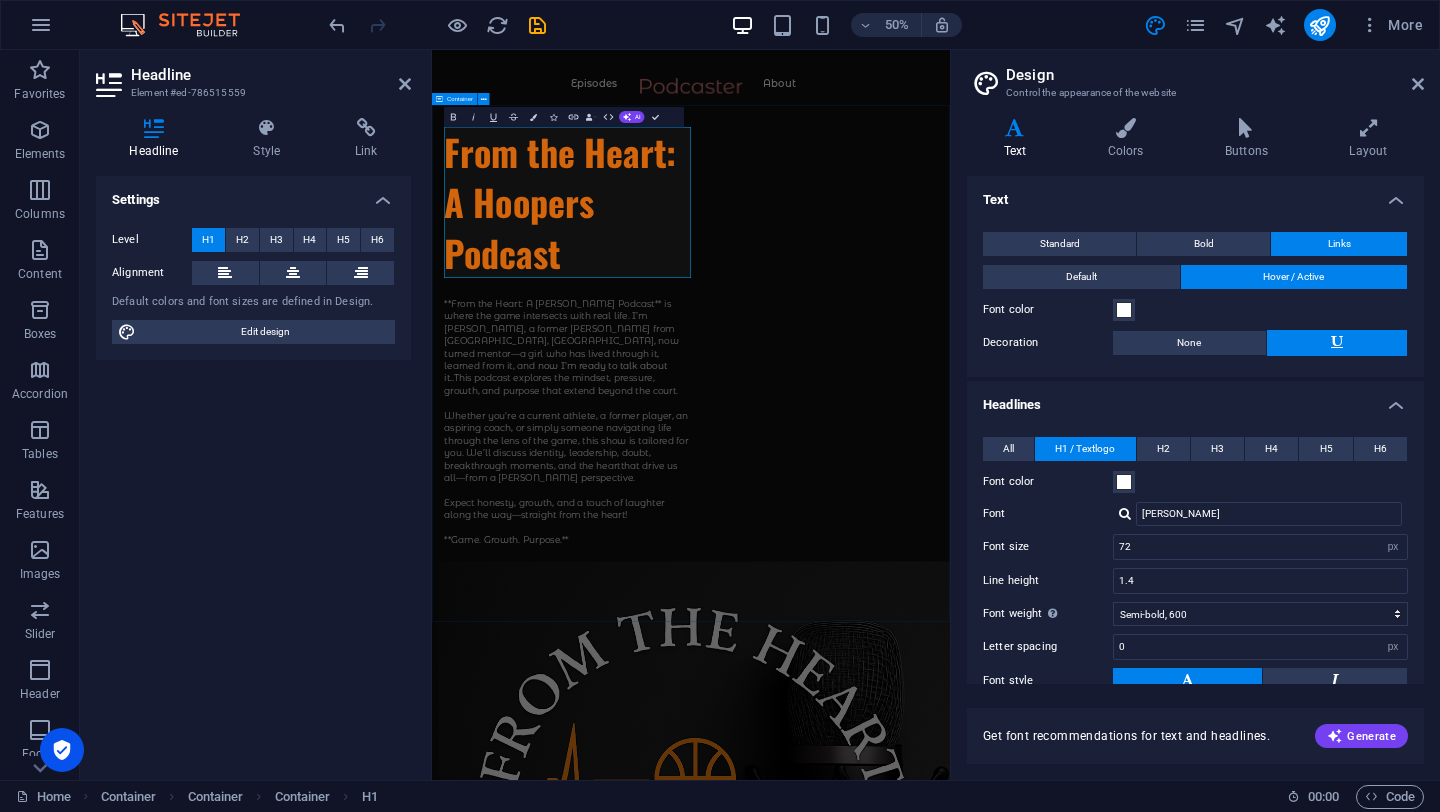 click on "From the Heart: A Hoopers Podcast **From the Heart: A Hooper’s Podcast** is where the game intersects with real life. I’m Jas, a former hooper from Southside Jamaica, Queens, now turned mentor—a girl who has lived through it, learned from it, and   now I’m ready to talk about it. .  This podcast explores the mindset, pressure, growth, and purpose that extend beyond the court. Whether you’re a current athlete, a former player, an aspiring coach, or simply someone navigating life through the lens of the game, this show is tailored for you. We’ll discuss identity, leadership, doubt, breakthrough moments, and the heart  that drive us all—from a hooper’s perspective. Expect honesty, growth, and a touch of laughter along the way—straight from the heart! **Game. Growth. Purpose.** Supported by:" at bounding box center [950, 1237] 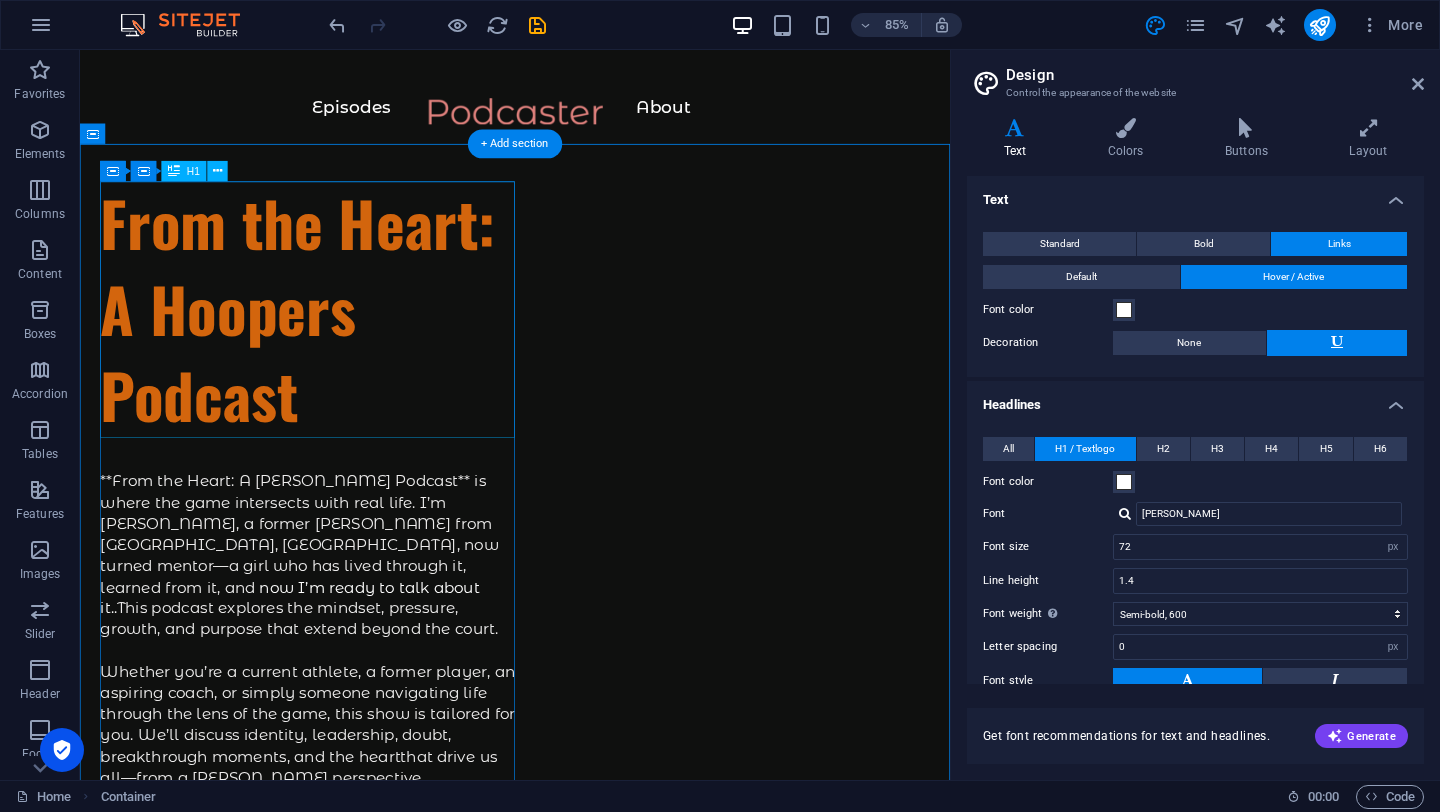 click on "From the Heart: A Hoopers Podcast" at bounding box center (348, 354) 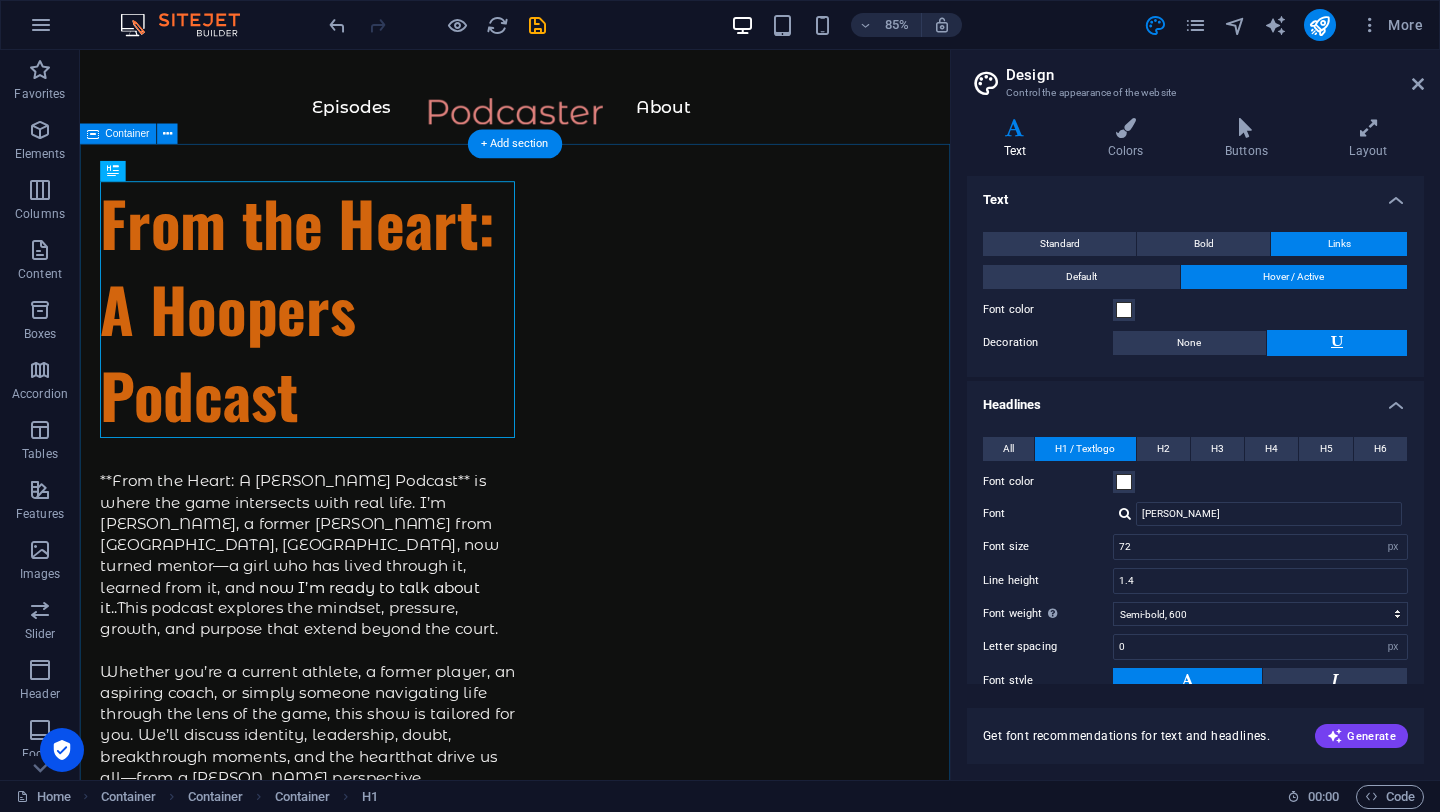 click on "From the Heart: A Hoopers Podcast **From the Heart: A Hooper’s Podcast** is where the game intersects with real life. I’m Jas, a former hooper from Southside Jamaica, Queens, now turned mentor—a girl who has lived through it, learned from it, and   now I’m ready to talk about it. .  This podcast explores the mindset, pressure, growth, and purpose that extend beyond the court. Whether you’re a current athlete, a former player, an aspiring coach, or simply someone navigating life through the lens of the game, this show is tailored for you. We’ll discuss identity, leadership, doubt, breakthrough moments, and the heart  that drive us all—from a hooper’s perspective. Expect honesty, growth, and a touch of laughter along the way—straight from the heart! **Game. Growth. Purpose.** Supported by:" at bounding box center [592, 1231] 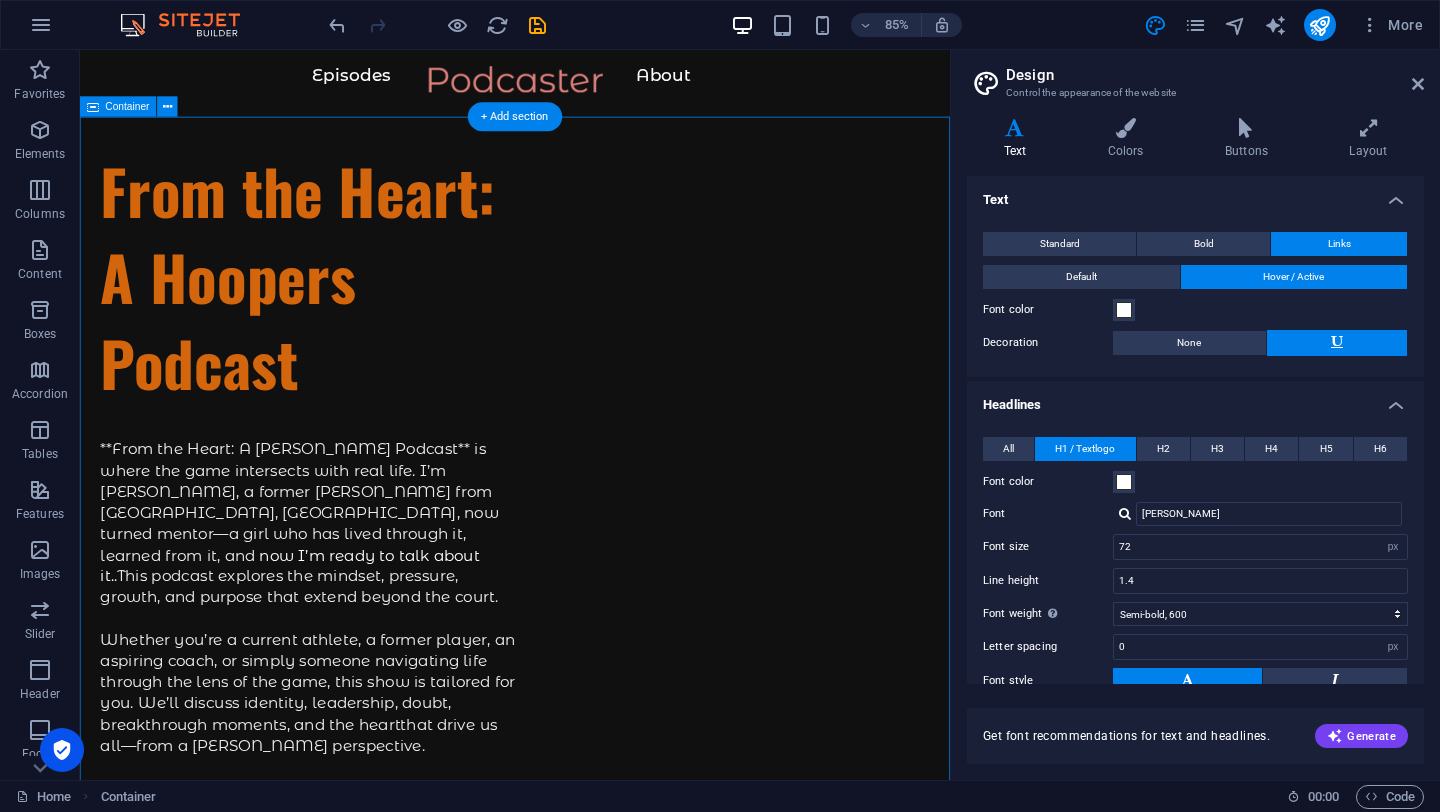 scroll, scrollTop: 54, scrollLeft: 0, axis: vertical 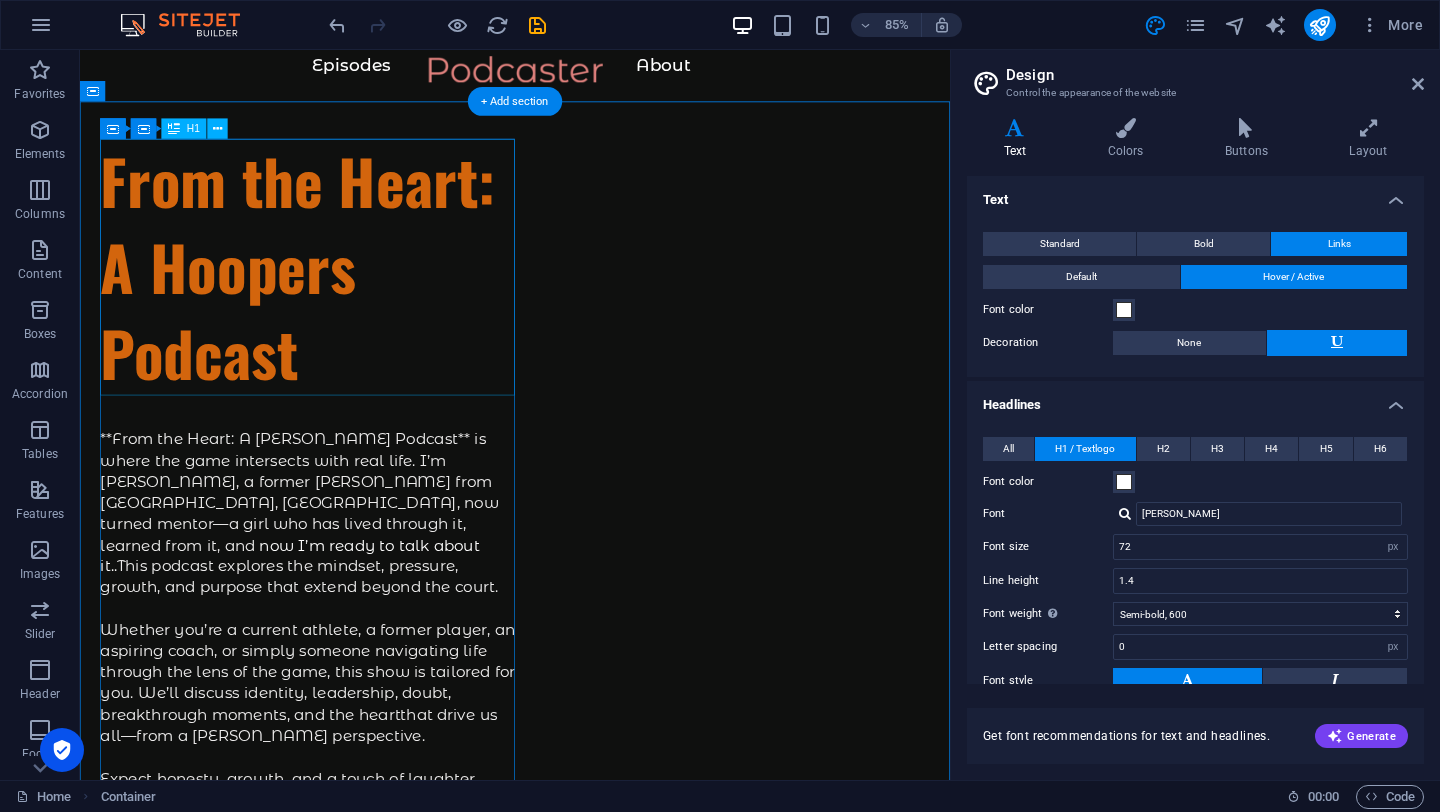 click on "From the Heart: A Hoopers Podcast" at bounding box center [348, 304] 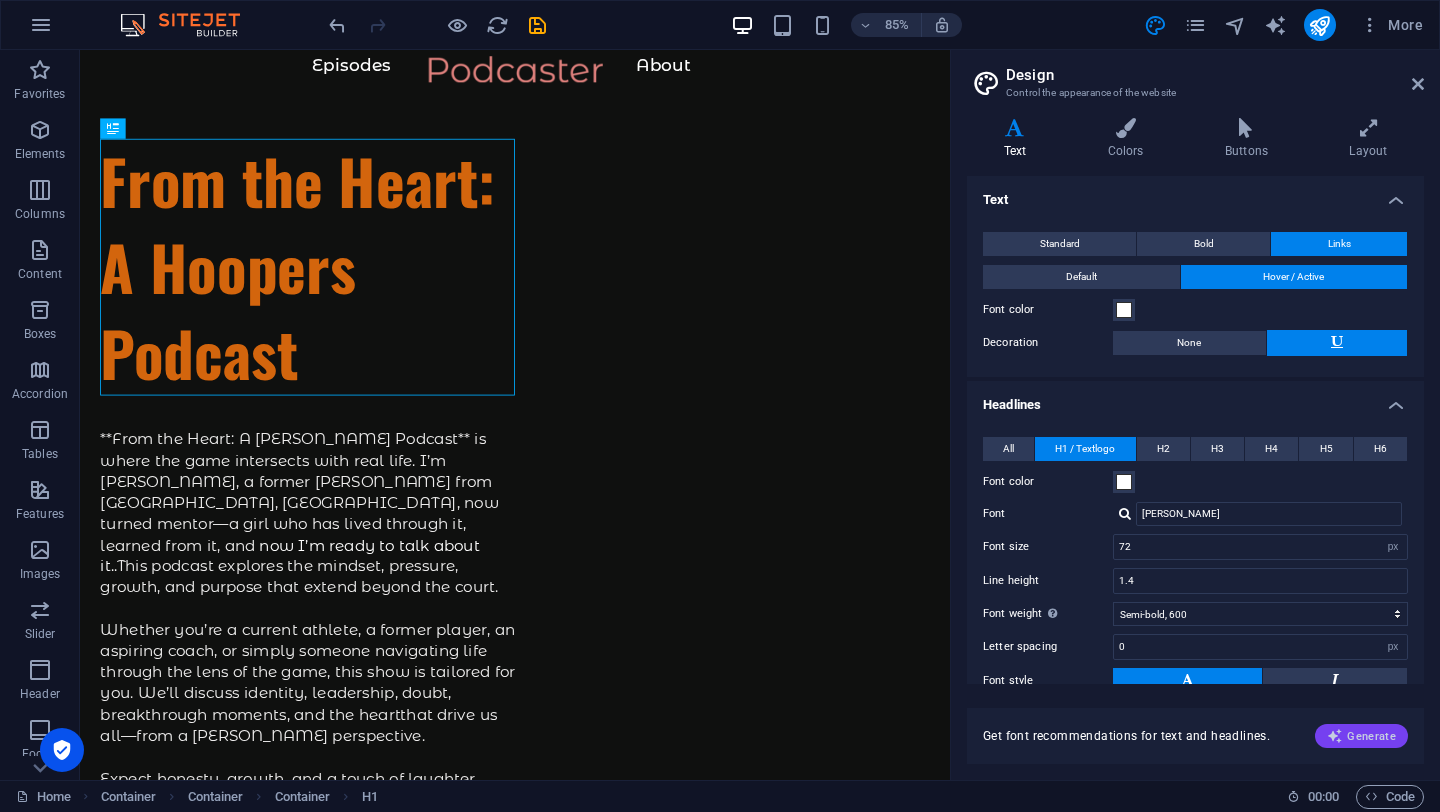 click at bounding box center [1335, 736] 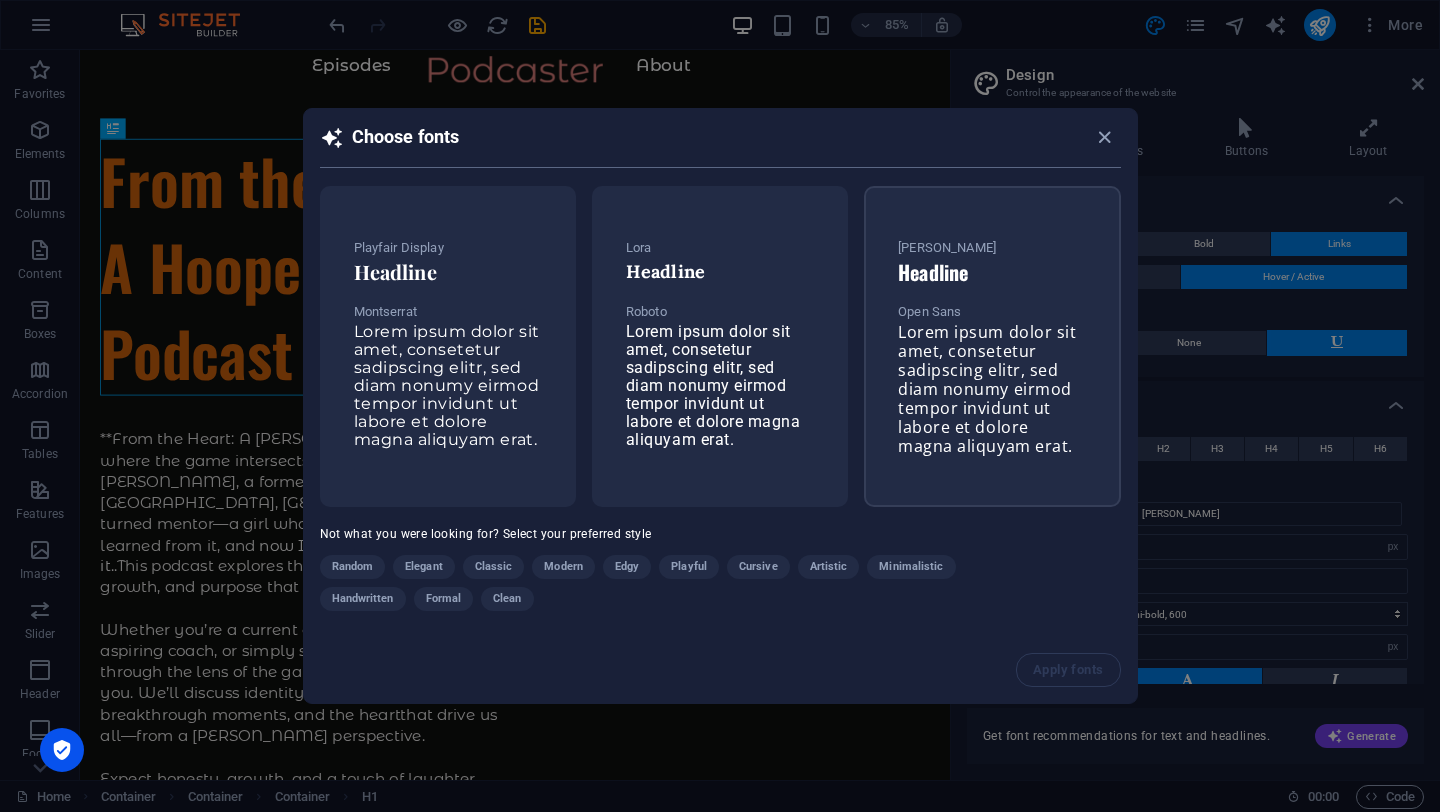 click on "Open Sans" at bounding box center [992, 312] 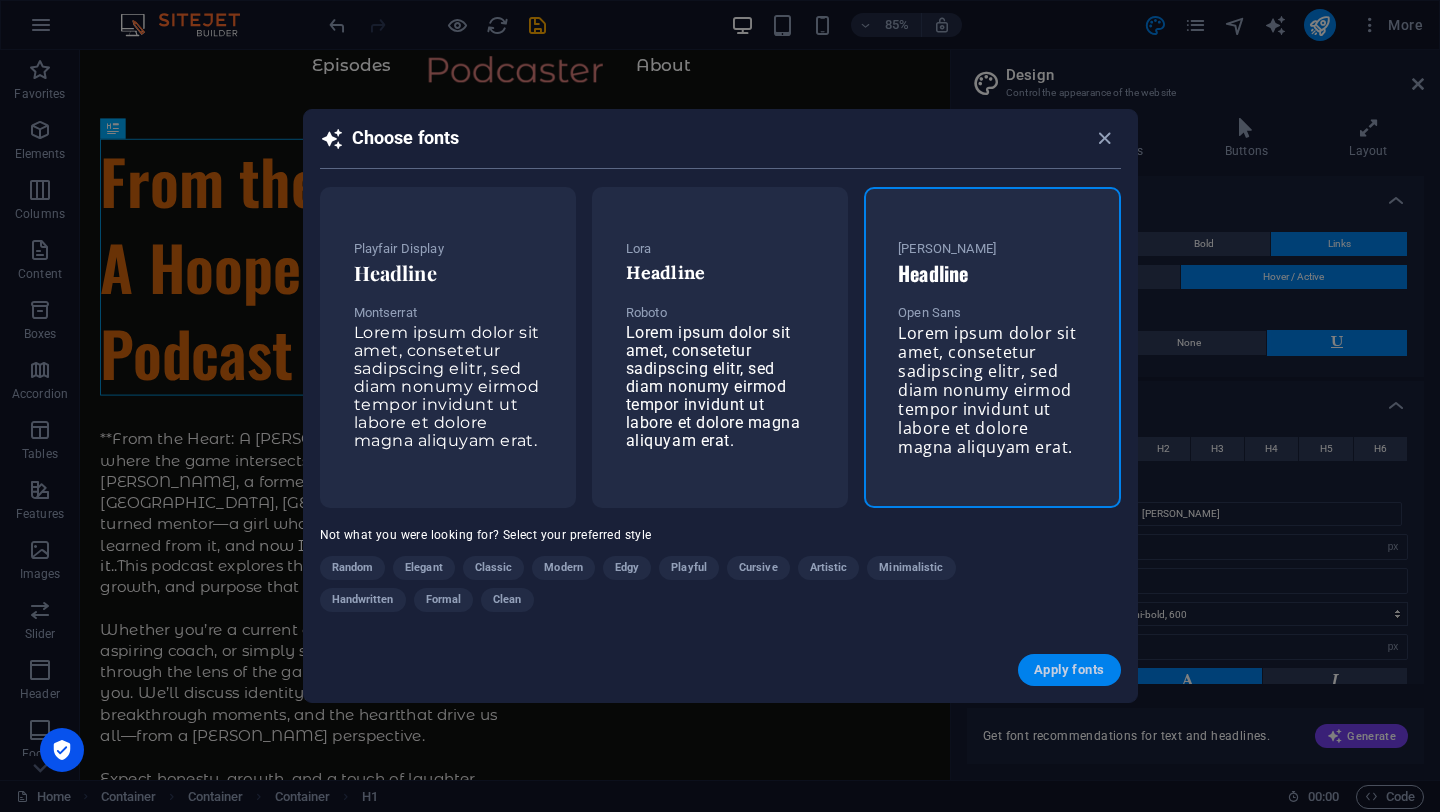click on "Apply fonts" at bounding box center (1069, 670) 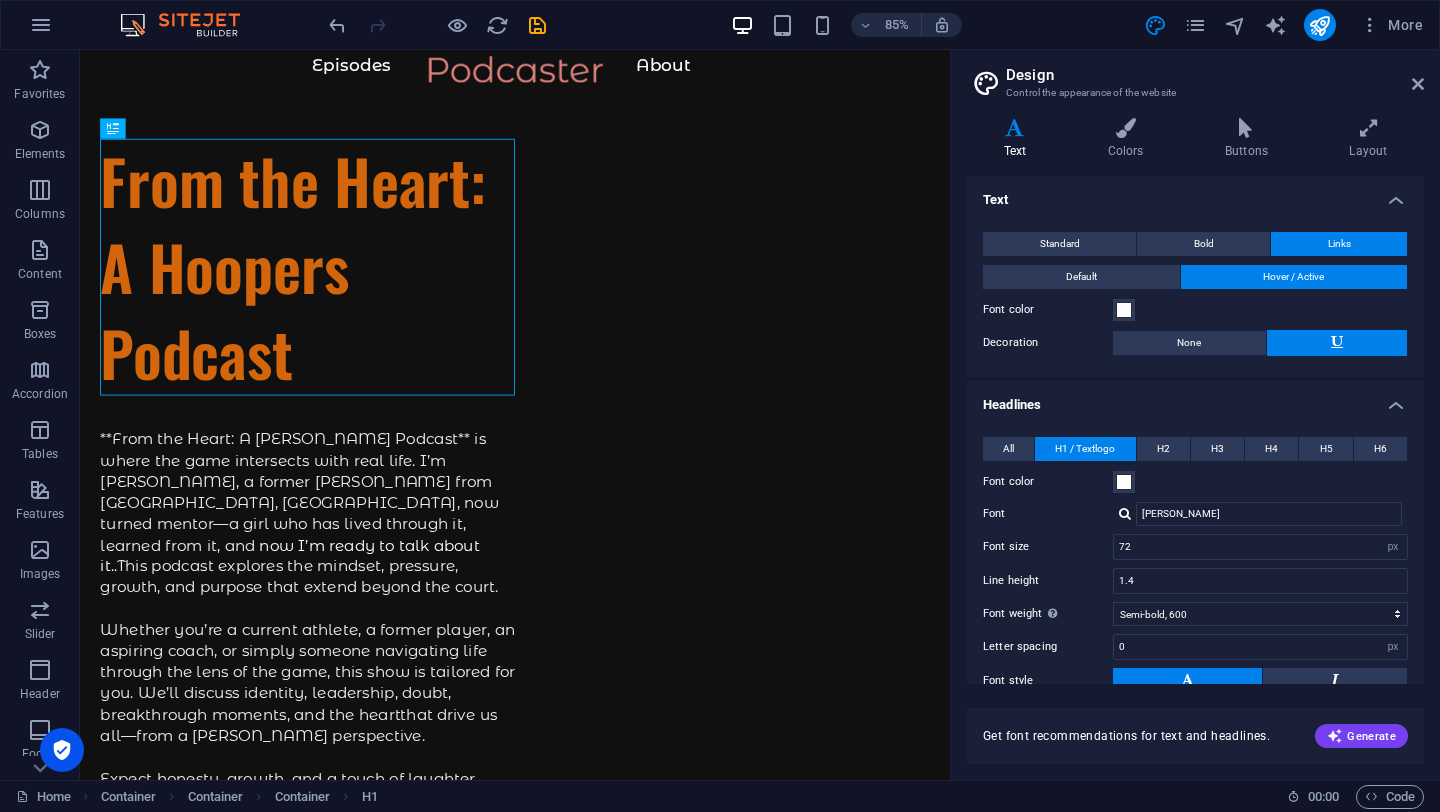 type on "36" 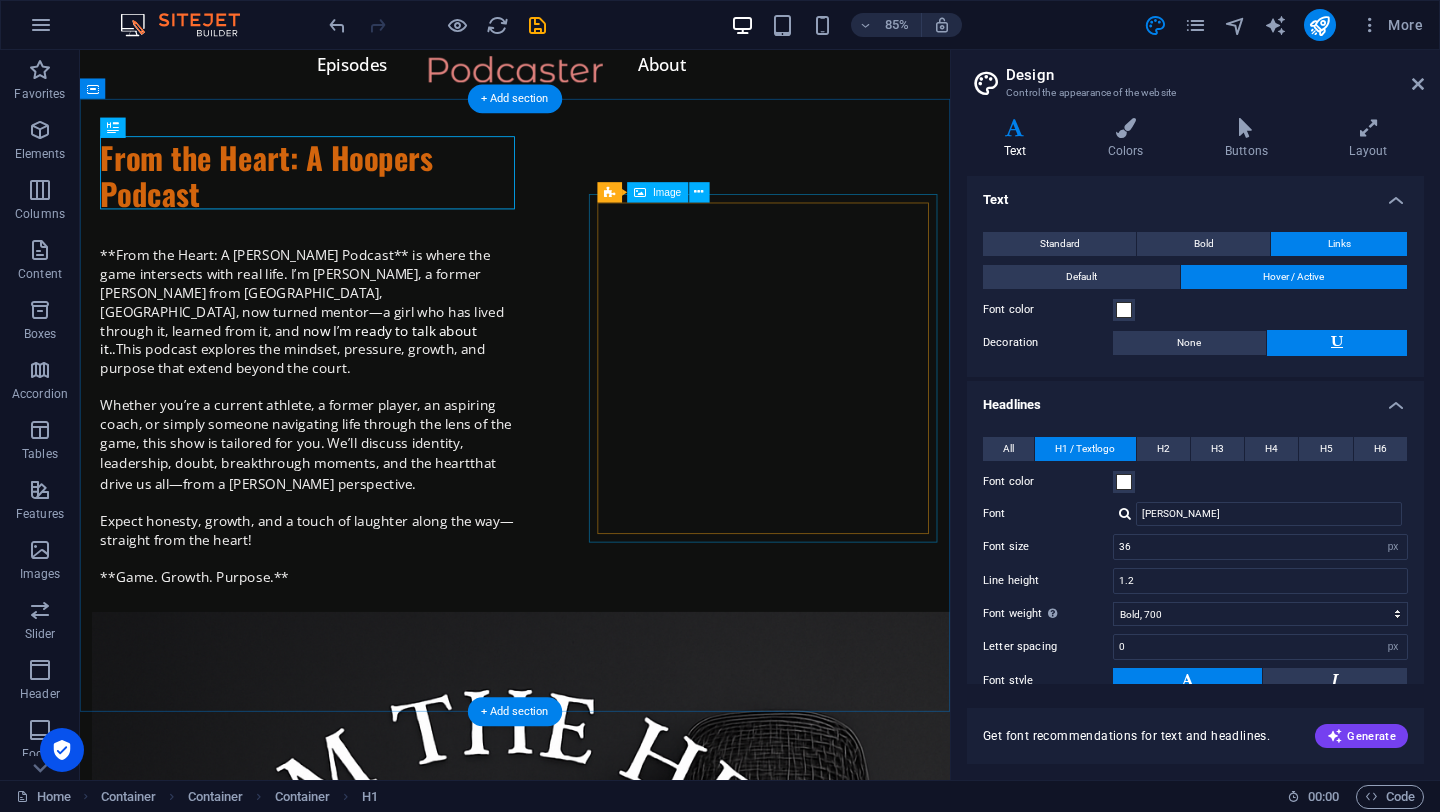 scroll, scrollTop: 0, scrollLeft: 0, axis: both 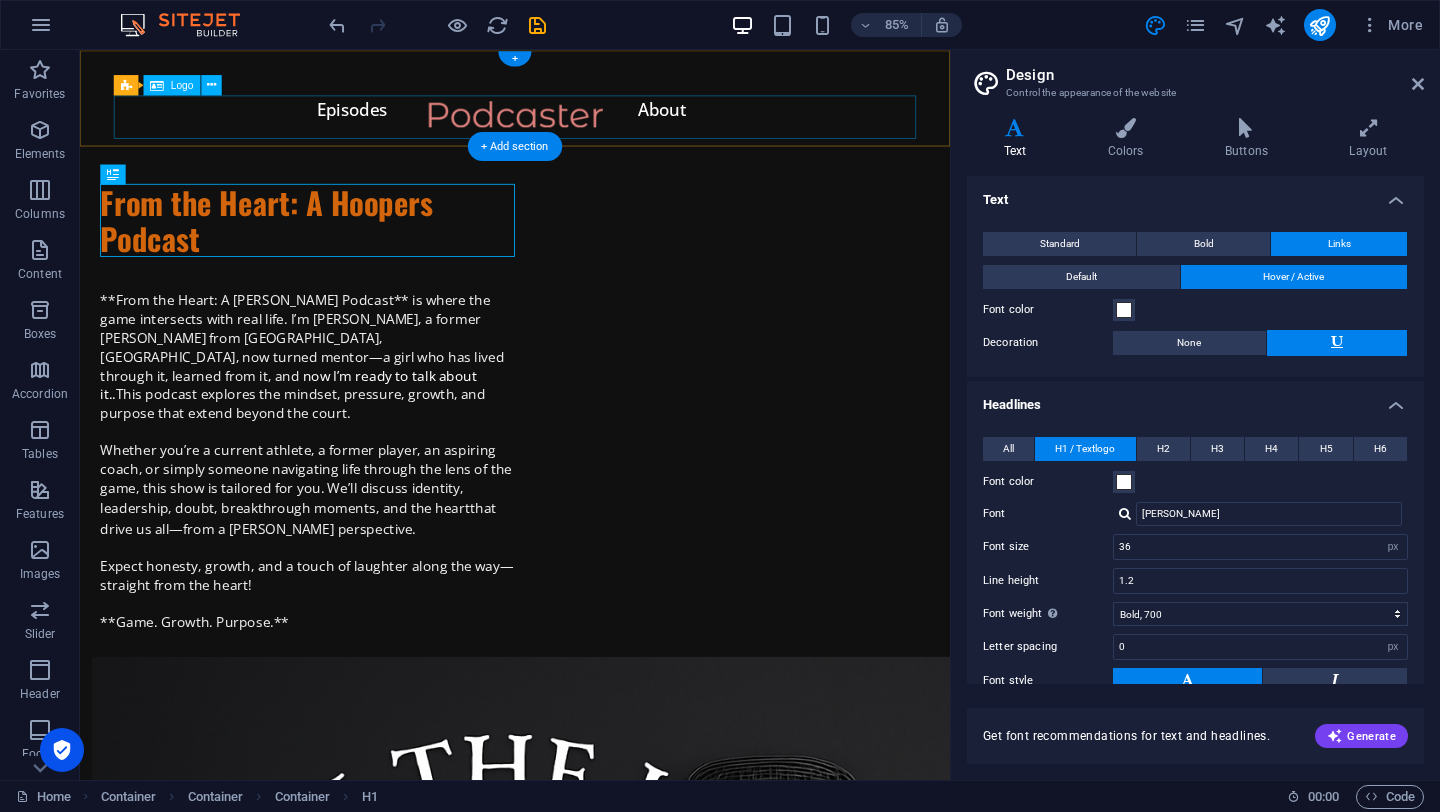 click at bounding box center (592, 135) 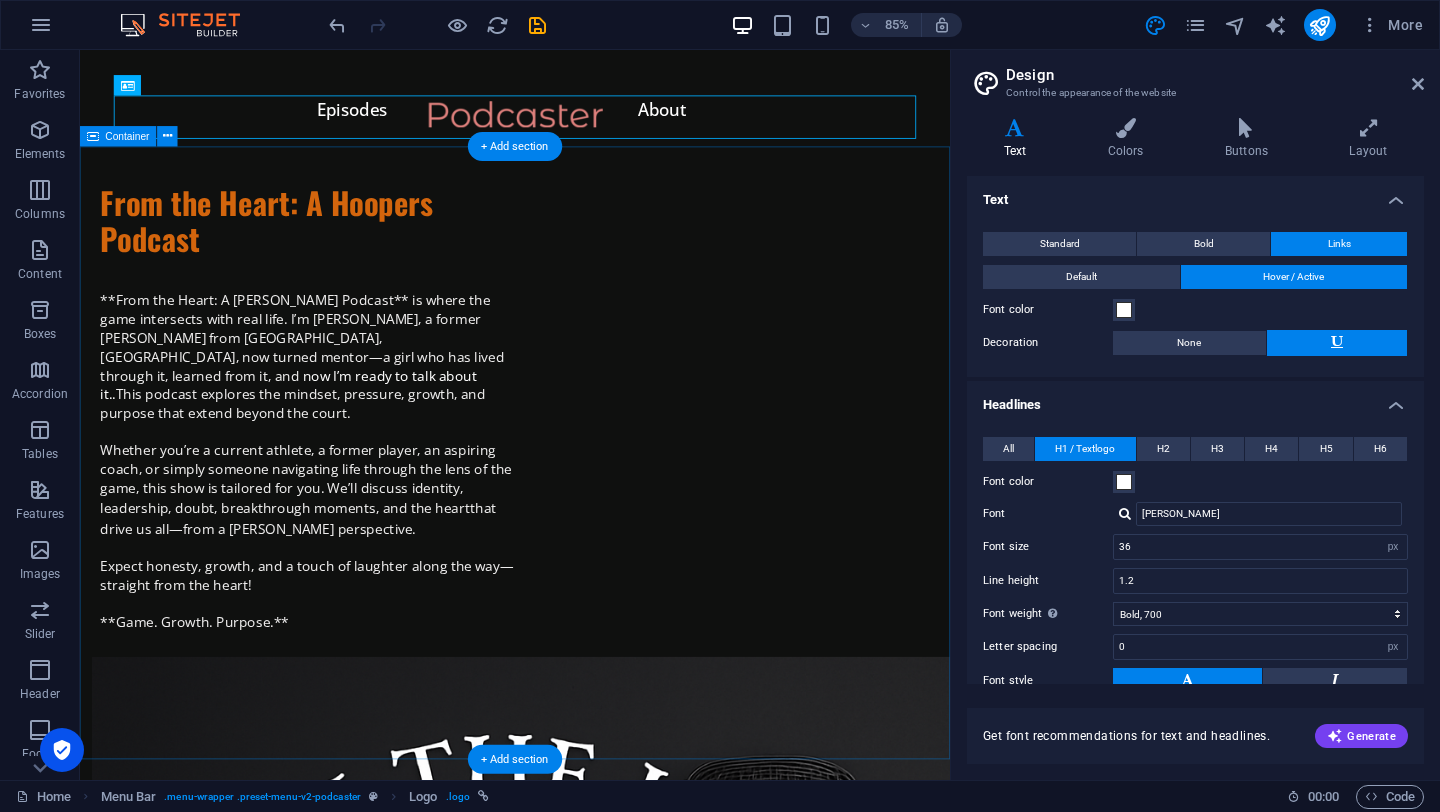 click on "From the Heart: A Hoopers Podcast **From the Heart: A Hooper’s Podcast** is where the game intersects with real life. I’m Jas, a former hooper from Southside Jamaica, Queens, now turned mentor—a girl who has lived through it, learned from it, and   now I’m ready to talk about it. .  This podcast explores the mindset, pressure, growth, and purpose that extend beyond the court. Whether you’re a current athlete, a former player, an aspiring coach, or simply someone navigating life through the lens of the game, this show is tailored for you. We’ll discuss identity, leadership, doubt, breakthrough moments, and the heart  that drive us all—from a hooper’s perspective. Expect honesty, growth, and a touch of laughter along the way—straight from the heart! **Game. Growth. Purpose.** Supported by:" at bounding box center [592, 1075] 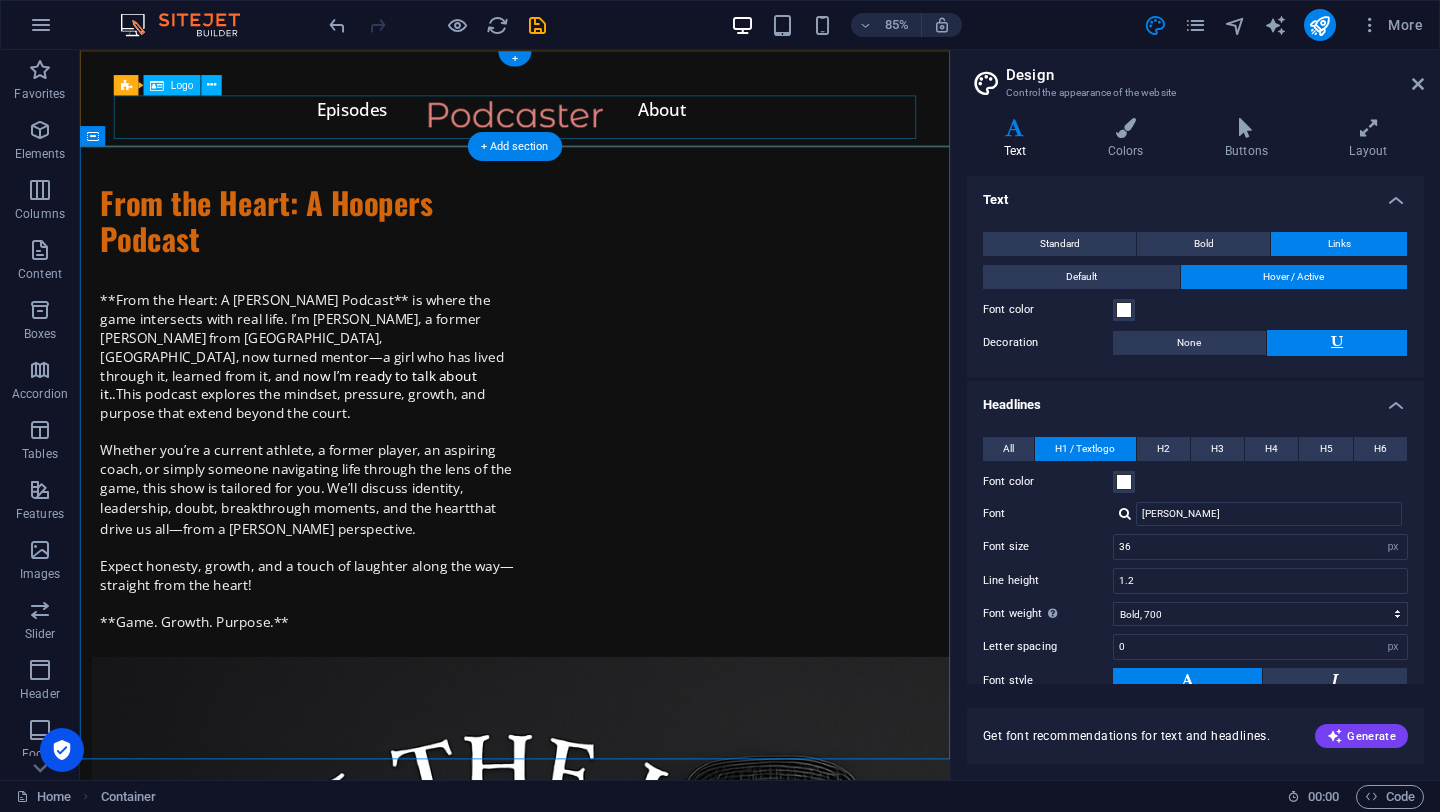click at bounding box center (592, 135) 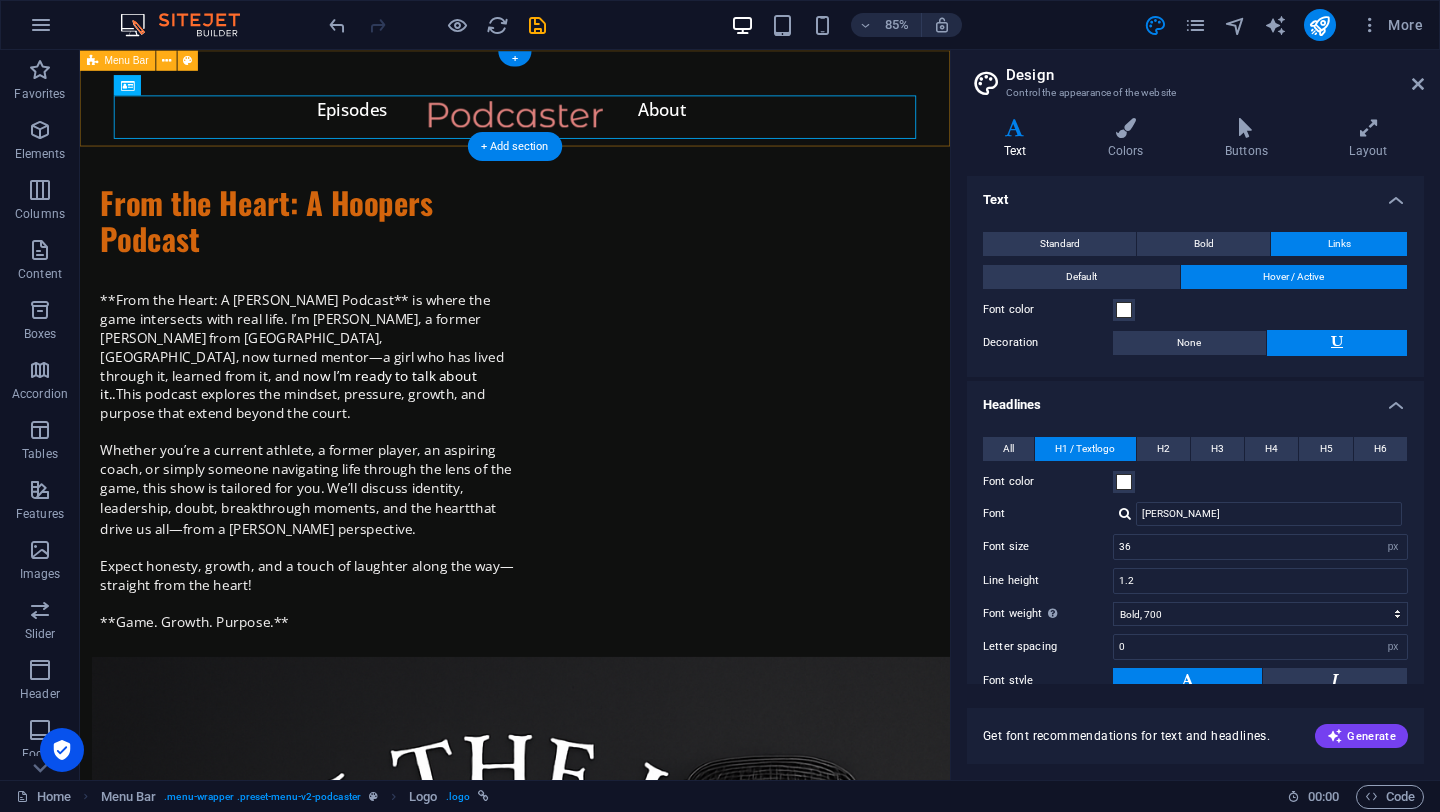 click on "Episodes About" at bounding box center (592, 106) 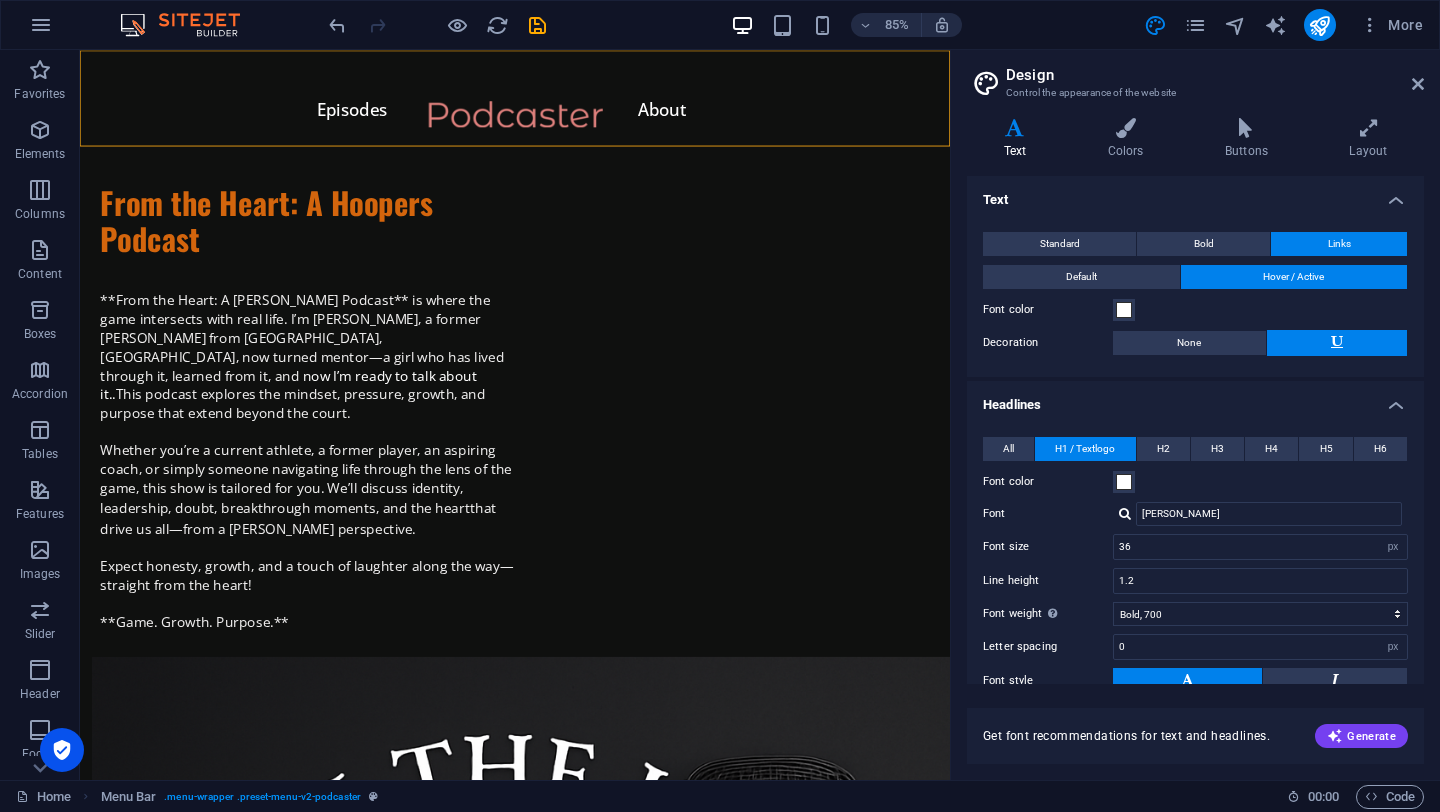 click on "Design" at bounding box center [1215, 75] 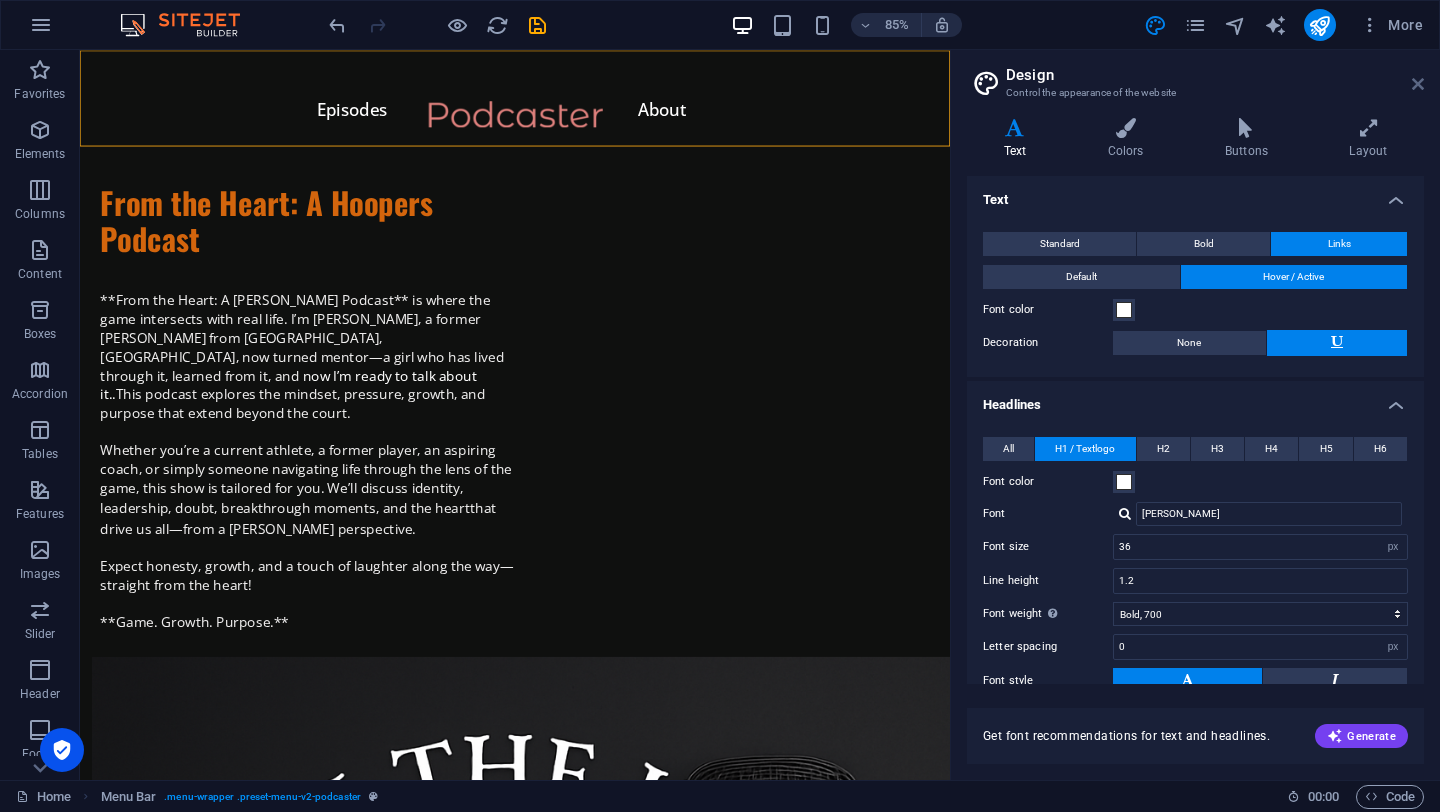 click at bounding box center [1418, 84] 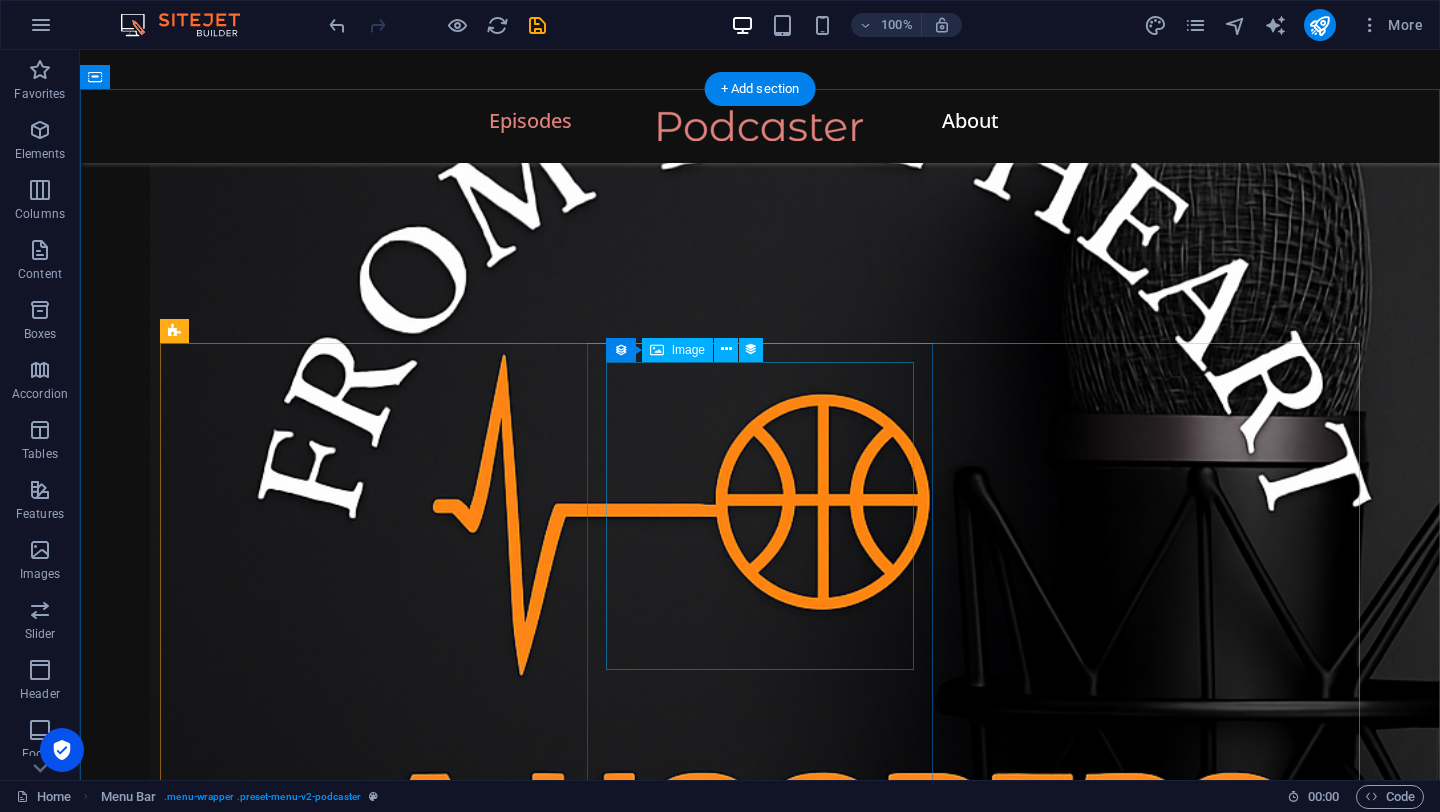 scroll, scrollTop: 758, scrollLeft: 0, axis: vertical 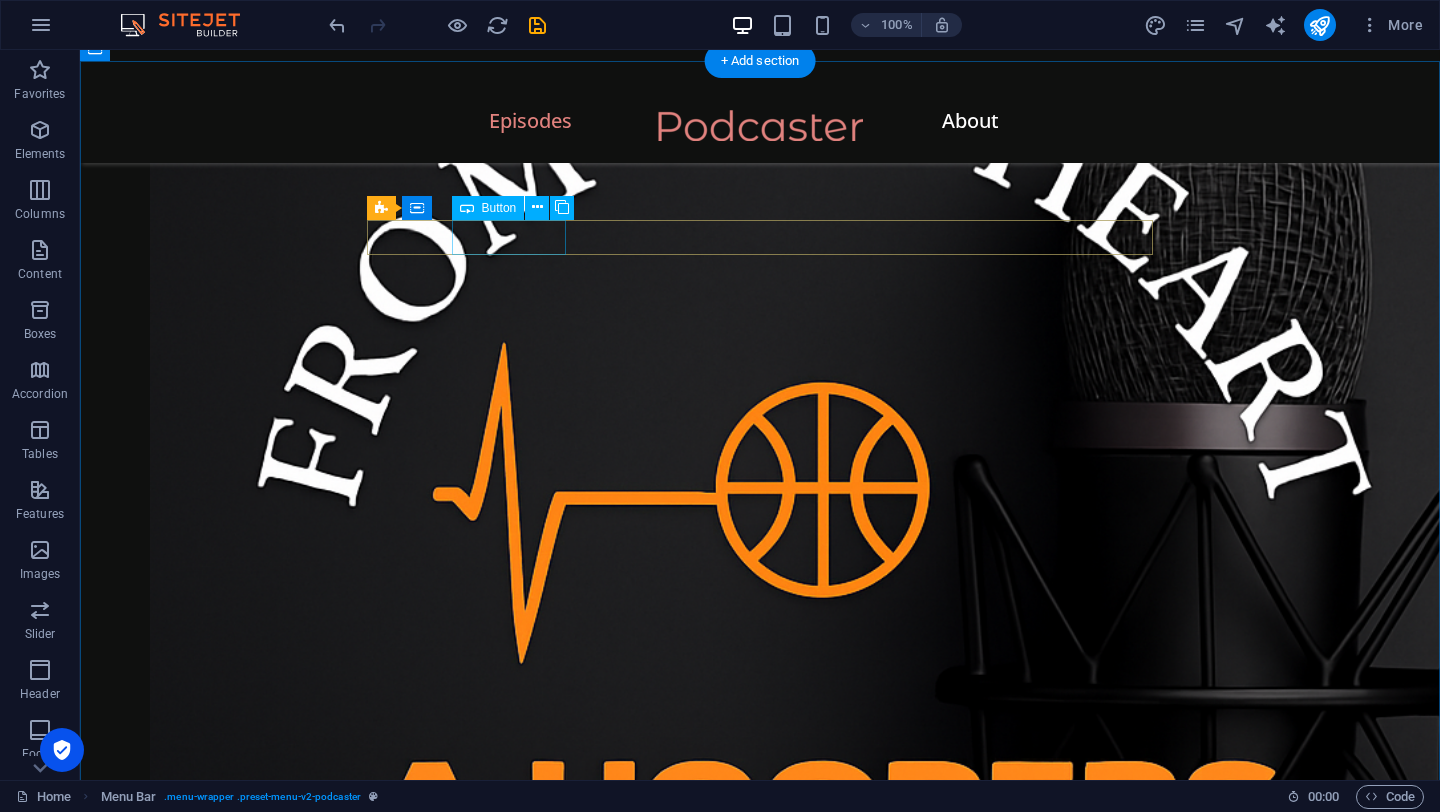 click on "Business" at bounding box center [760, 1702] 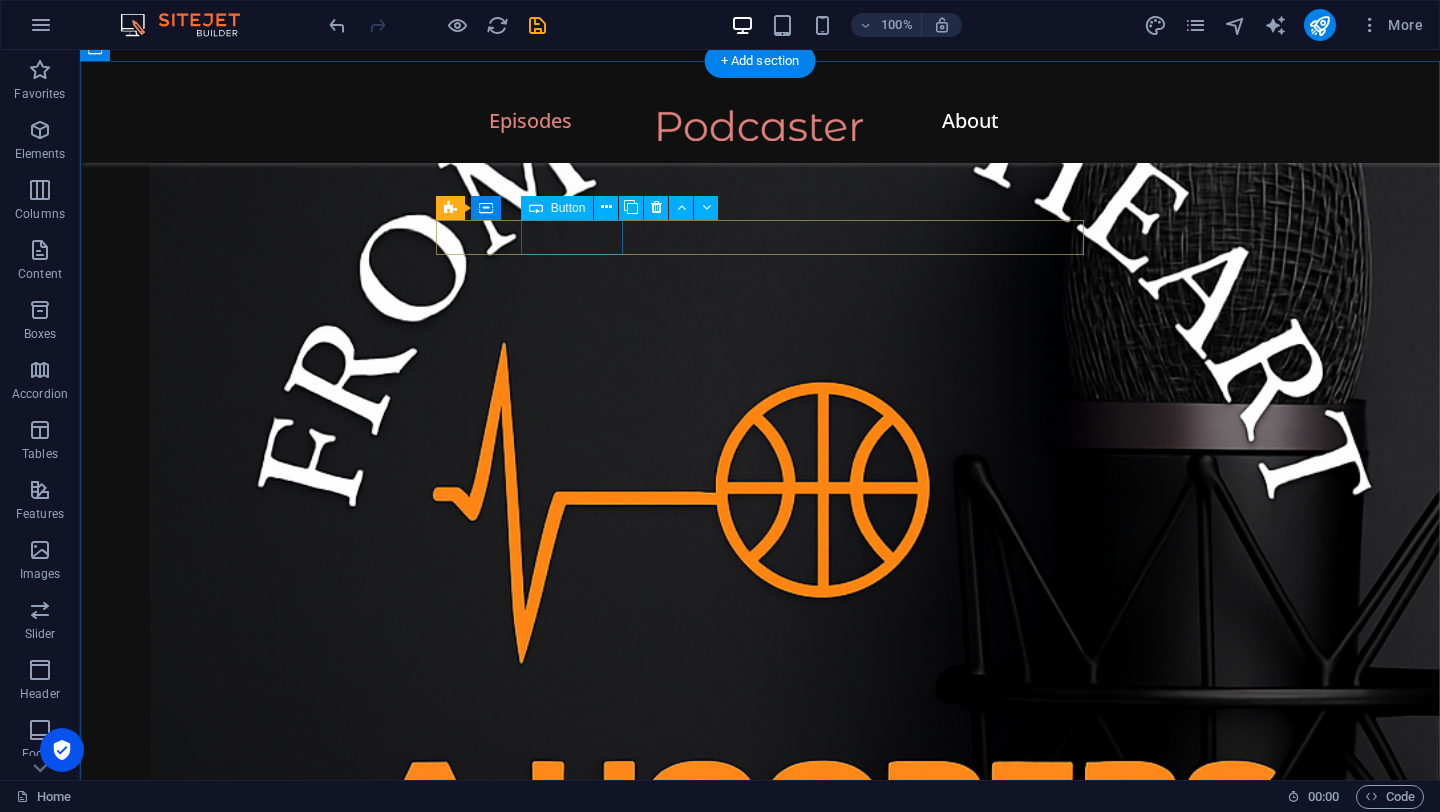 click on "Startup" at bounding box center [760, 1702] 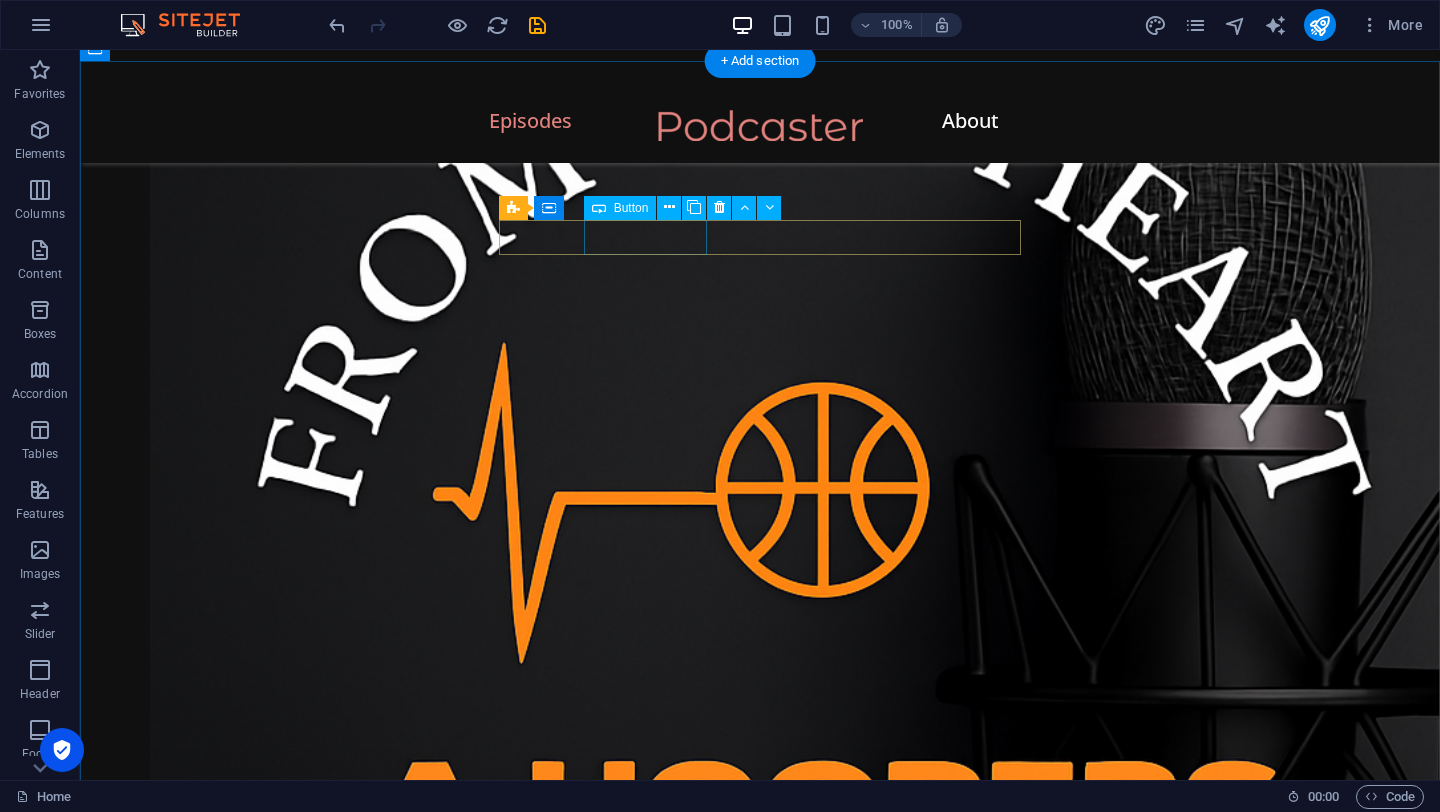 click on "Listen to the best episodes All Education Sport Travel Art How to employ a great business developer? Jake Clark 84 min Episode 47 Jun 7, 2023 A great leader or a great manager - what is better? Sam Concord 125 min Episode 36 Apr 20, 2023 Upcoming business trend in 2023 Marry Peterson 213 min Episode 12 Jan 30, 2023 Did global economy reach its goals in 2023? Frederic Durak 158 min Episode 4 Jan 13, 2023 How to get started with your business Amanda Fox 120 min Episode 8 Jan 13, 2023 How to get the free courses on Academix Jack Doe 240 min Episode 1 Dec 8, 2023 How to become the fittest version of yourself Mark Donovan 100 min Episode 1 Jan 1, 2024 How to finanze a year of travel Monica Simson 132 min Episode 1 Jan 2, 2024 How to sell your art via social media Eva Jackson 120 min Episode 1 Jan 7, 2024  Vorherige Nächste" at bounding box center [760, 8569] 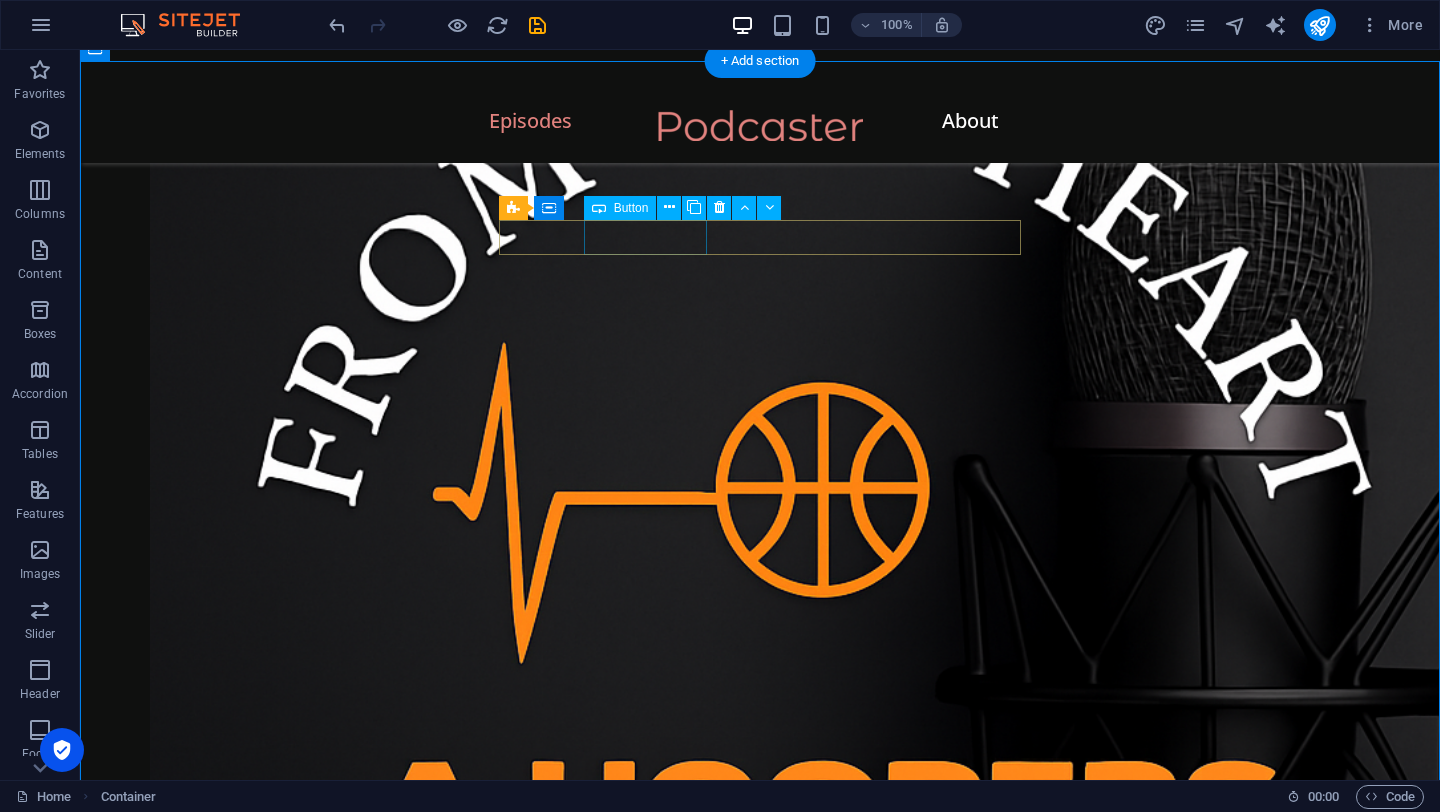 click on "Education" at bounding box center (760, 1702) 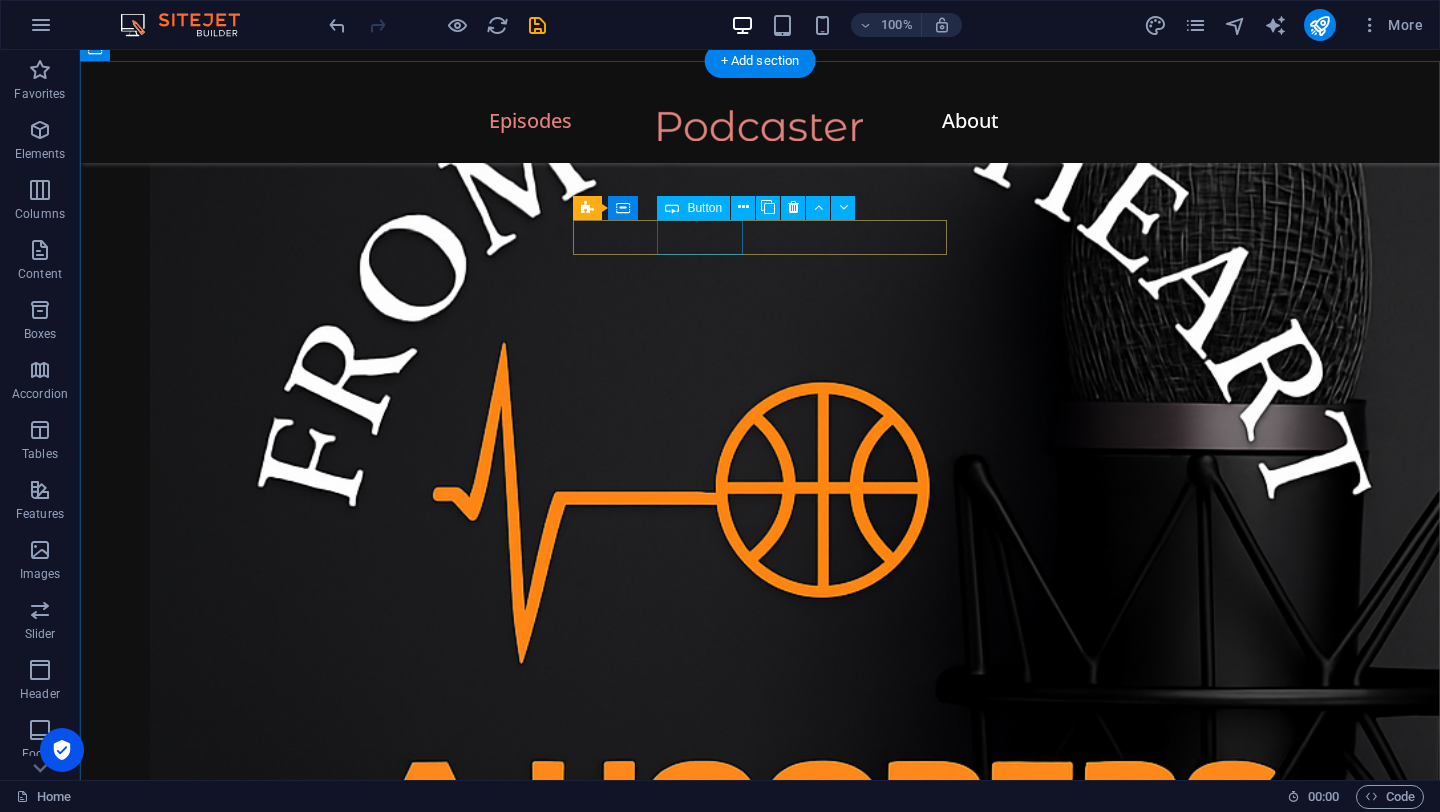 click on "Sport" at bounding box center [760, 1702] 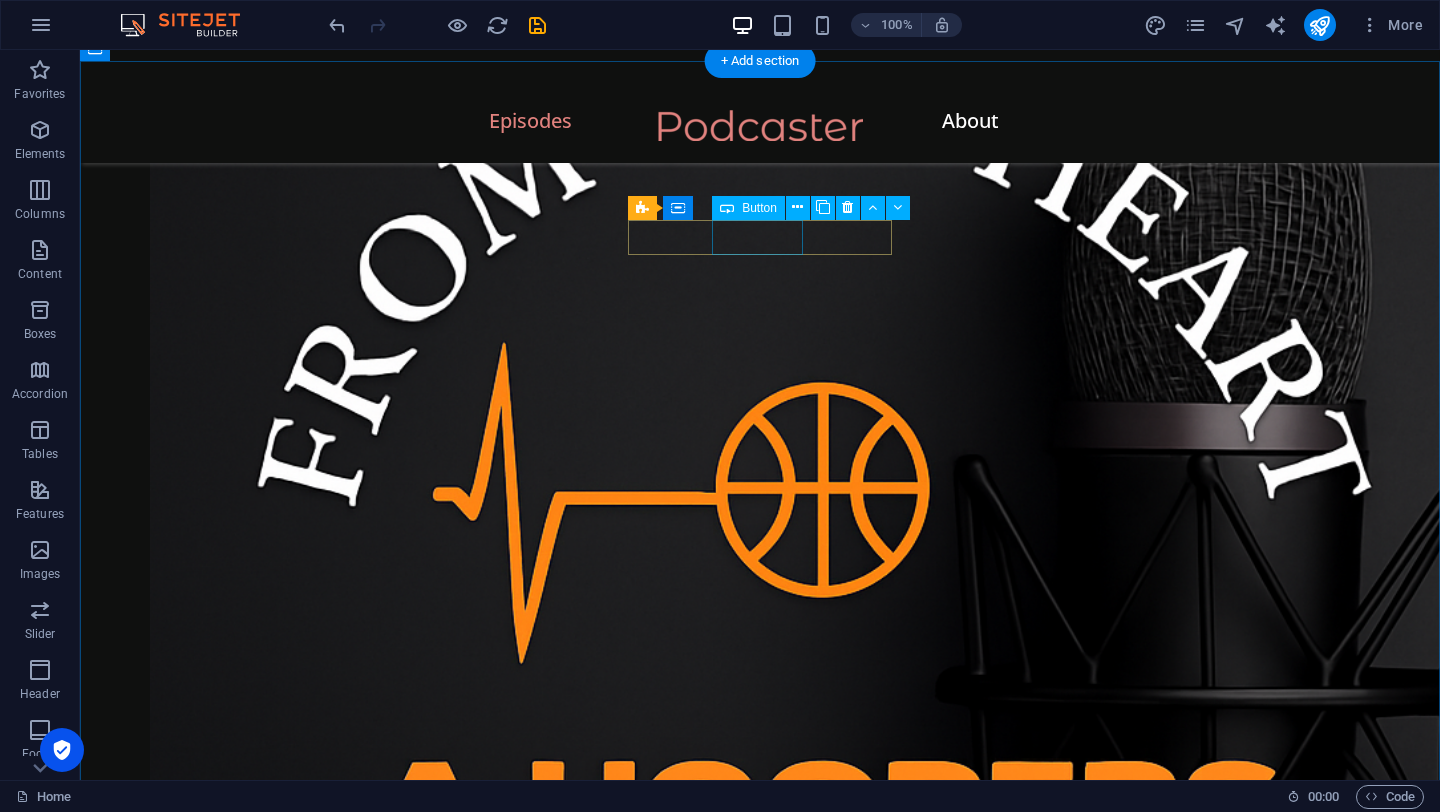 click on "Travel" at bounding box center [760, 1702] 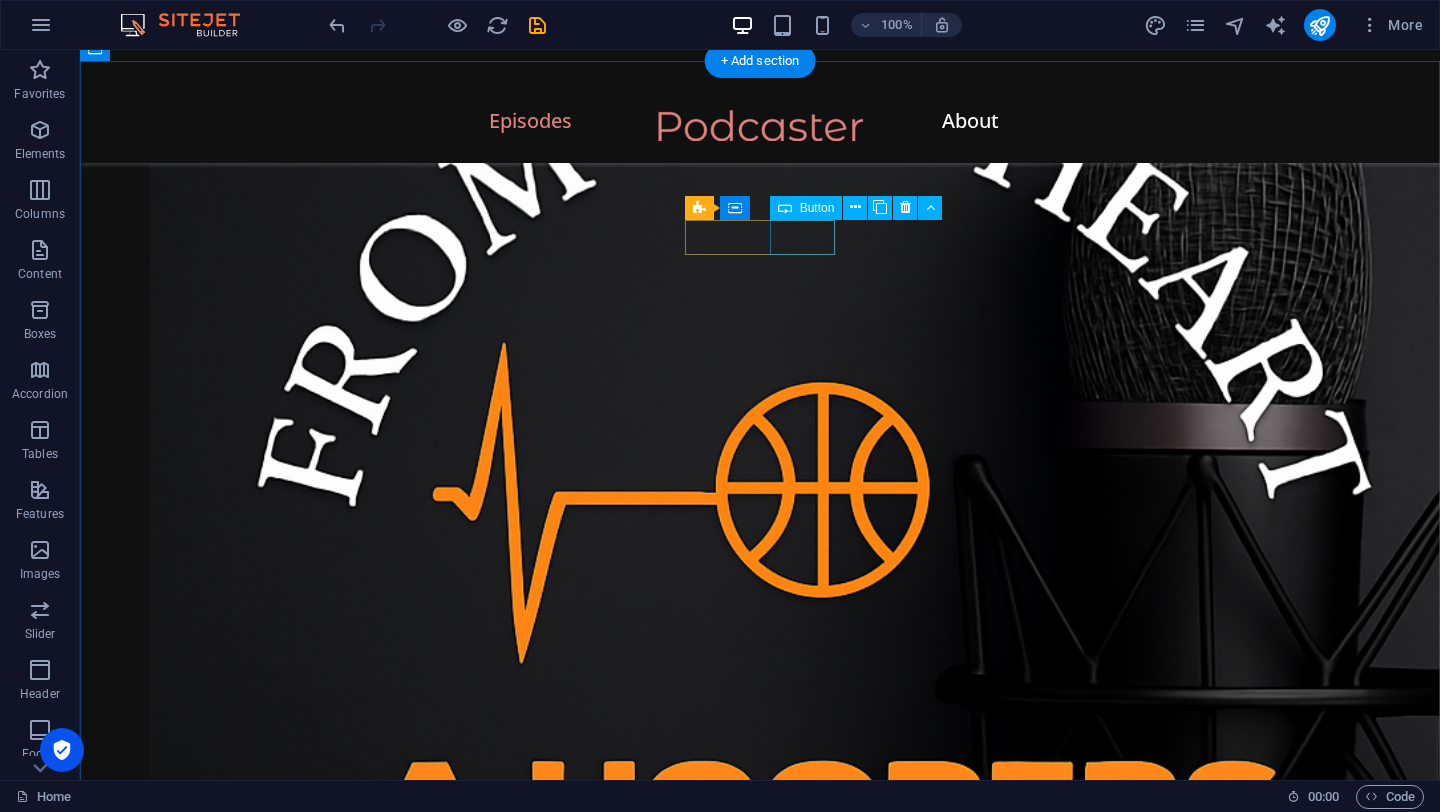 click on "Art" at bounding box center (760, 1702) 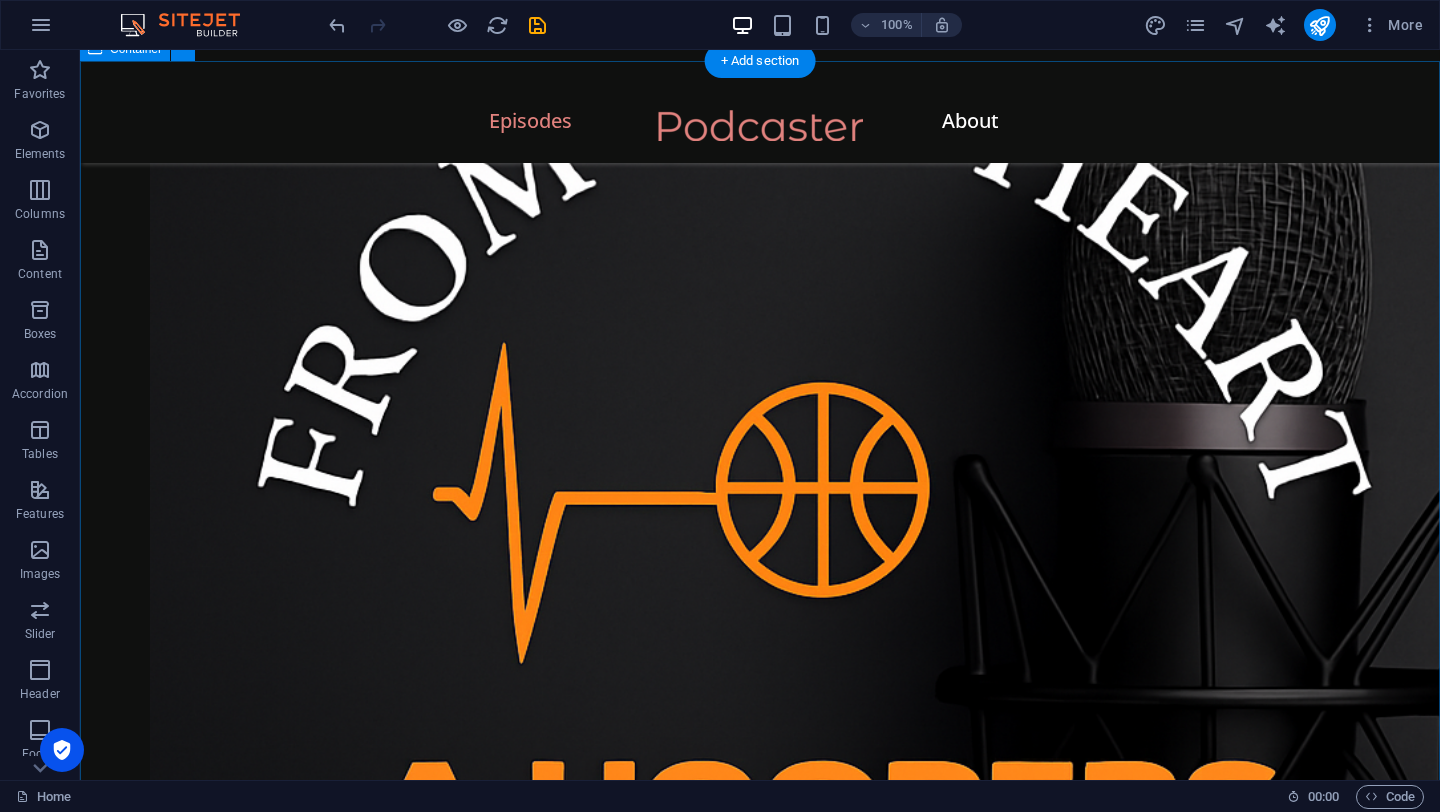 click on "Listen to the best episodes All How to employ a great business developer? Jake Clark 84 min Episode 47 Jun 7, 2023 A great leader or a great manager - what is better? Sam Concord 125 min Episode 36 Apr 20, 2023 Upcoming business trend in 2023 Marry Peterson 213 min Episode 12 Jan 30, 2023 Did global economy reach its goals in 2023? Frederic Durak 158 min Episode 4 Jan 13, 2023 How to get started with your business Amanda Fox 120 min Episode 8 Jan 13, 2023 How to get the free courses on Academix Jack Doe 240 min Episode 1 Dec 8, 2023 How to become the fittest version of yourself Mark Donovan 100 min Episode 1 Jan 1, 2024 How to finanze a year of travel Monica Simson 132 min Episode 1 Jan 2, 2024 How to sell your art via social media Eva Jackson 120 min Episode 1 Jan 7, 2024  Vorherige Nächste" at bounding box center [760, 8475] 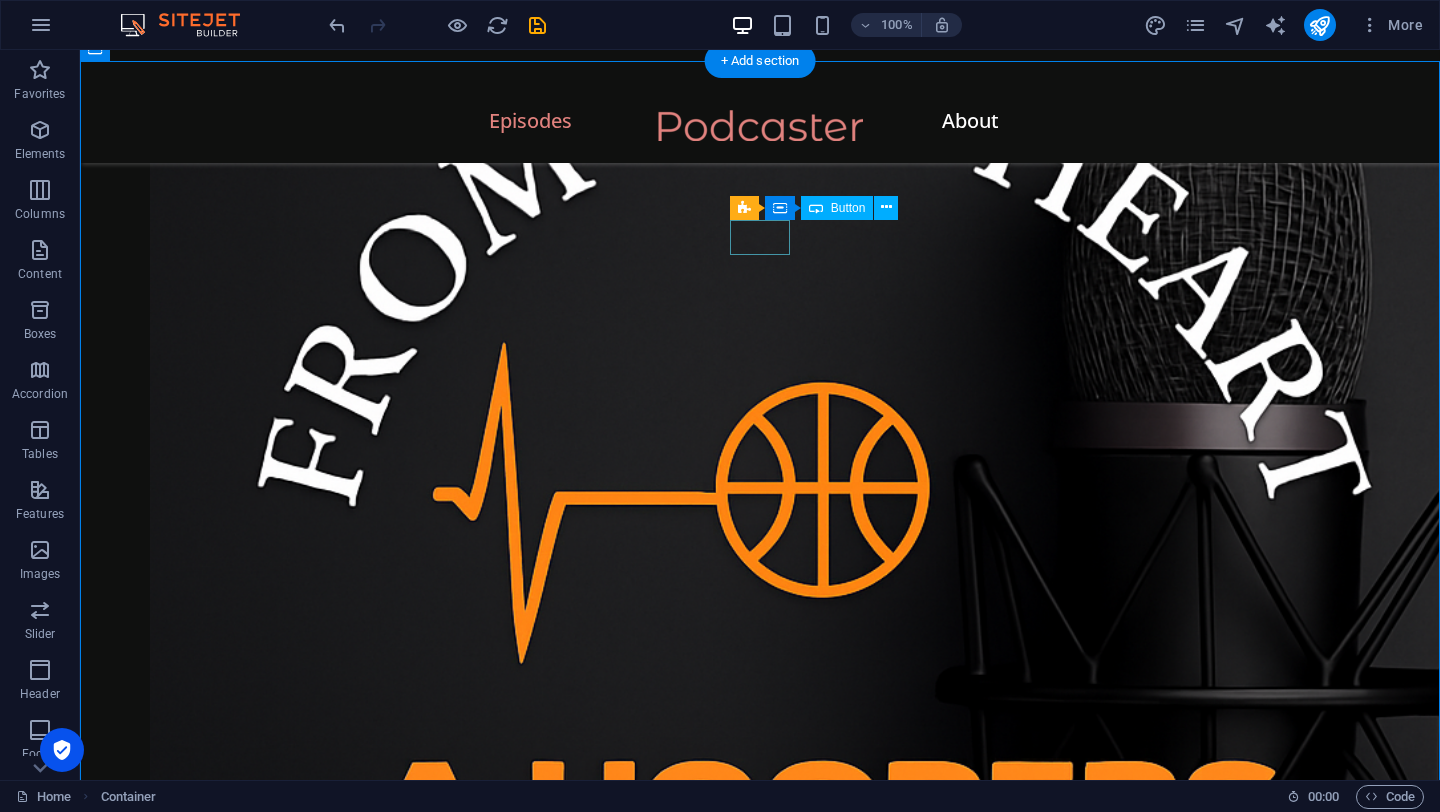 click on "All" at bounding box center [760, 1655] 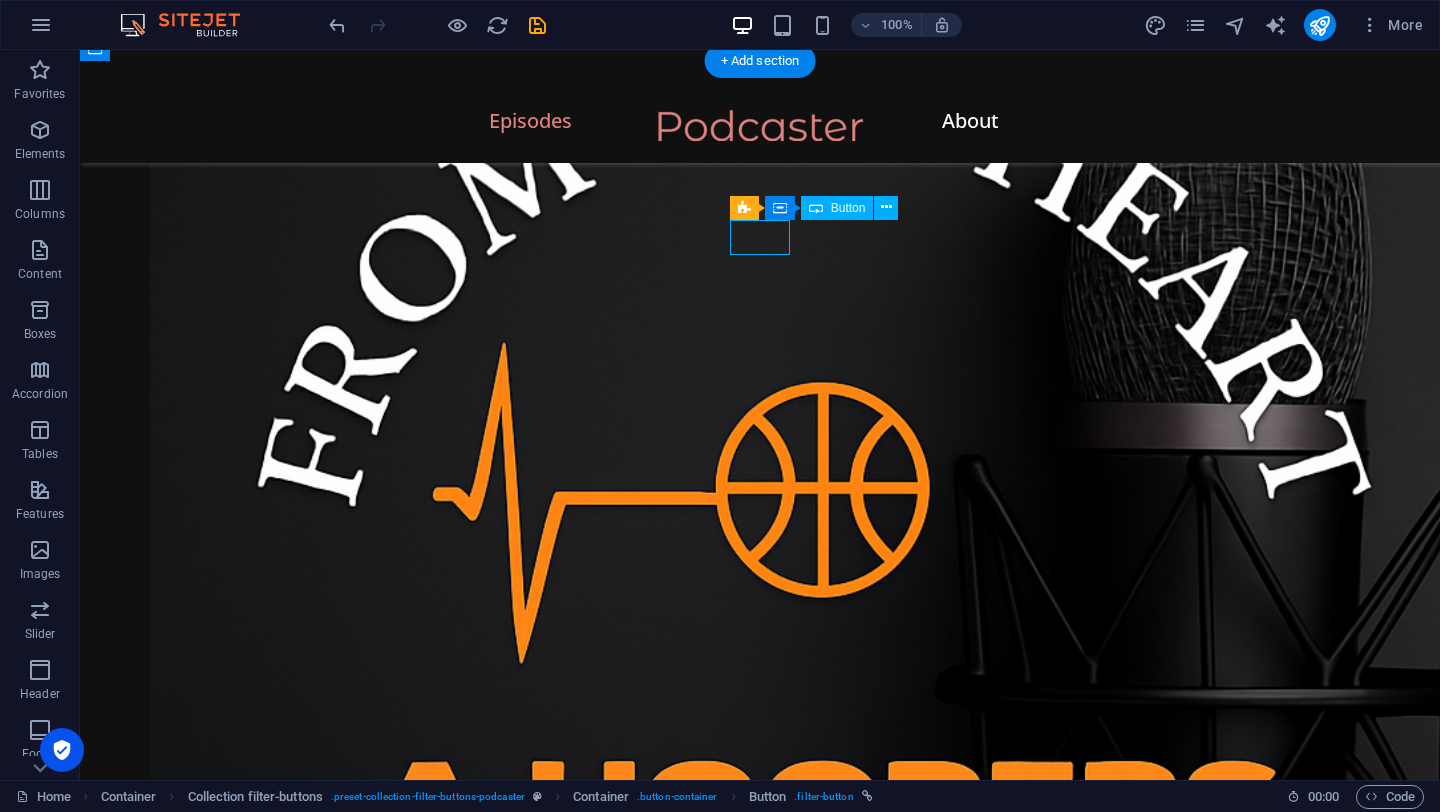 click on "All" at bounding box center (760, 1655) 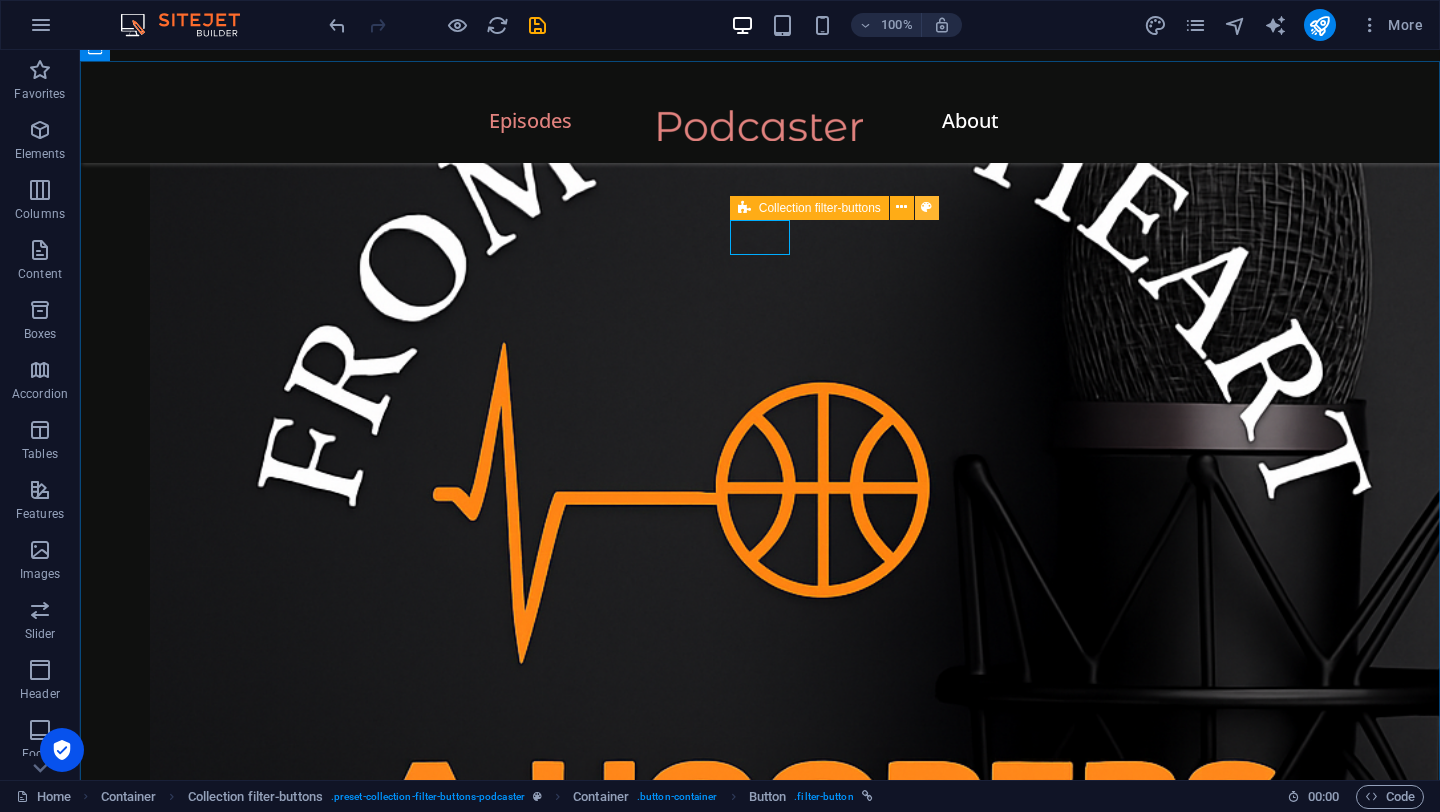 click at bounding box center [927, 208] 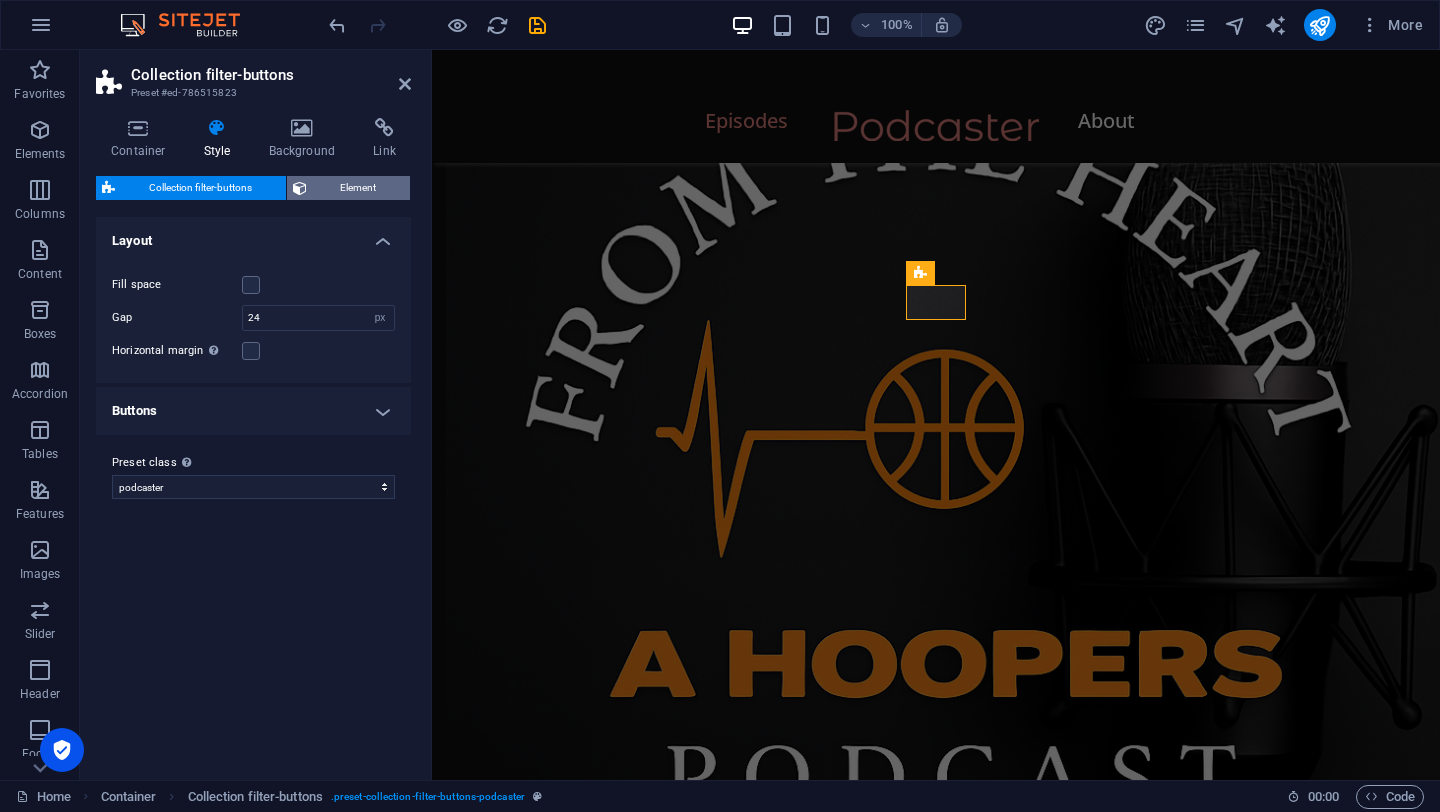 click on "Element" at bounding box center (349, 188) 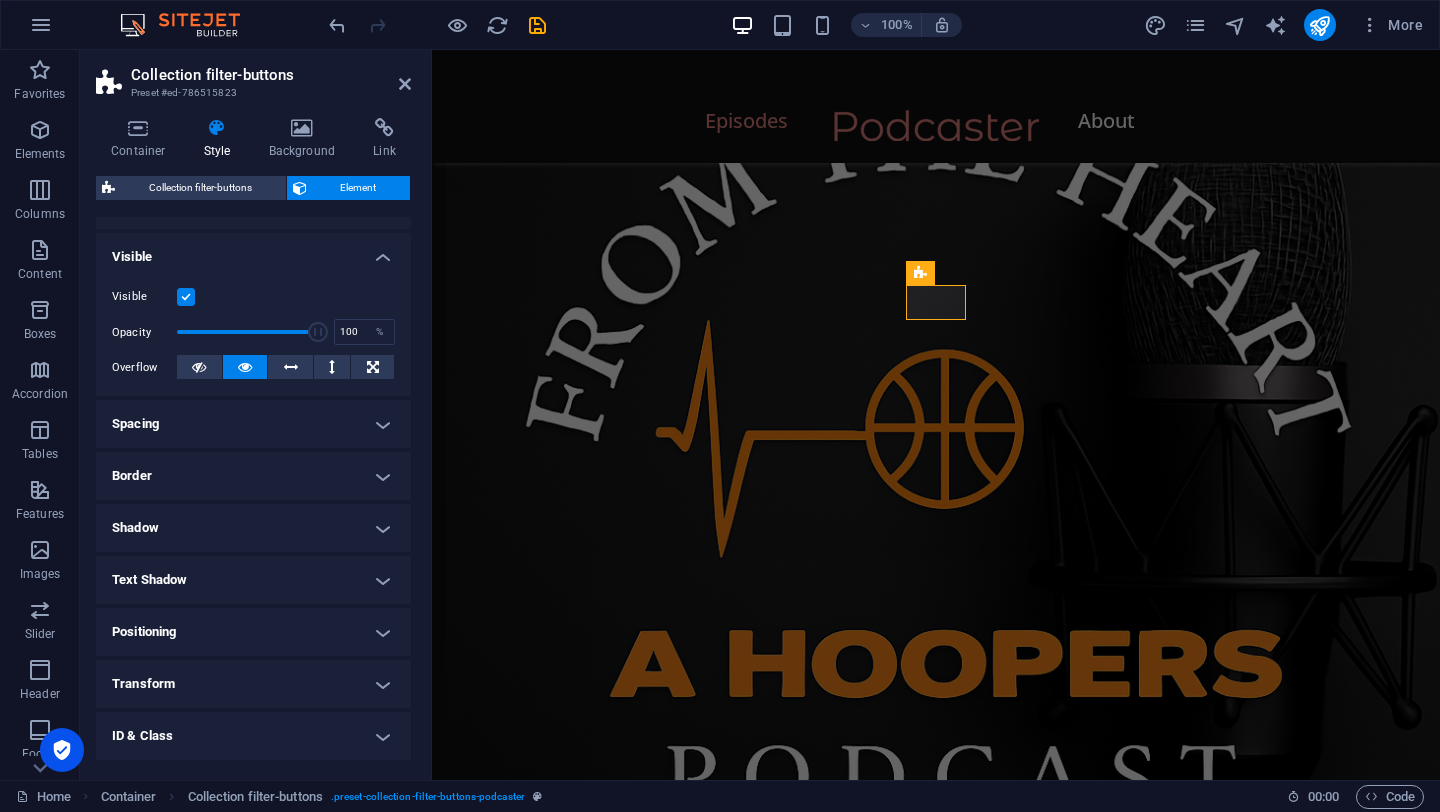scroll, scrollTop: 298, scrollLeft: 0, axis: vertical 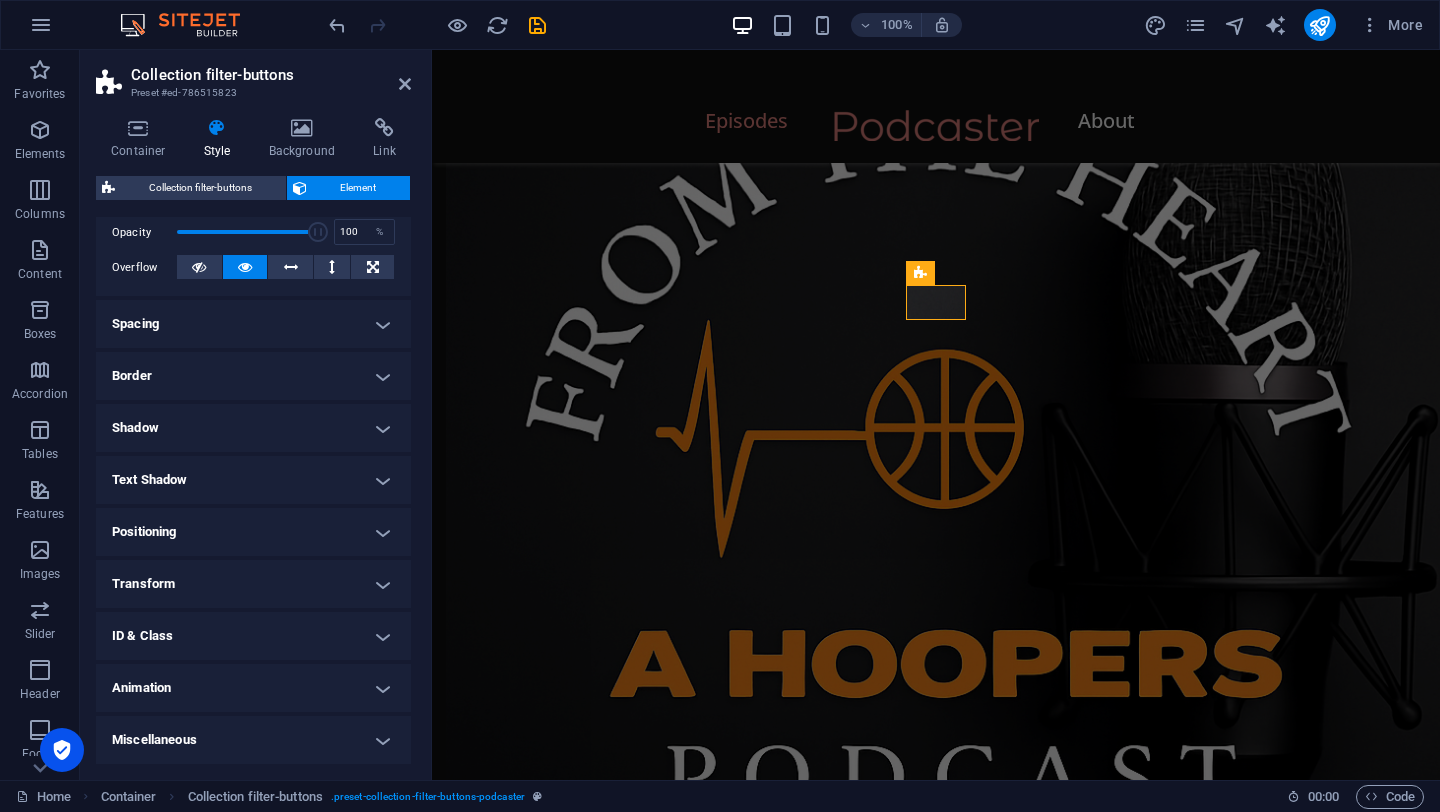 click on "Shadow" at bounding box center [253, 428] 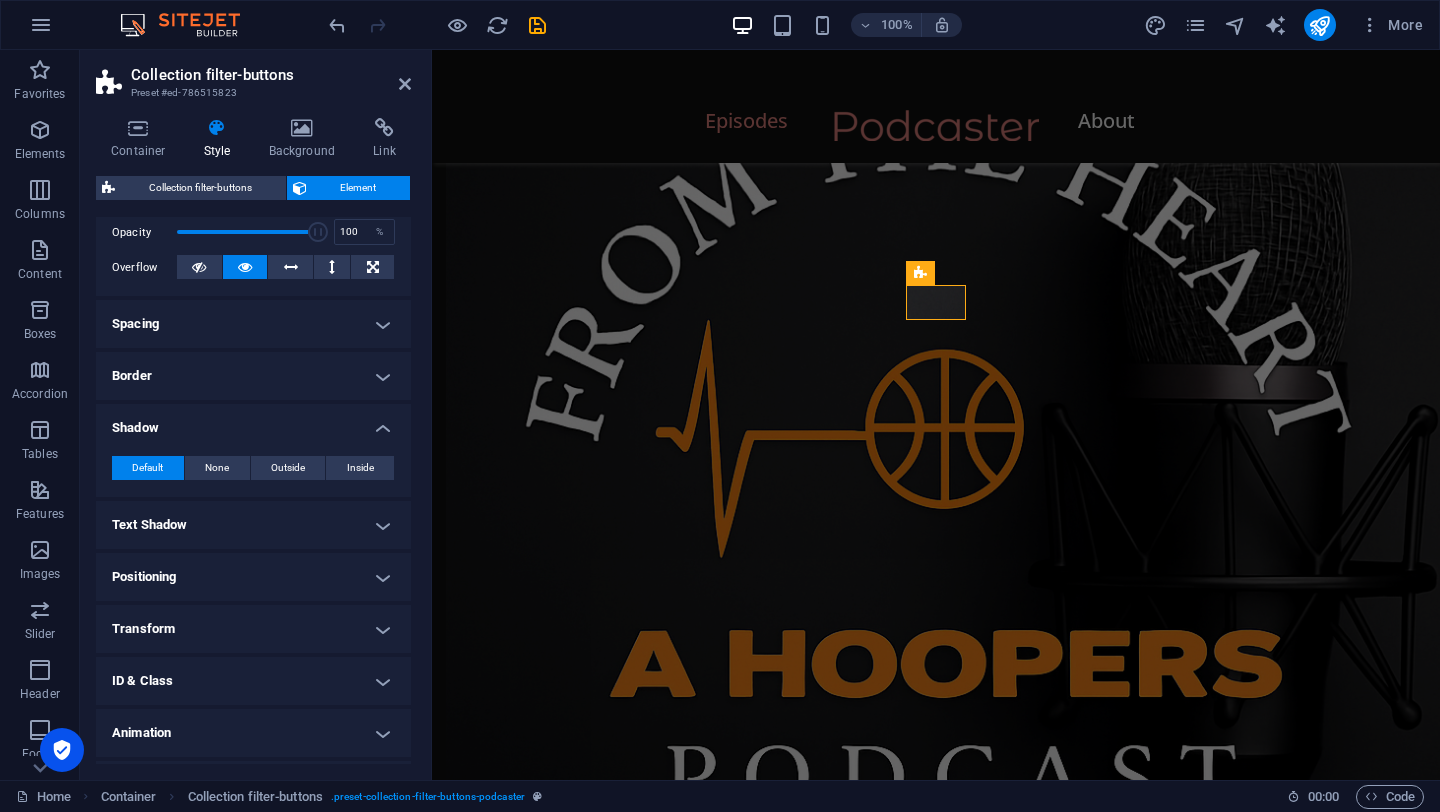 click on "Shadow" at bounding box center (253, 422) 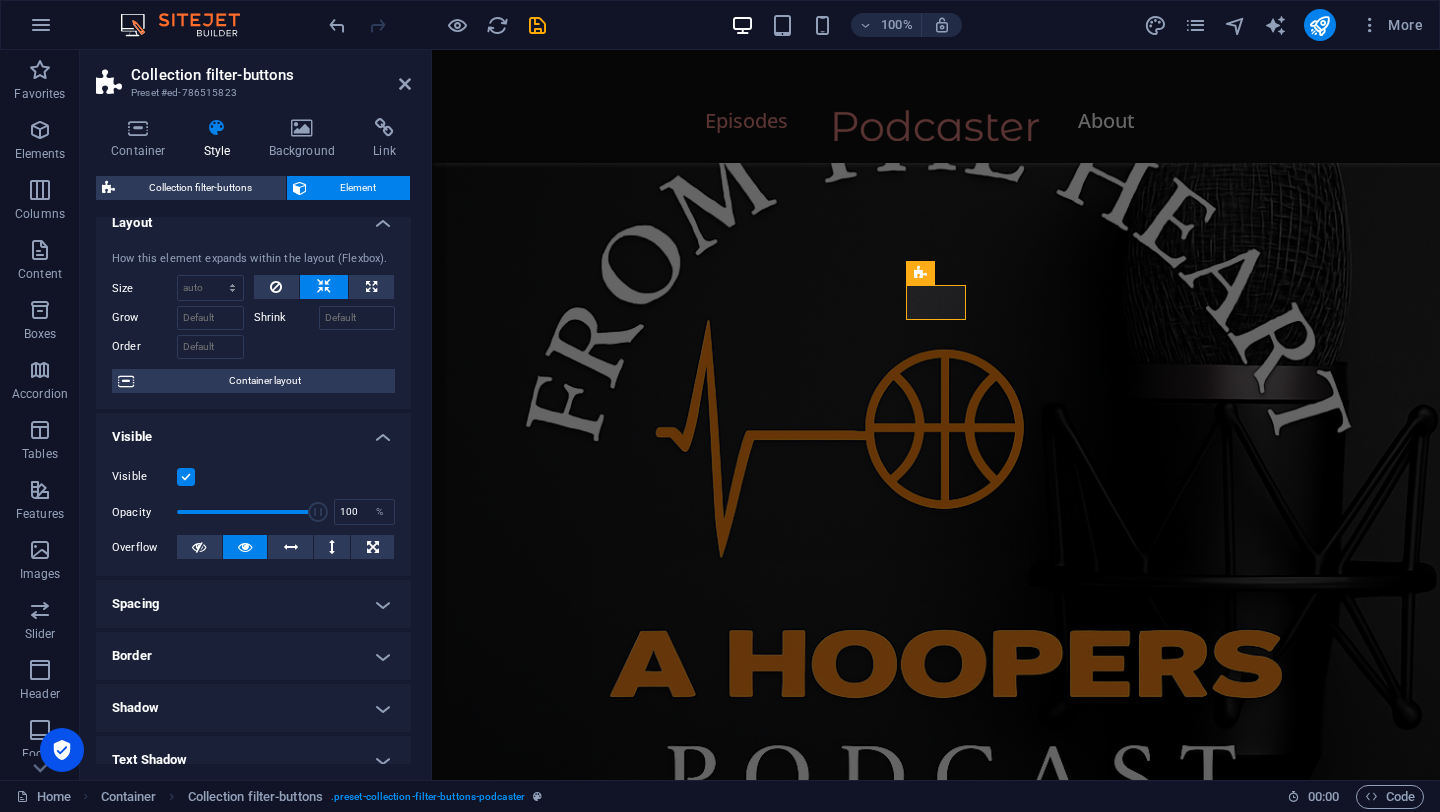 scroll, scrollTop: 0, scrollLeft: 0, axis: both 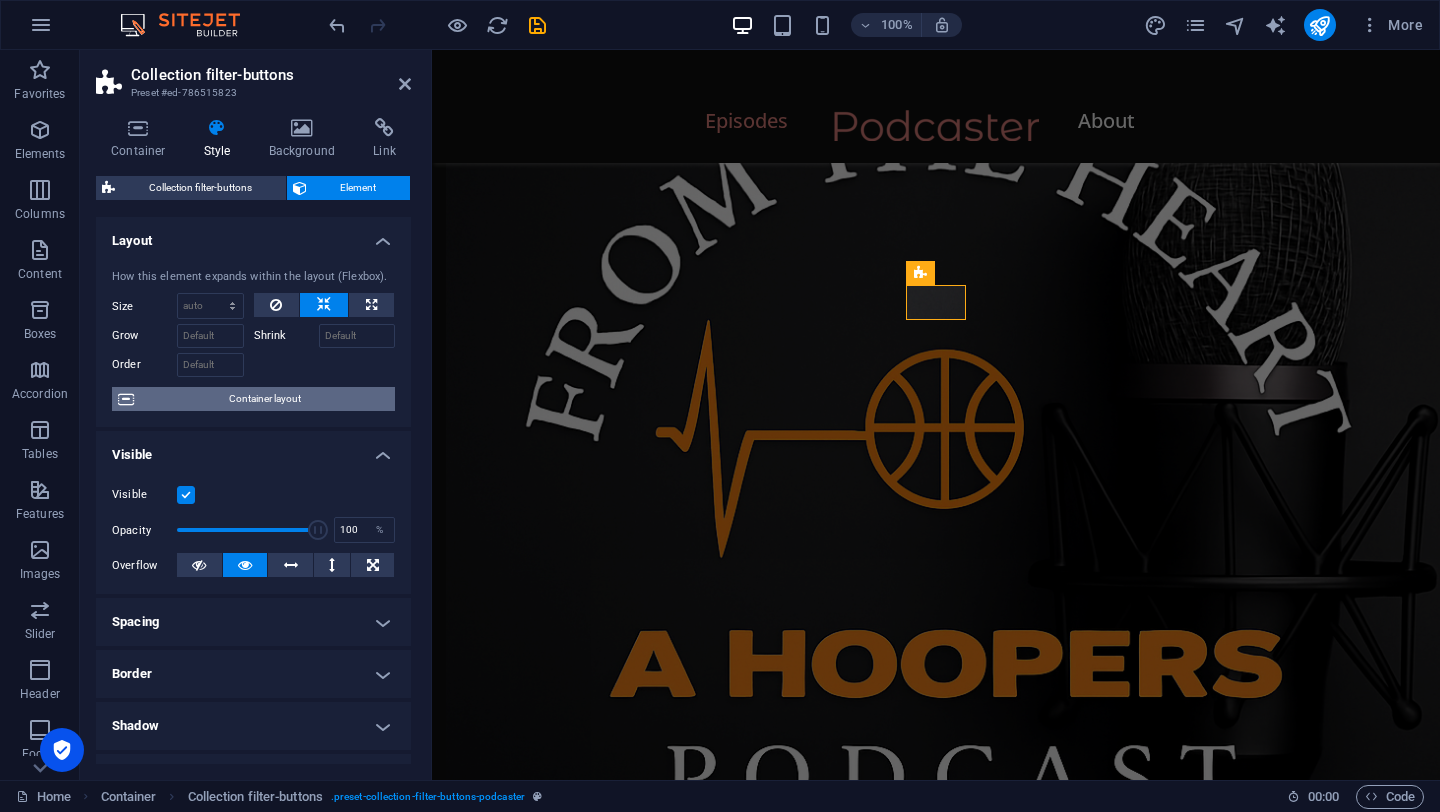 click on "Container layout" at bounding box center (264, 399) 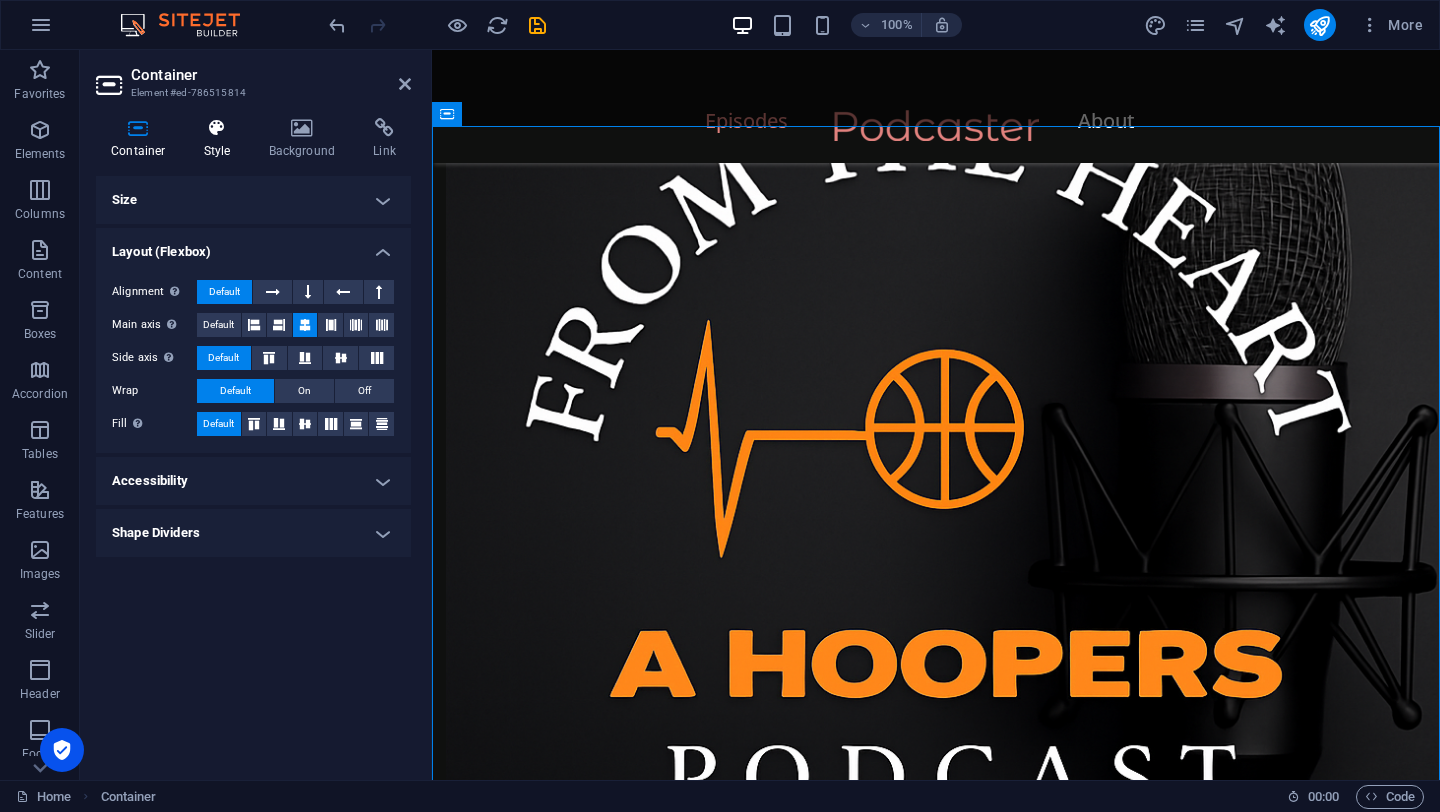 click on "Style" at bounding box center (221, 139) 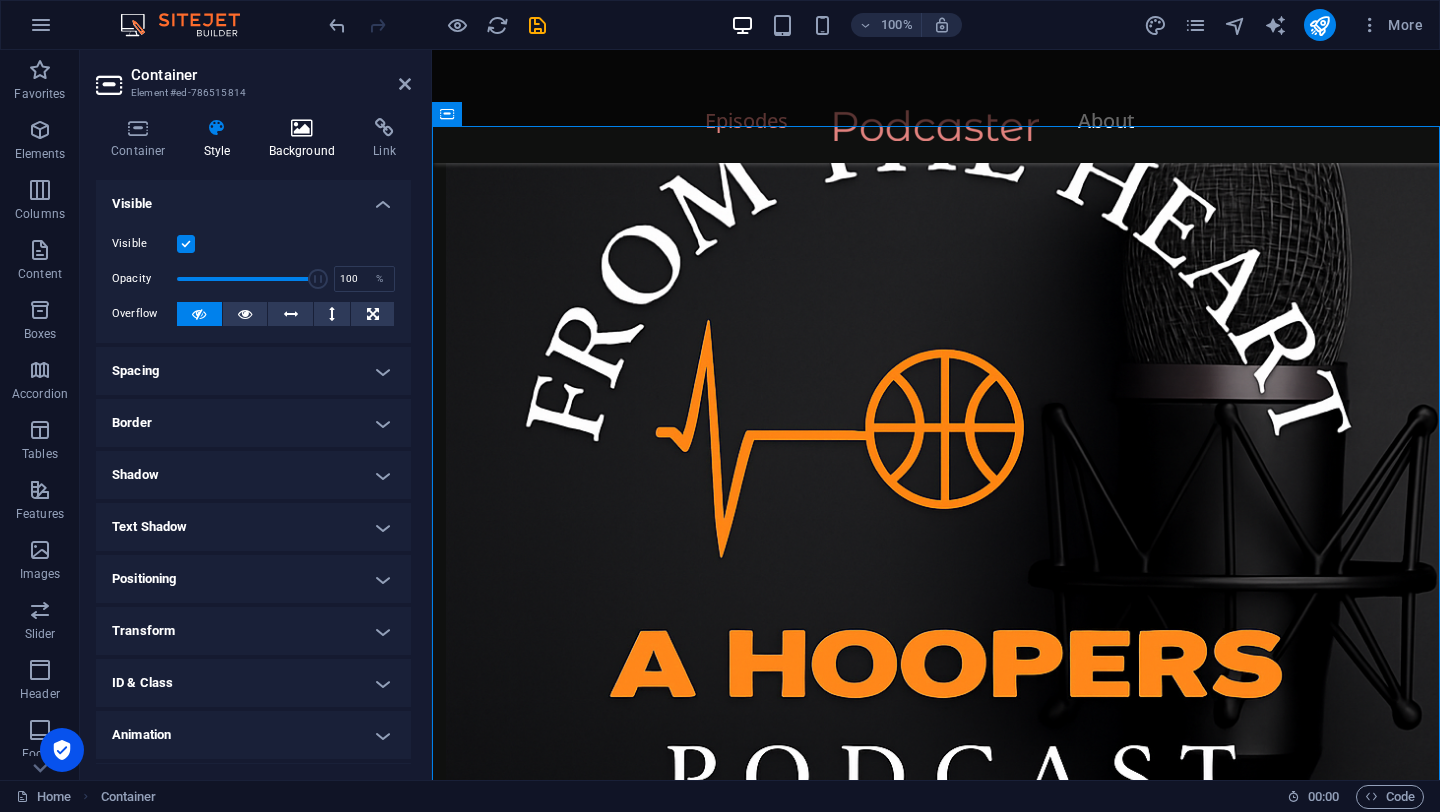 click on "Background" at bounding box center [306, 139] 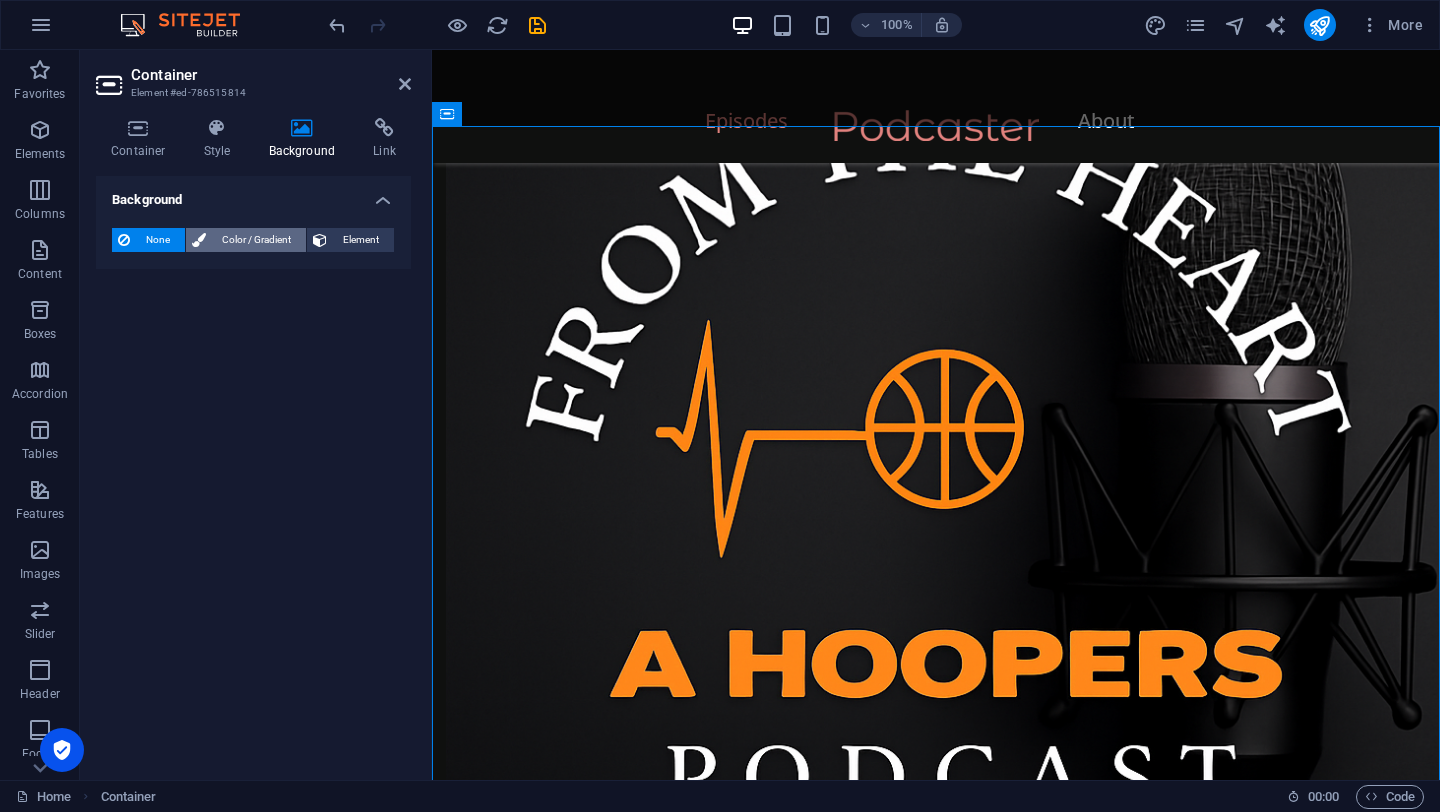 click on "Color / Gradient" at bounding box center (256, 240) 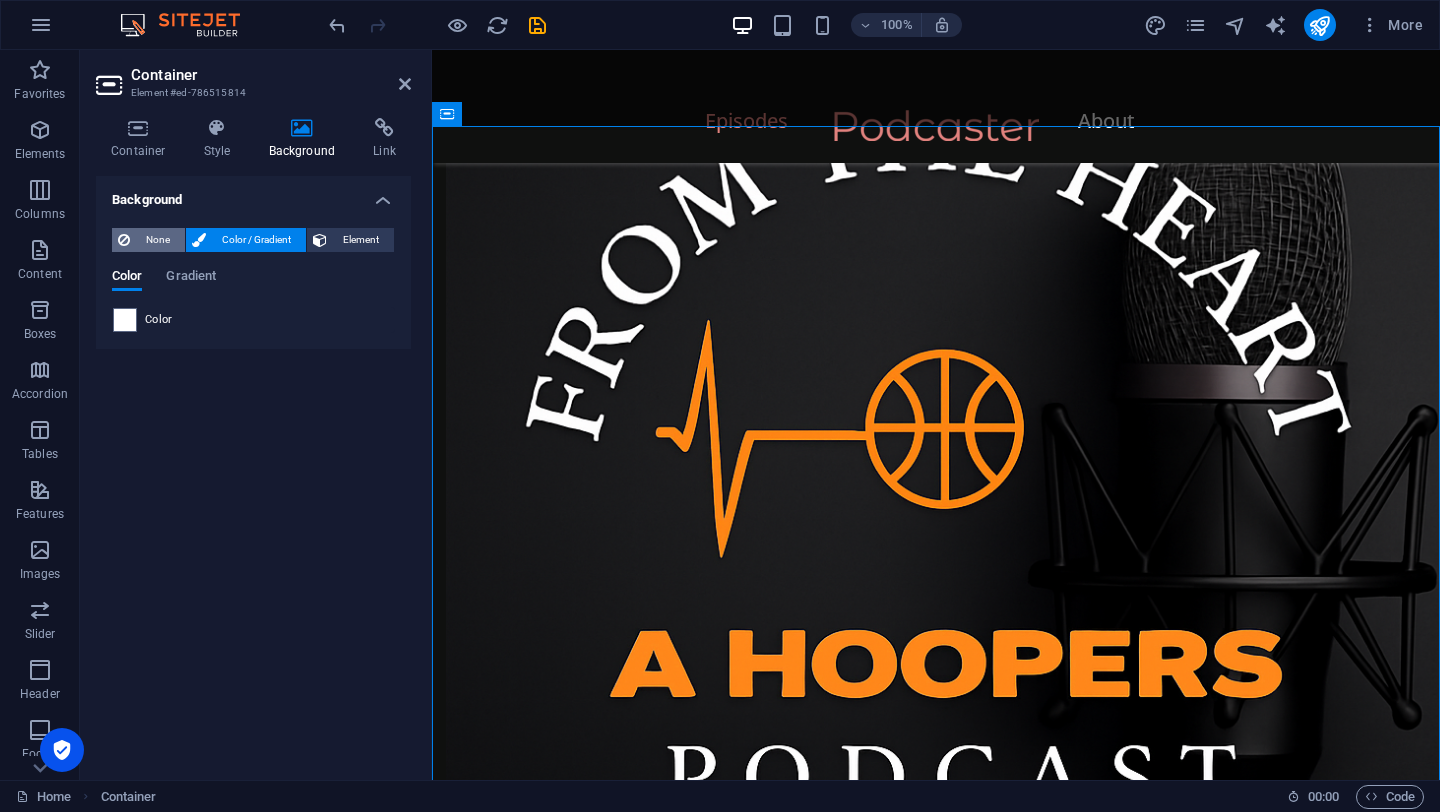click on "None" at bounding box center (157, 240) 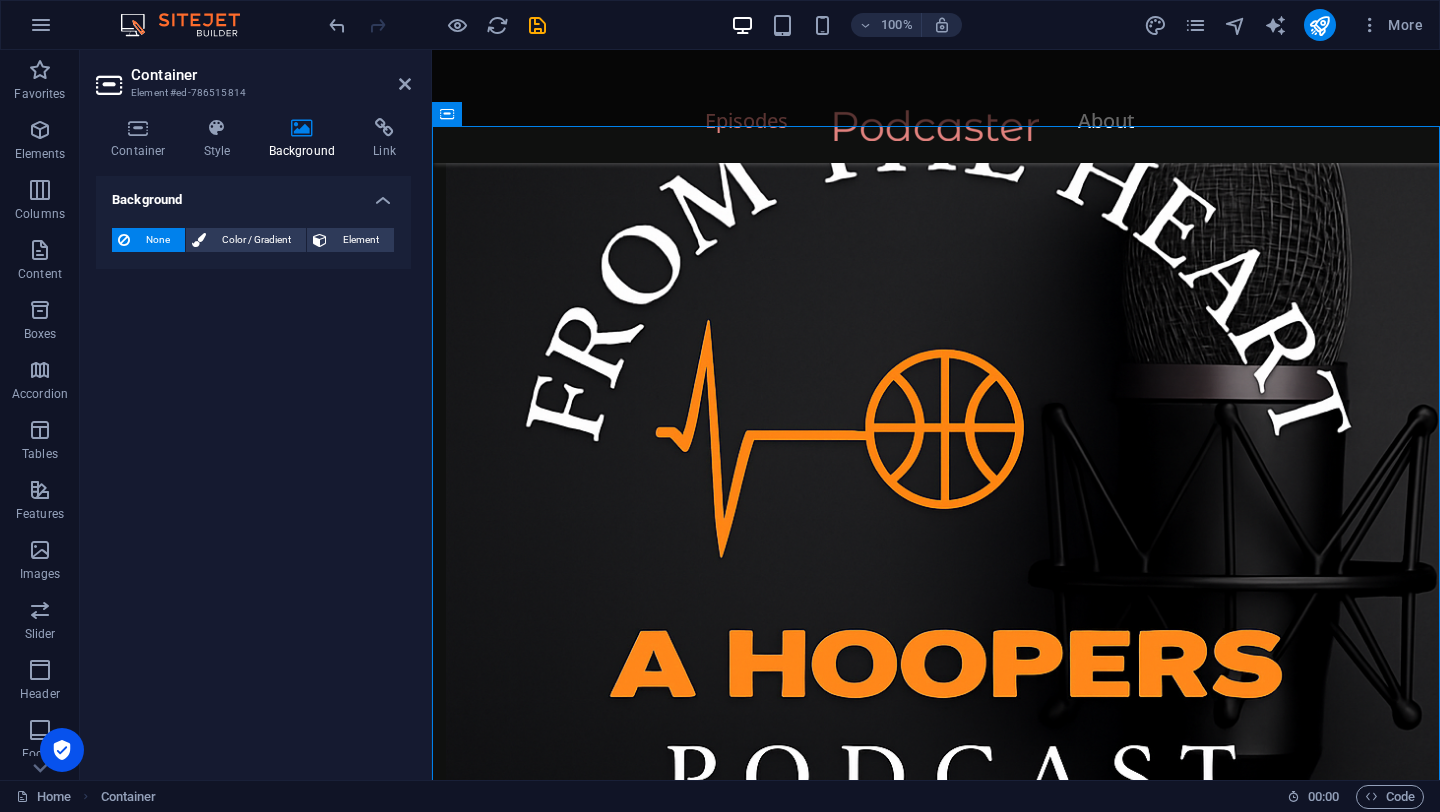 click on "Container" at bounding box center (271, 75) 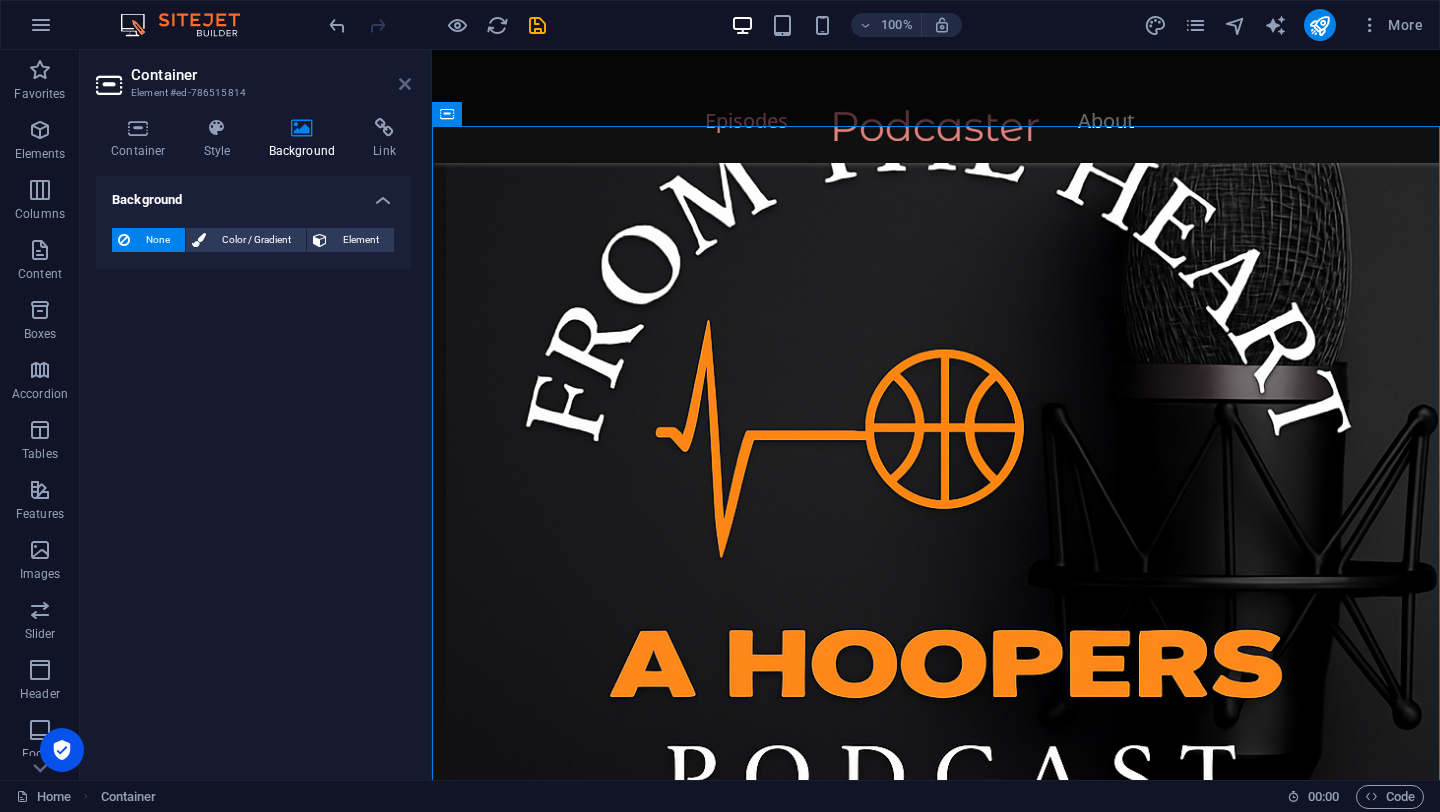 click at bounding box center (405, 84) 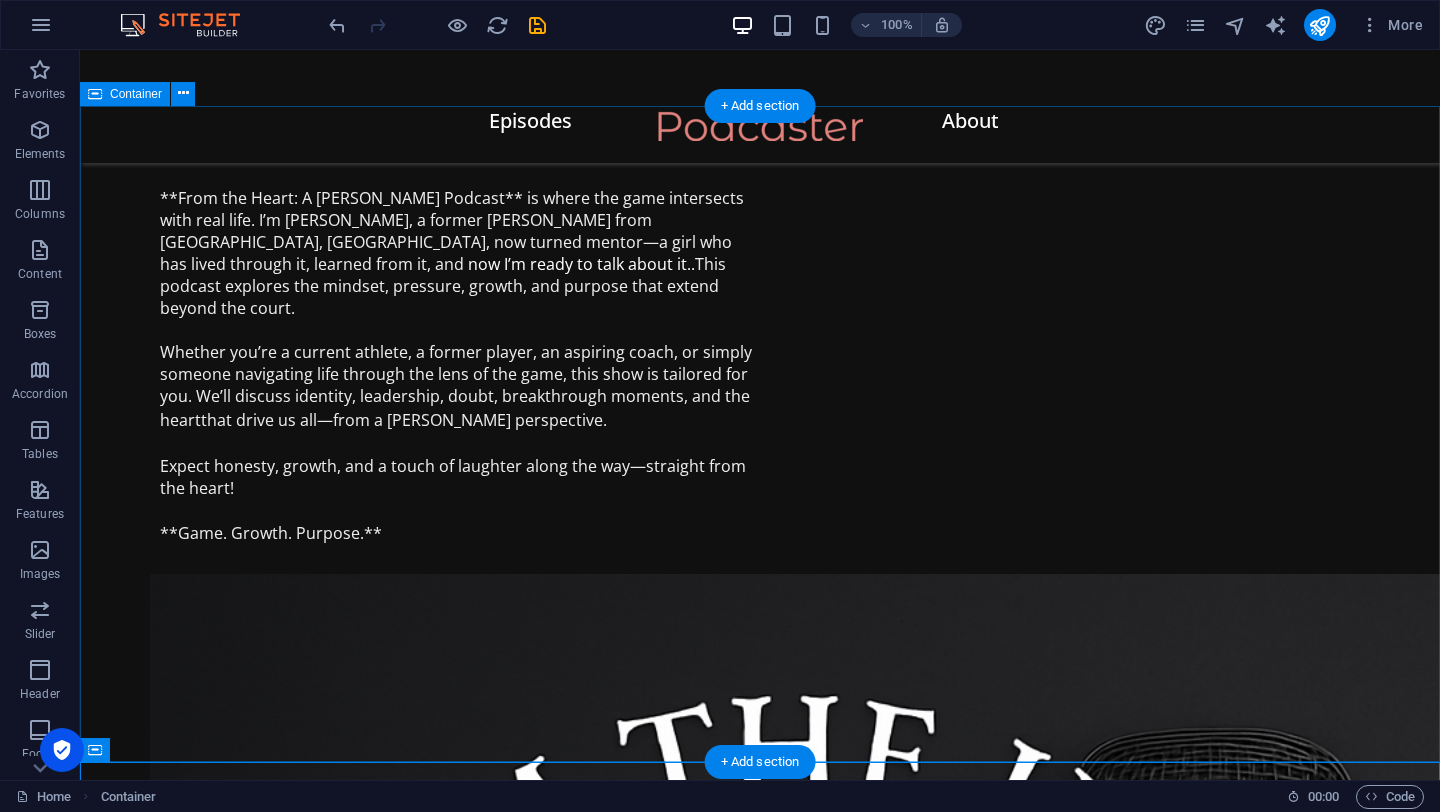 scroll, scrollTop: 40, scrollLeft: 0, axis: vertical 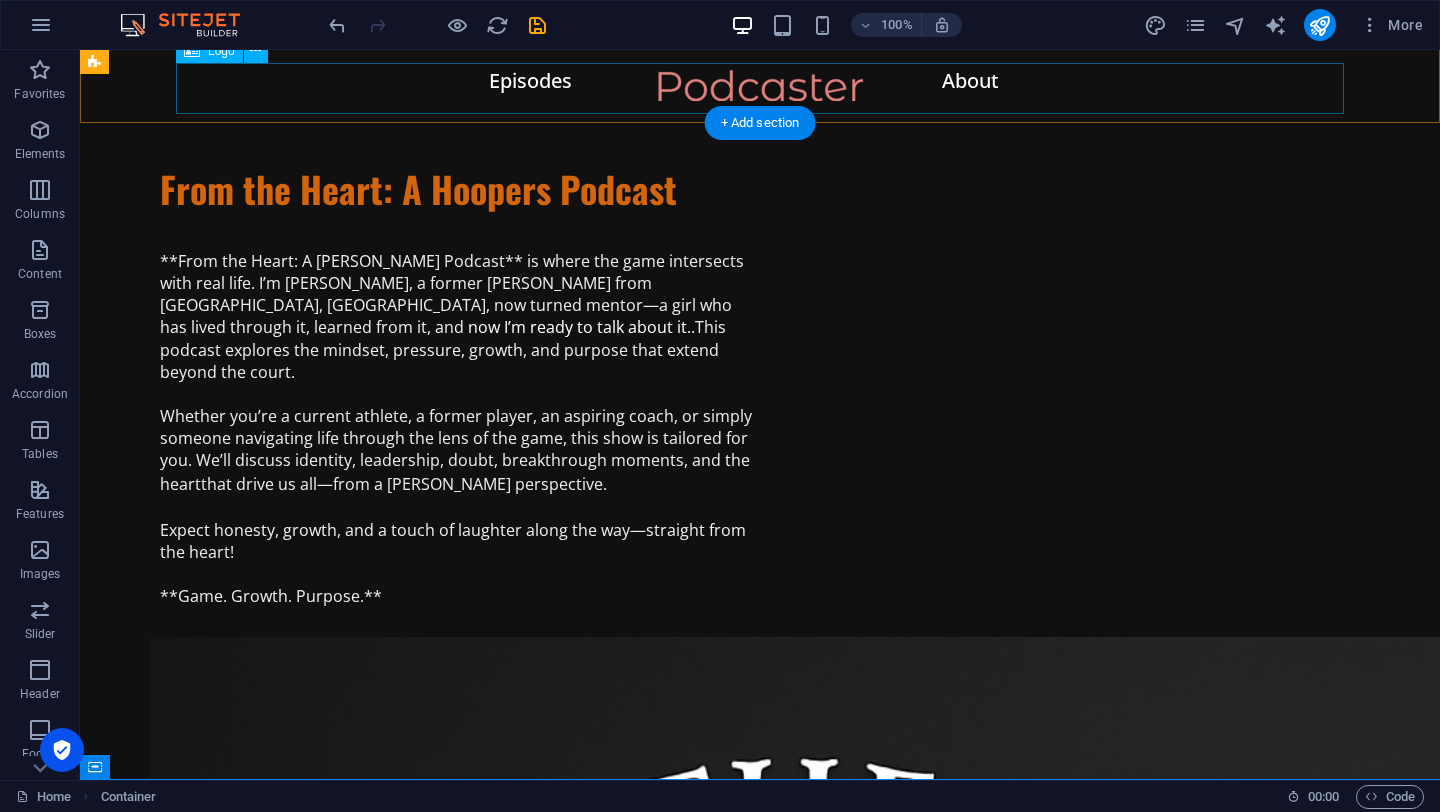 click at bounding box center [760, 95] 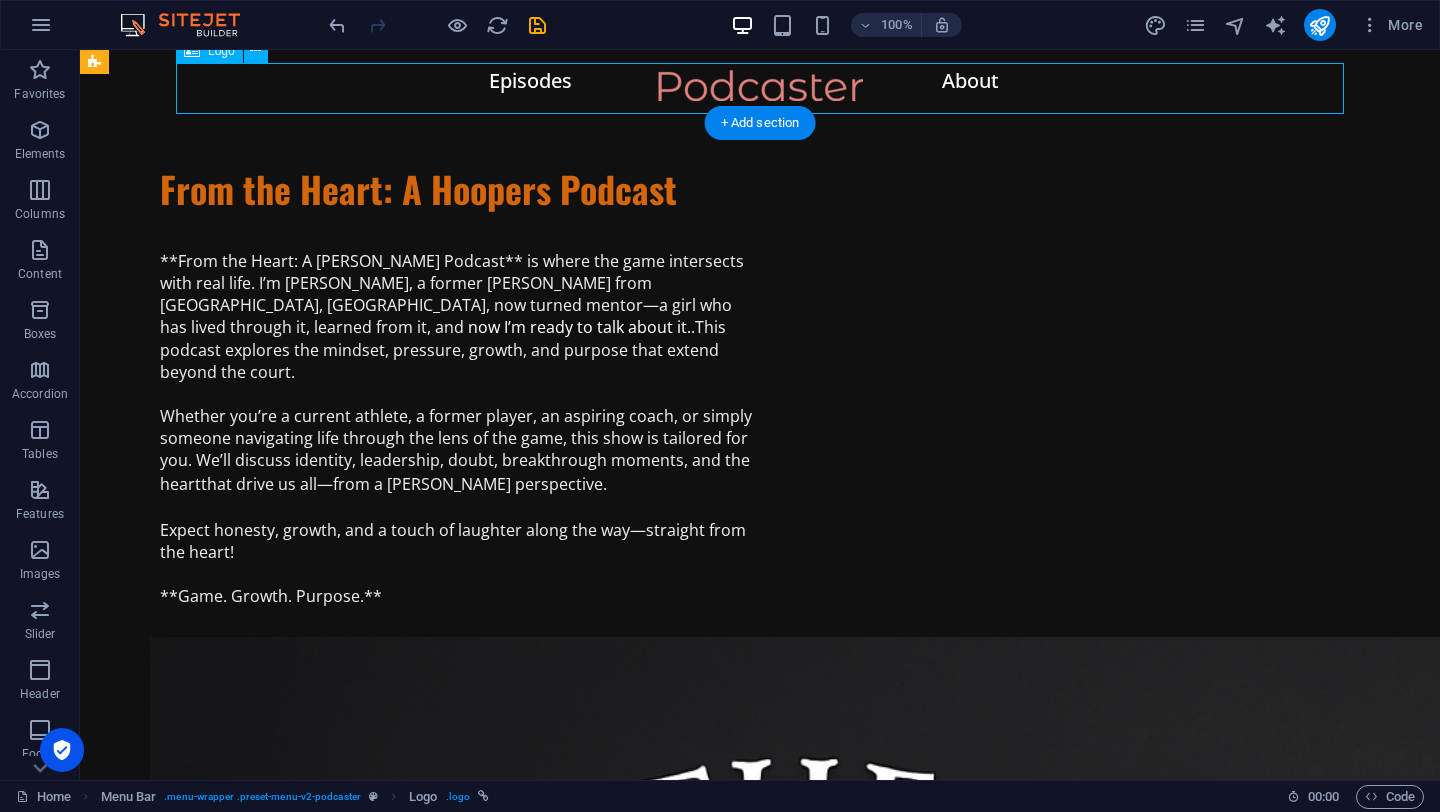 click at bounding box center [760, 95] 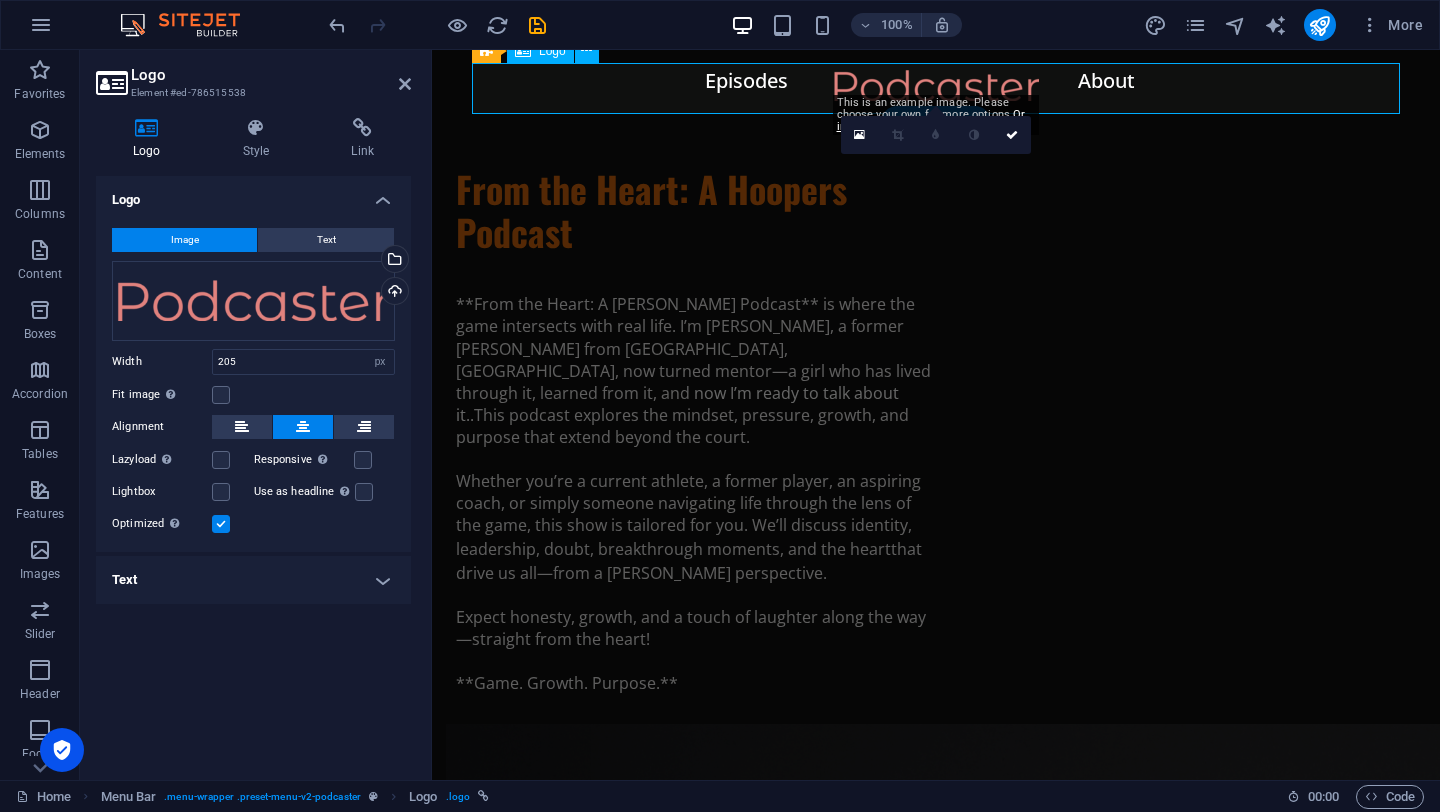 click at bounding box center (936, 95) 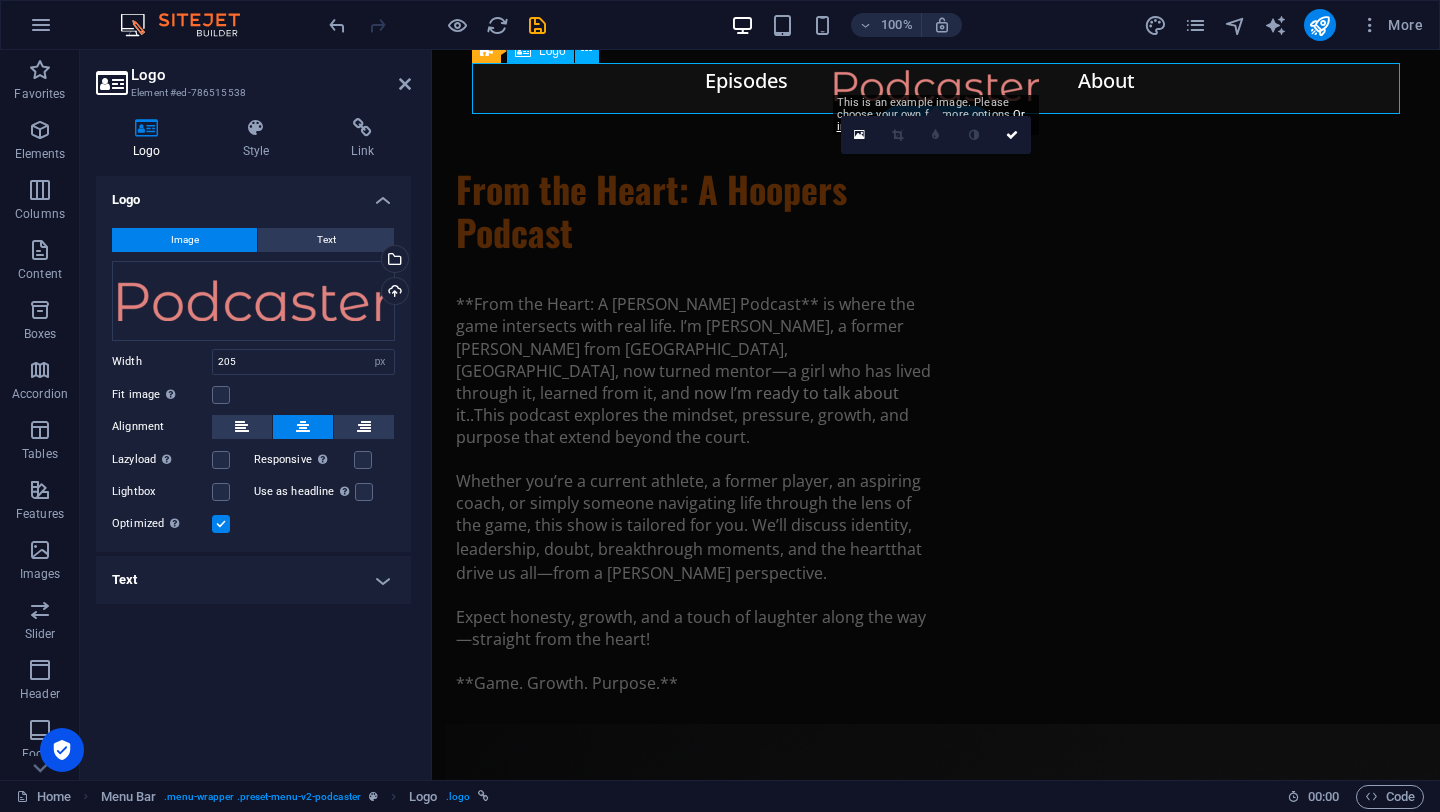 click at bounding box center (936, 95) 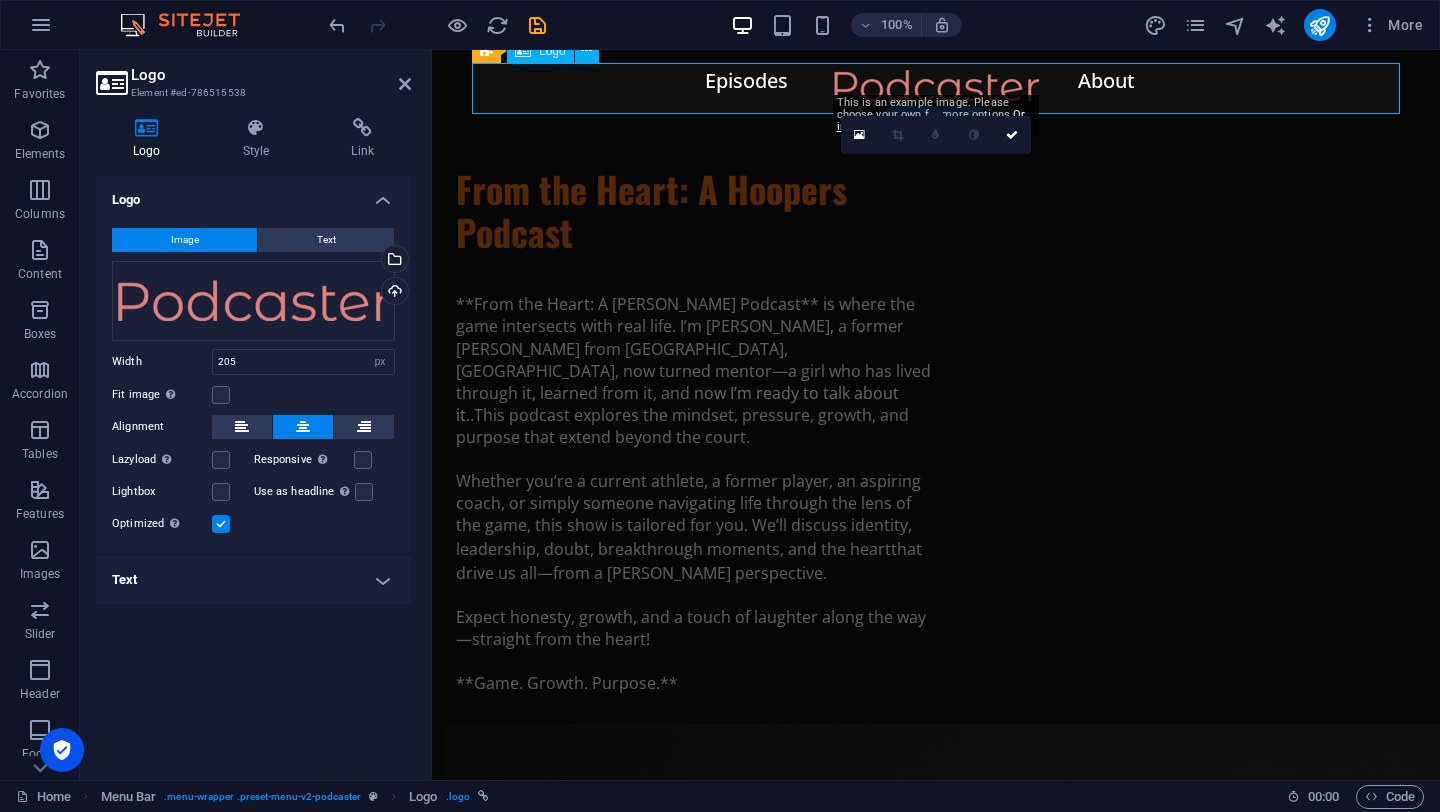 click at bounding box center (936, 95) 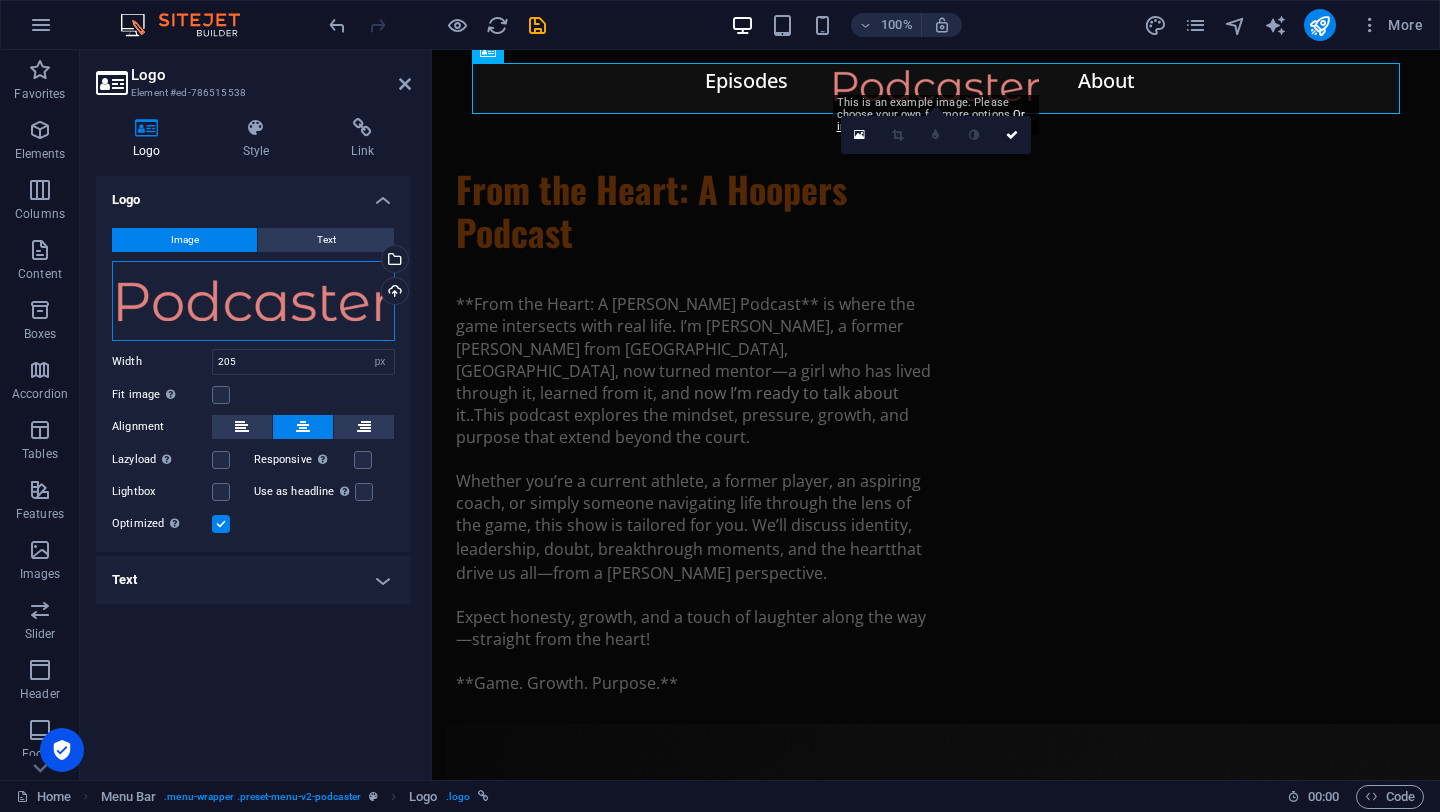 click on "Drag files here, click to choose files or select files from Files or our free stock photos & videos" at bounding box center (253, 301) 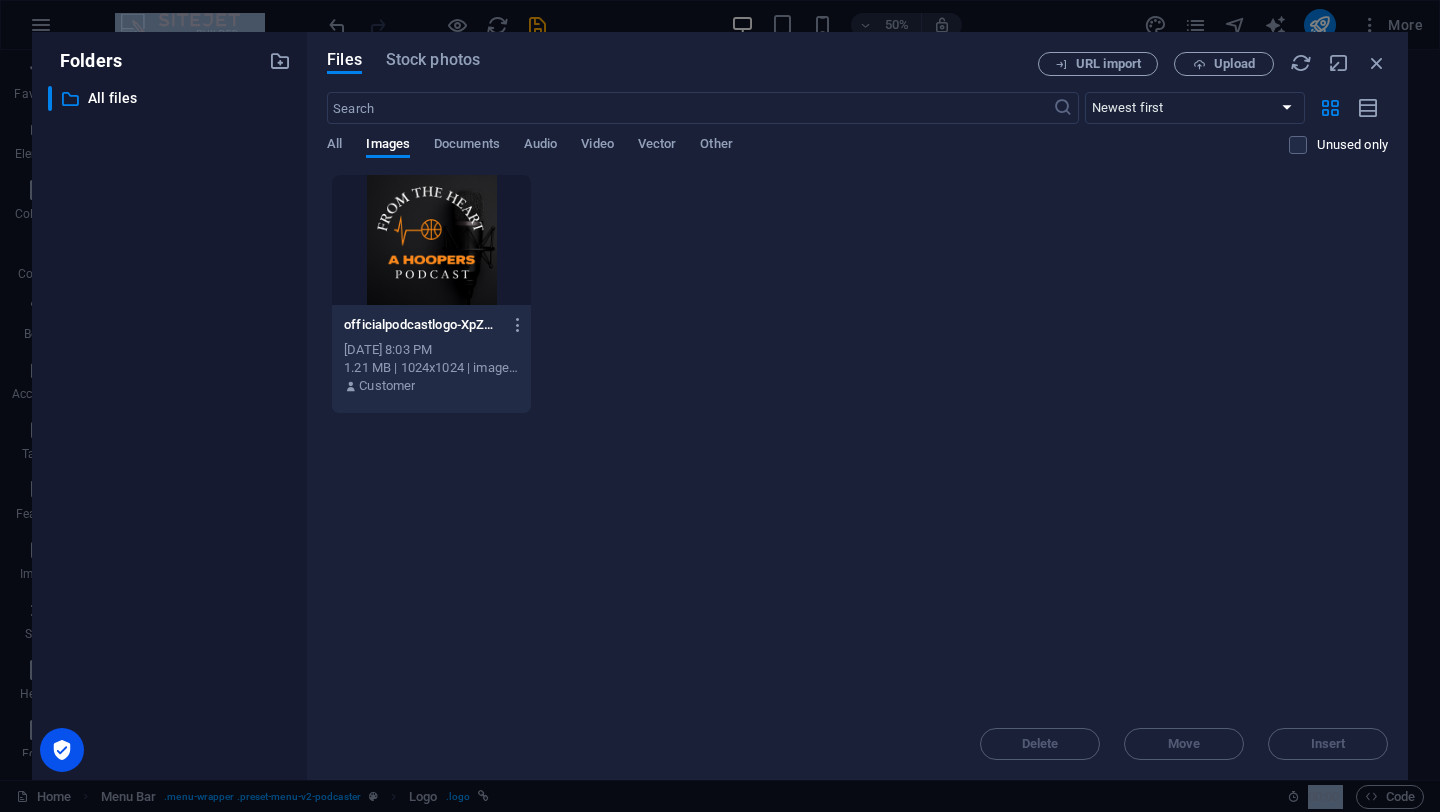 click on "Folders ​ All files All files" at bounding box center [169, 406] 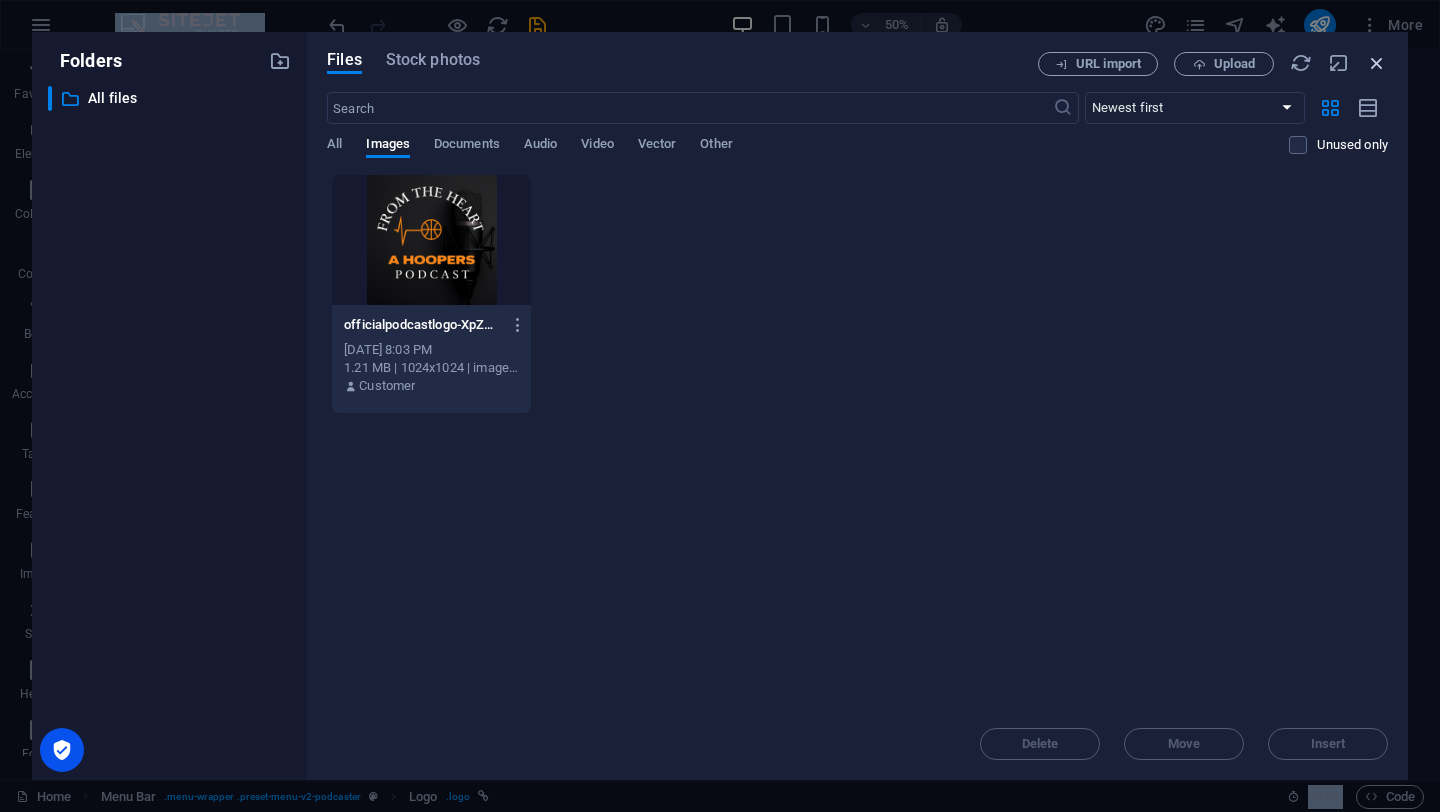 click at bounding box center [1377, 63] 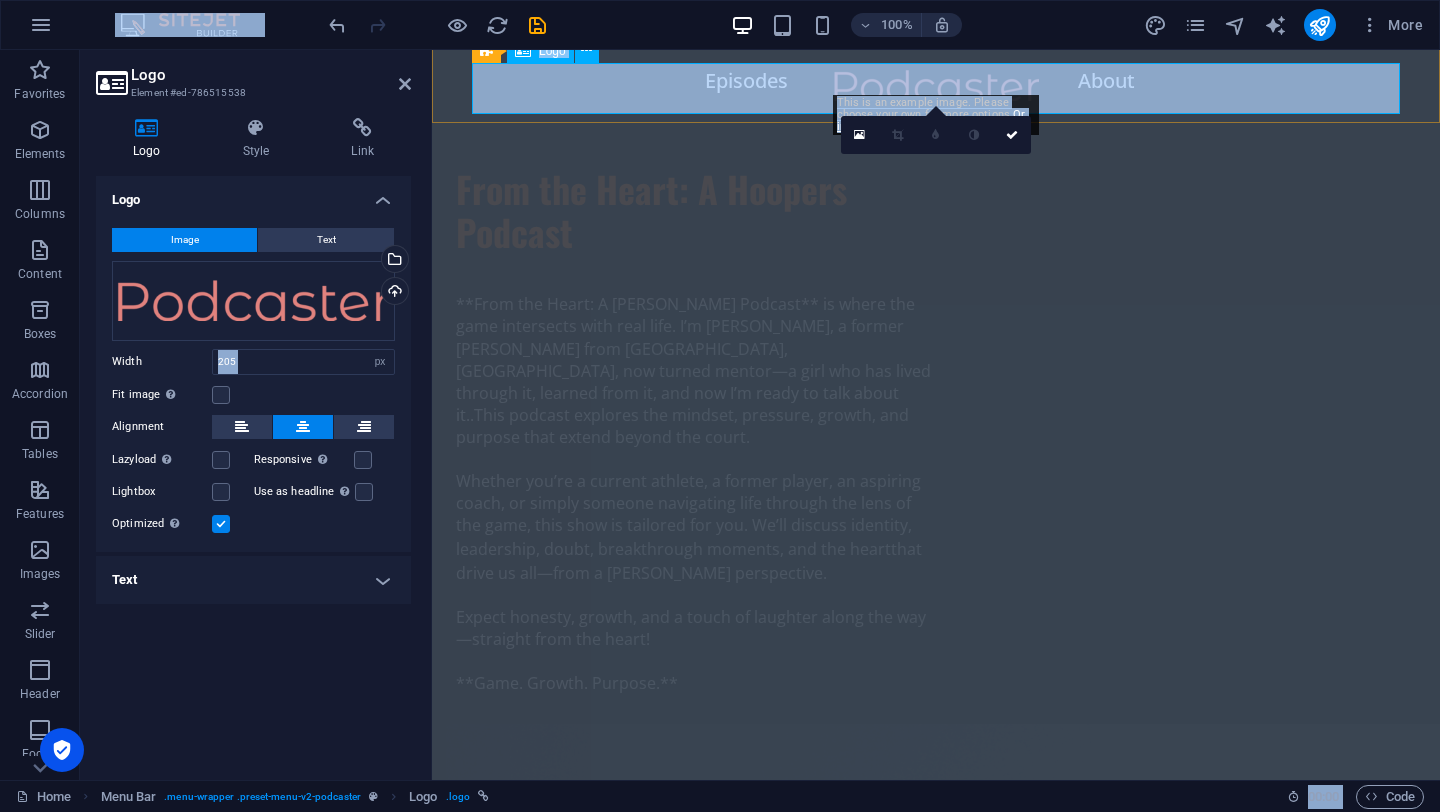 click at bounding box center (936, 95) 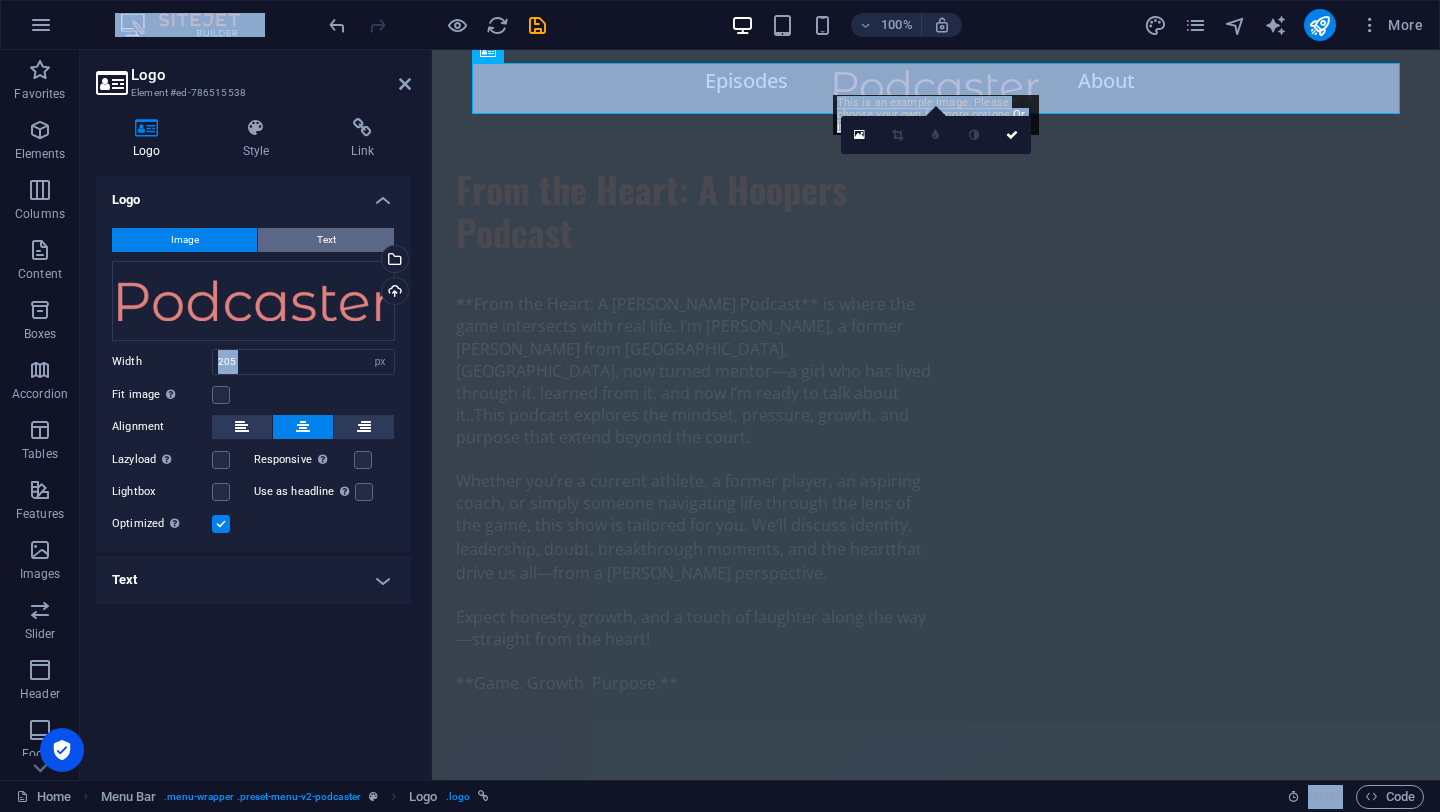 click on "Text" at bounding box center [326, 240] 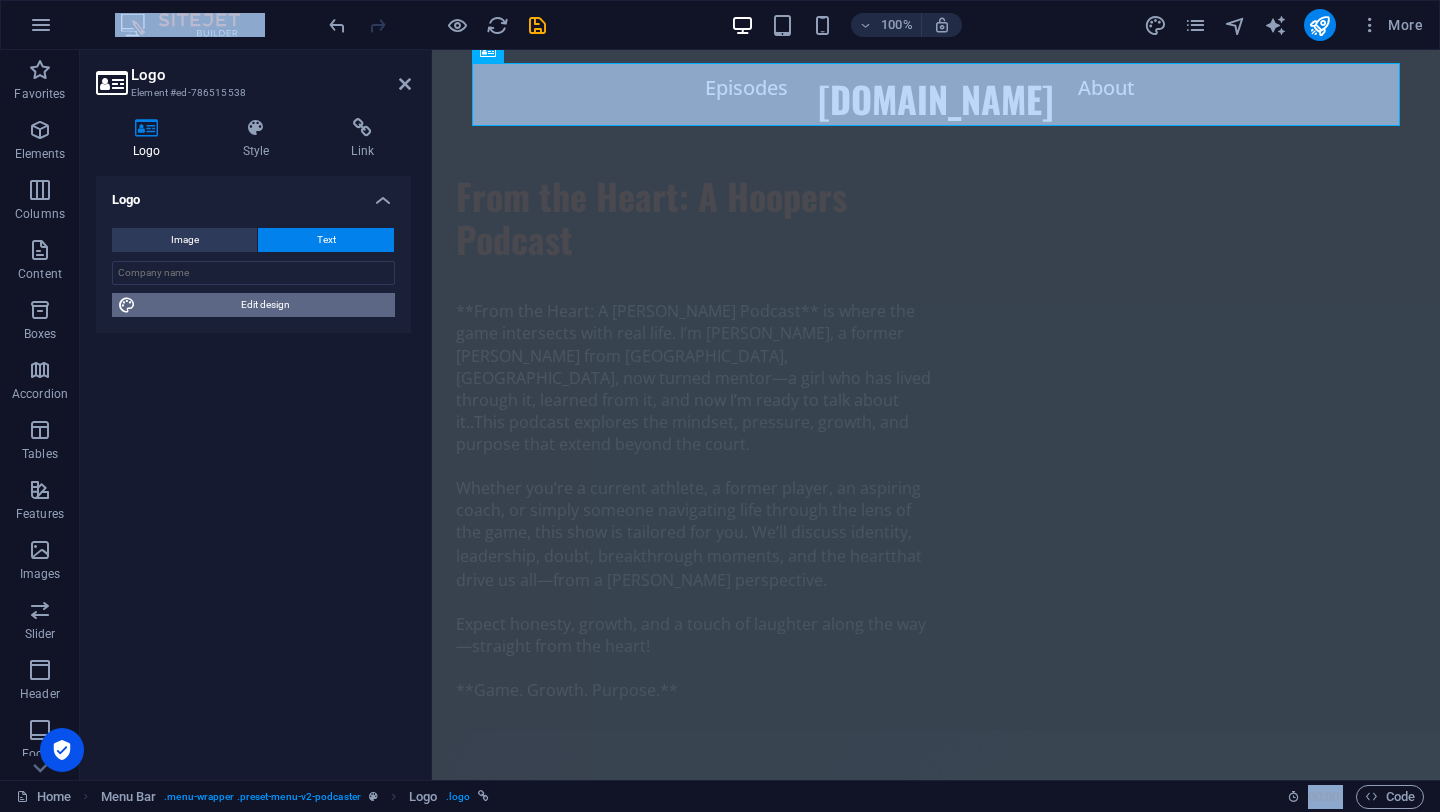 click on "Edit design" at bounding box center (265, 305) 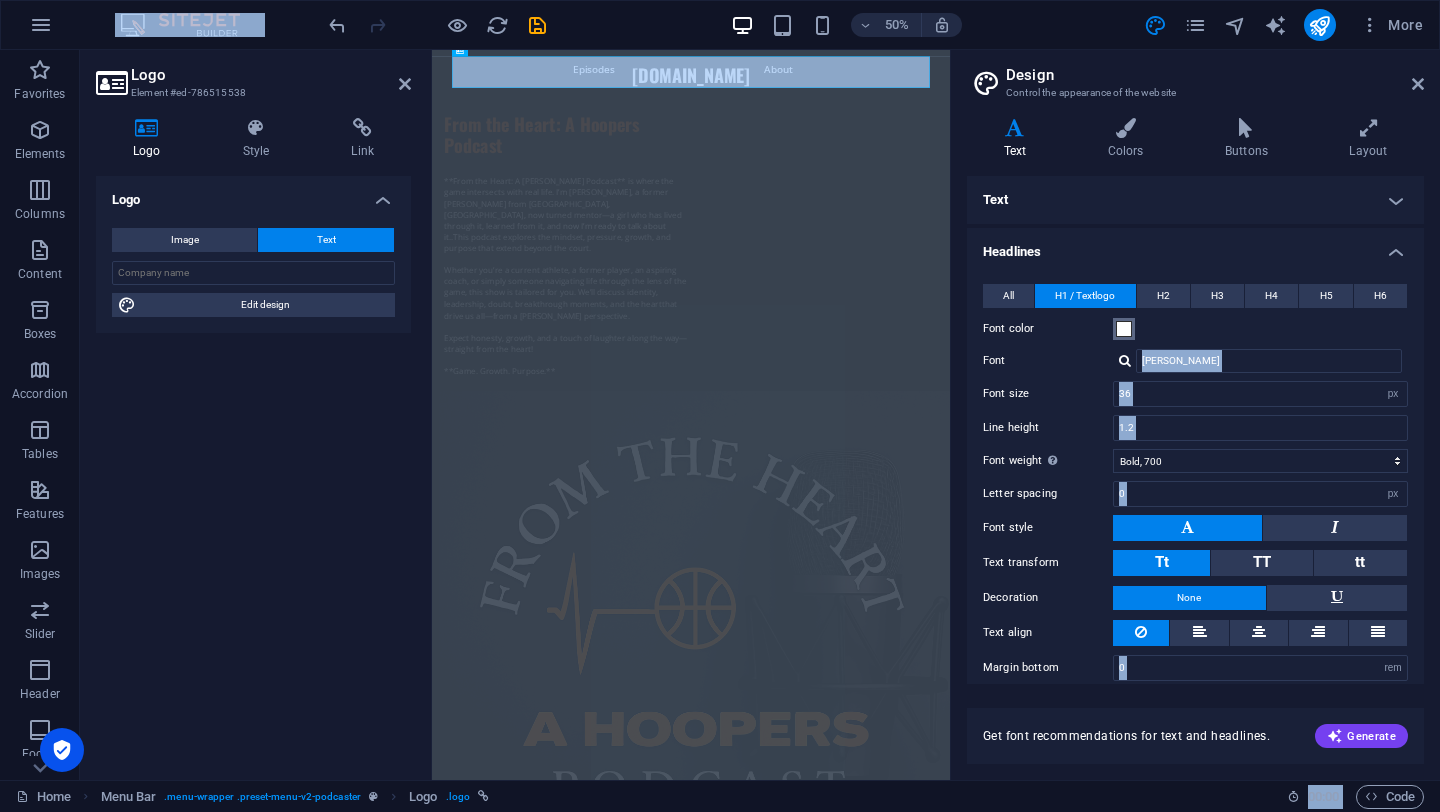 click at bounding box center (1124, 329) 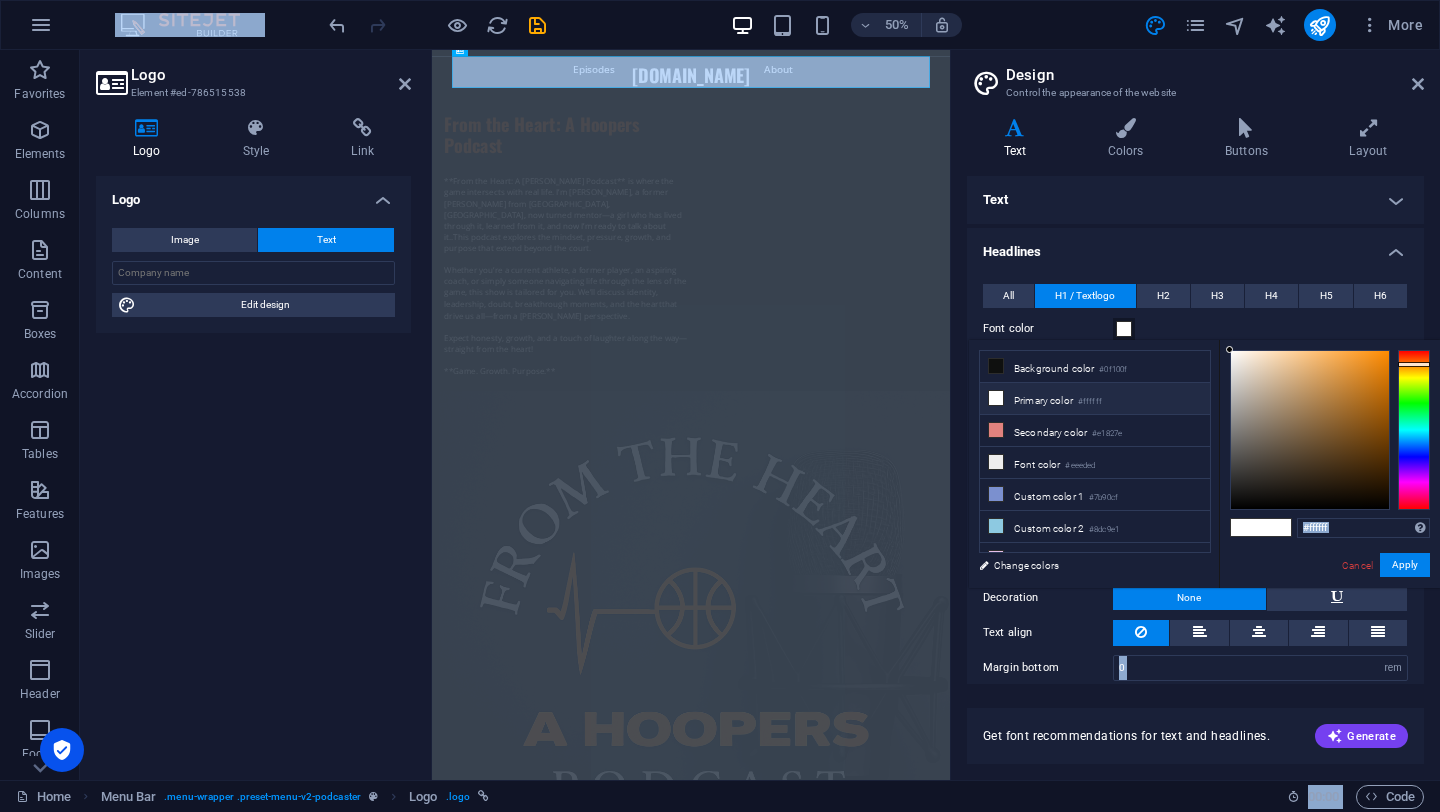 click at bounding box center [1414, 430] 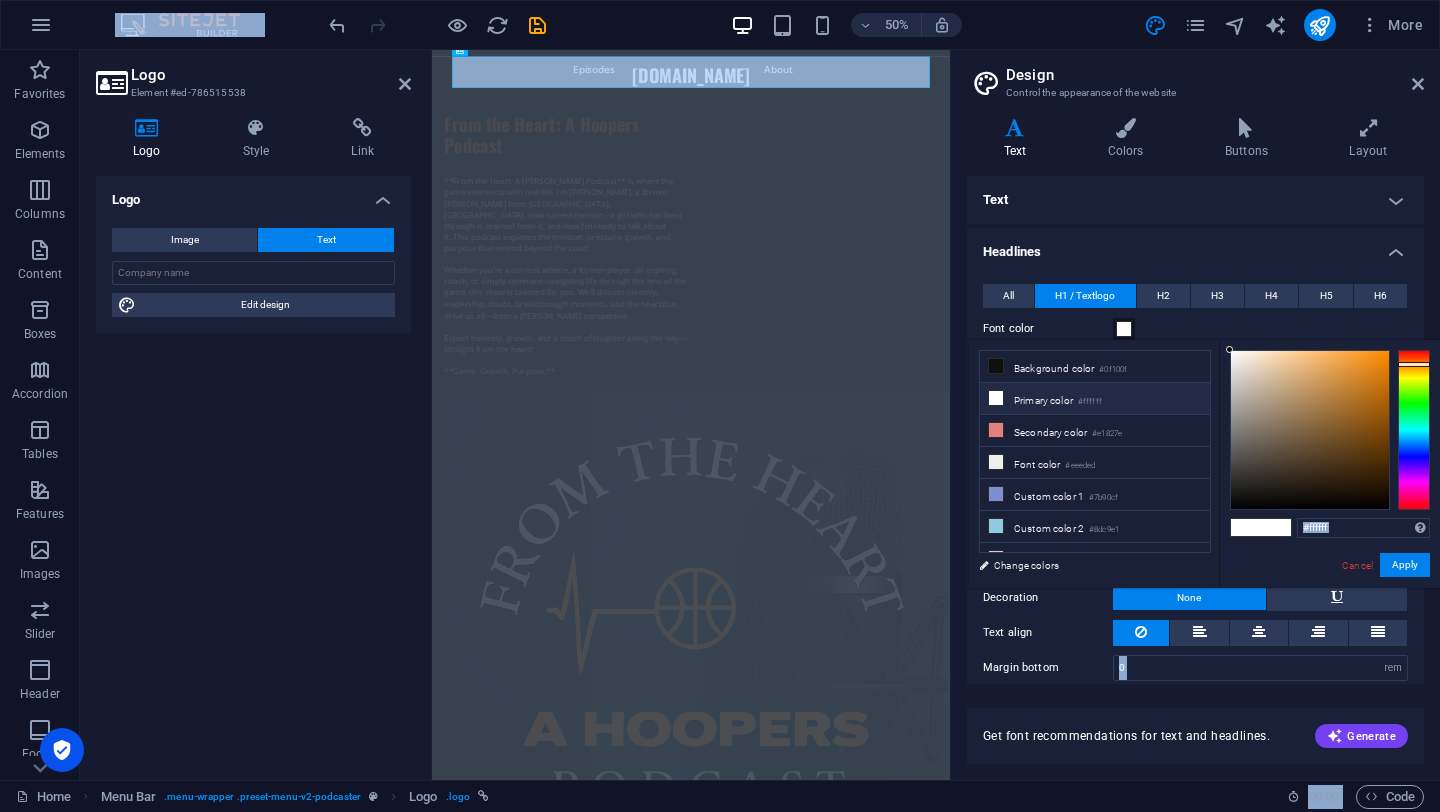 click at bounding box center (1414, 430) 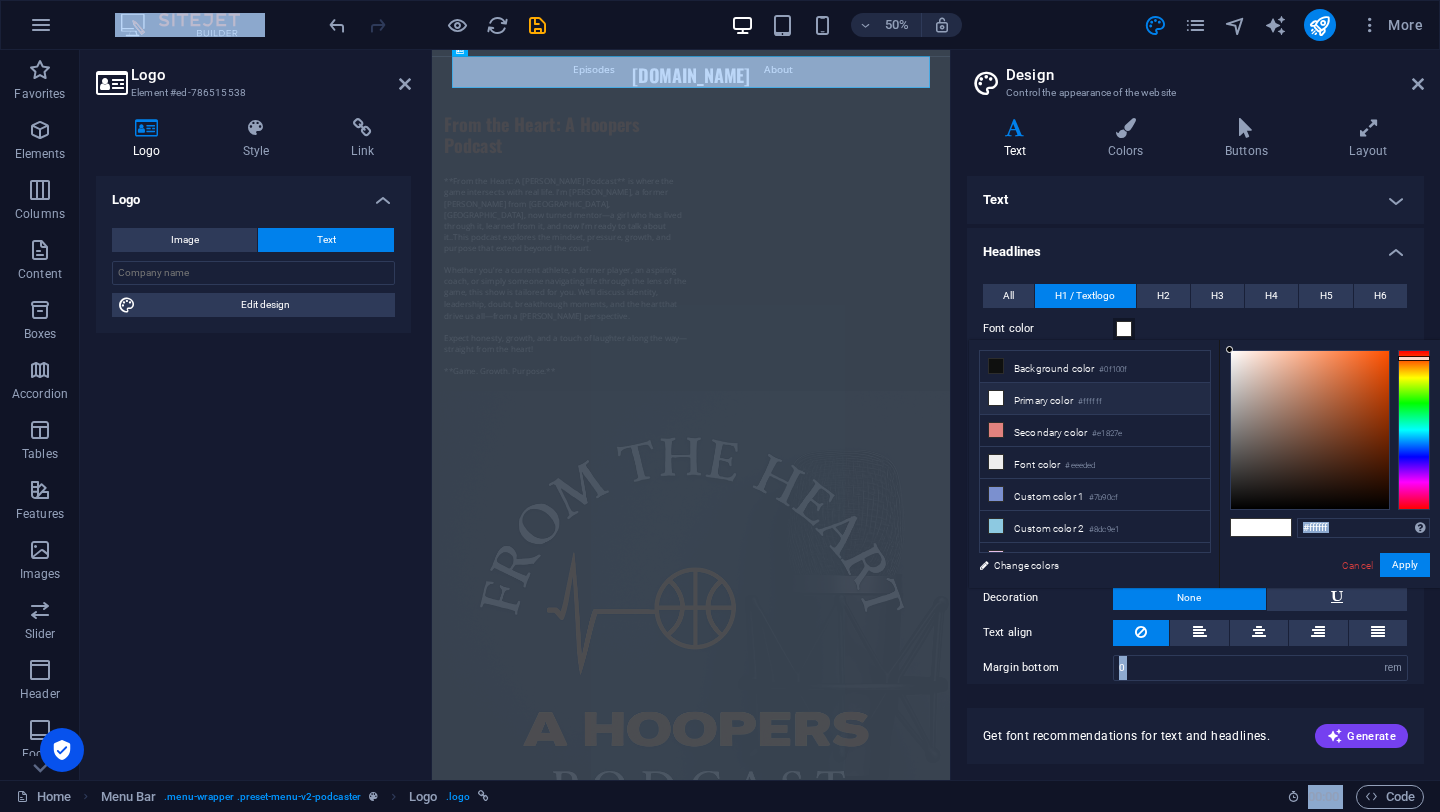 type on "#d15b24" 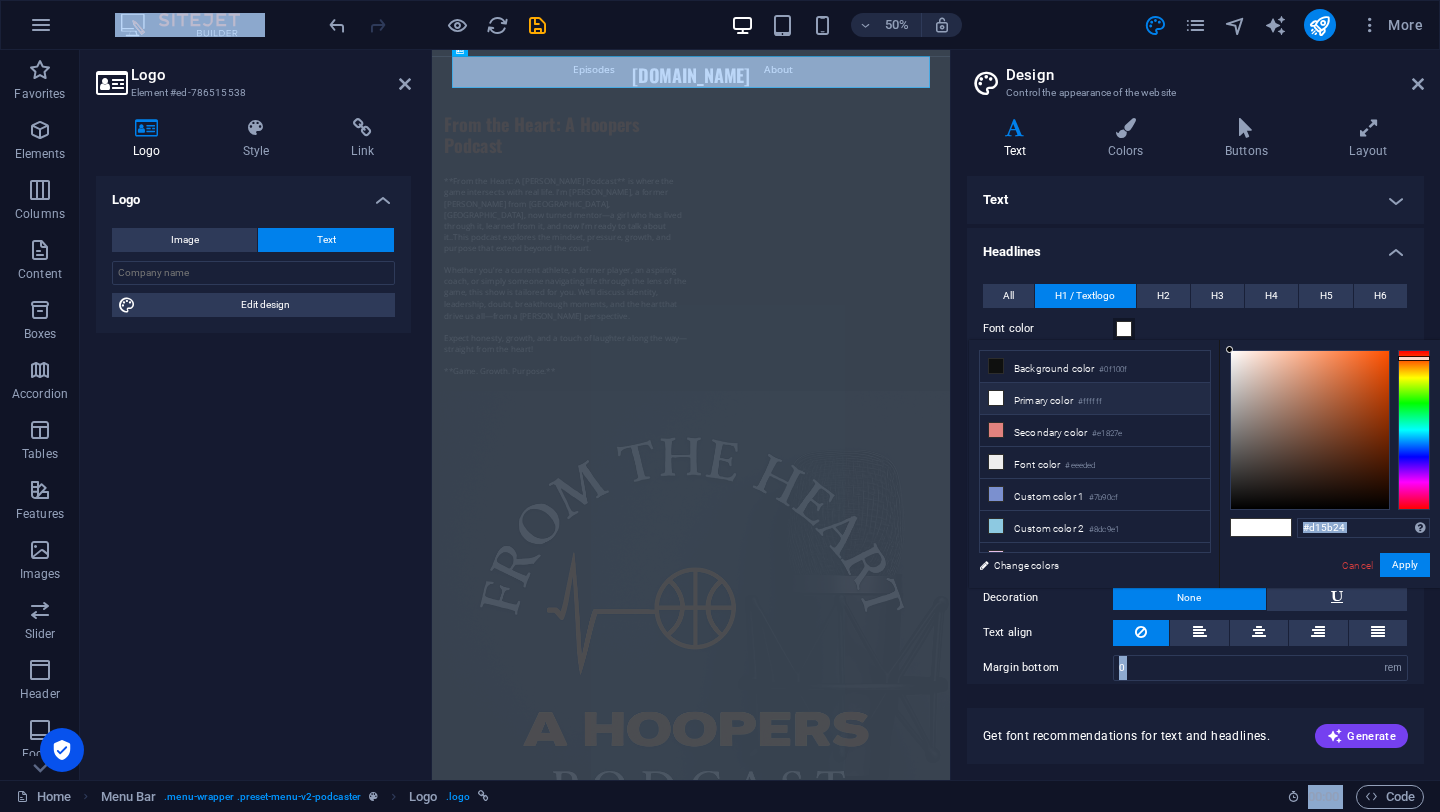 click at bounding box center [1310, 430] 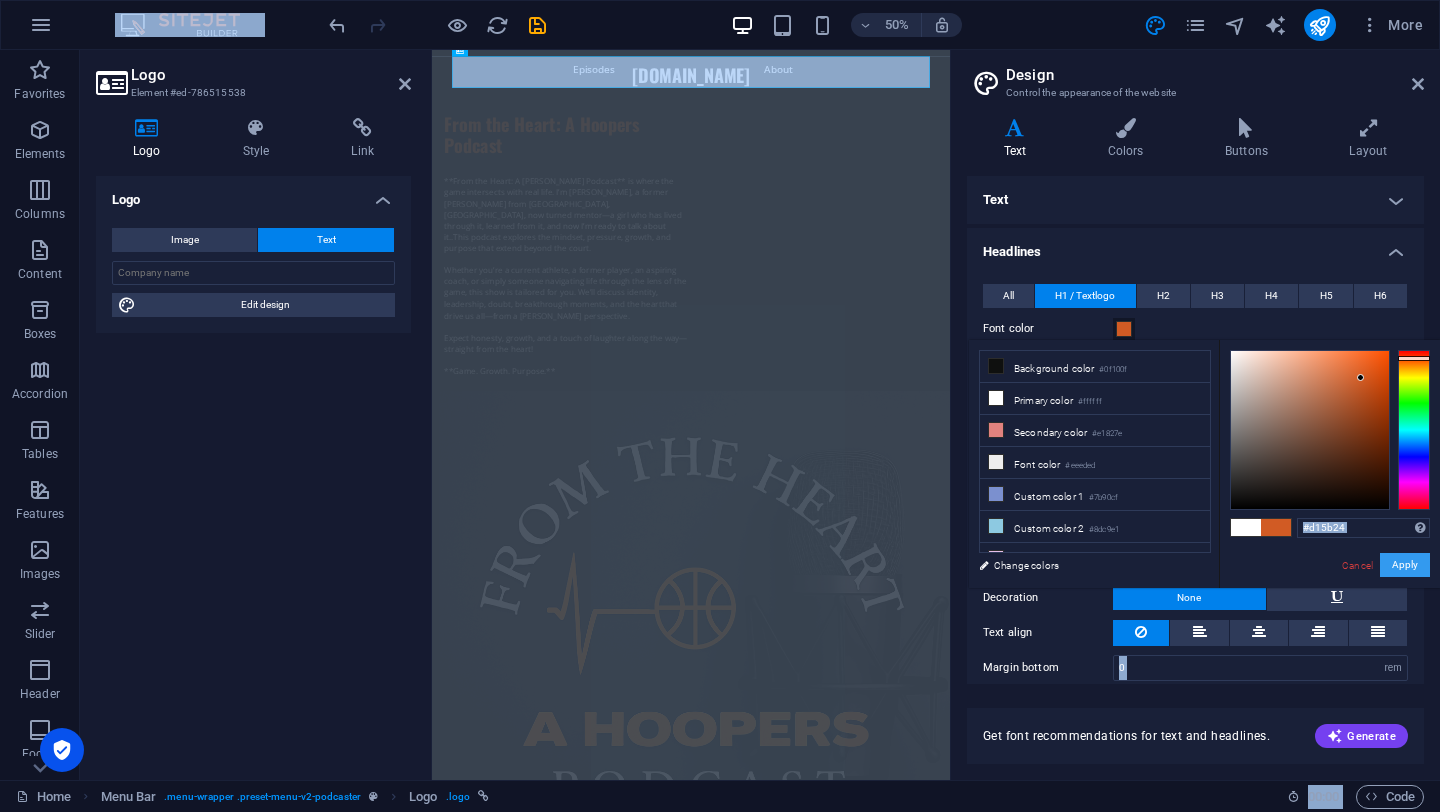 click on "Apply" at bounding box center [1405, 565] 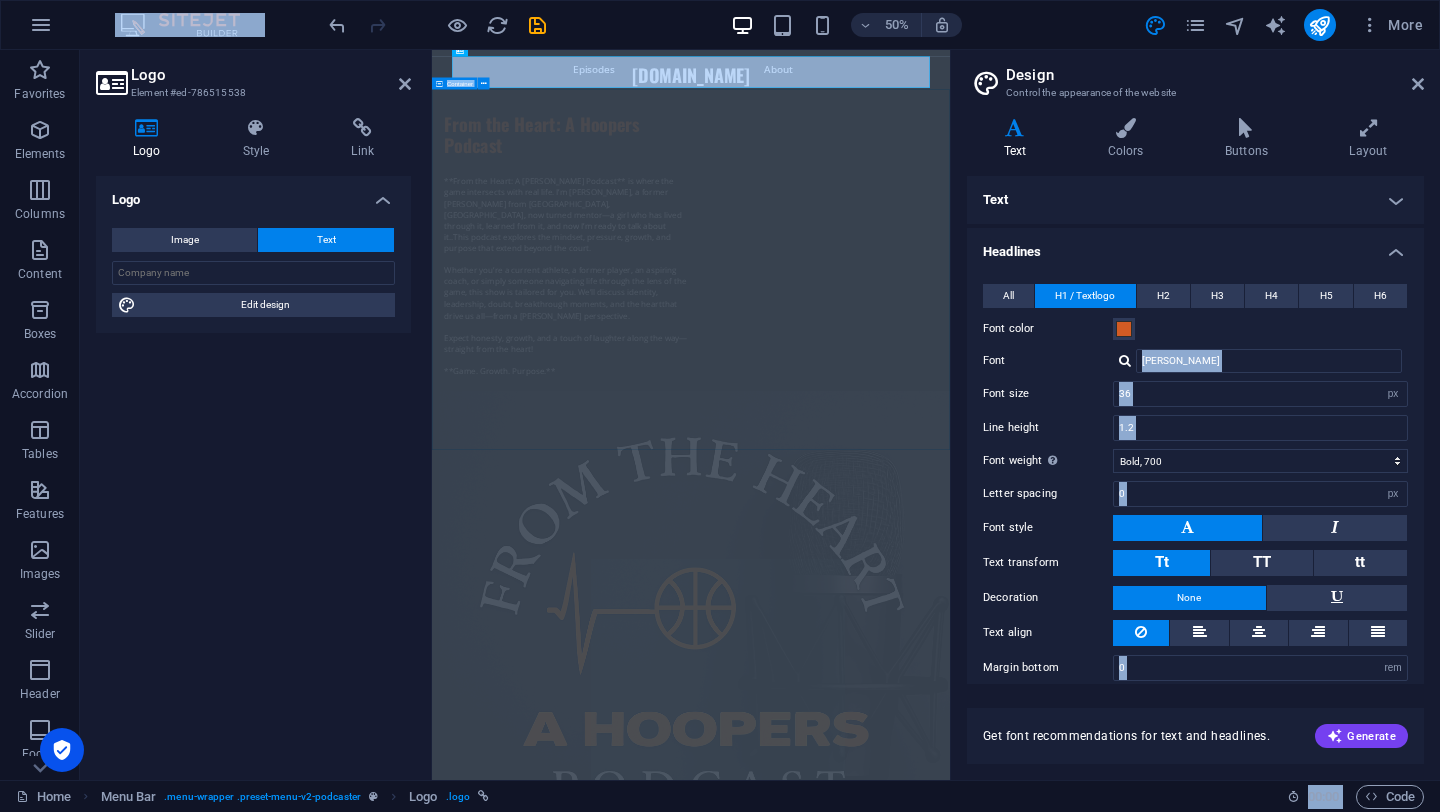 click on "From the Heart: A Hoopers Podcast **From the Heart: A Hooper’s Podcast** is where the game intersects with real life. I’m Jas, a former hooper from Southside Jamaica, Queens, now turned mentor—a girl who has lived through it, learned from it, and   now I’m ready to talk about it. .  This podcast explores the mindset, pressure, growth, and purpose that extend beyond the court. Whether you’re a current athlete, a former player, an aspiring coach, or simply someone navigating life through the lens of the game, this show is tailored for you. We’ll discuss identity, leadership, doubt, breakthrough moments, and the heart  that drive us all—from a hooper’s perspective. Expect honesty, growth, and a touch of laughter along the way—straight from the heart! **Game. Growth. Purpose.** Supported by:" at bounding box center [950, 1048] 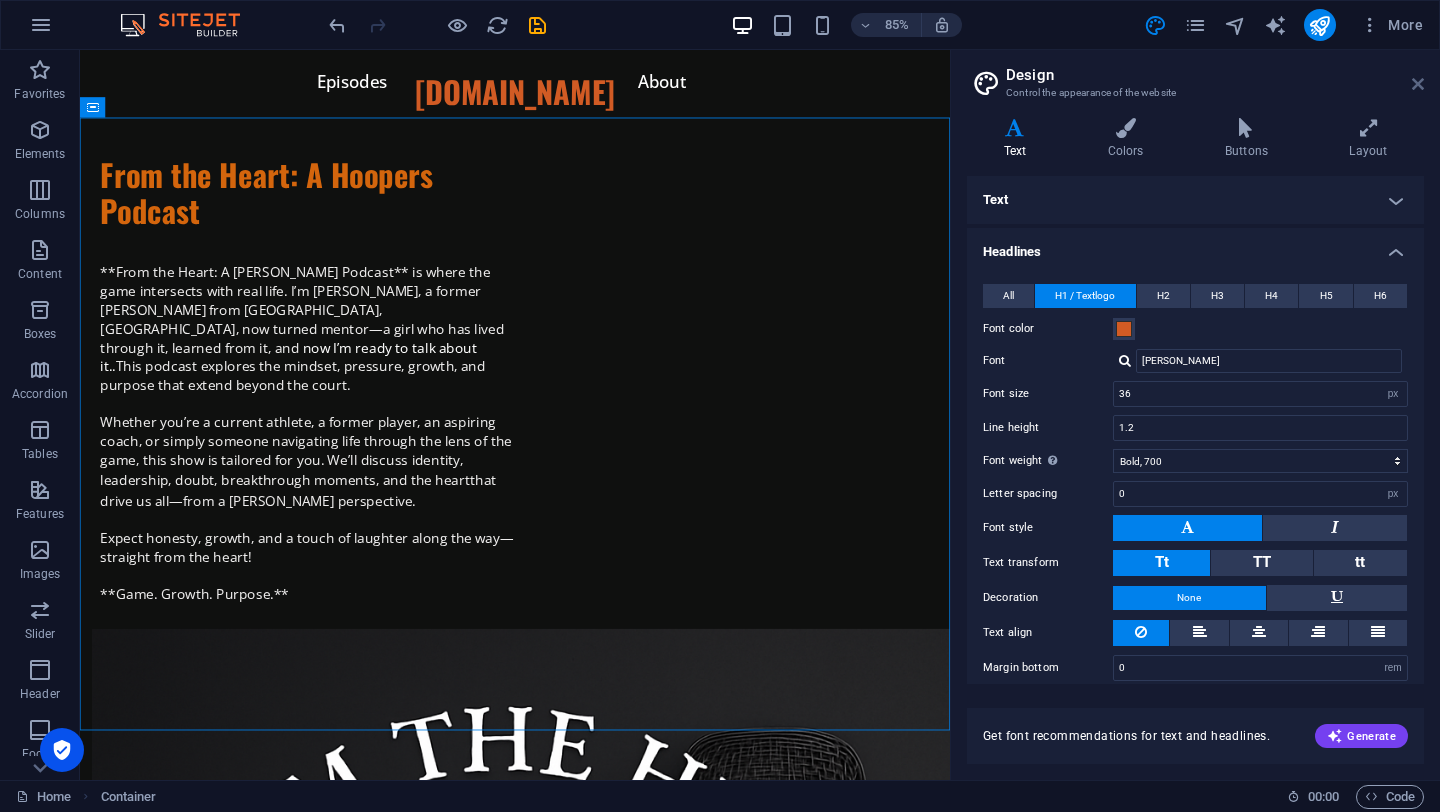 click at bounding box center [1418, 84] 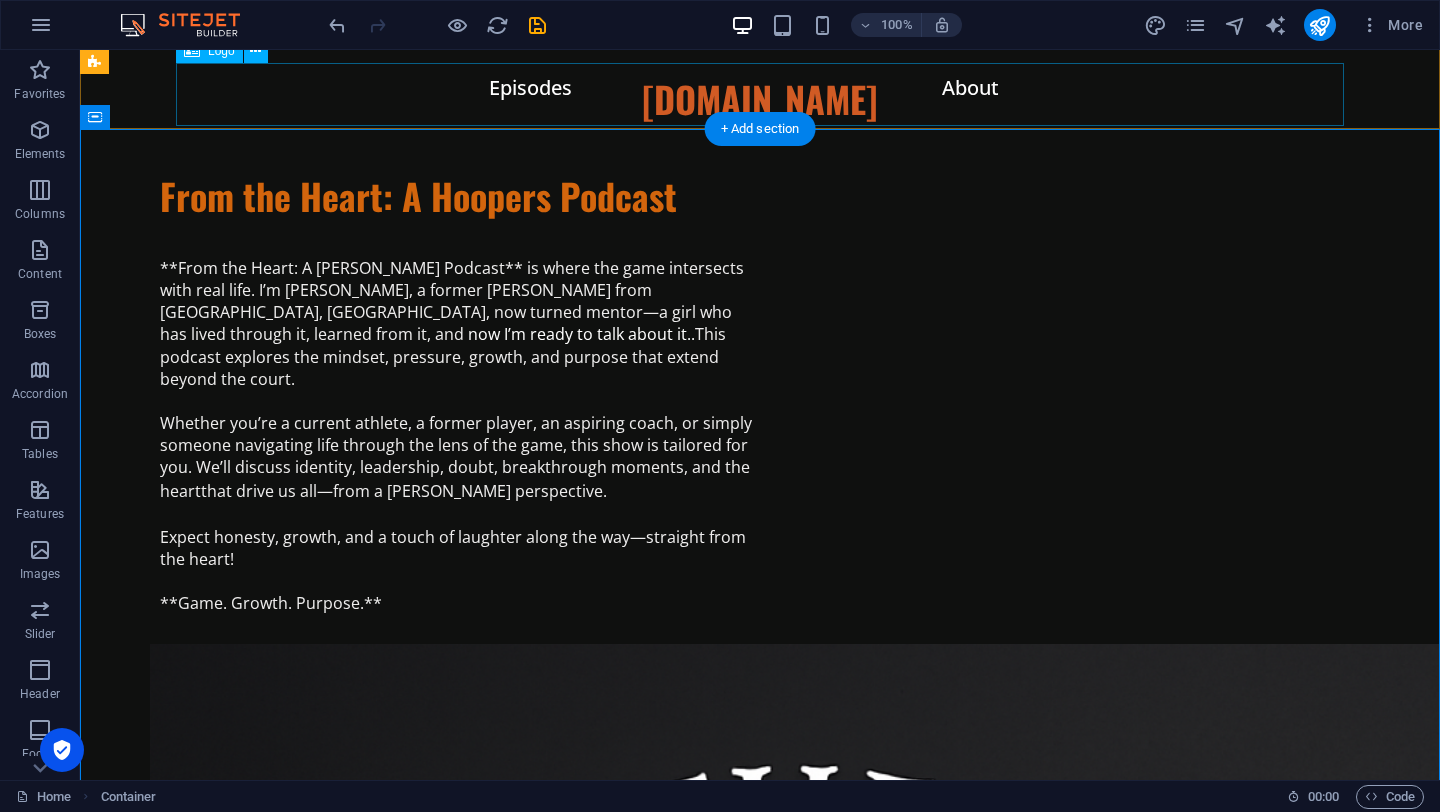 click on "[DOMAIN_NAME]" at bounding box center (760, 108) 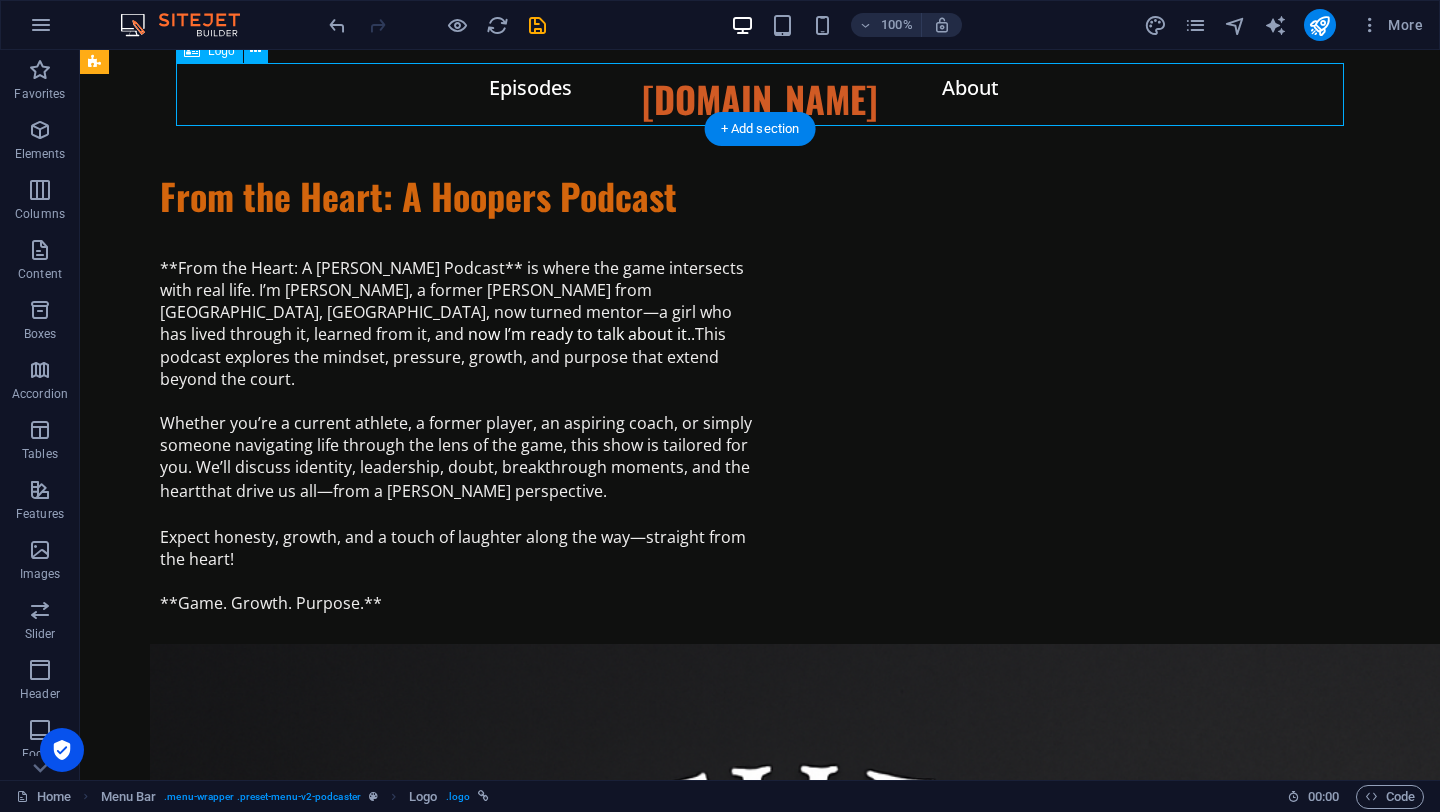 click on "[DOMAIN_NAME]" at bounding box center (760, 108) 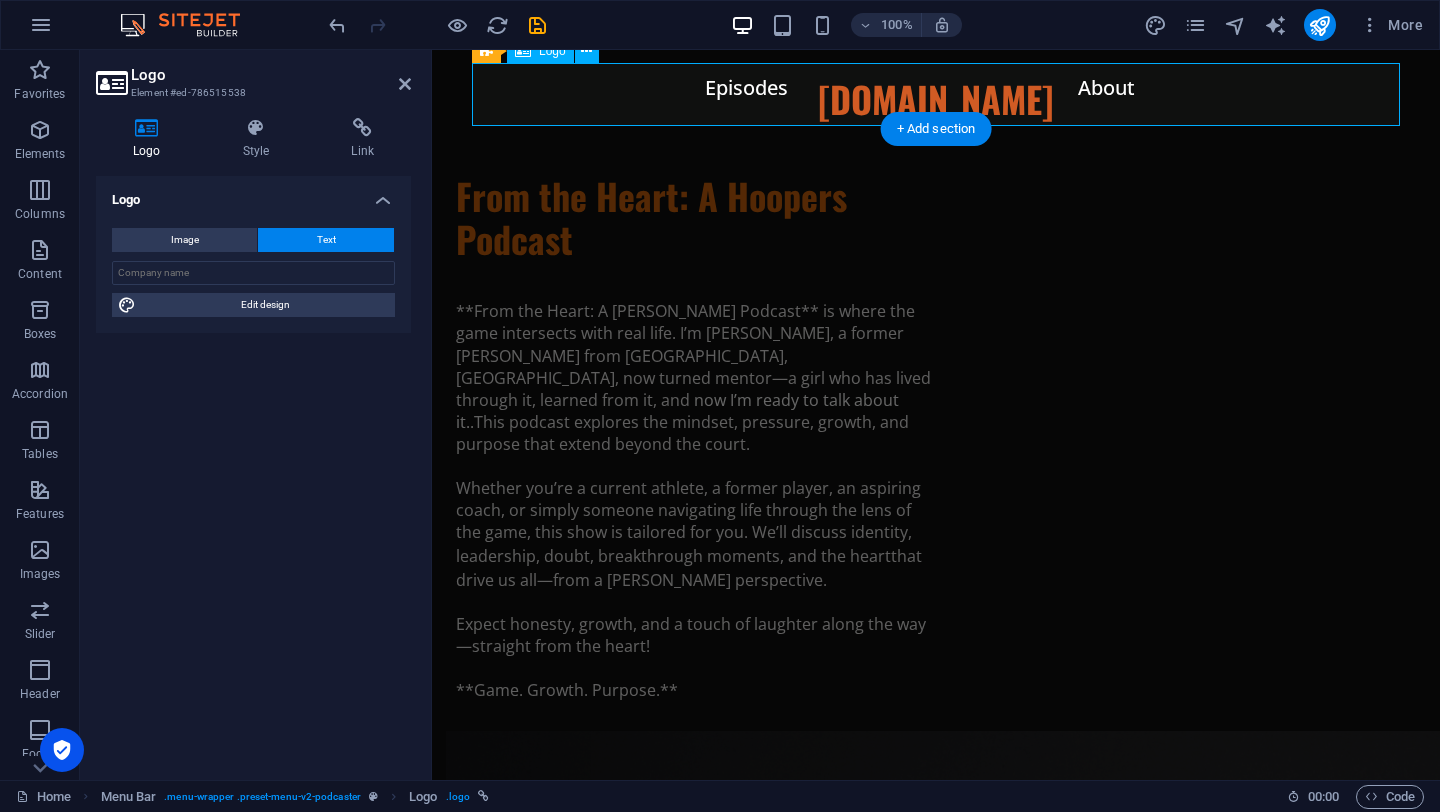 scroll, scrollTop: 0, scrollLeft: 0, axis: both 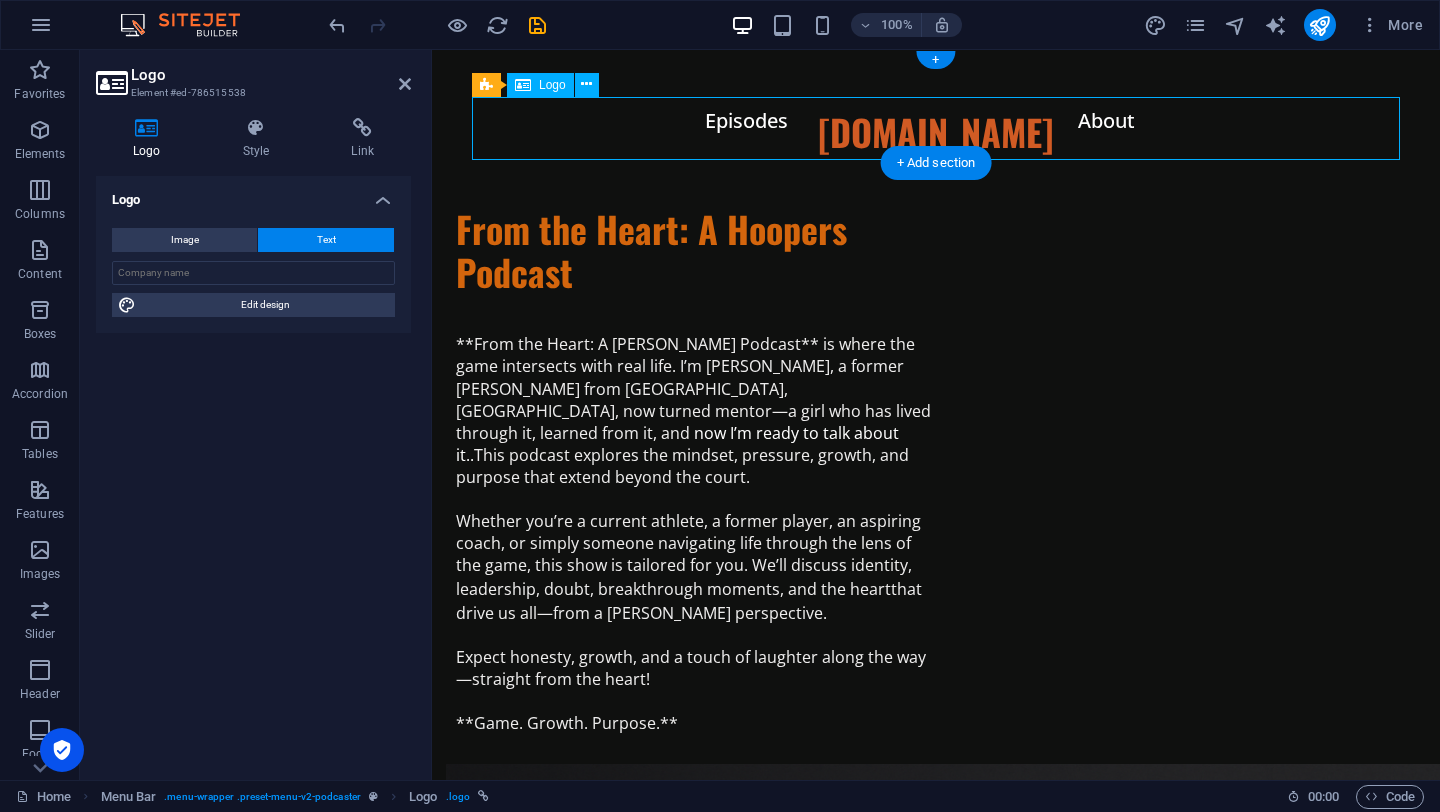 drag, startPoint x: 886, startPoint y: 90, endPoint x: 886, endPoint y: 121, distance: 31 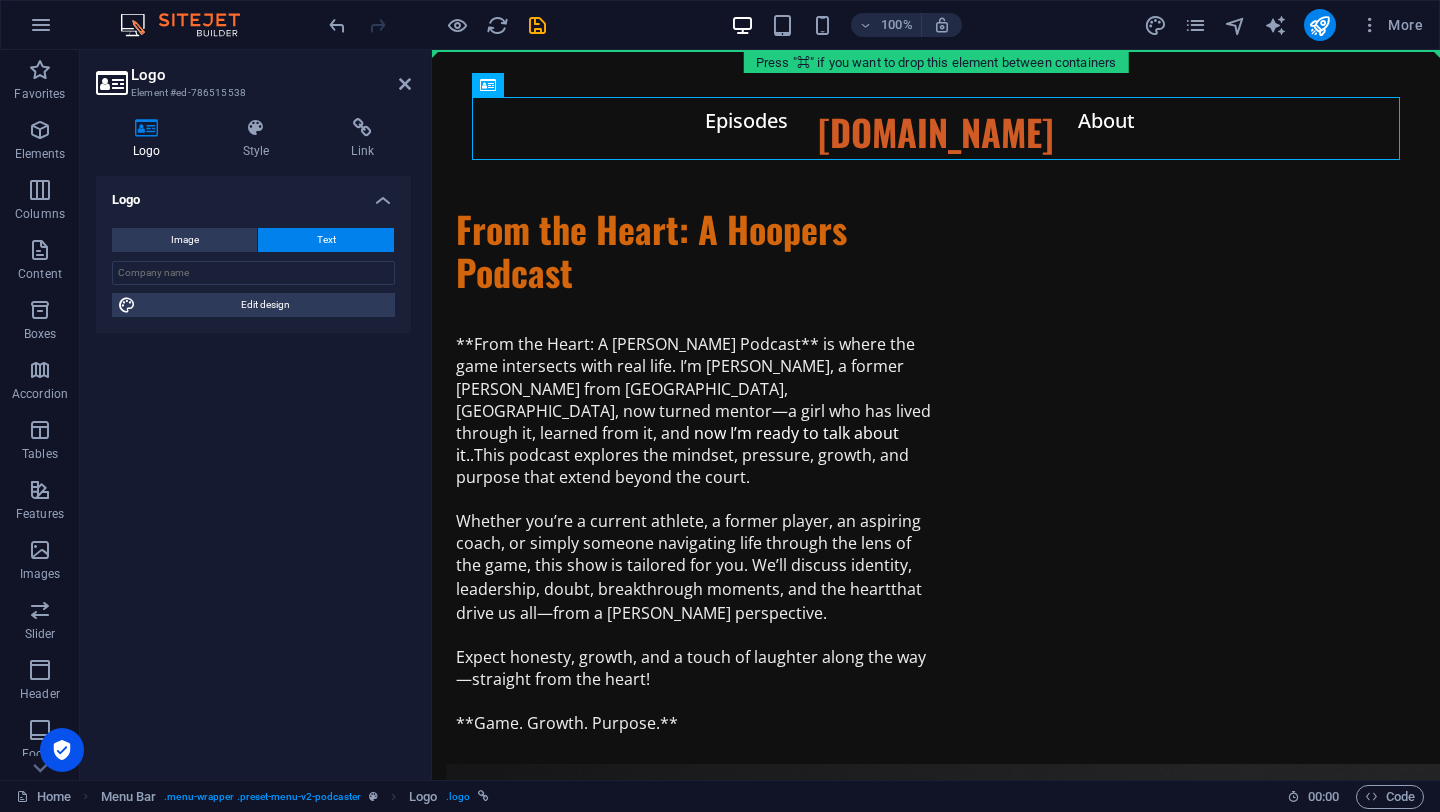 drag, startPoint x: 906, startPoint y: 126, endPoint x: 907, endPoint y: 83, distance: 43.011627 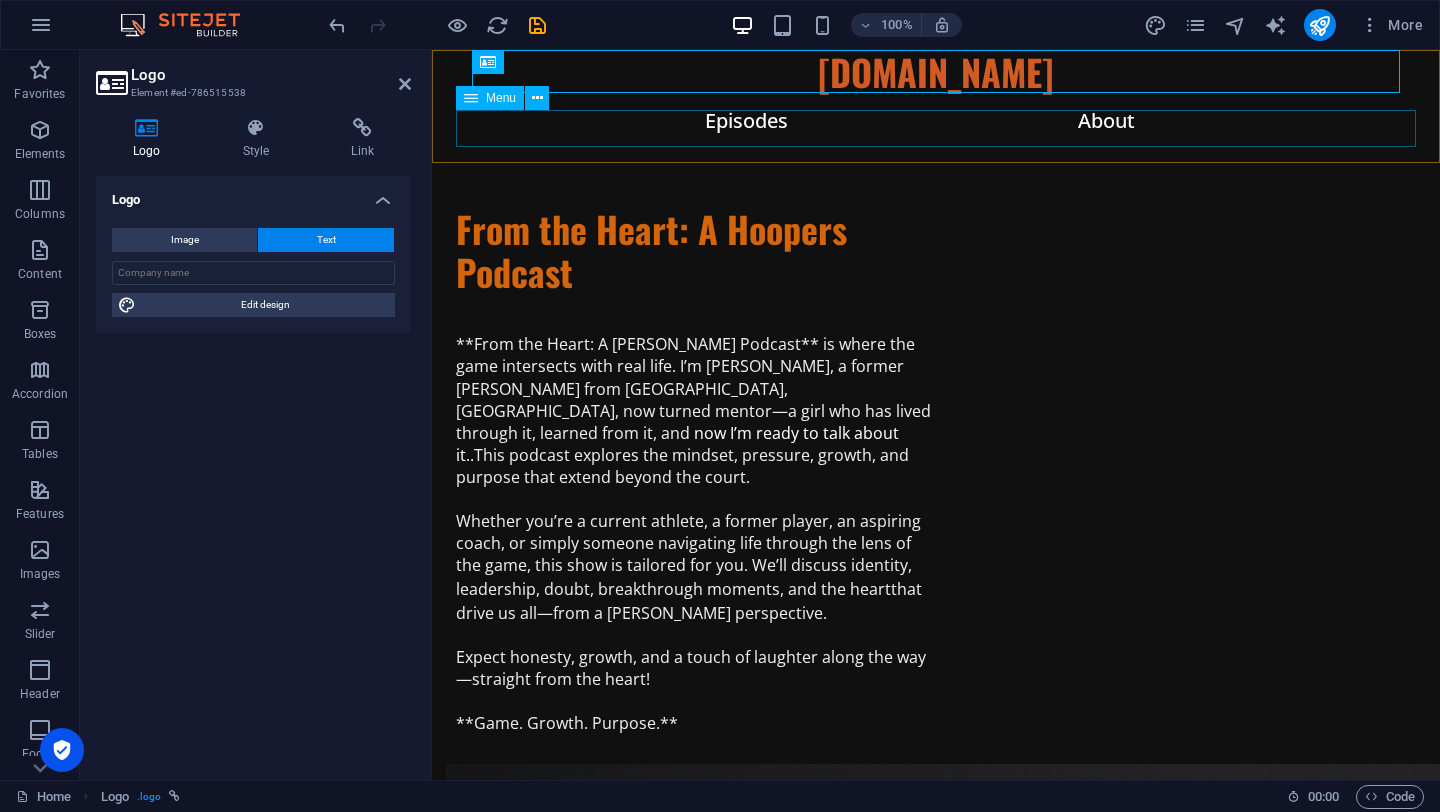 click on "Episodes About" at bounding box center [936, 128] 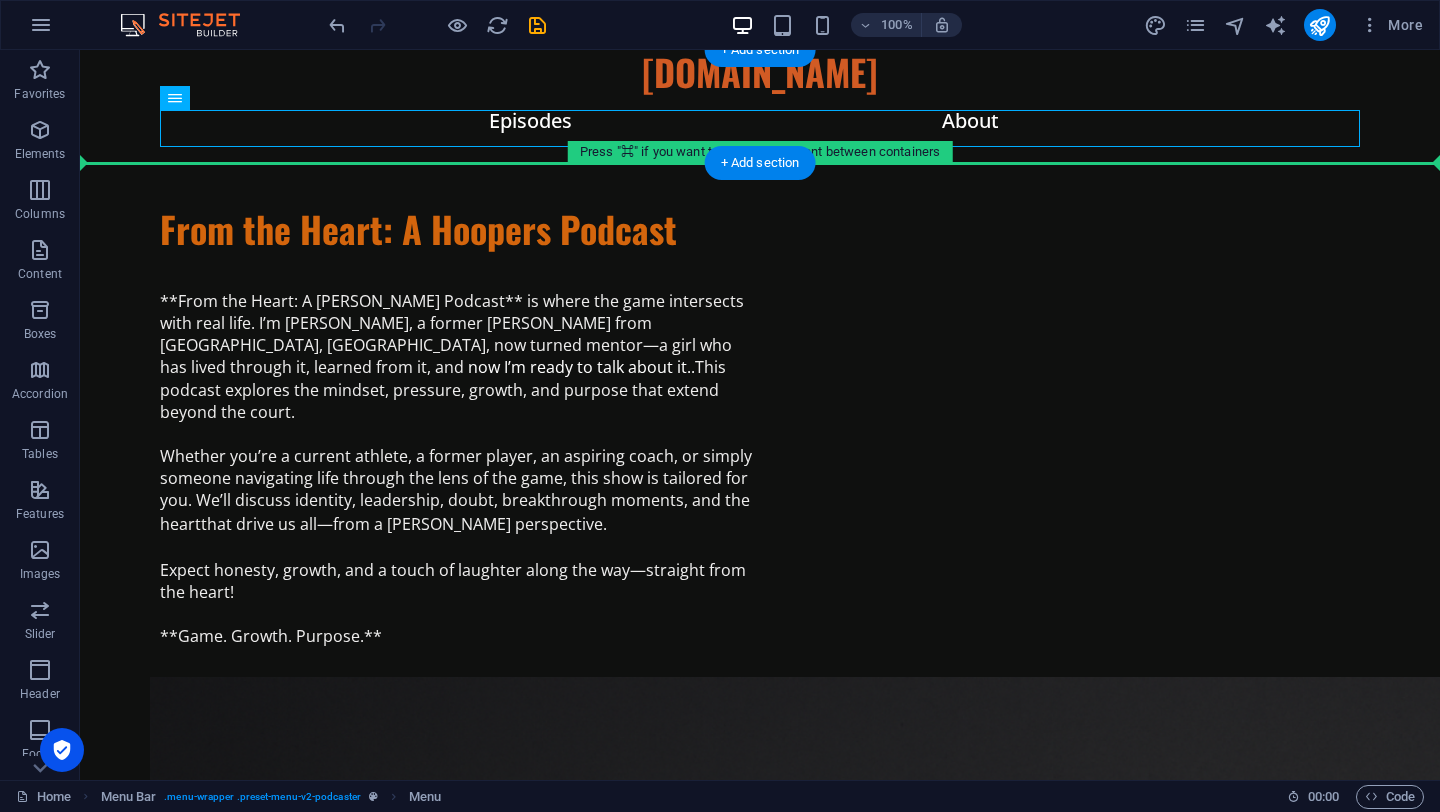 drag, startPoint x: 772, startPoint y: 120, endPoint x: 460, endPoint y: 159, distance: 314.42804 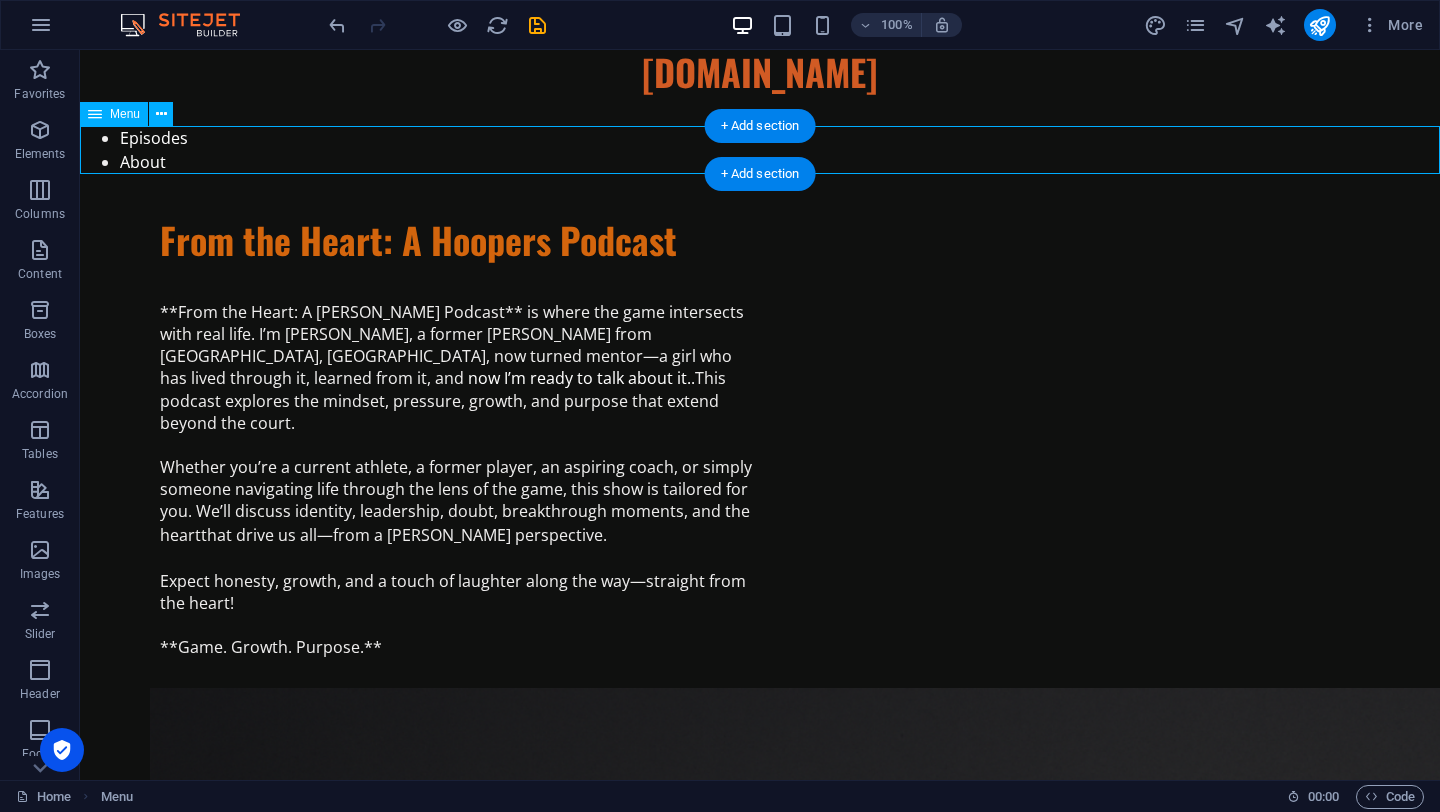 click on "Episodes About" at bounding box center (760, 150) 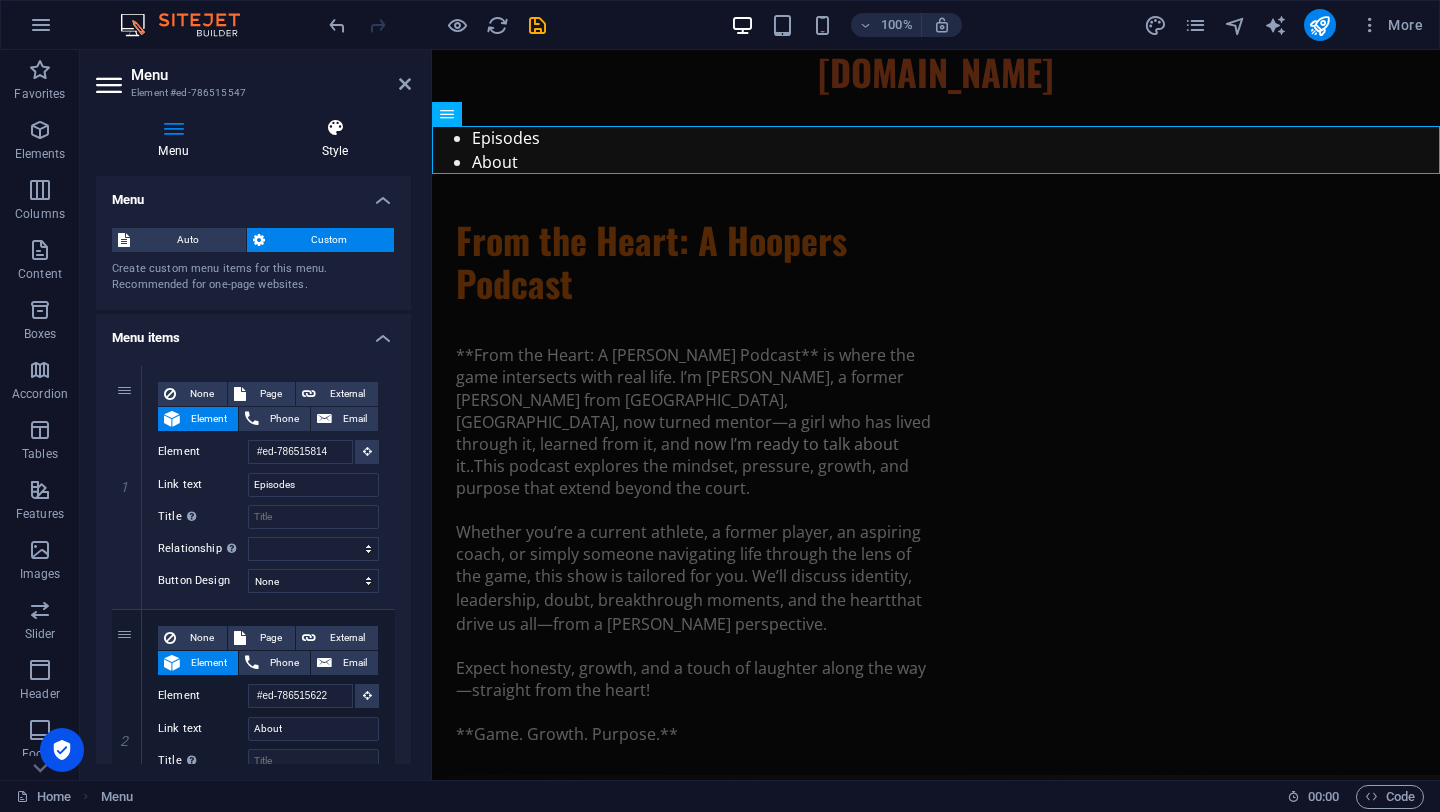 click at bounding box center (335, 128) 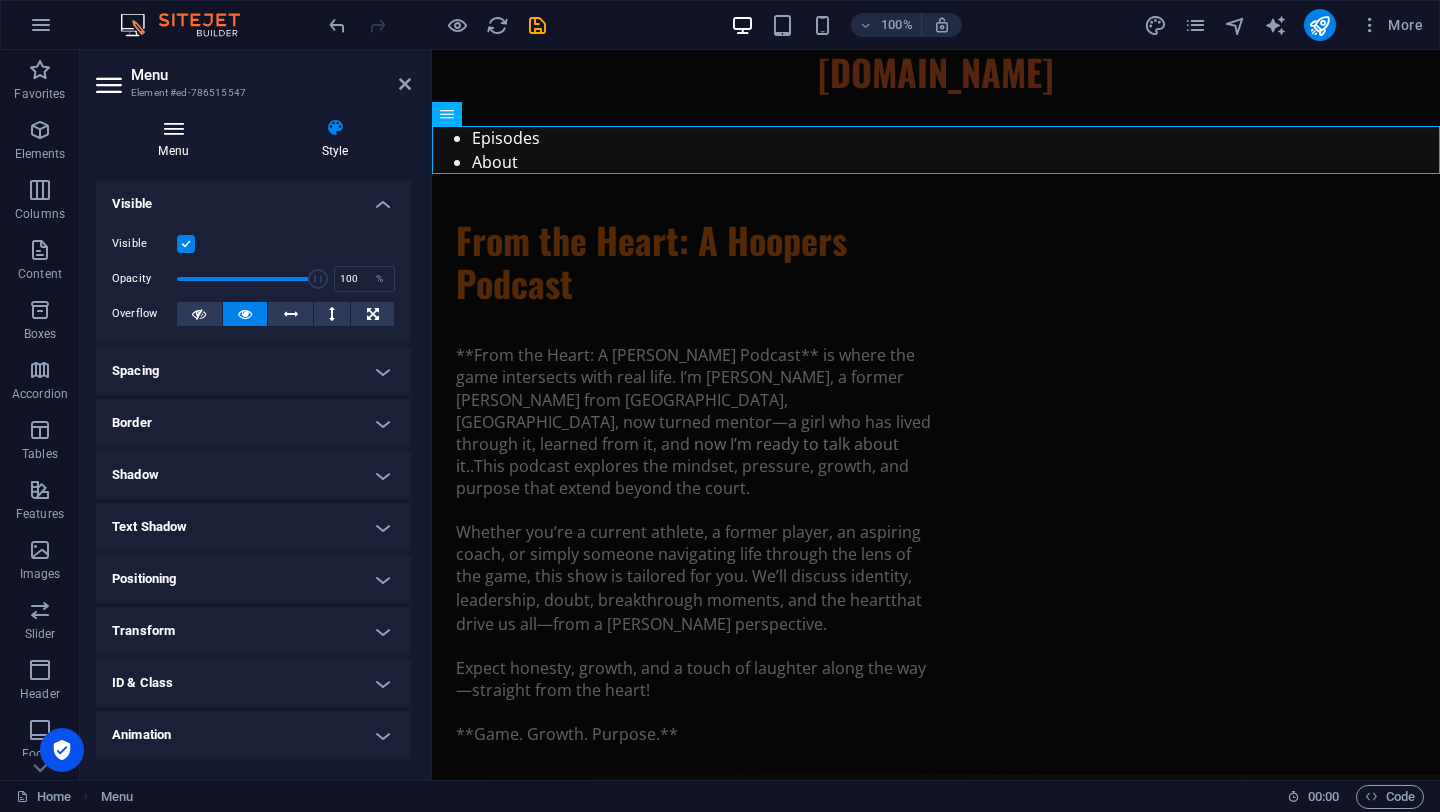 click at bounding box center [173, 128] 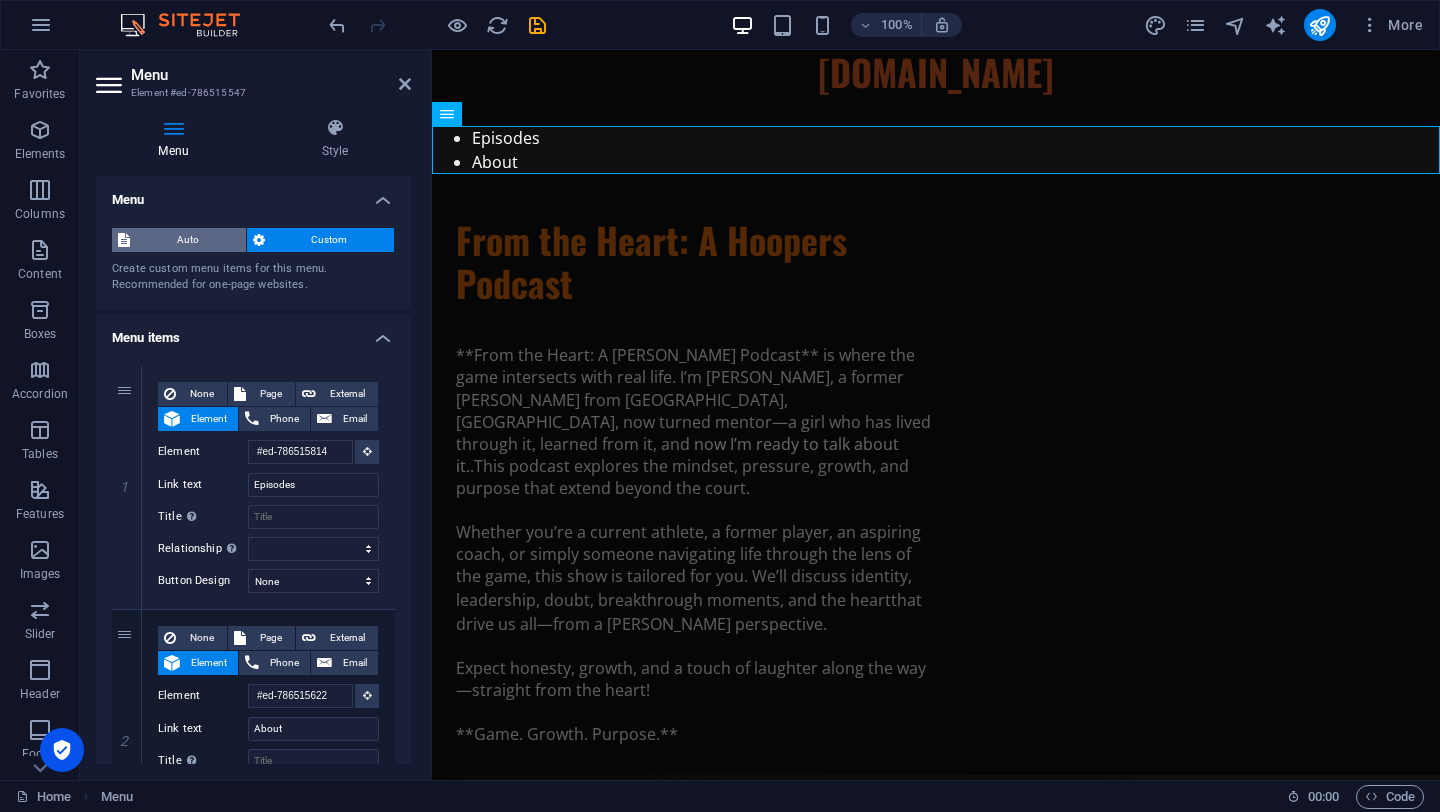 click on "Auto" at bounding box center [188, 240] 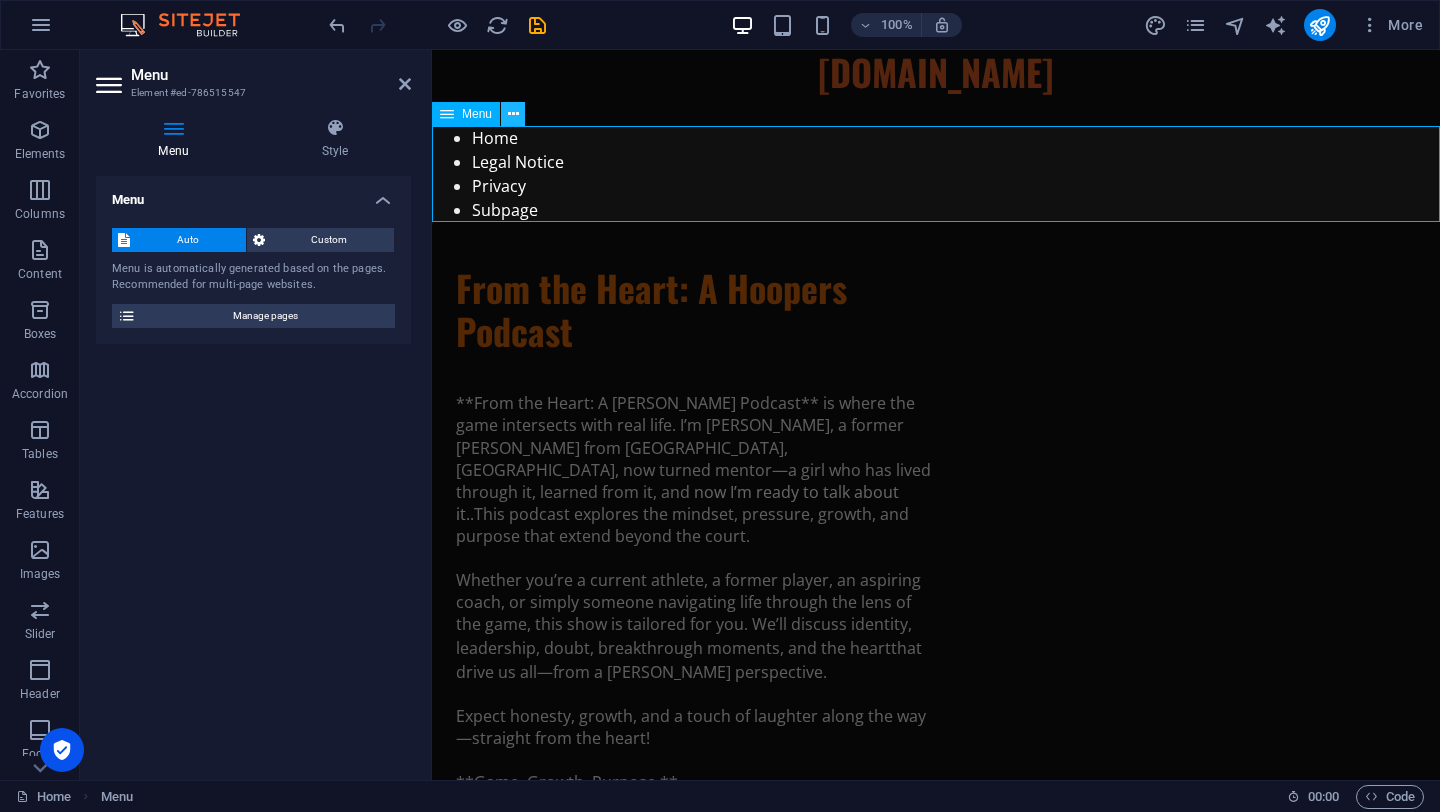 click at bounding box center (513, 114) 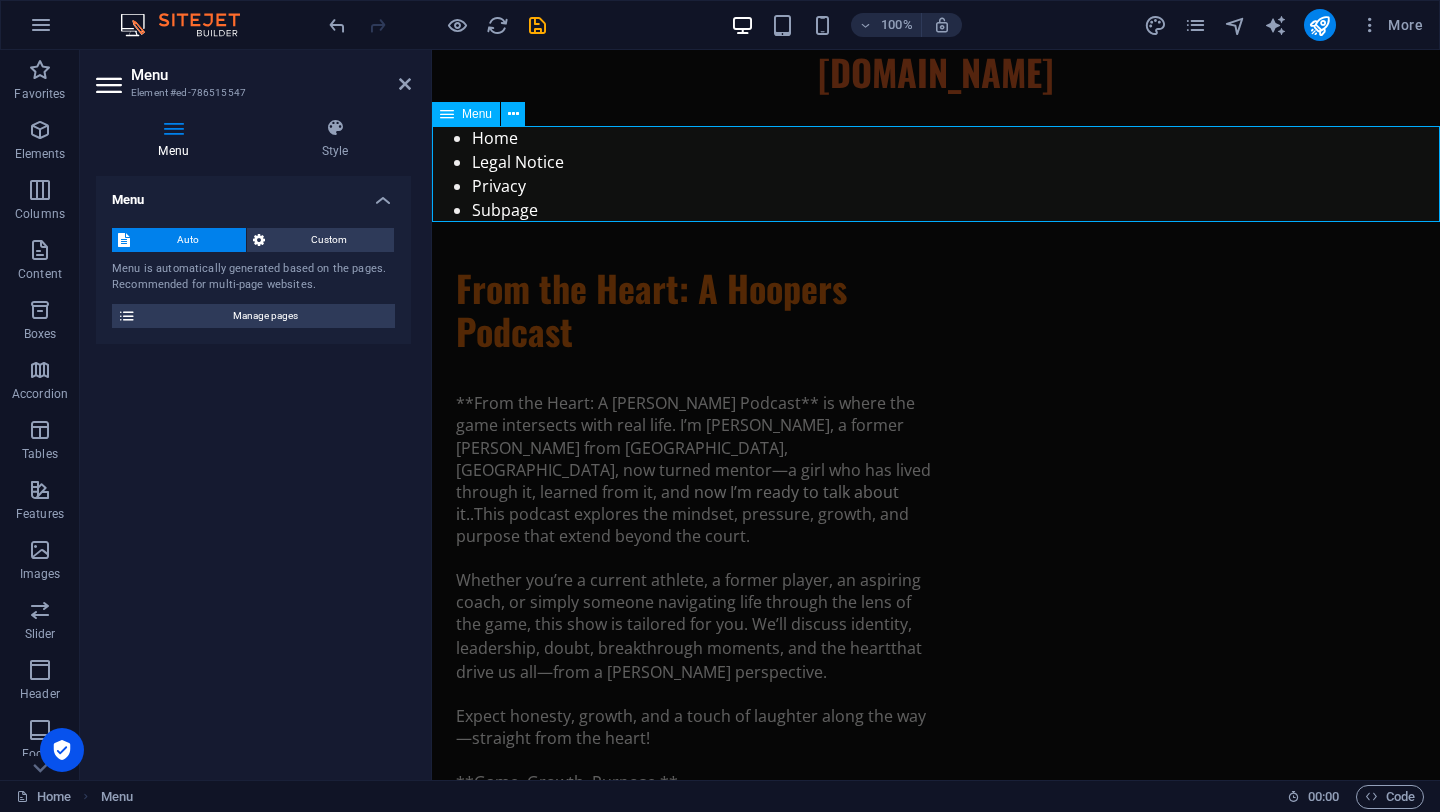 click on "Home Legal Notice Privacy Subpage" at bounding box center [936, 174] 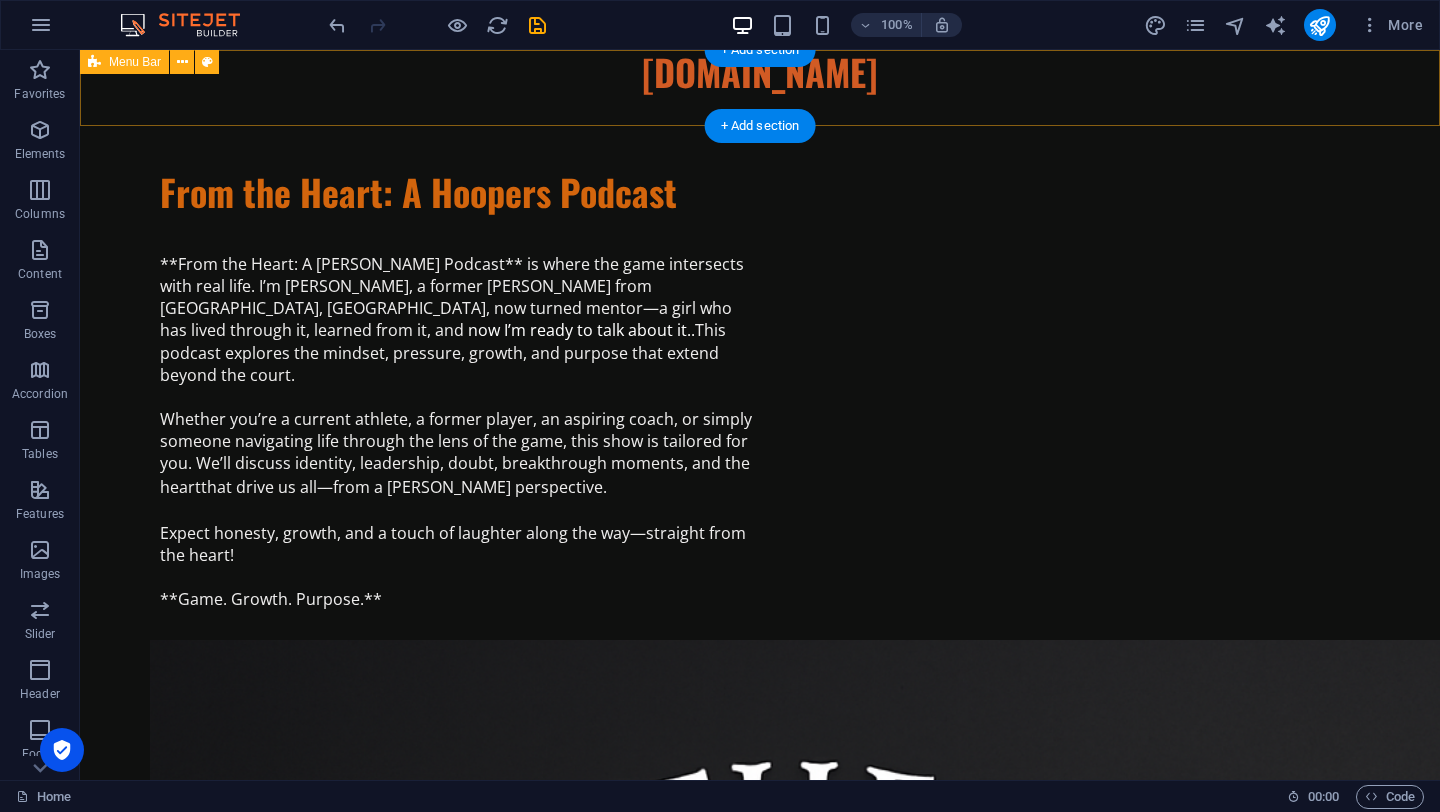 click at bounding box center [760, 88] 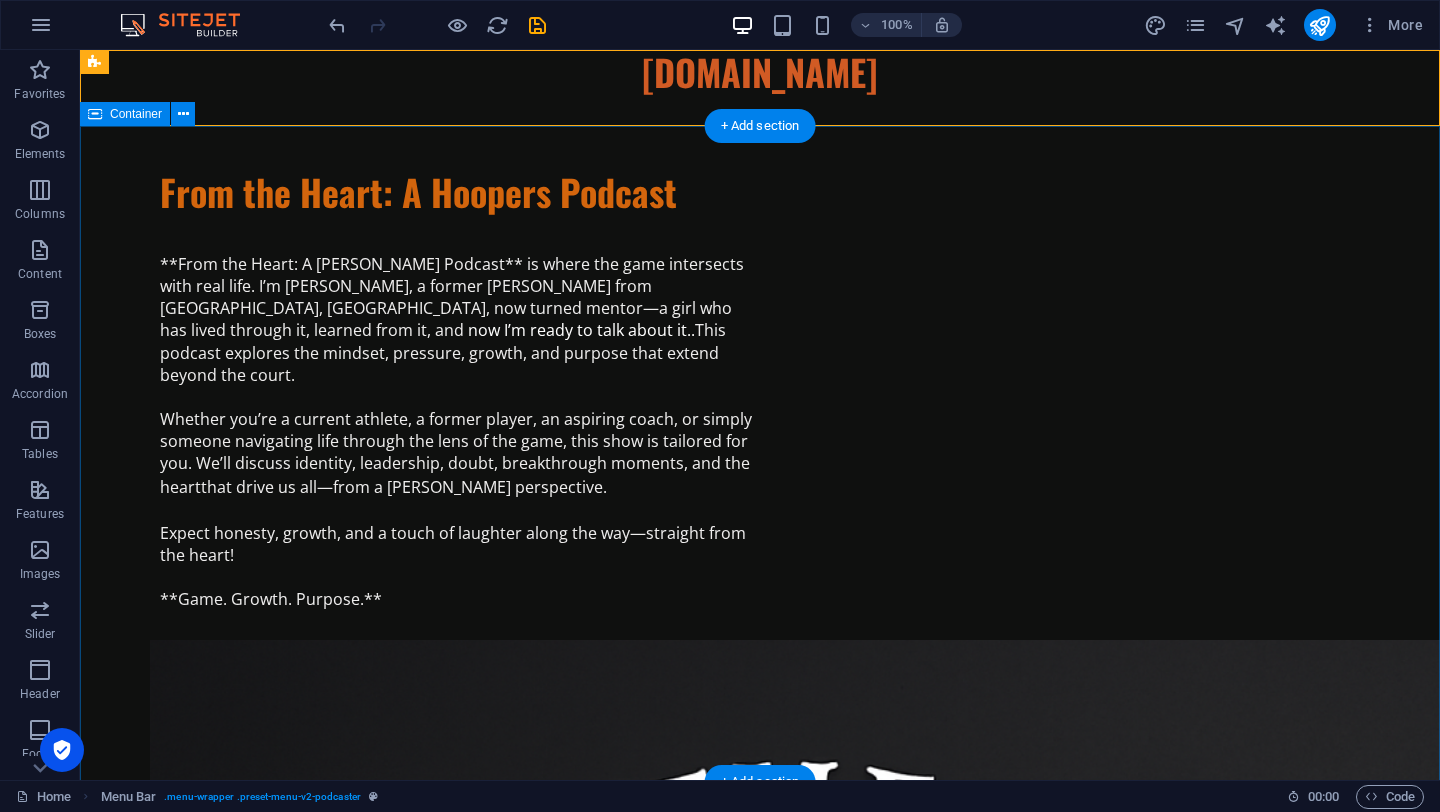 click on "From the Heart: A Hoopers Podcast **From the Heart: A Hooper’s Podcast** is where the game intersects with real life. I’m Jas, a former hooper from Southside Jamaica, Queens, now turned mentor—a girl who has lived through it, learned from it, and   now I’m ready to talk about it. .  This podcast explores the mindset, pressure, growth, and purpose that extend beyond the court. Whether you’re a current athlete, a former player, an aspiring coach, or simply someone navigating life through the lens of the game, this show is tailored for you. We’ll discuss identity, leadership, doubt, breakthrough moments, and the heart  that drive us all—from a hooper’s perspective. Expect honesty, growth, and a touch of laughter along the way—straight from the heart! **Game. Growth. Purpose.** Supported by:" at bounding box center [760, 1163] 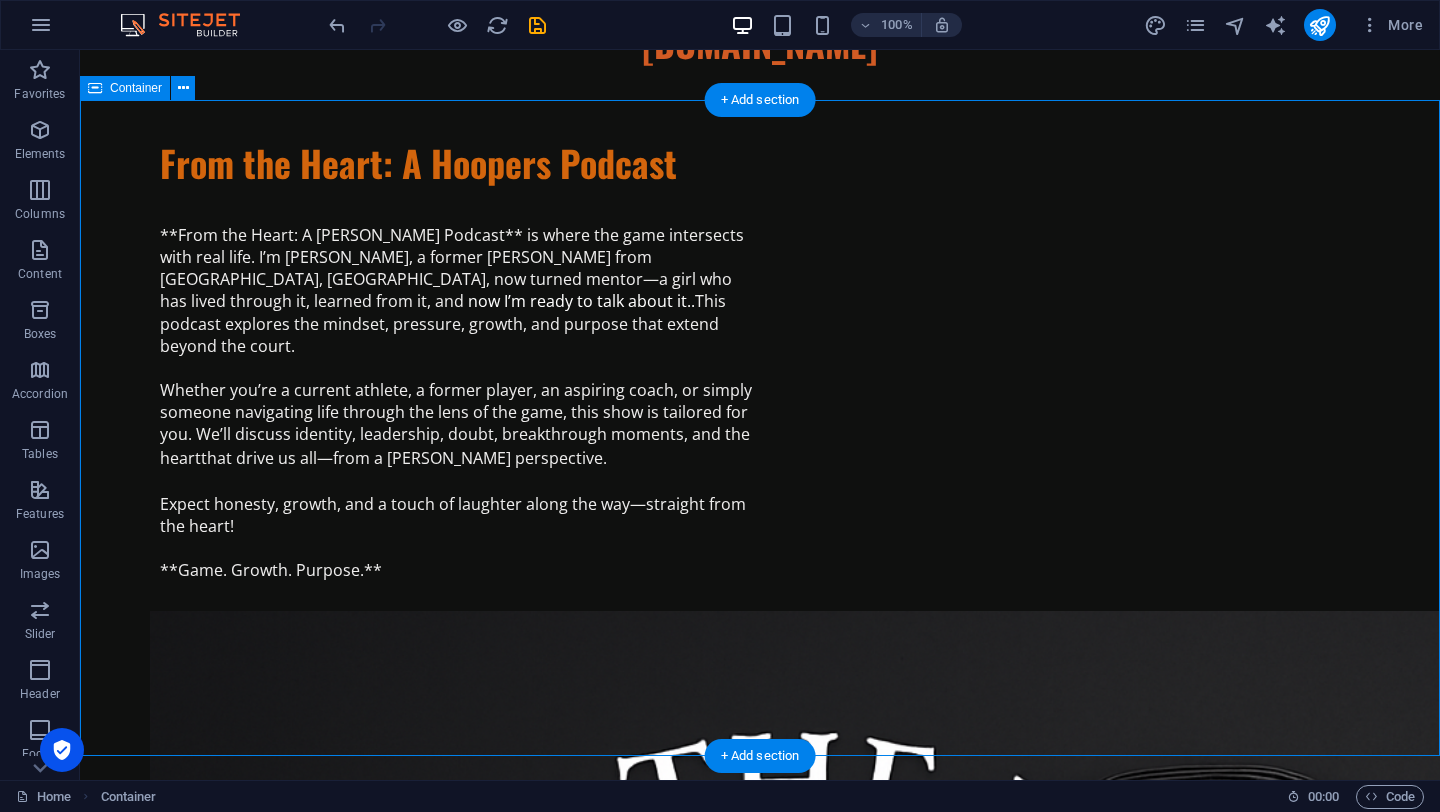scroll, scrollTop: 0, scrollLeft: 0, axis: both 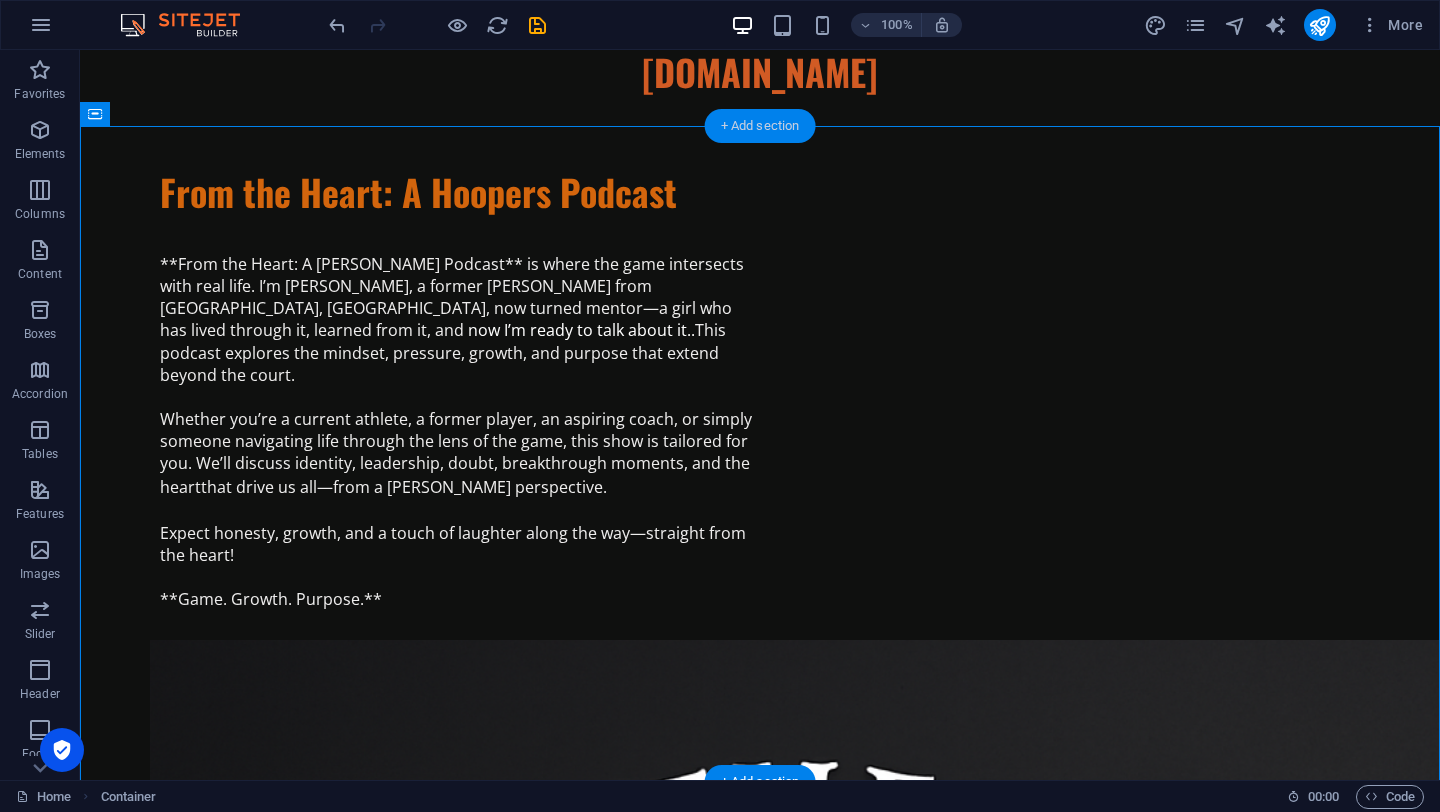 click on "+ Add section" at bounding box center (760, 126) 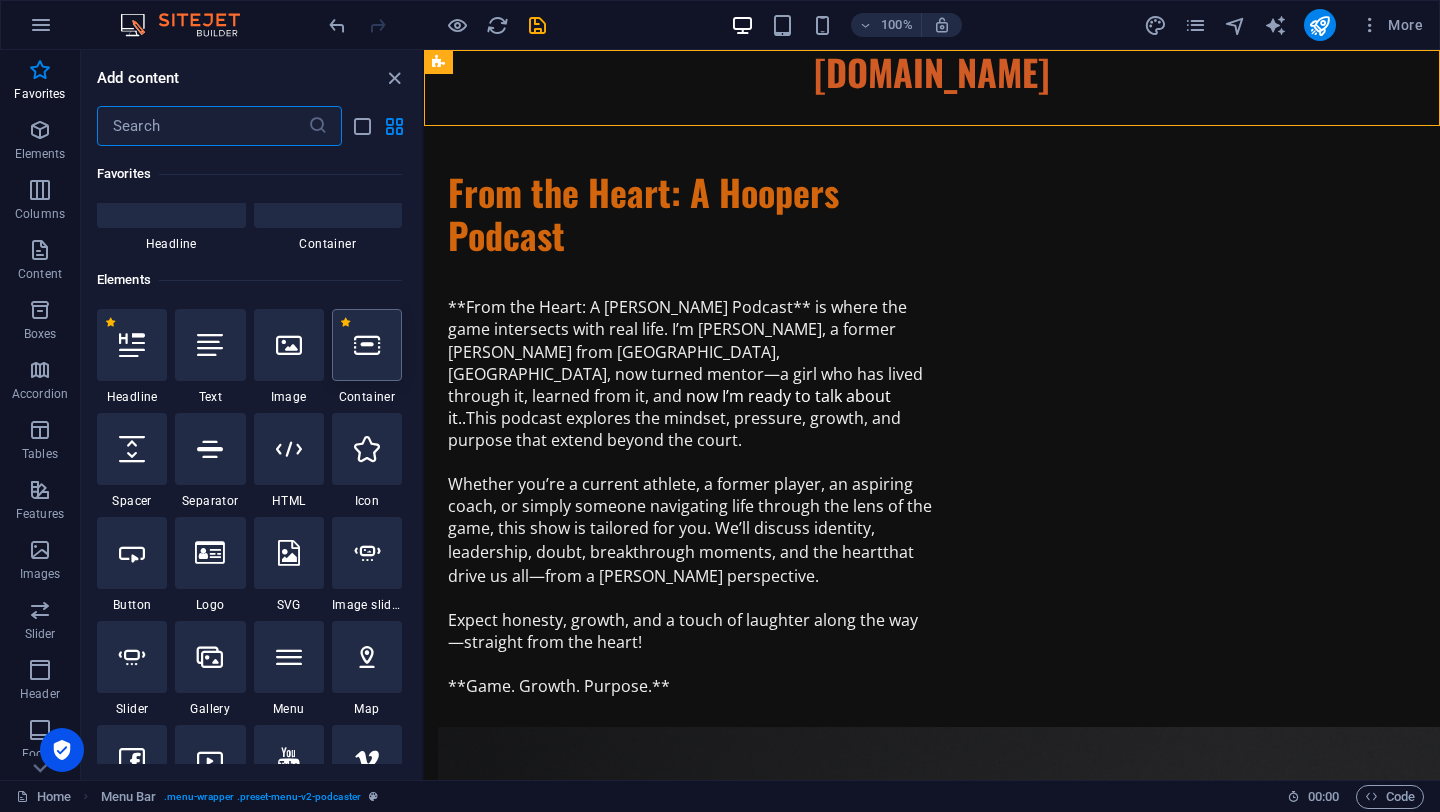 scroll, scrollTop: 91, scrollLeft: 0, axis: vertical 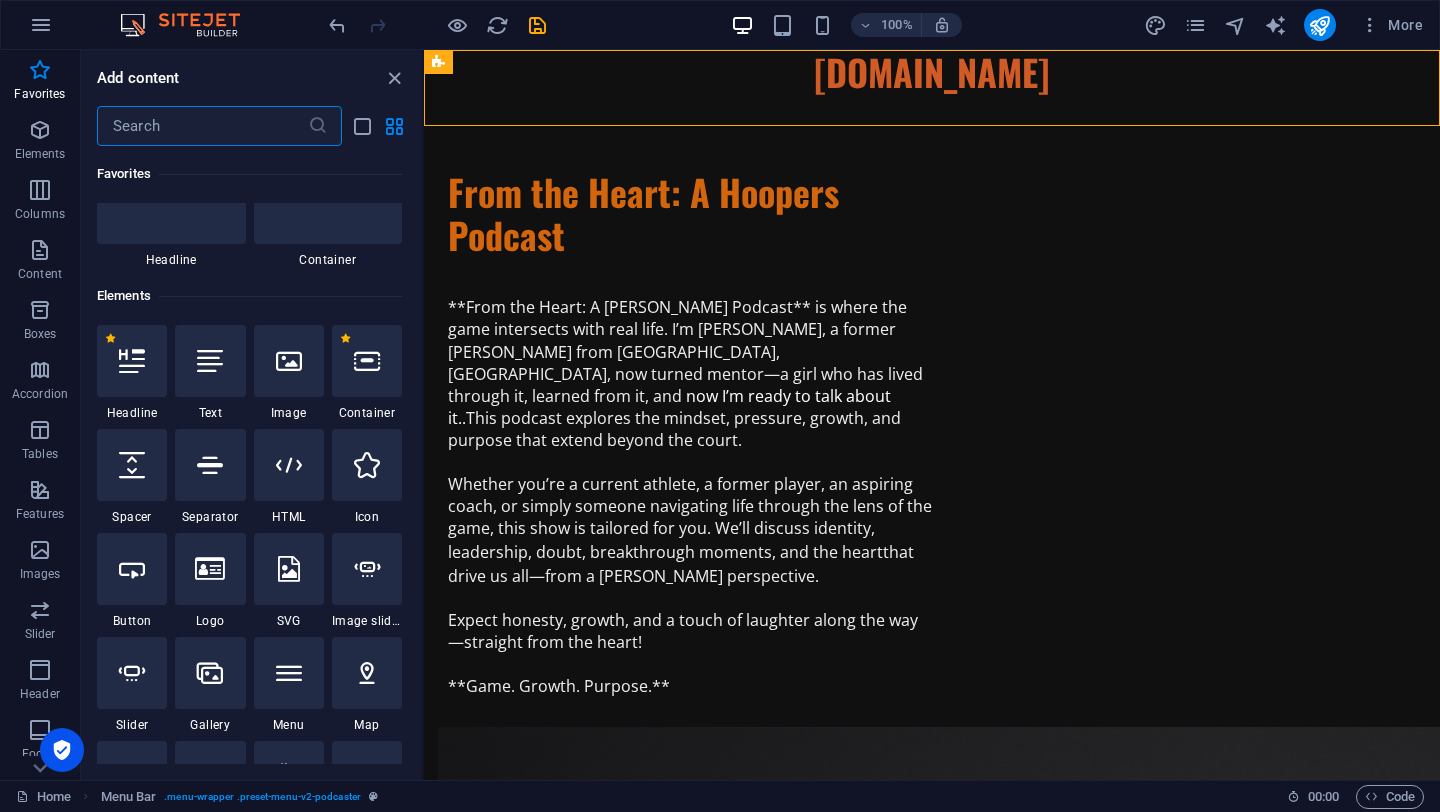 click at bounding box center [210, 465] 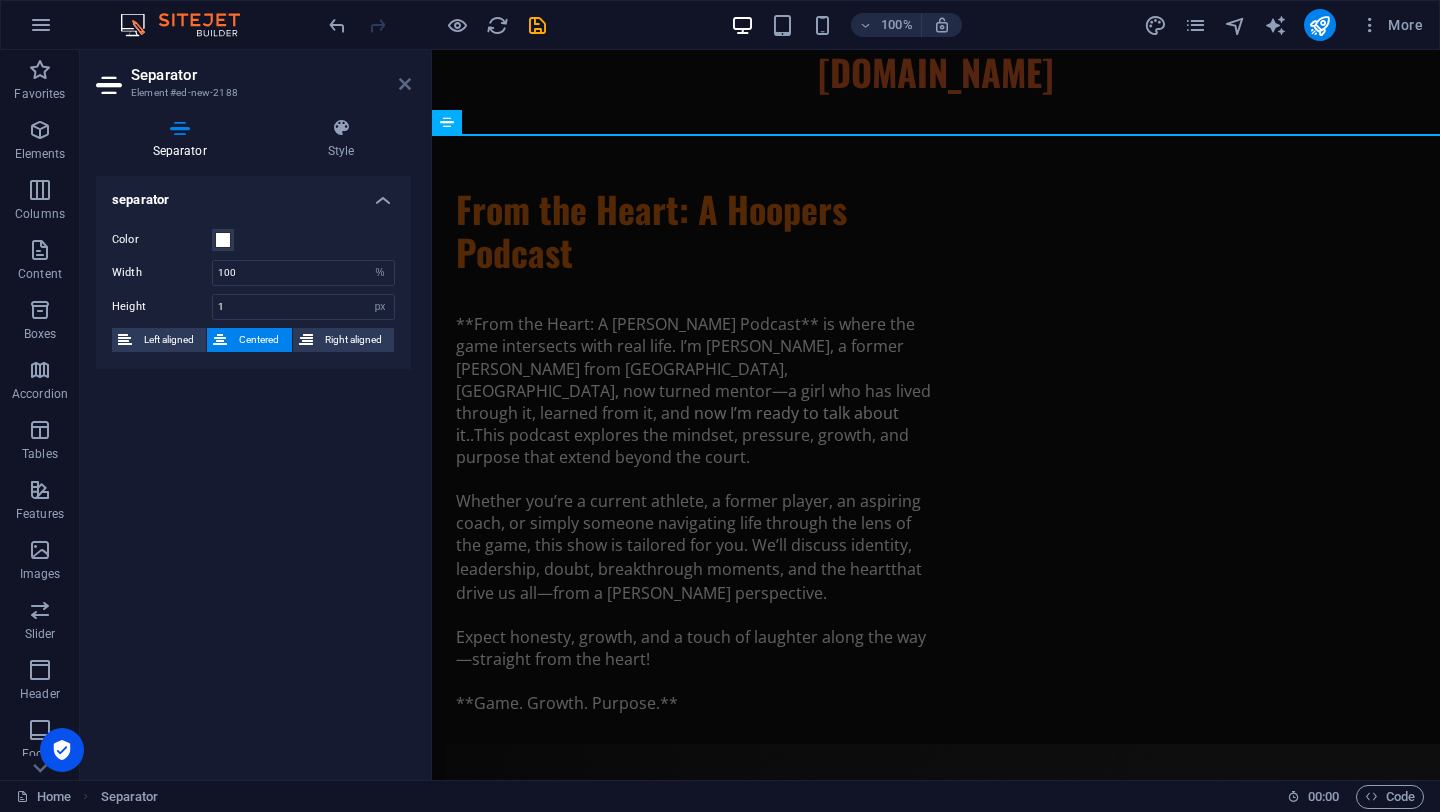 click at bounding box center [405, 84] 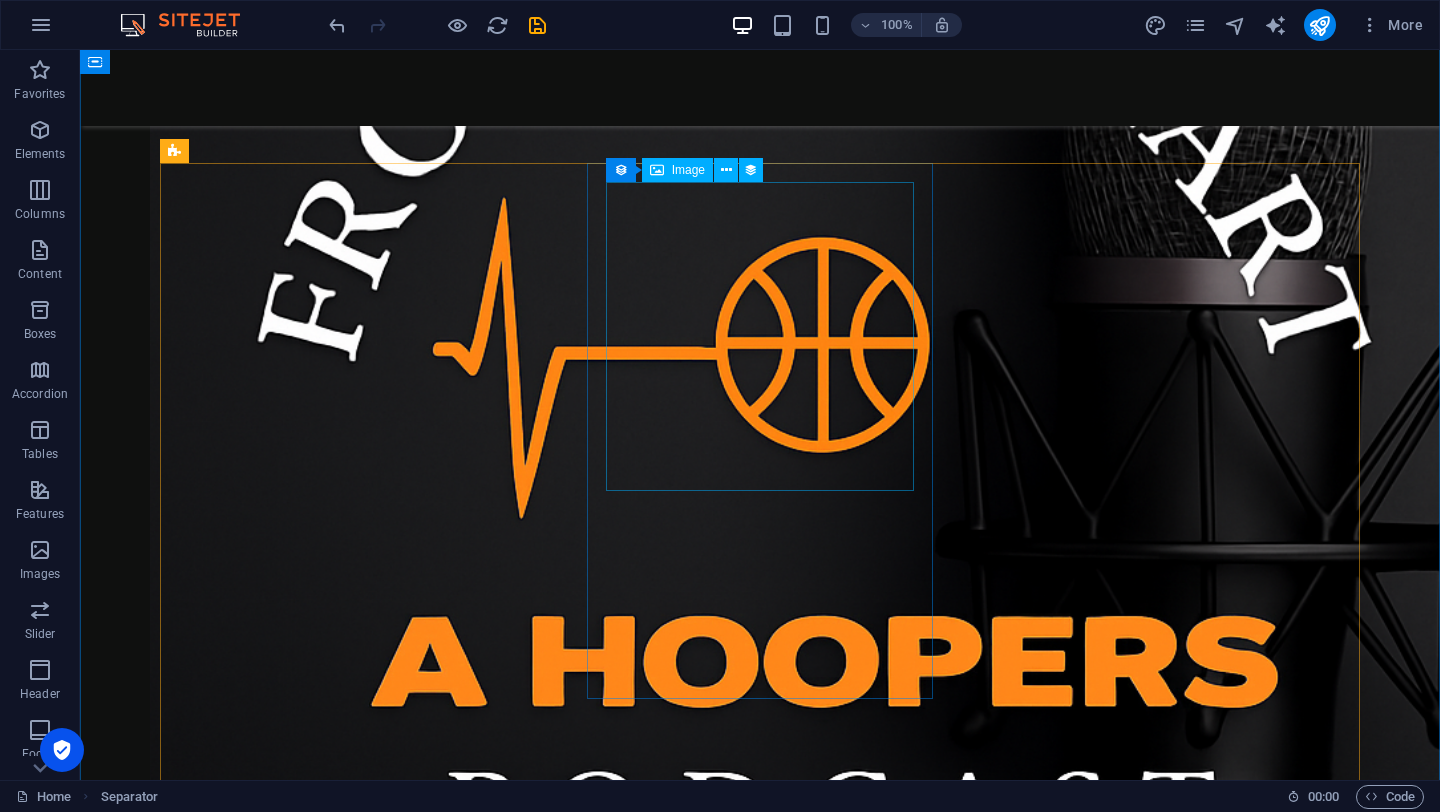 scroll, scrollTop: 894, scrollLeft: 0, axis: vertical 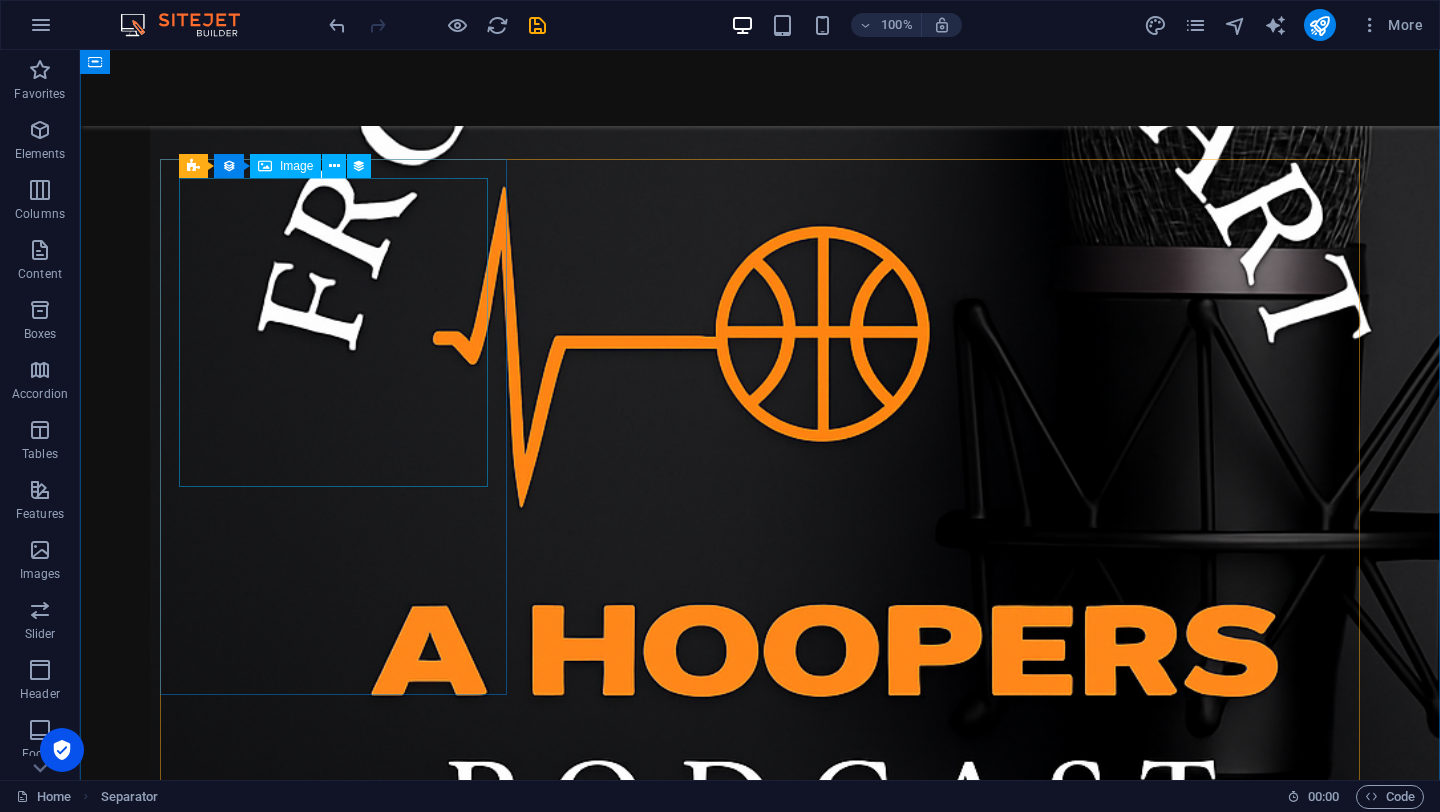 click at bounding box center (760, 2177) 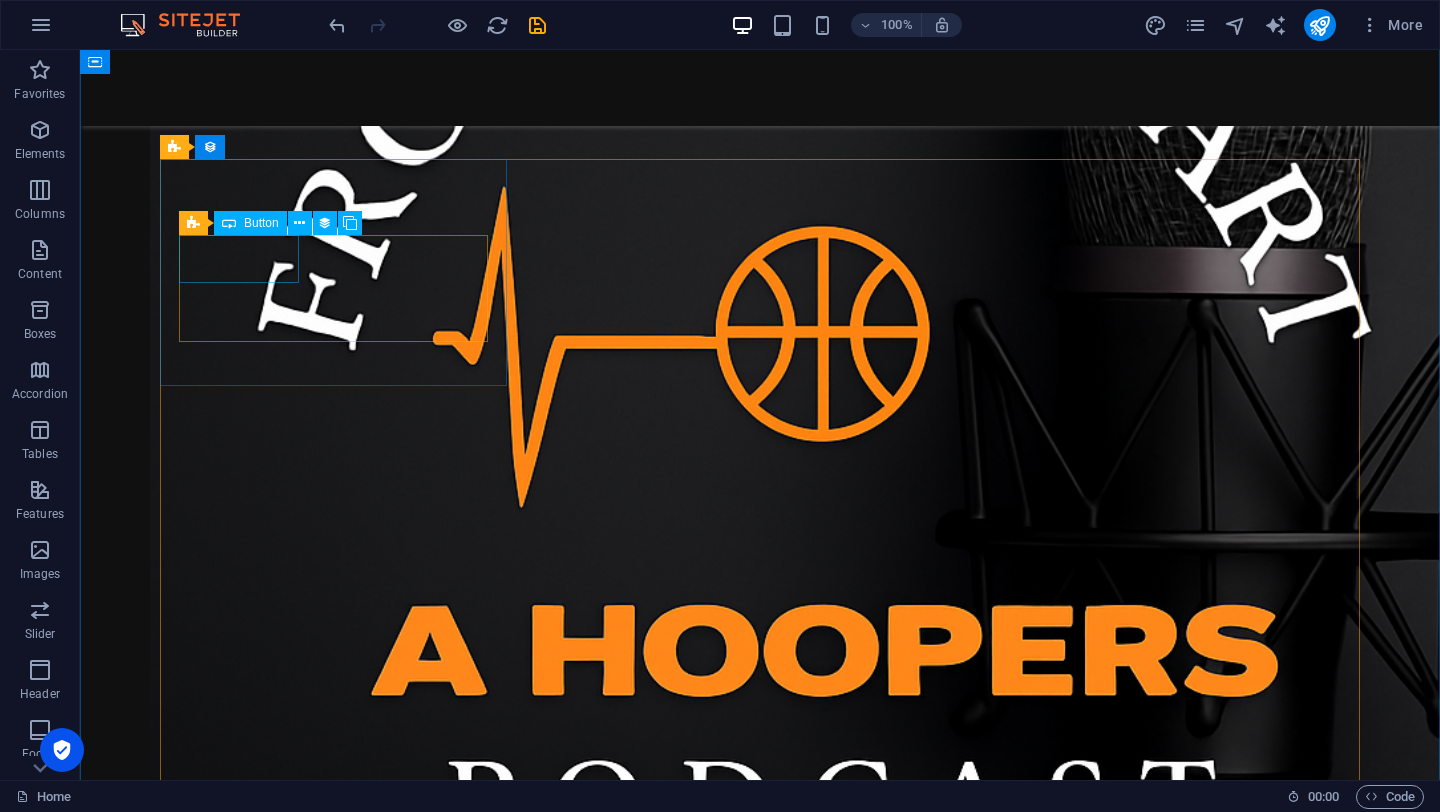 click on "Jake Clark" at bounding box center (760, 1676) 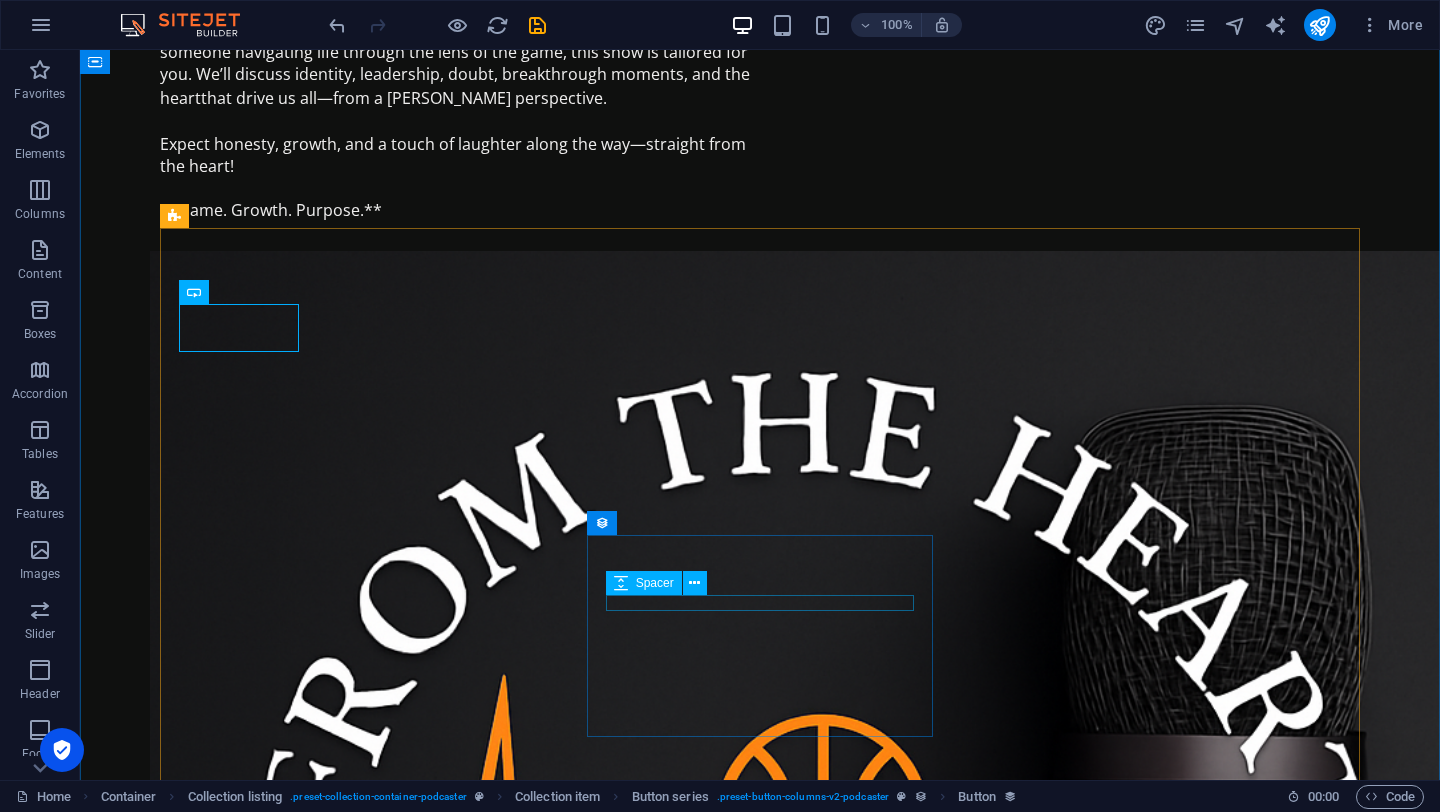 scroll, scrollTop: 0, scrollLeft: 0, axis: both 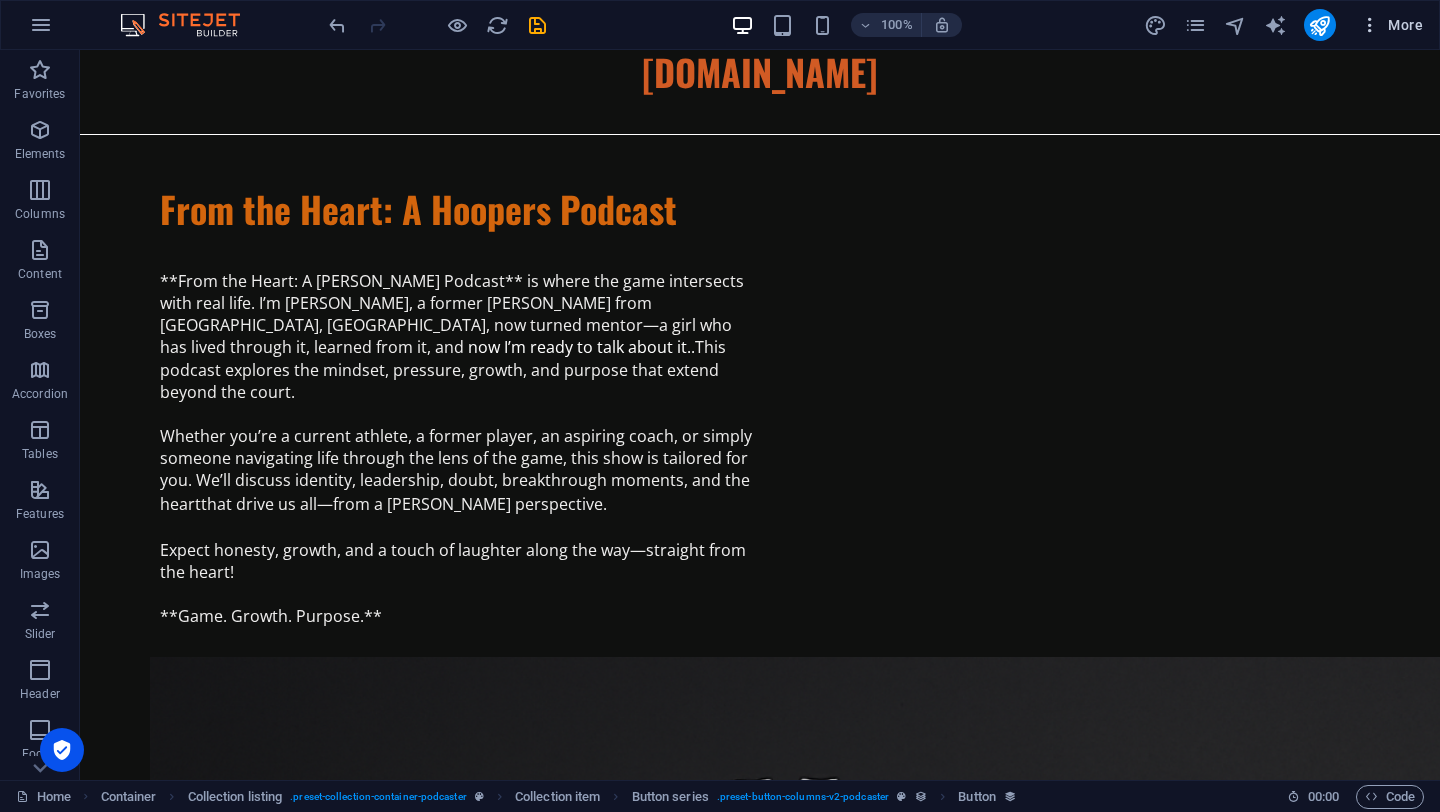 click on "More" at bounding box center [1391, 25] 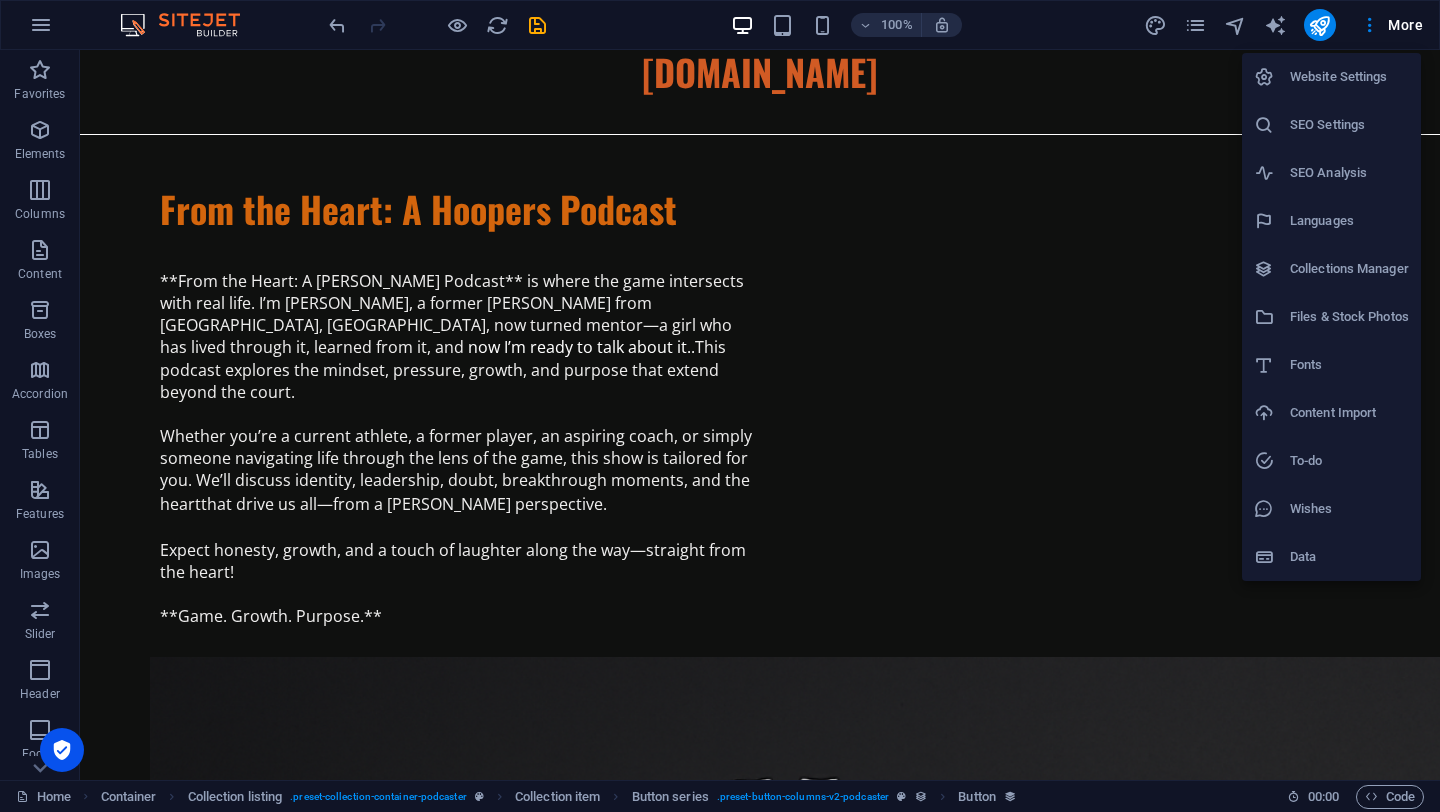 click at bounding box center (720, 406) 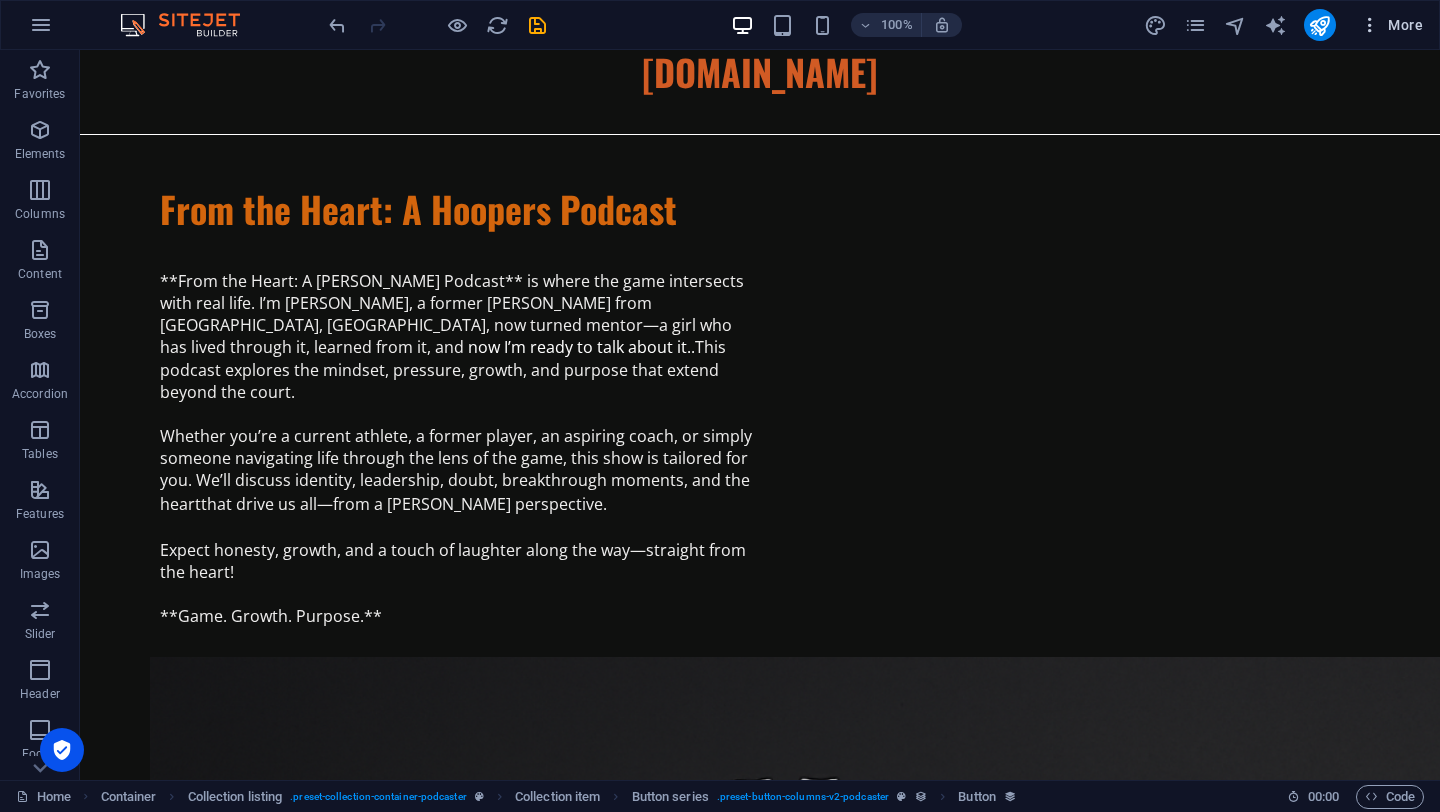 click at bounding box center (1370, 25) 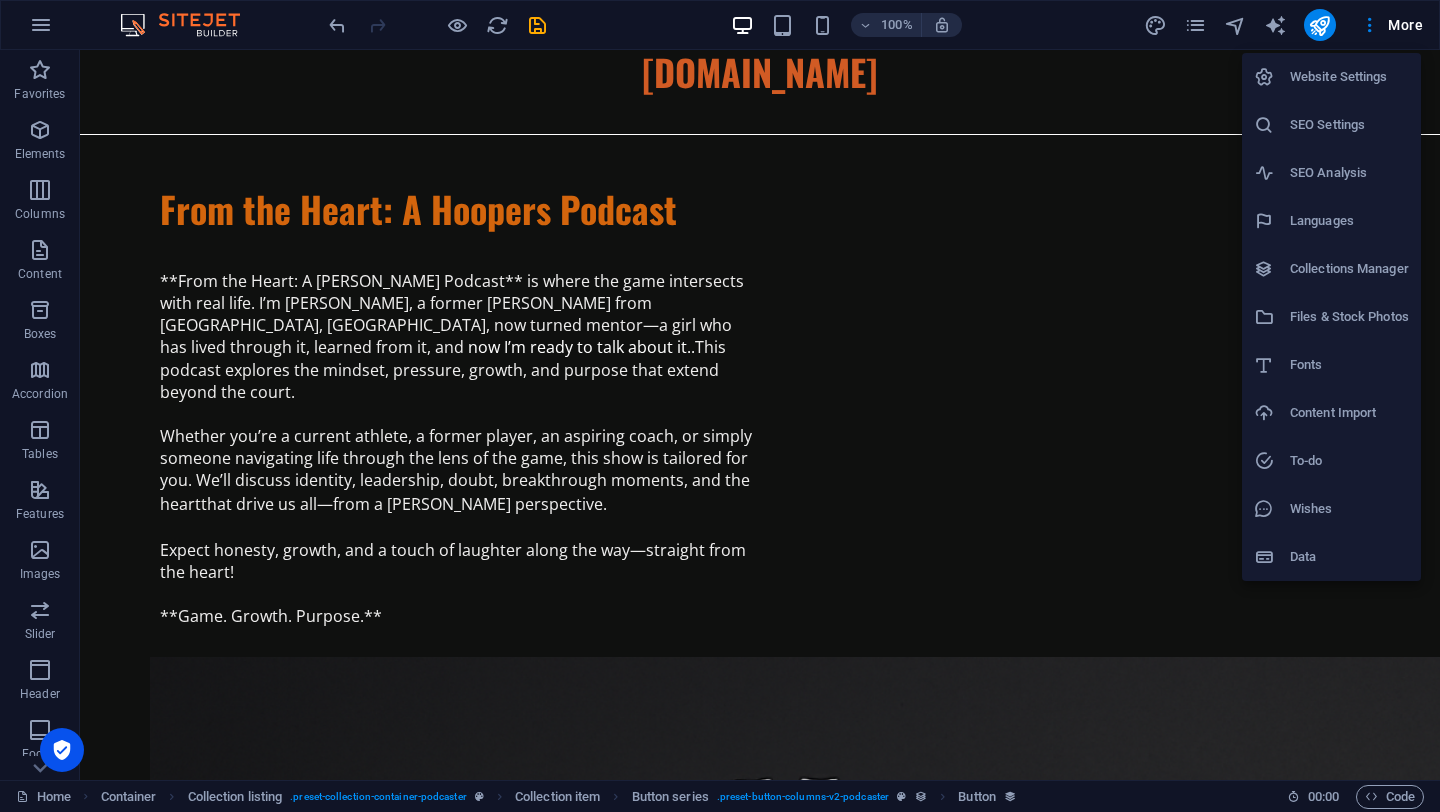 click at bounding box center [720, 406] 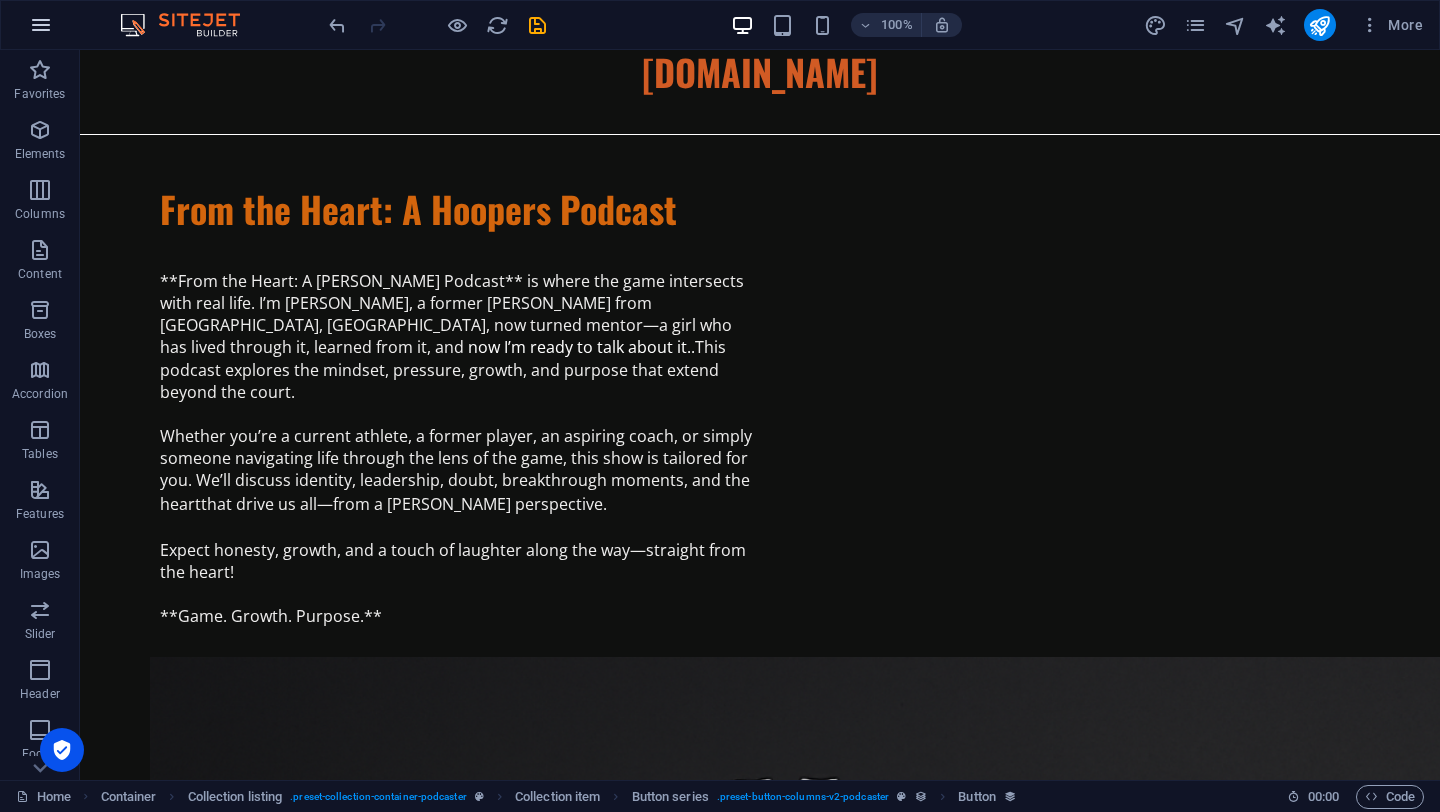 click at bounding box center (41, 25) 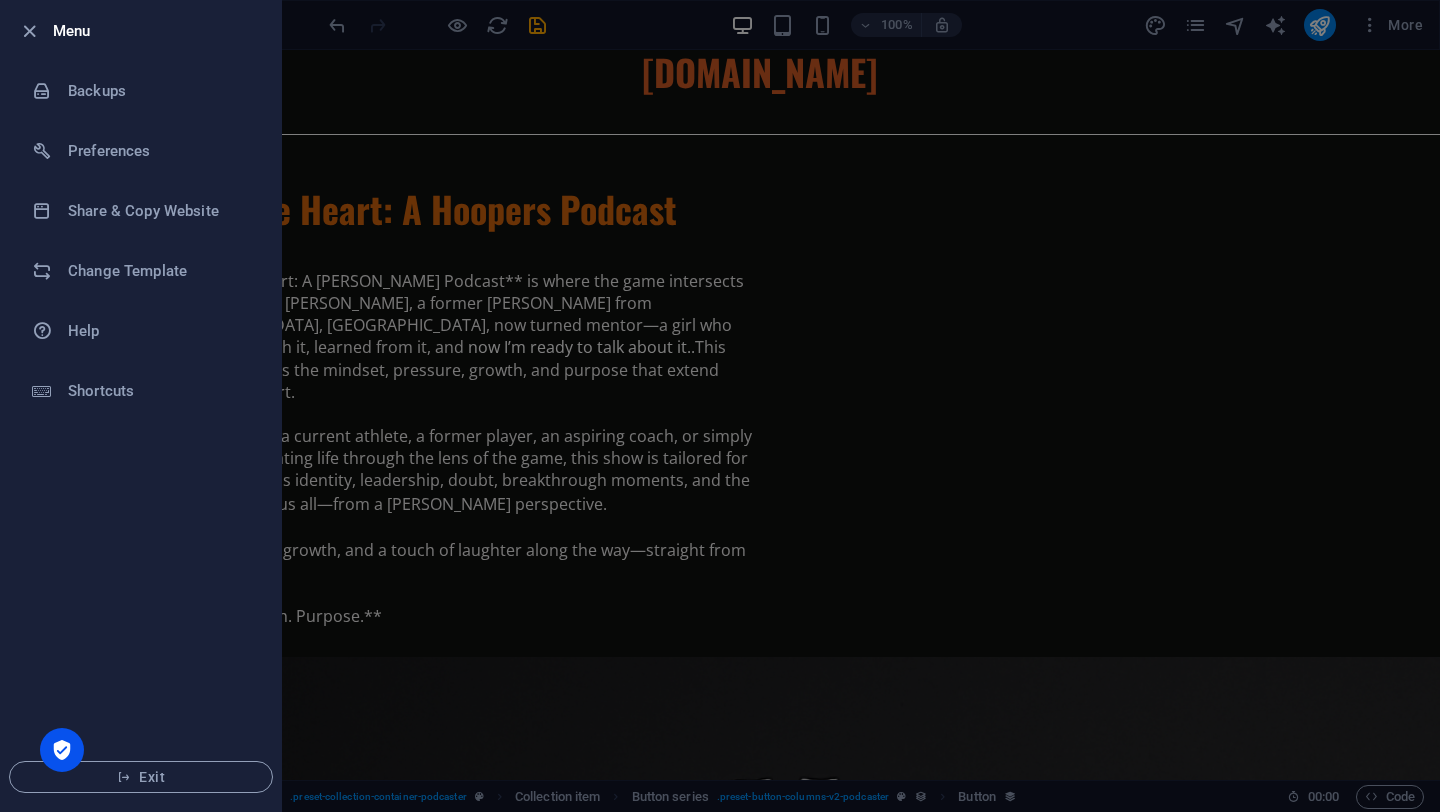 click at bounding box center [720, 406] 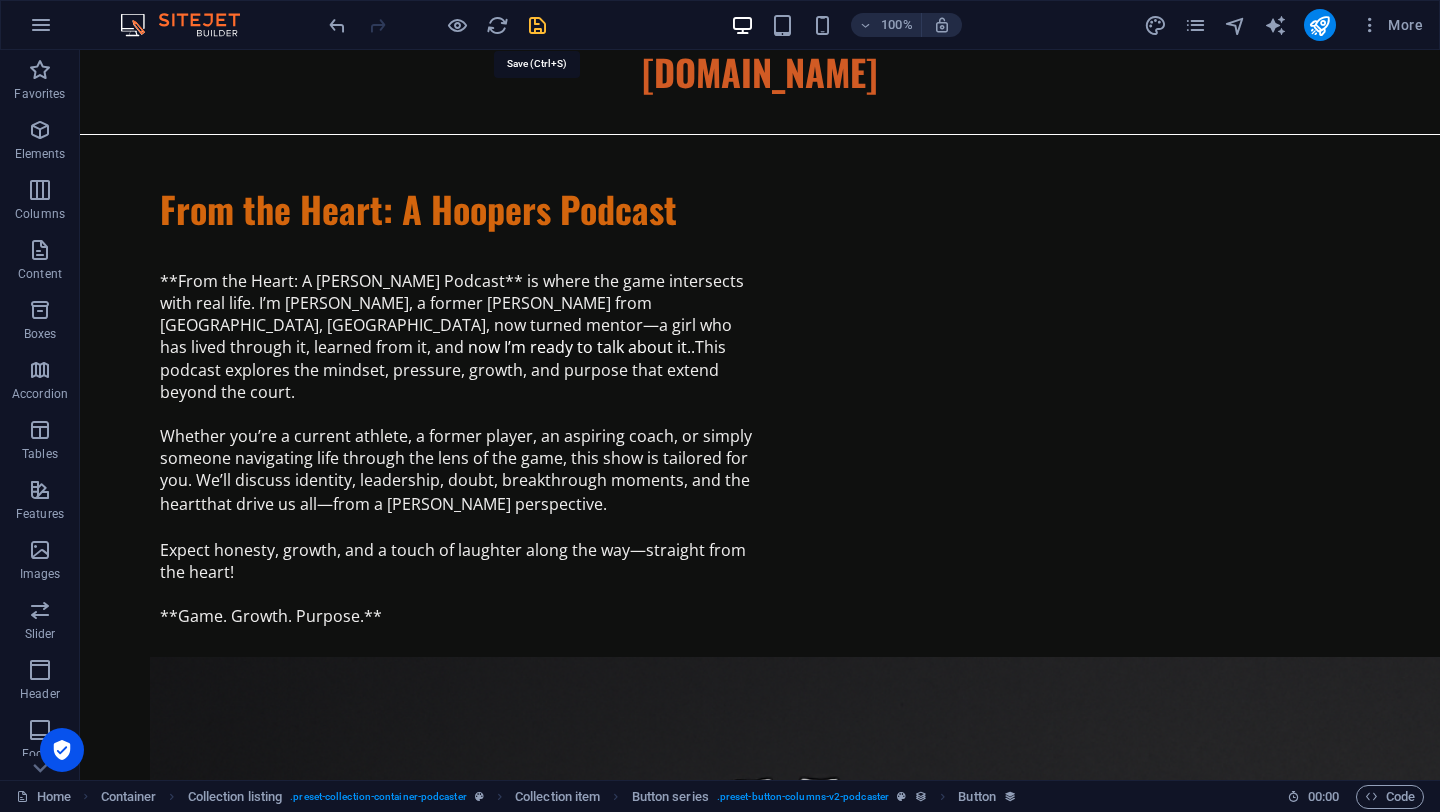 click at bounding box center (537, 25) 